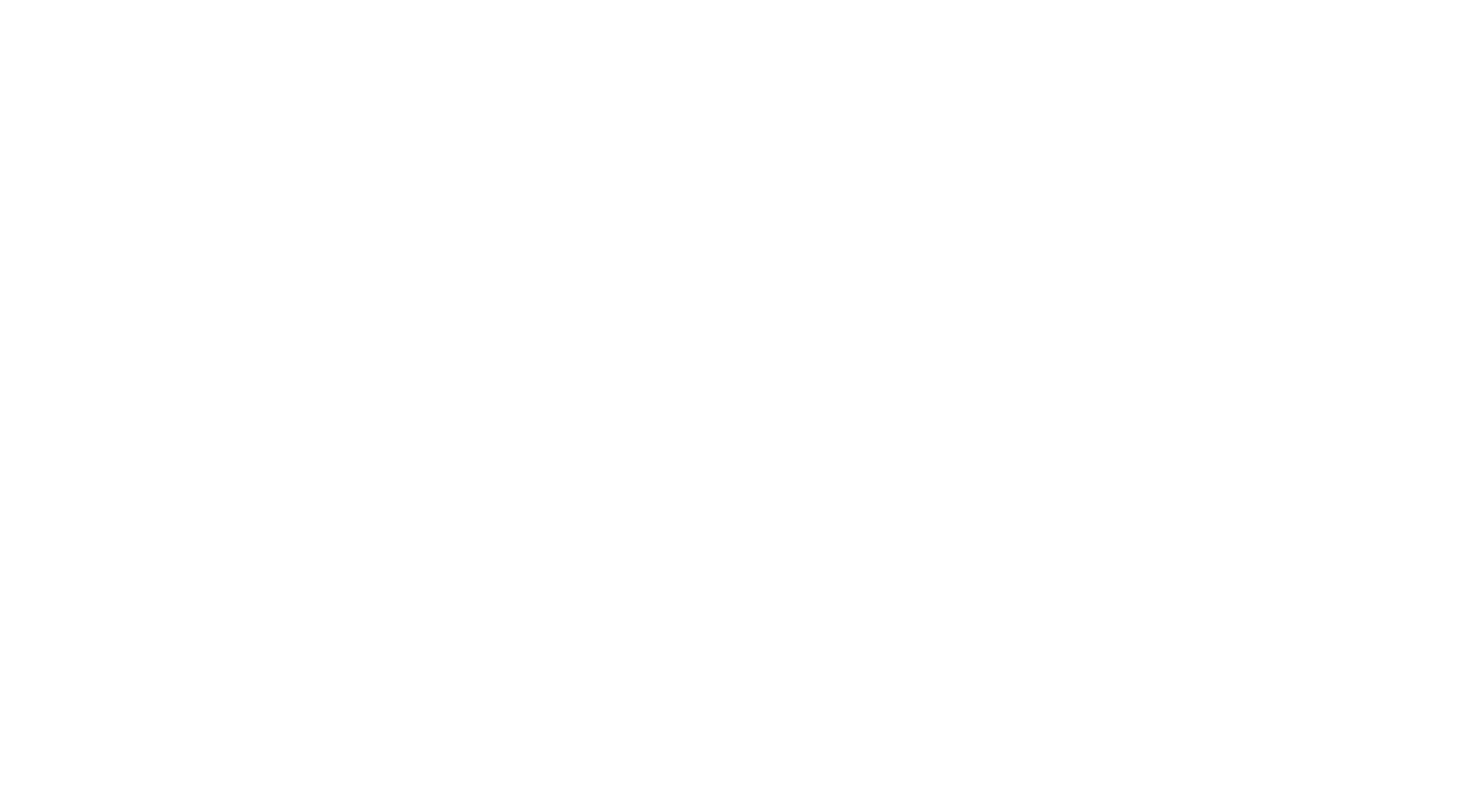 scroll, scrollTop: 0, scrollLeft: 0, axis: both 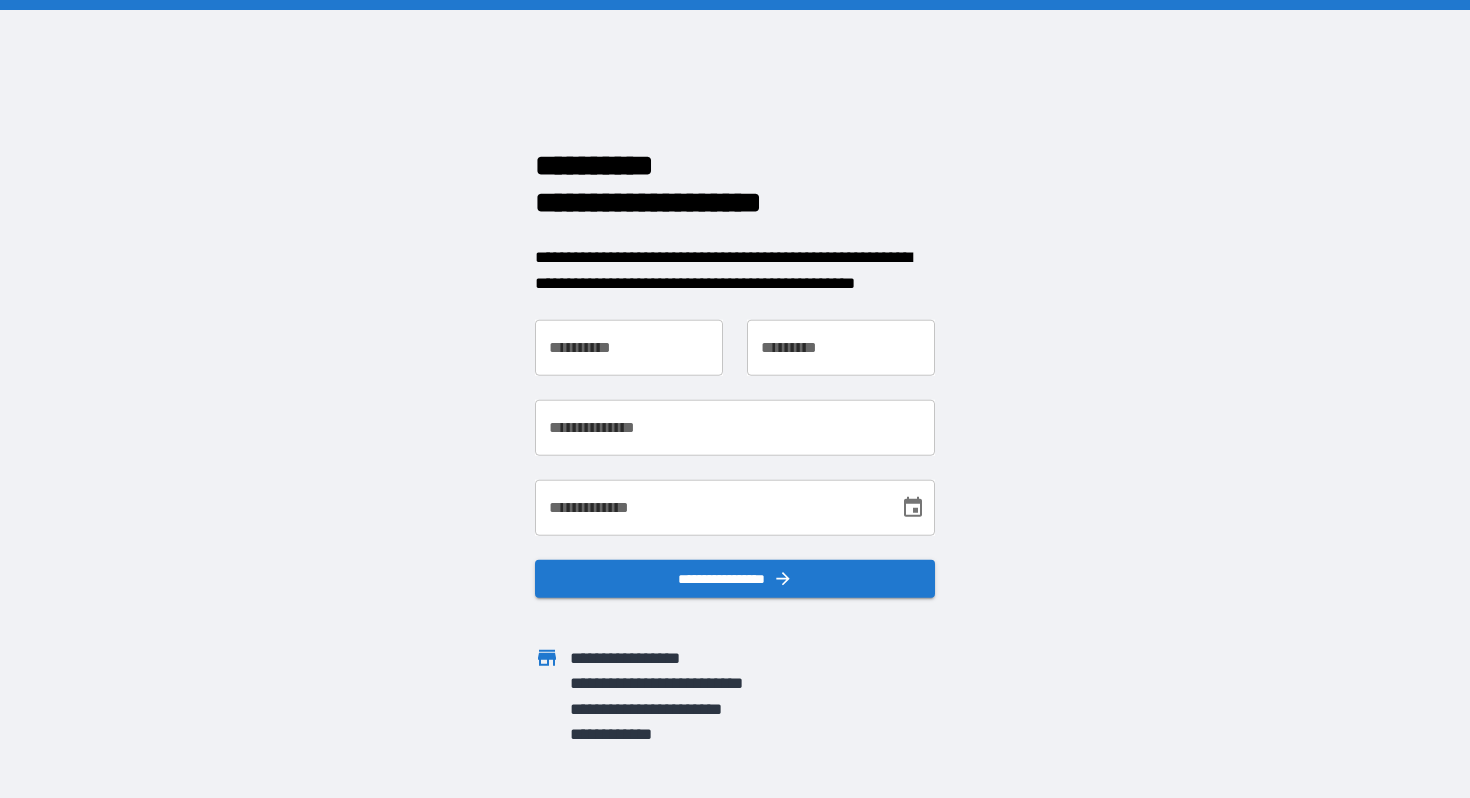click on "**********" at bounding box center (629, 348) 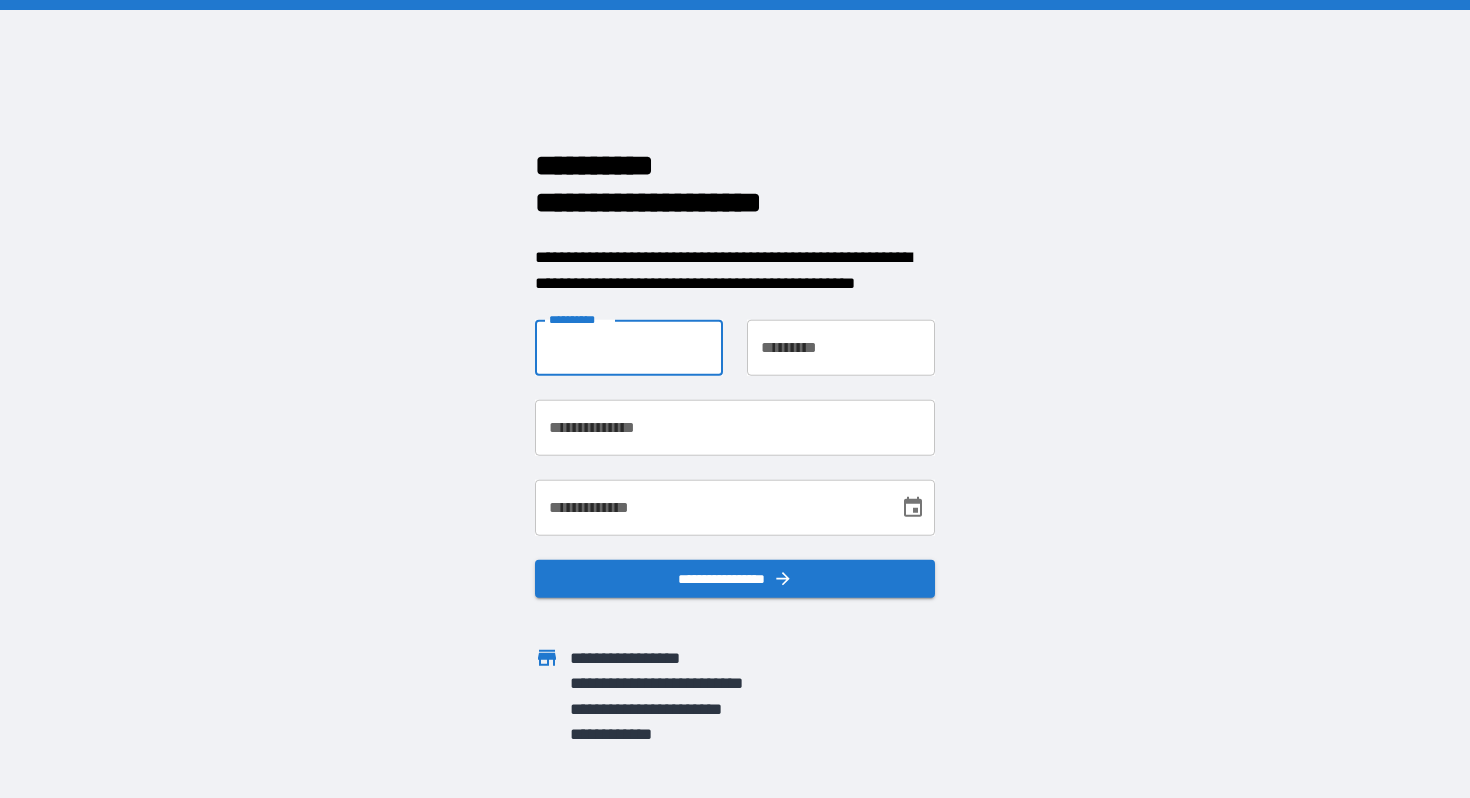 type on "****" 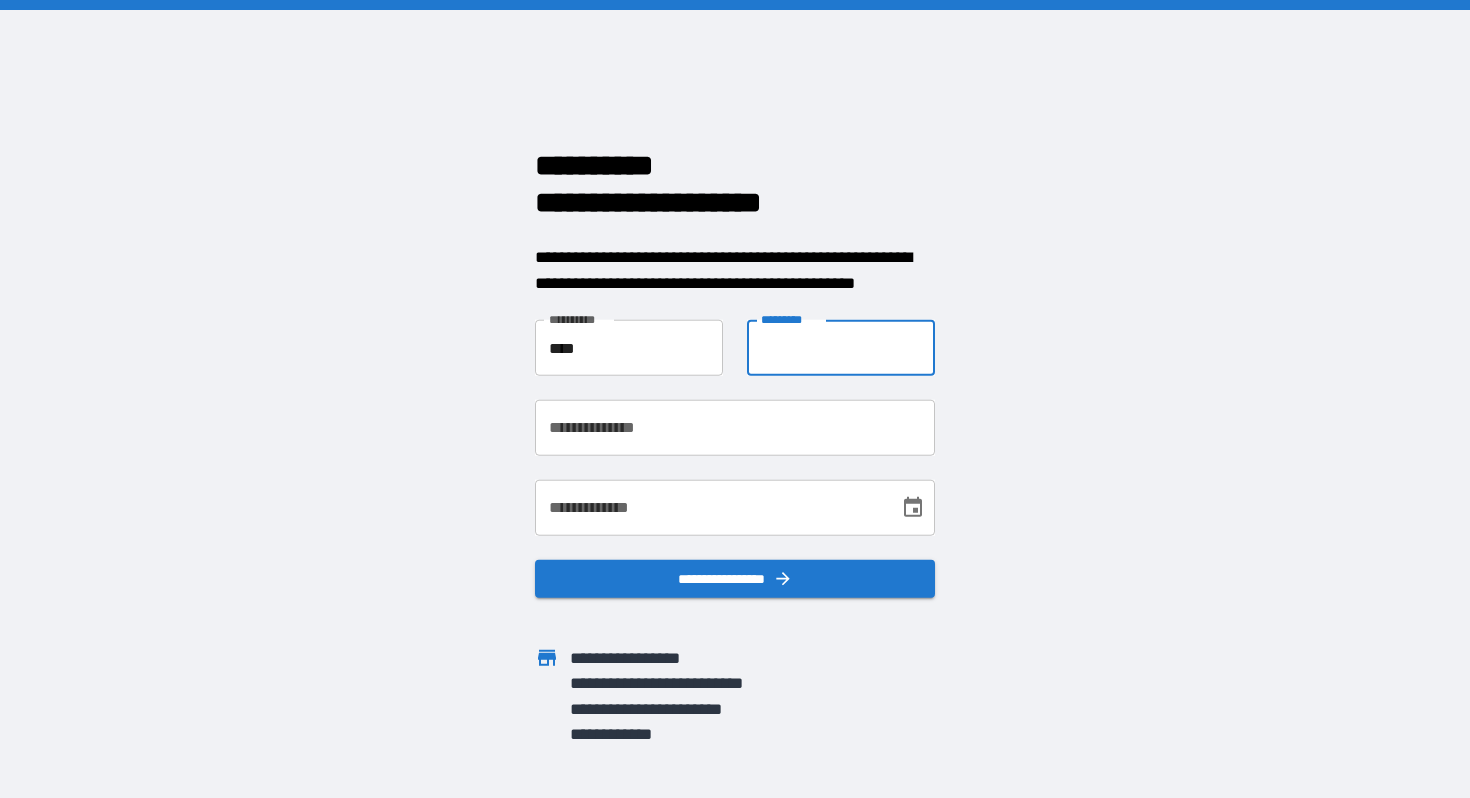 click on "**********" at bounding box center (841, 348) 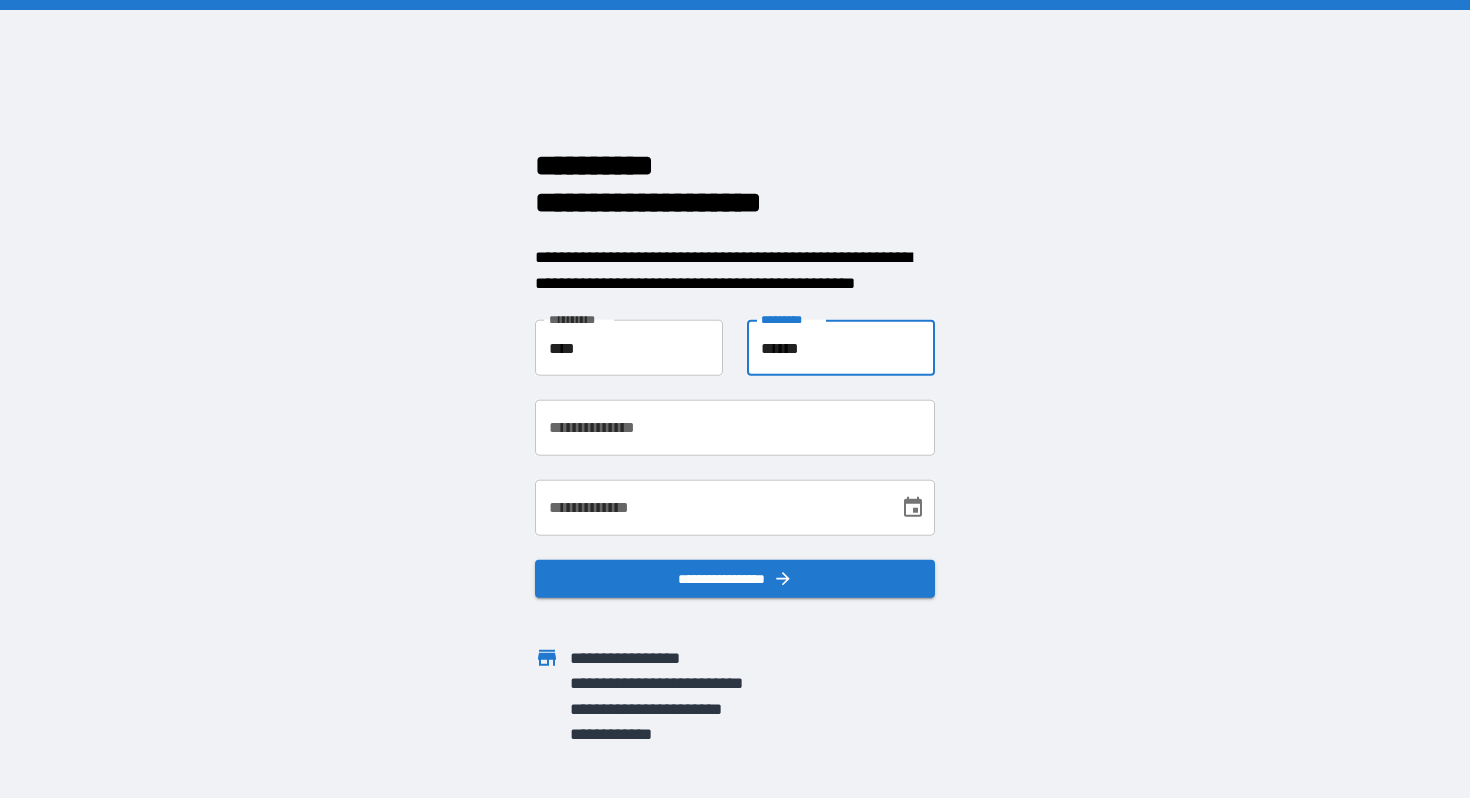 click on "**********" at bounding box center [735, 428] 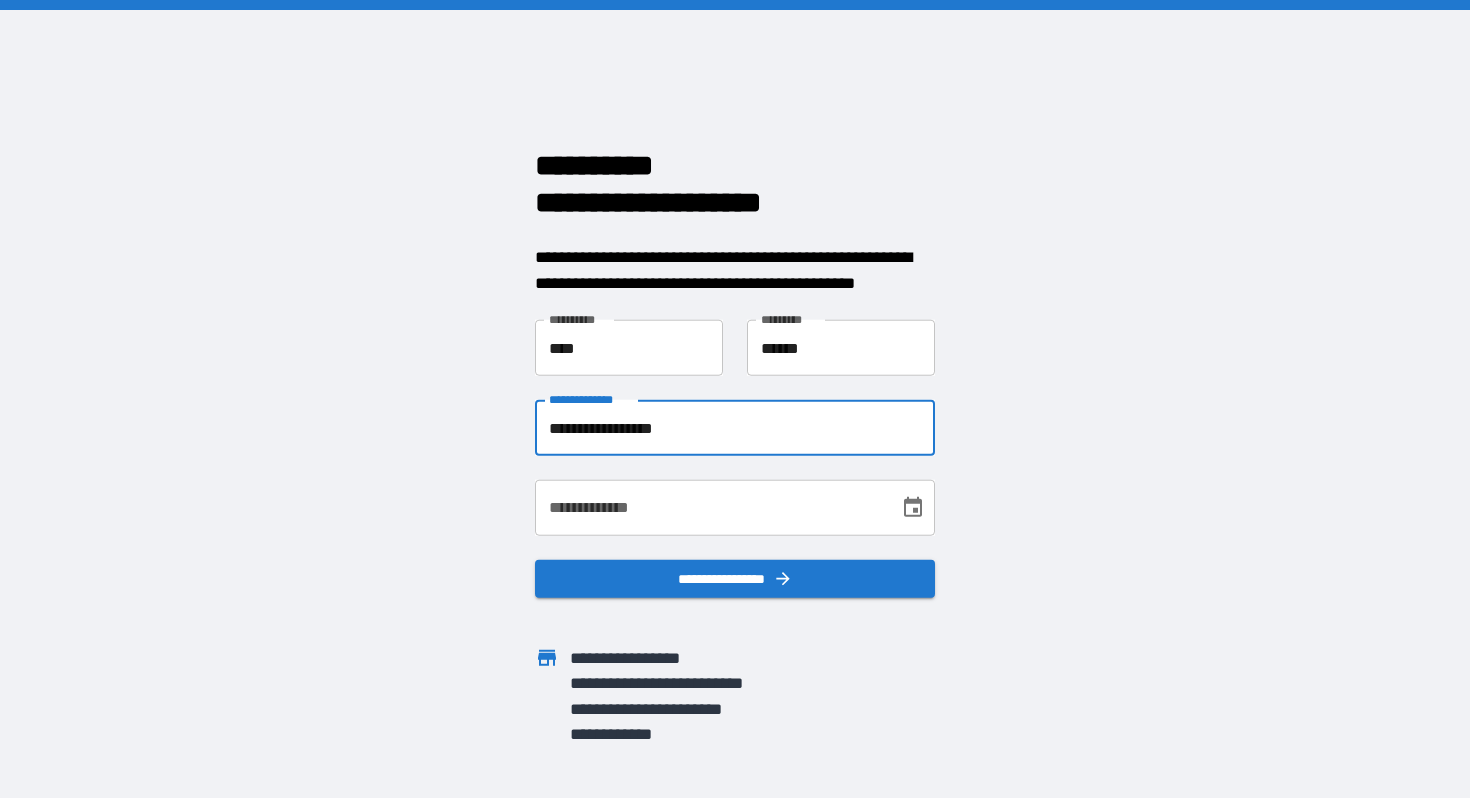 type on "**********" 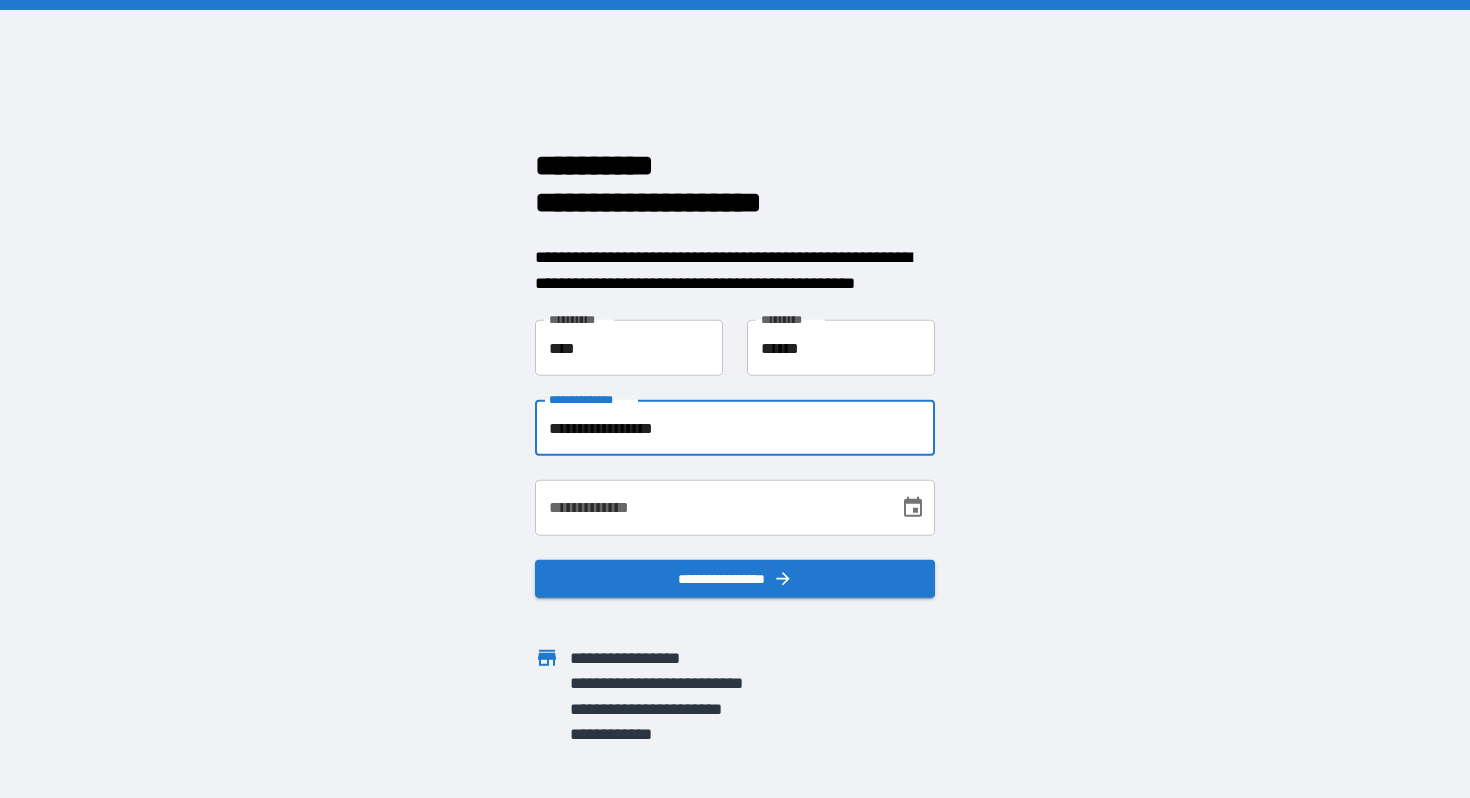 click on "**********" at bounding box center (710, 508) 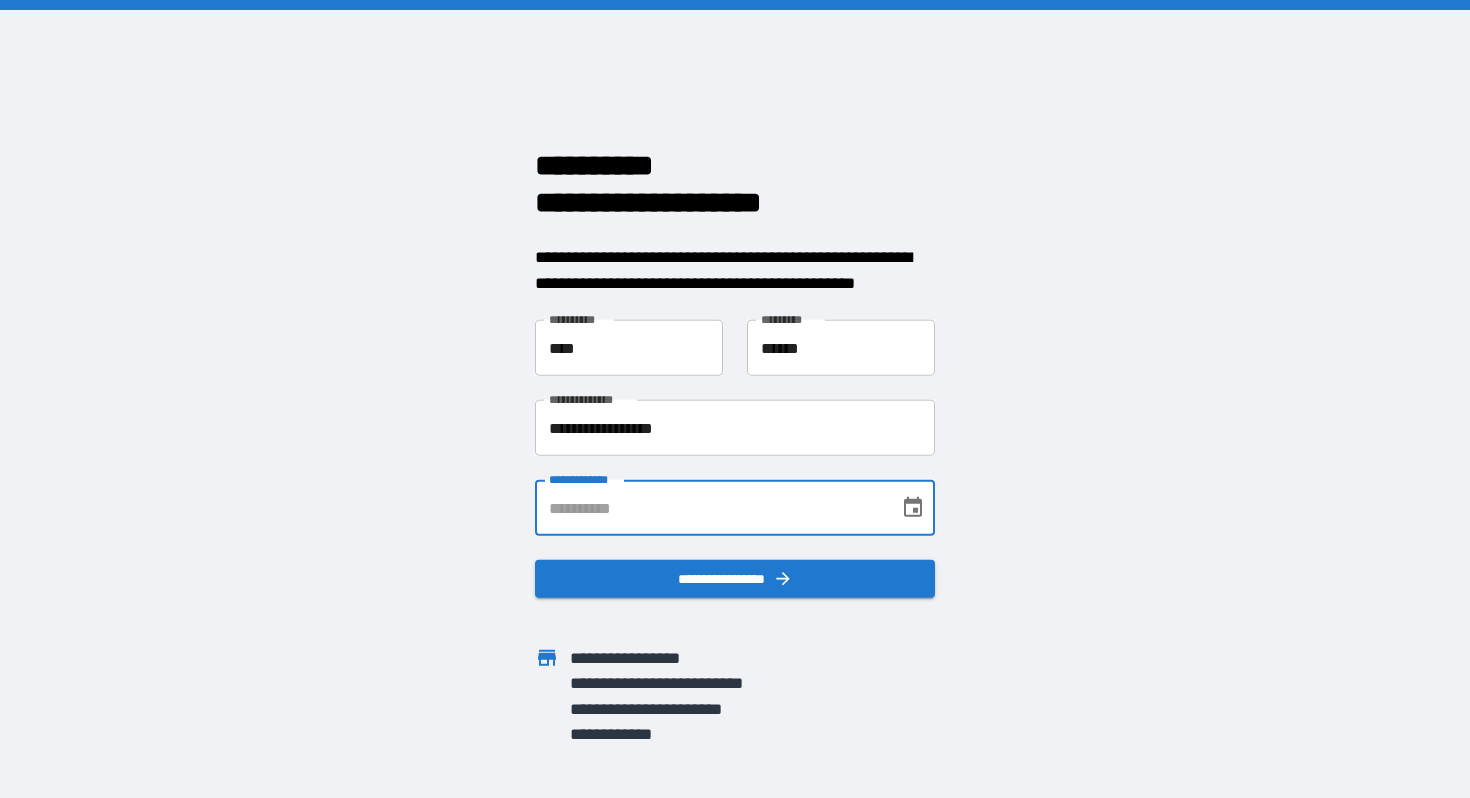 type on "**********" 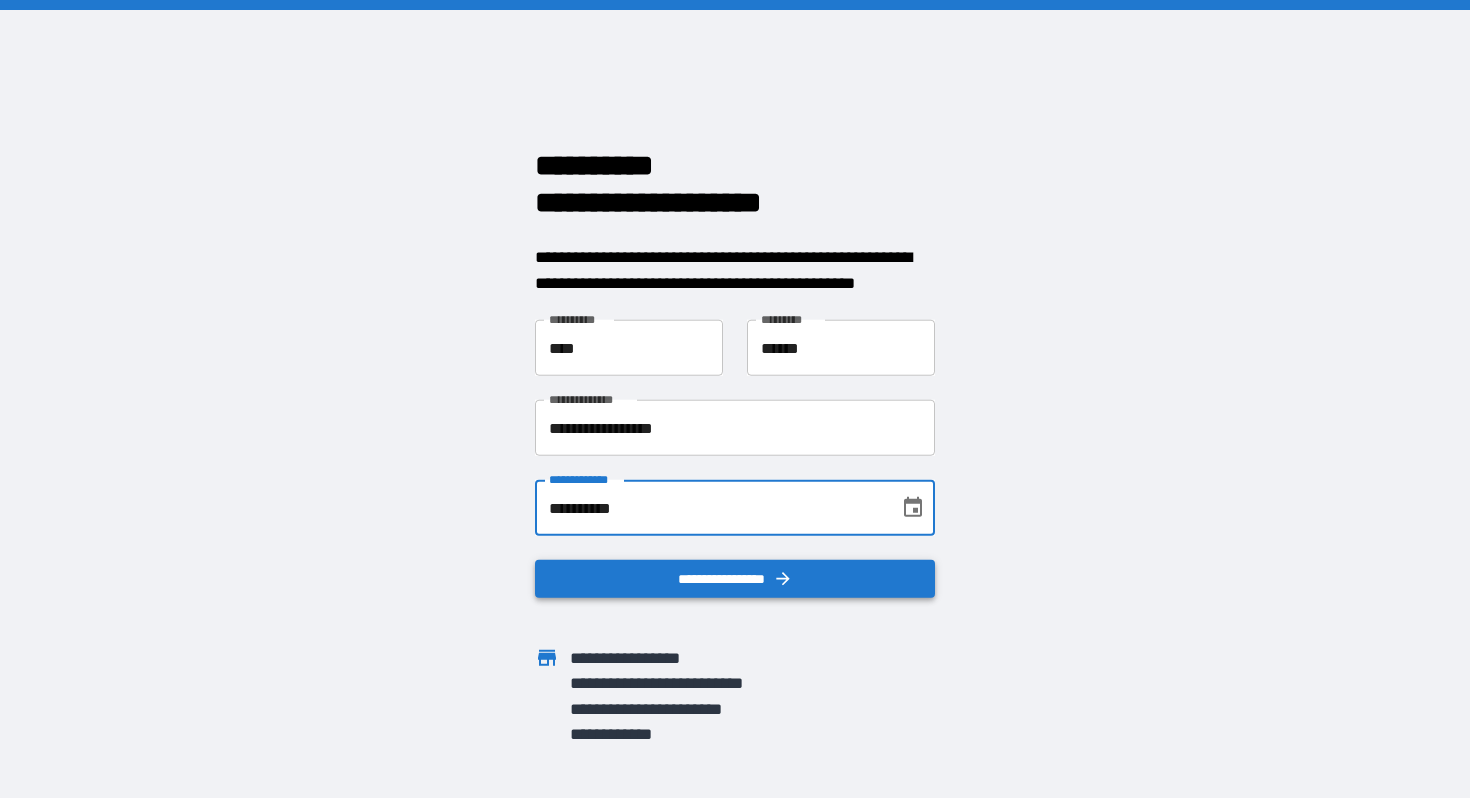 click on "**********" at bounding box center [735, 579] 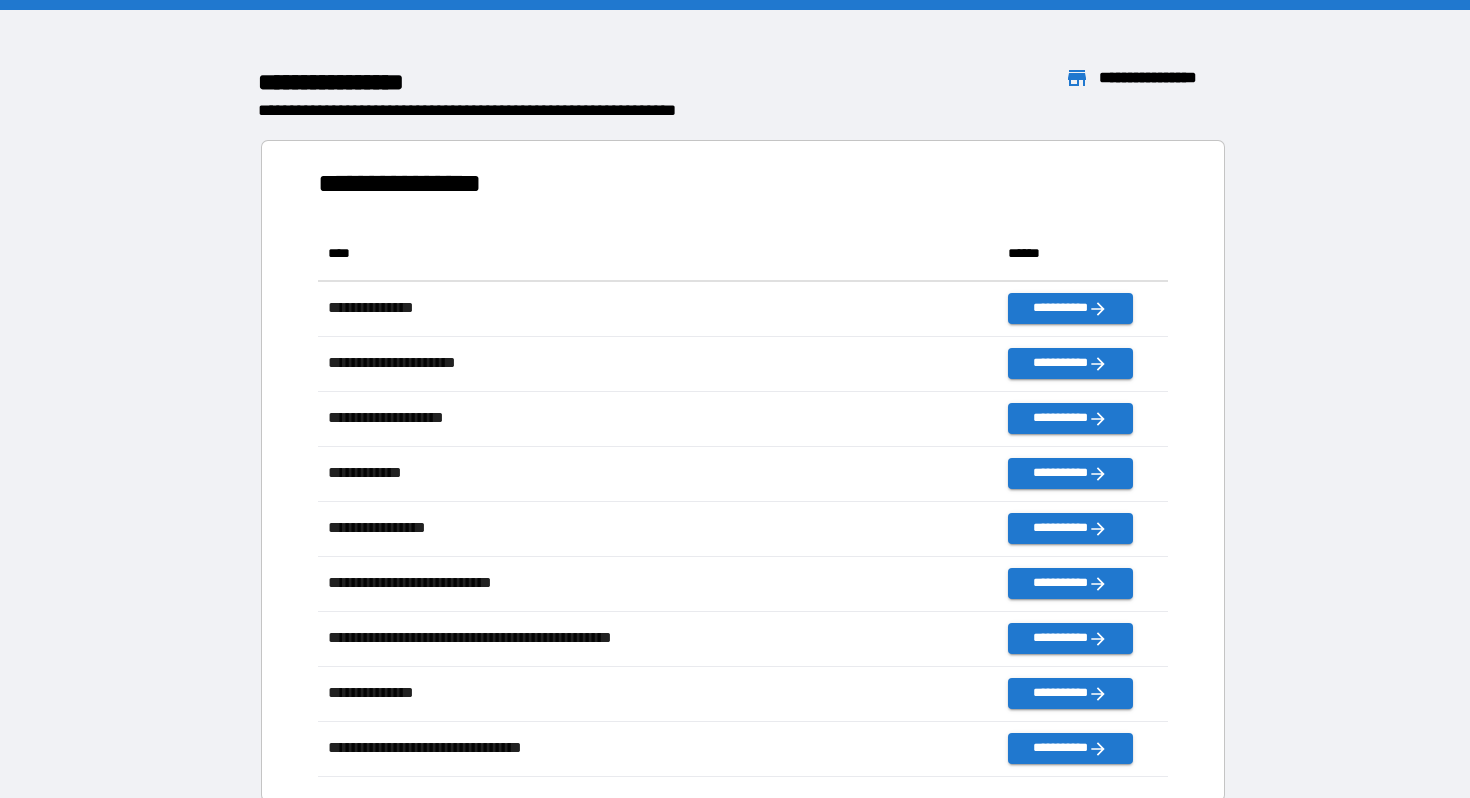scroll, scrollTop: 1, scrollLeft: 1, axis: both 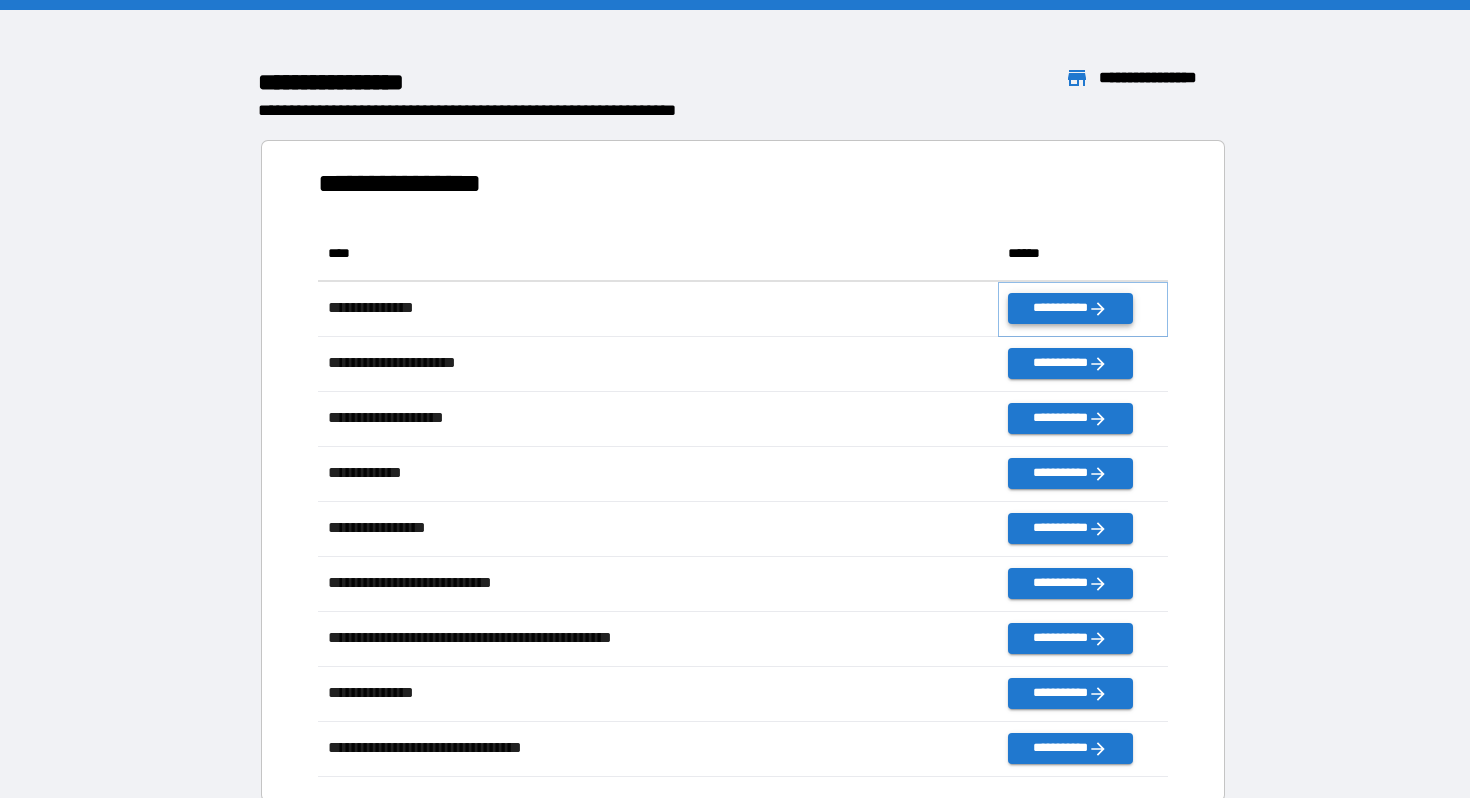 click on "**********" at bounding box center [1070, 308] 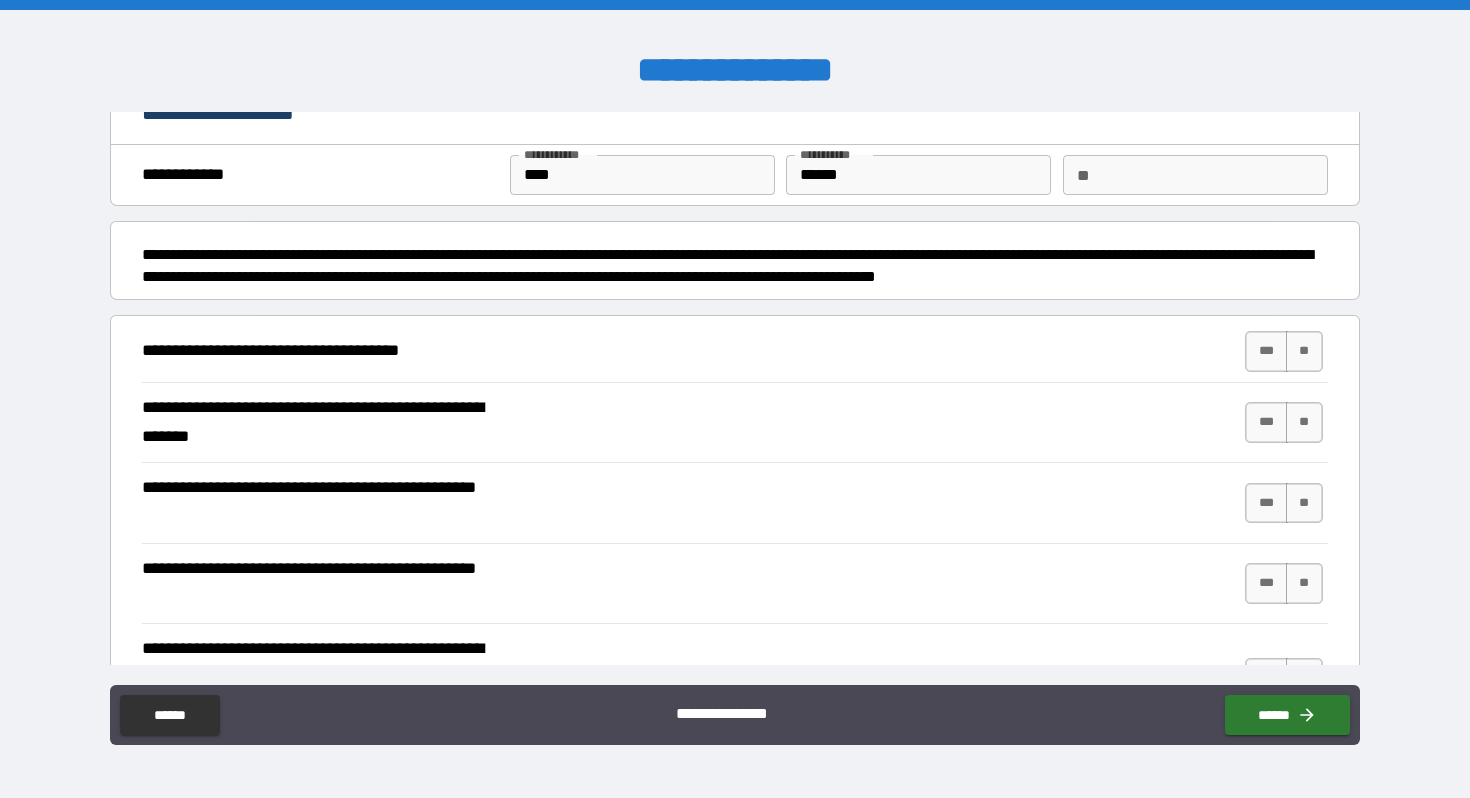 scroll, scrollTop: 0, scrollLeft: 0, axis: both 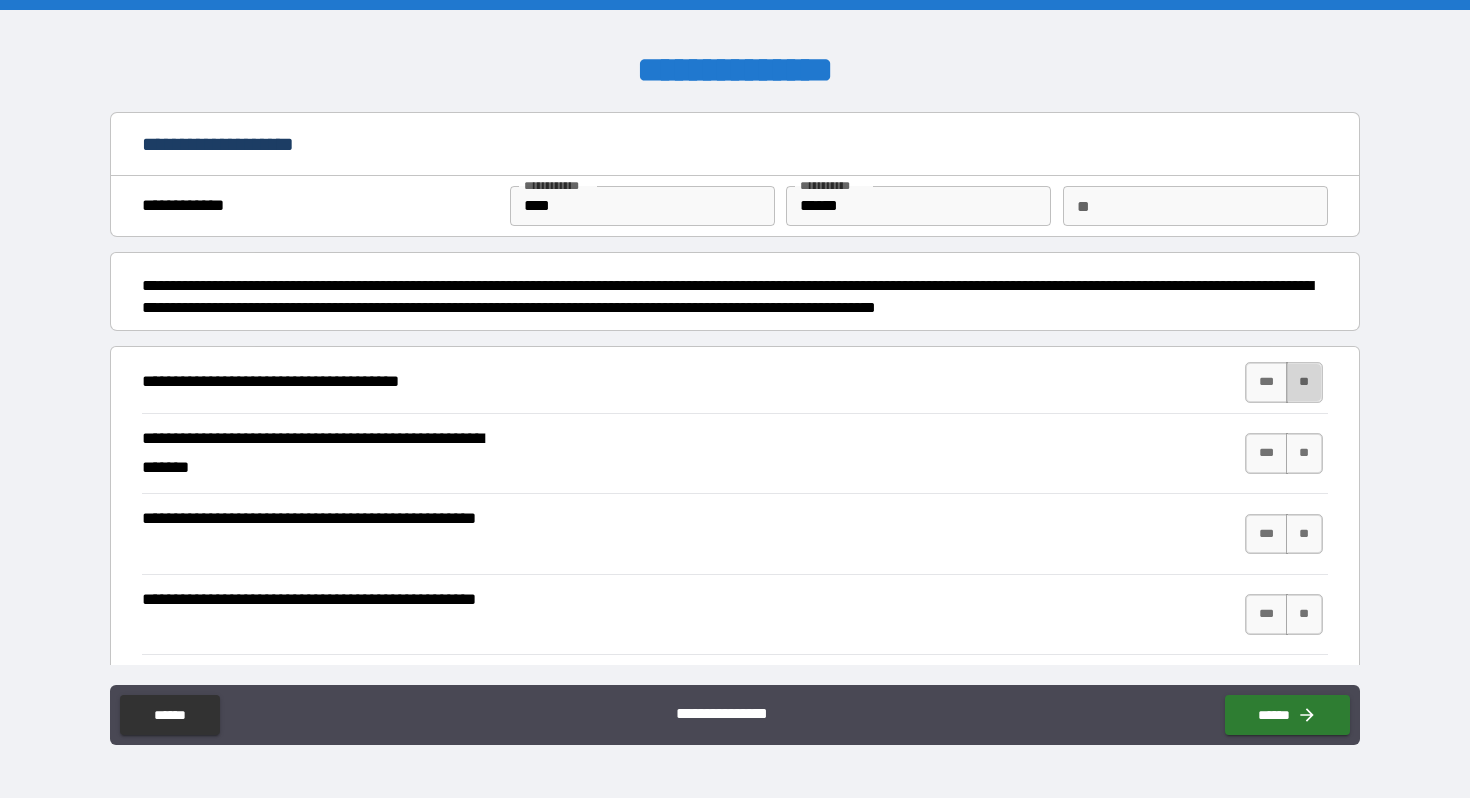 click on "**" at bounding box center [1304, 382] 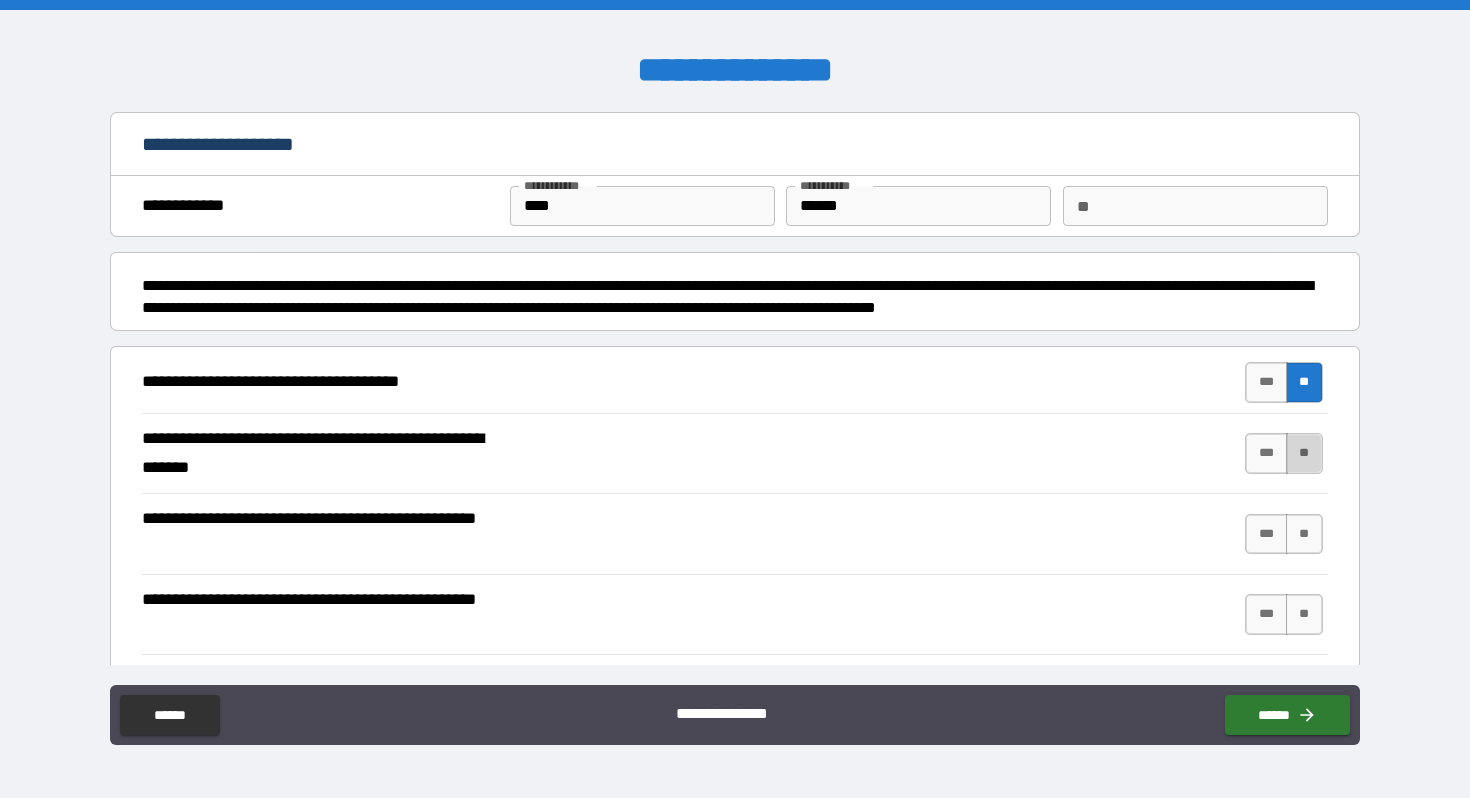 click on "**" at bounding box center (1304, 453) 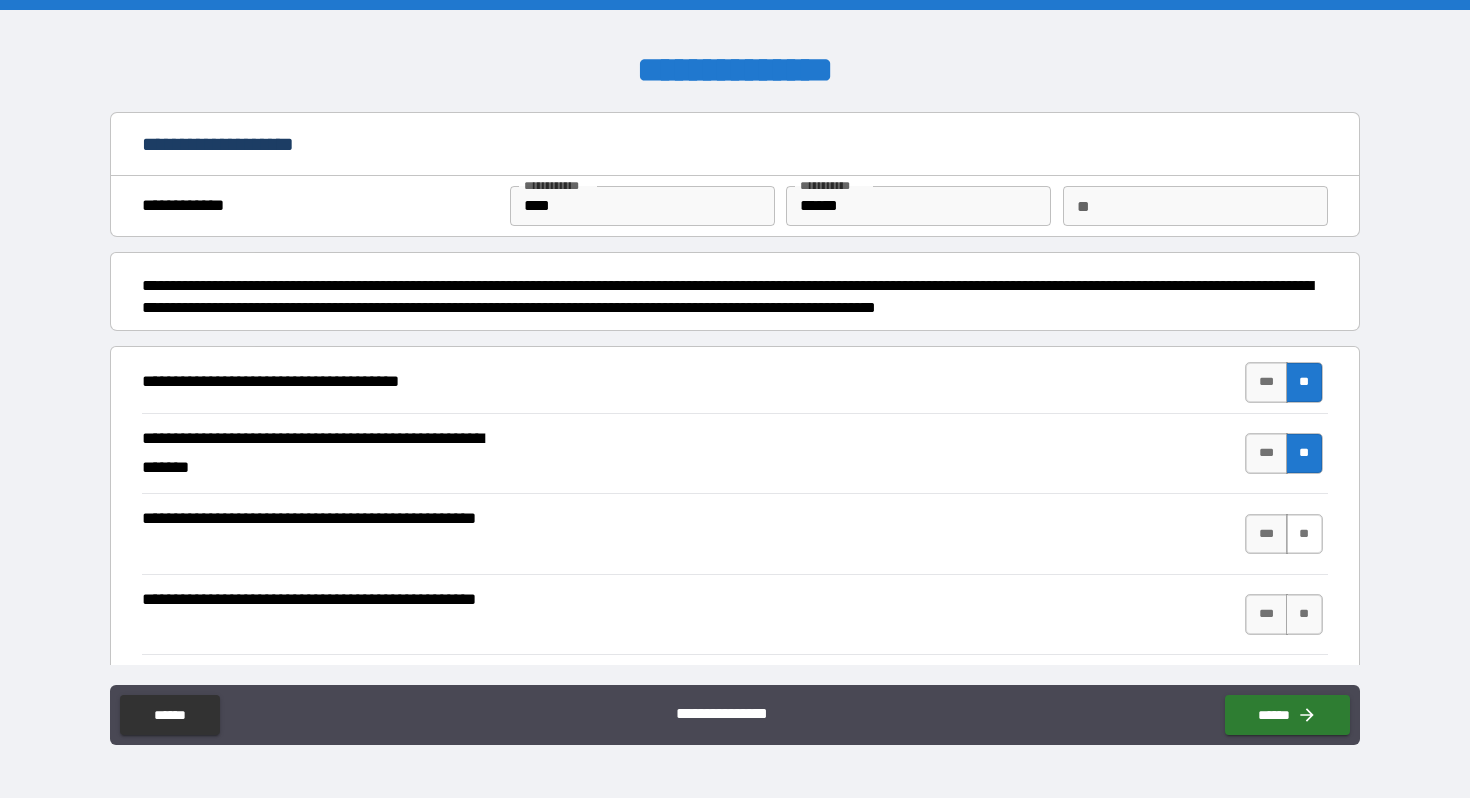 click on "**" at bounding box center (1304, 534) 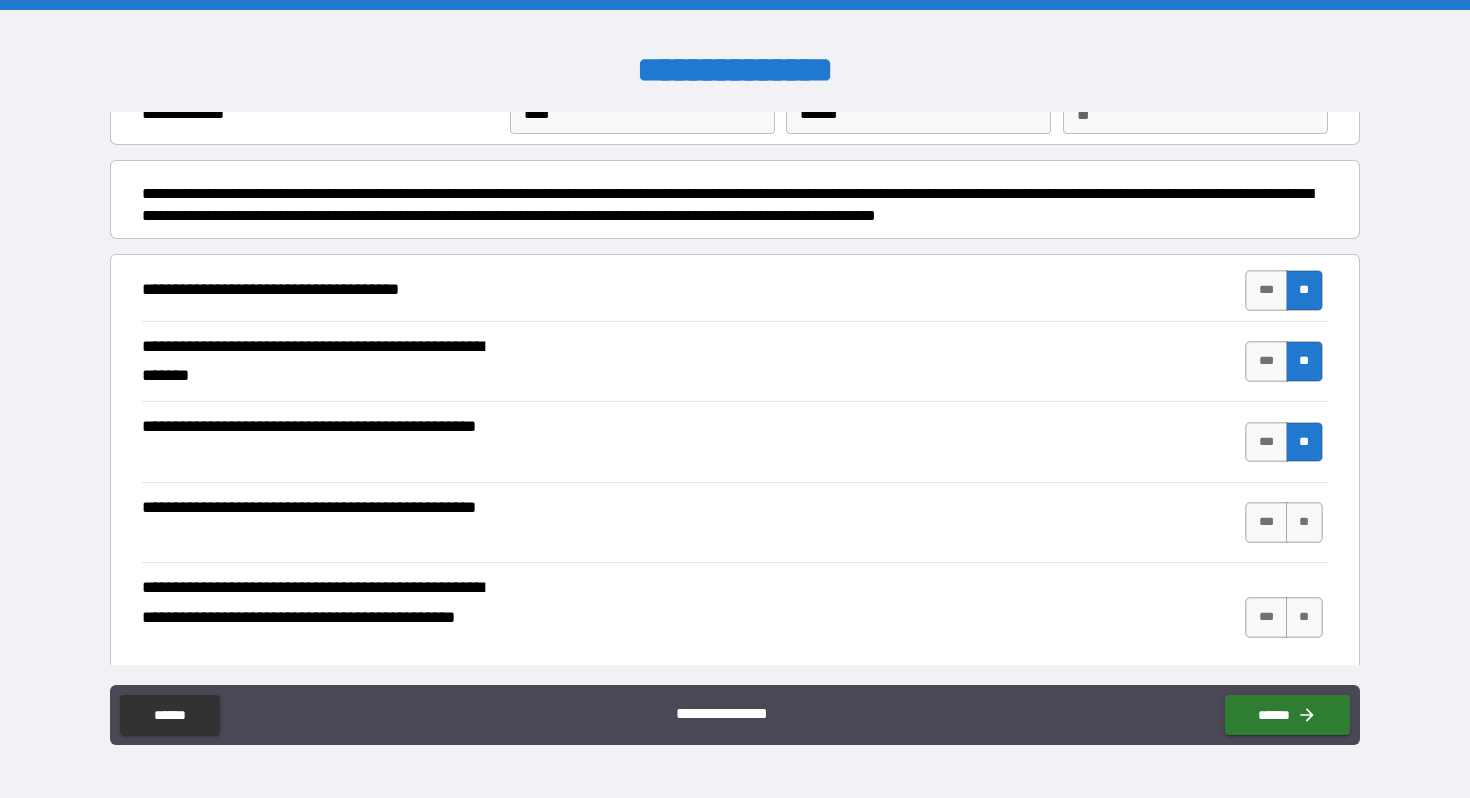 scroll, scrollTop: 98, scrollLeft: 0, axis: vertical 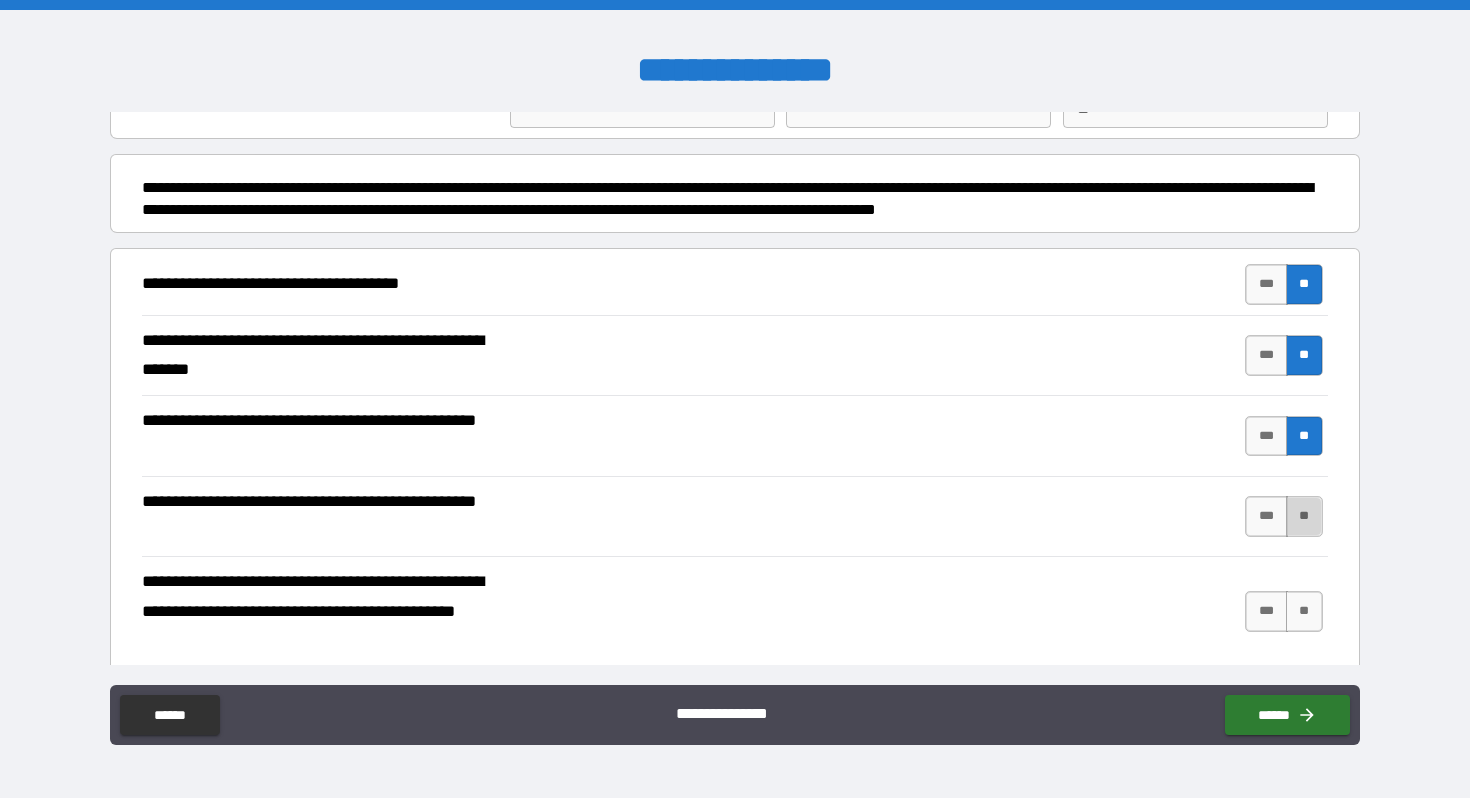 click on "**" at bounding box center (1304, 516) 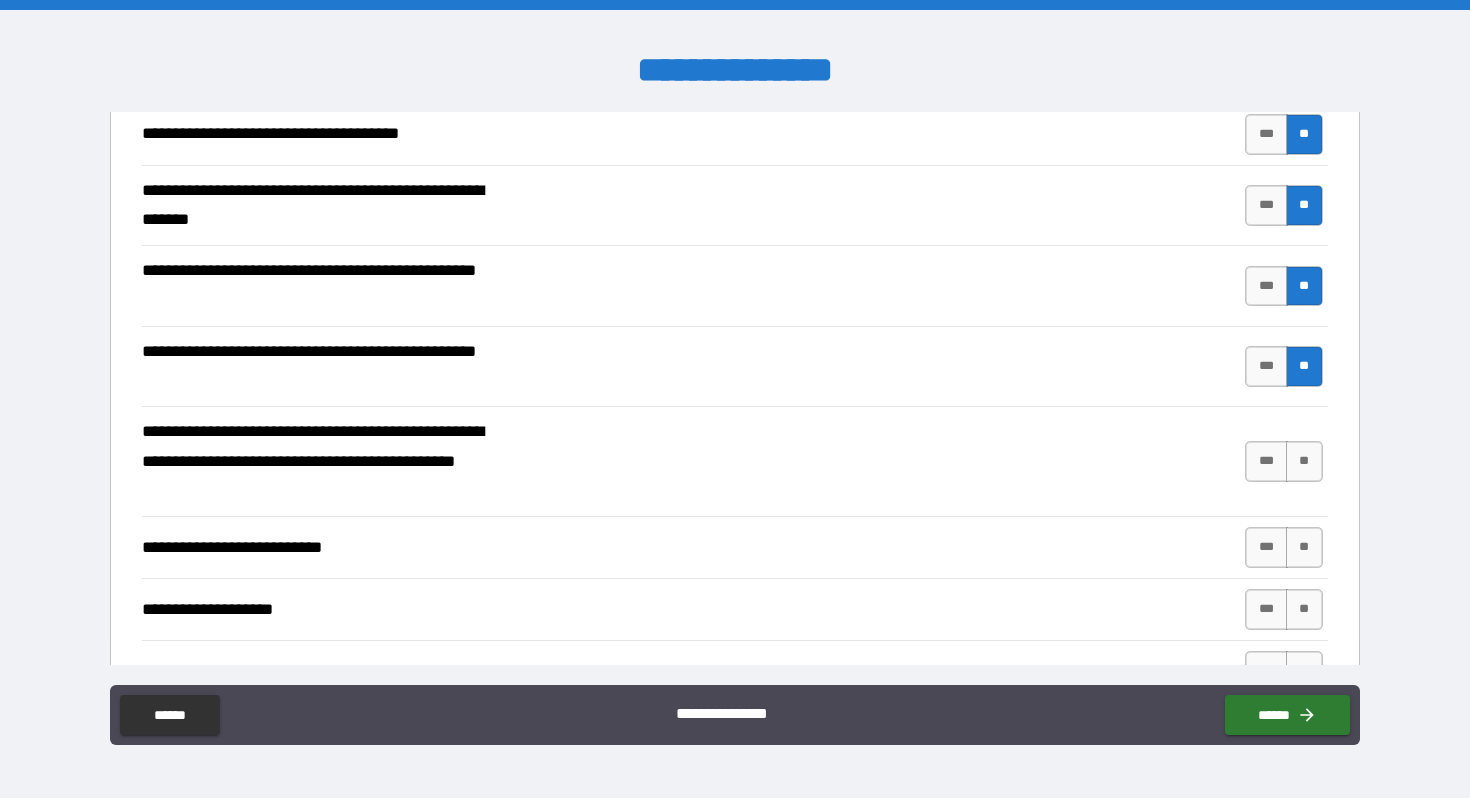 scroll, scrollTop: 251, scrollLeft: 0, axis: vertical 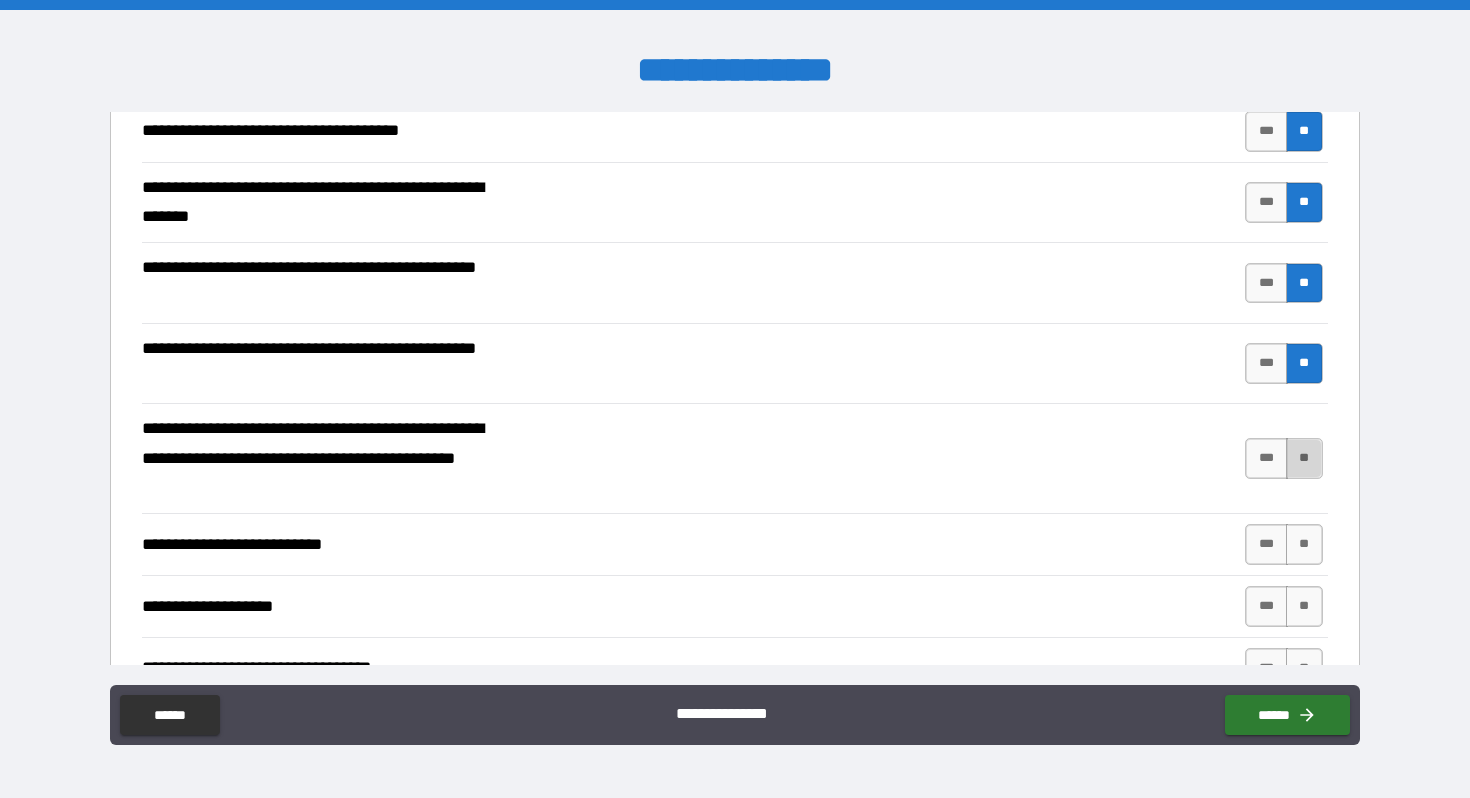 click on "**" at bounding box center [1304, 458] 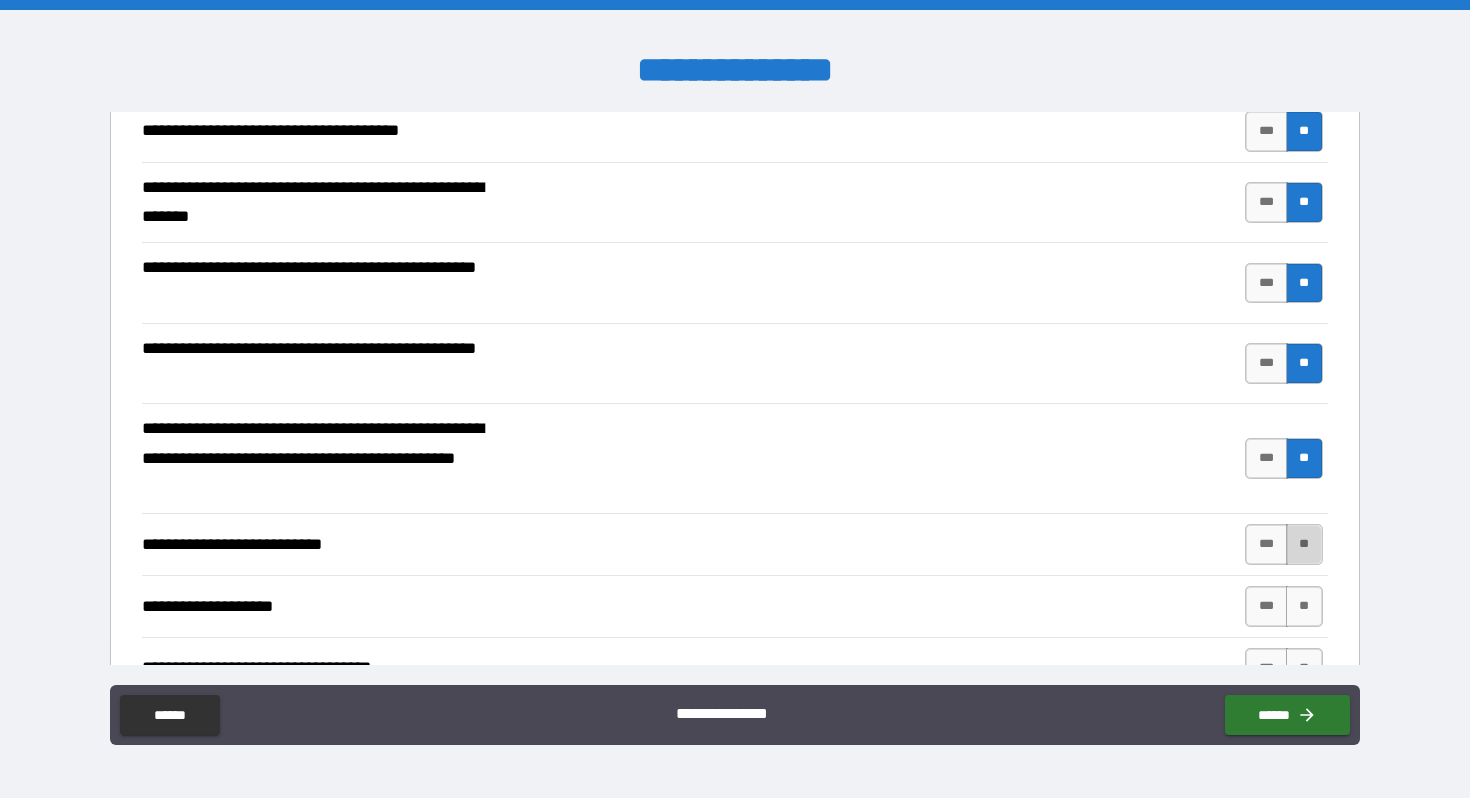 click on "**" at bounding box center [1304, 544] 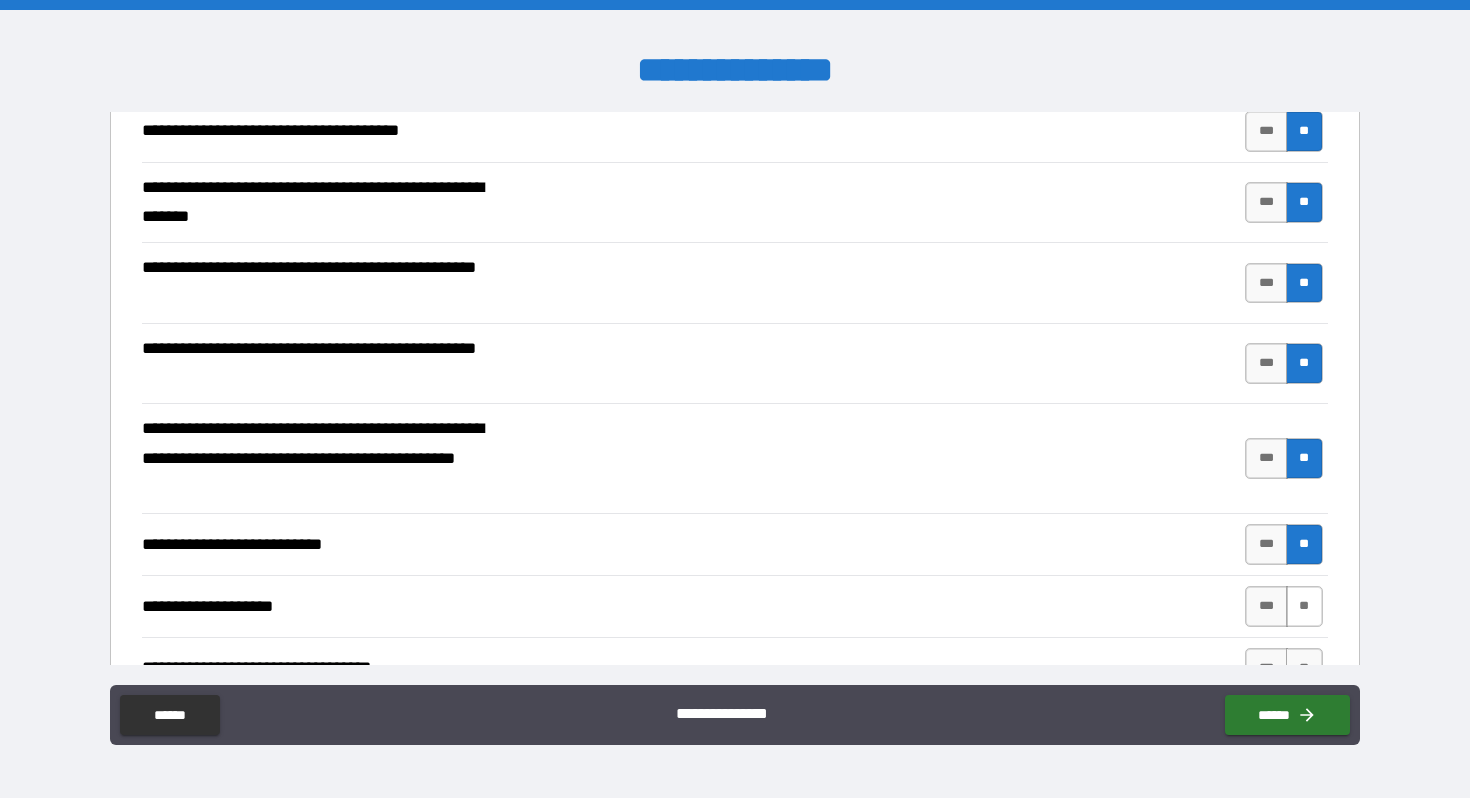 click on "**" at bounding box center (1304, 606) 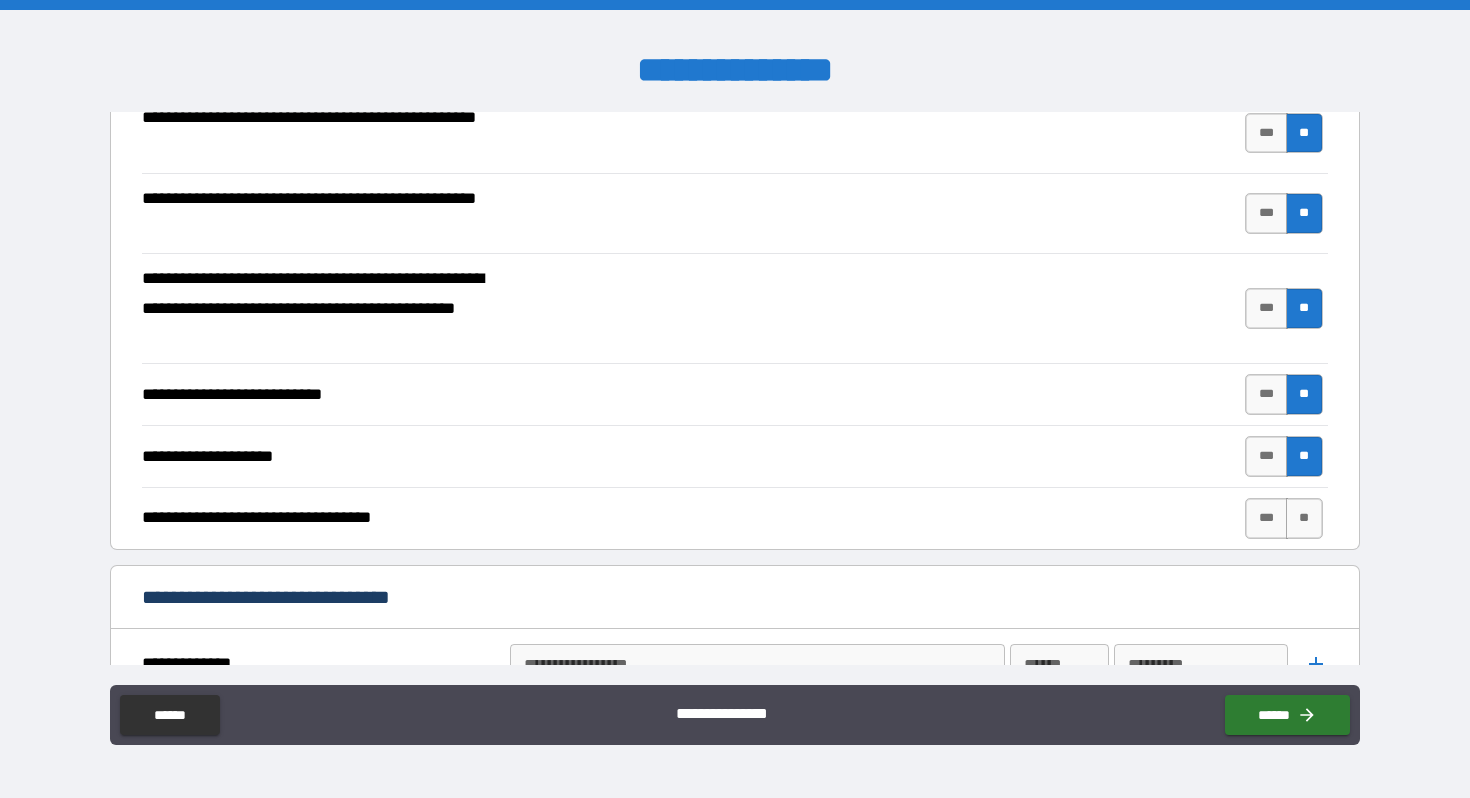 scroll, scrollTop: 404, scrollLeft: 0, axis: vertical 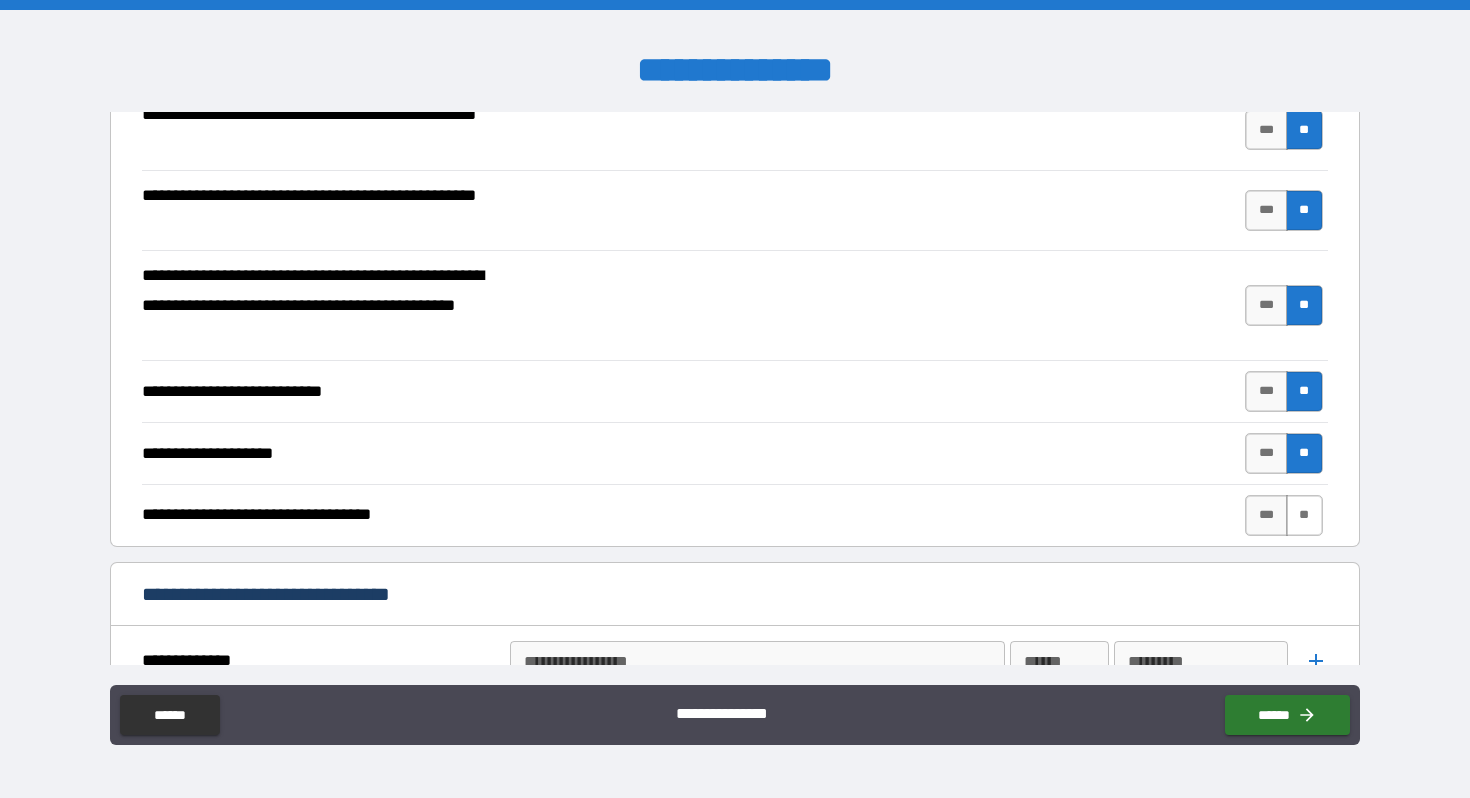 click on "**" at bounding box center [1304, 515] 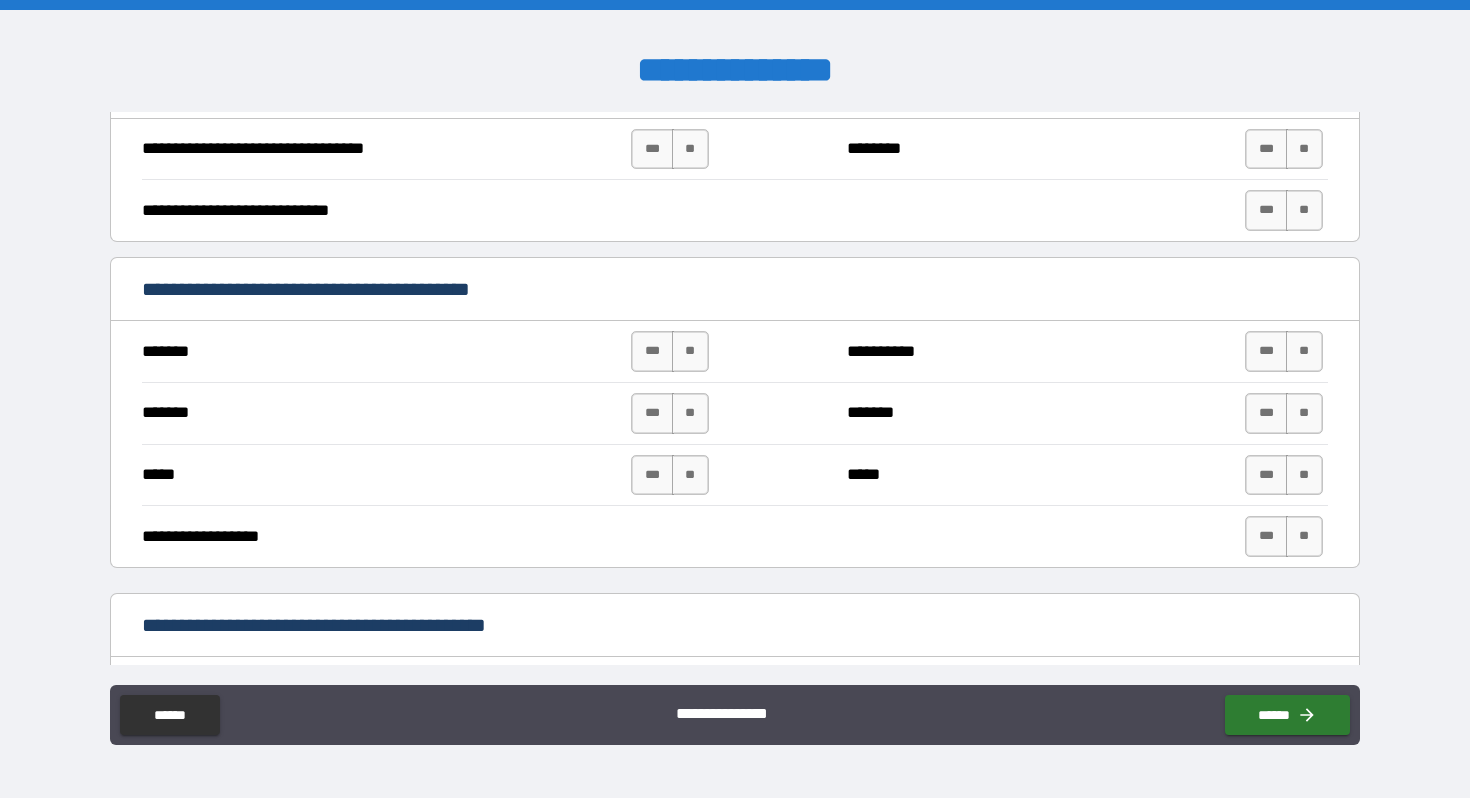 scroll, scrollTop: 1065, scrollLeft: 0, axis: vertical 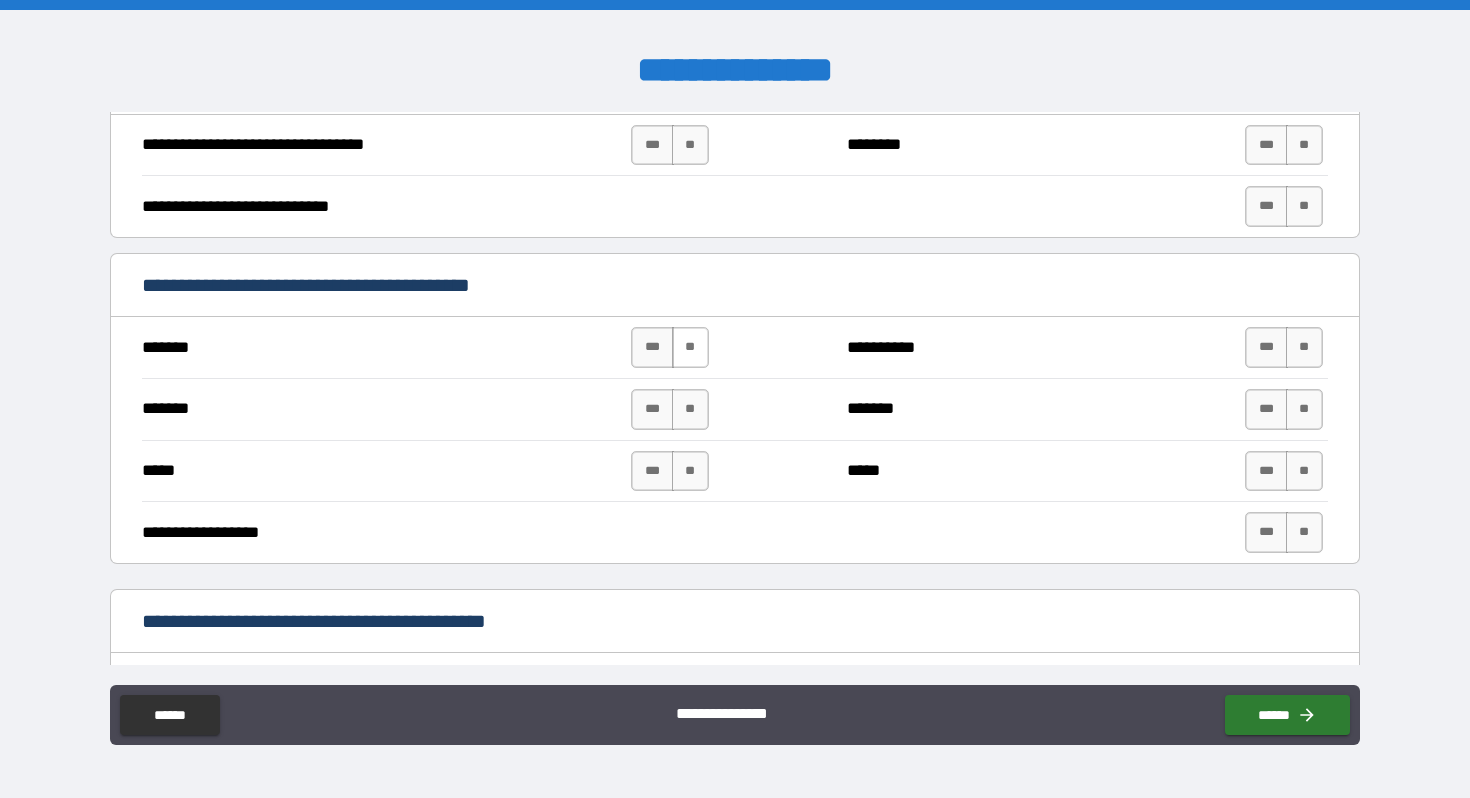 click on "**" at bounding box center [690, 347] 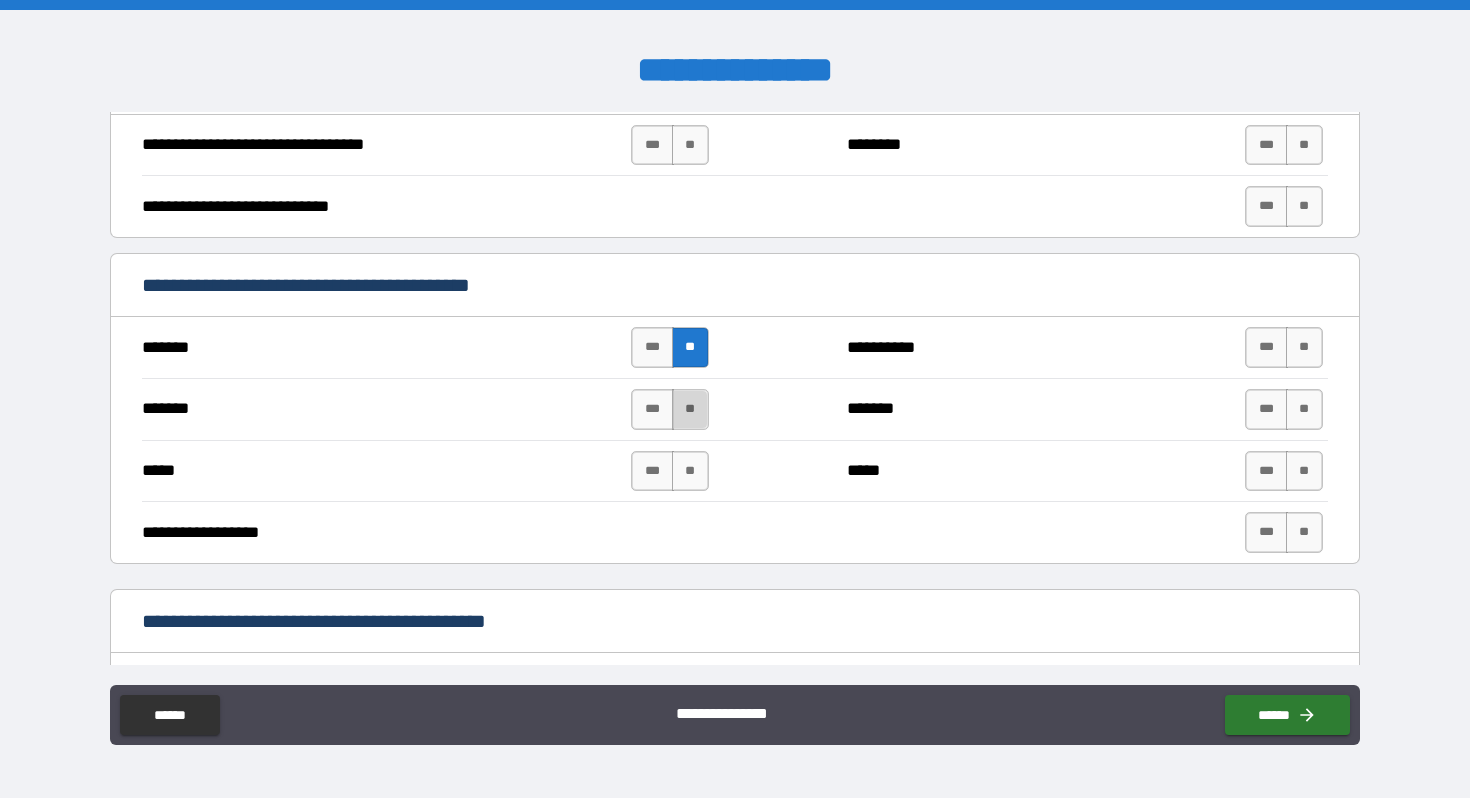 click on "**" at bounding box center (690, 409) 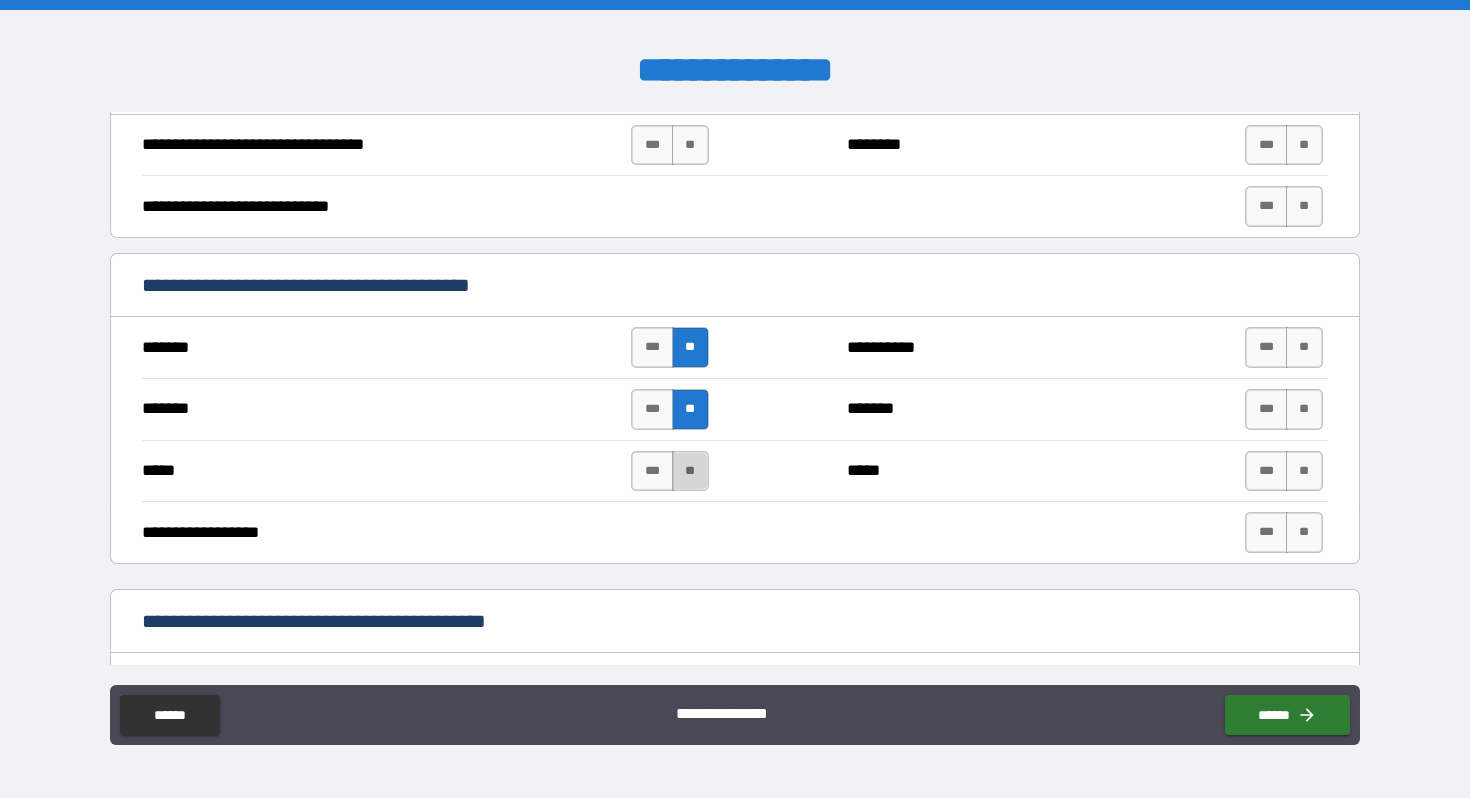 click on "**" at bounding box center (690, 471) 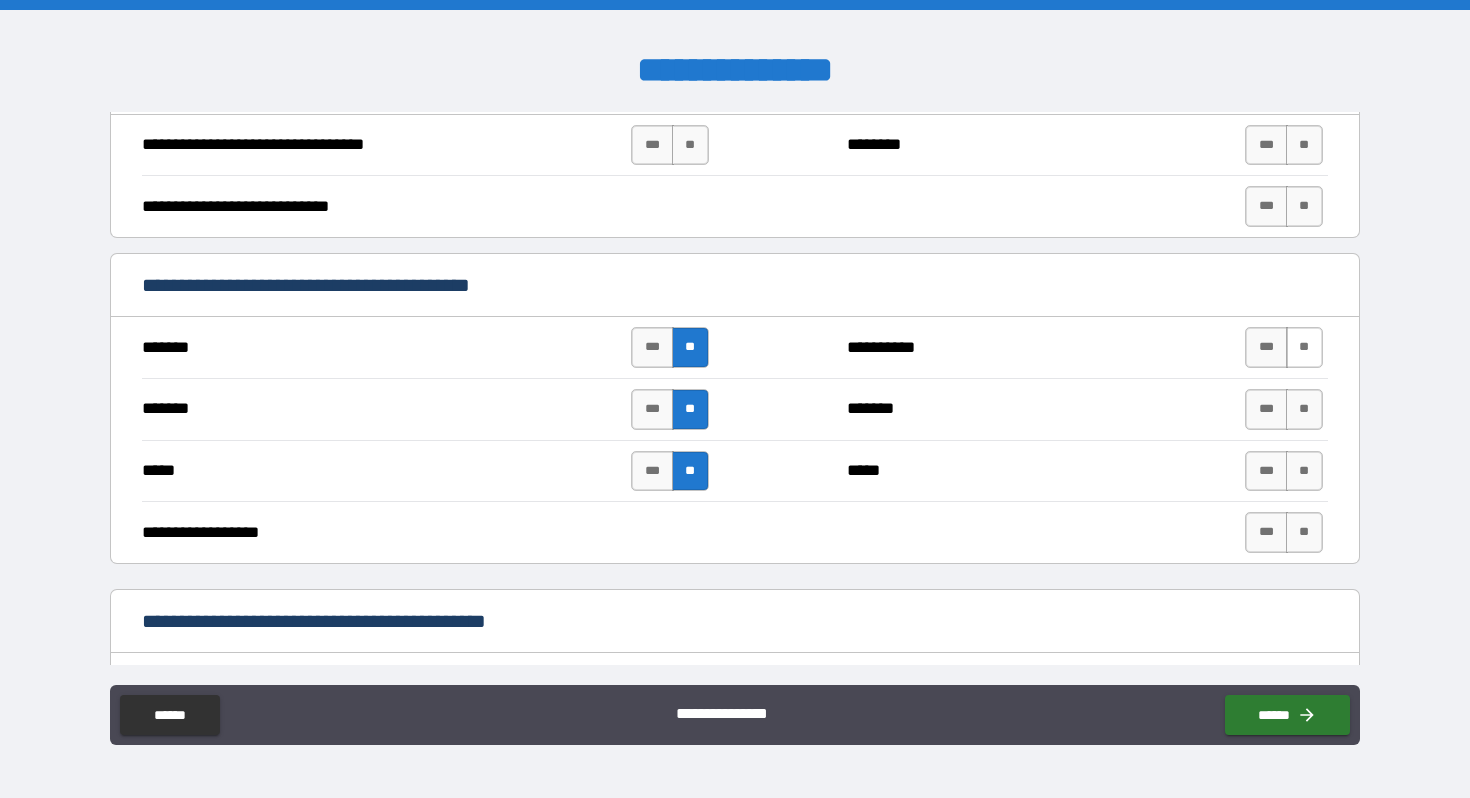 click on "**" at bounding box center (1304, 347) 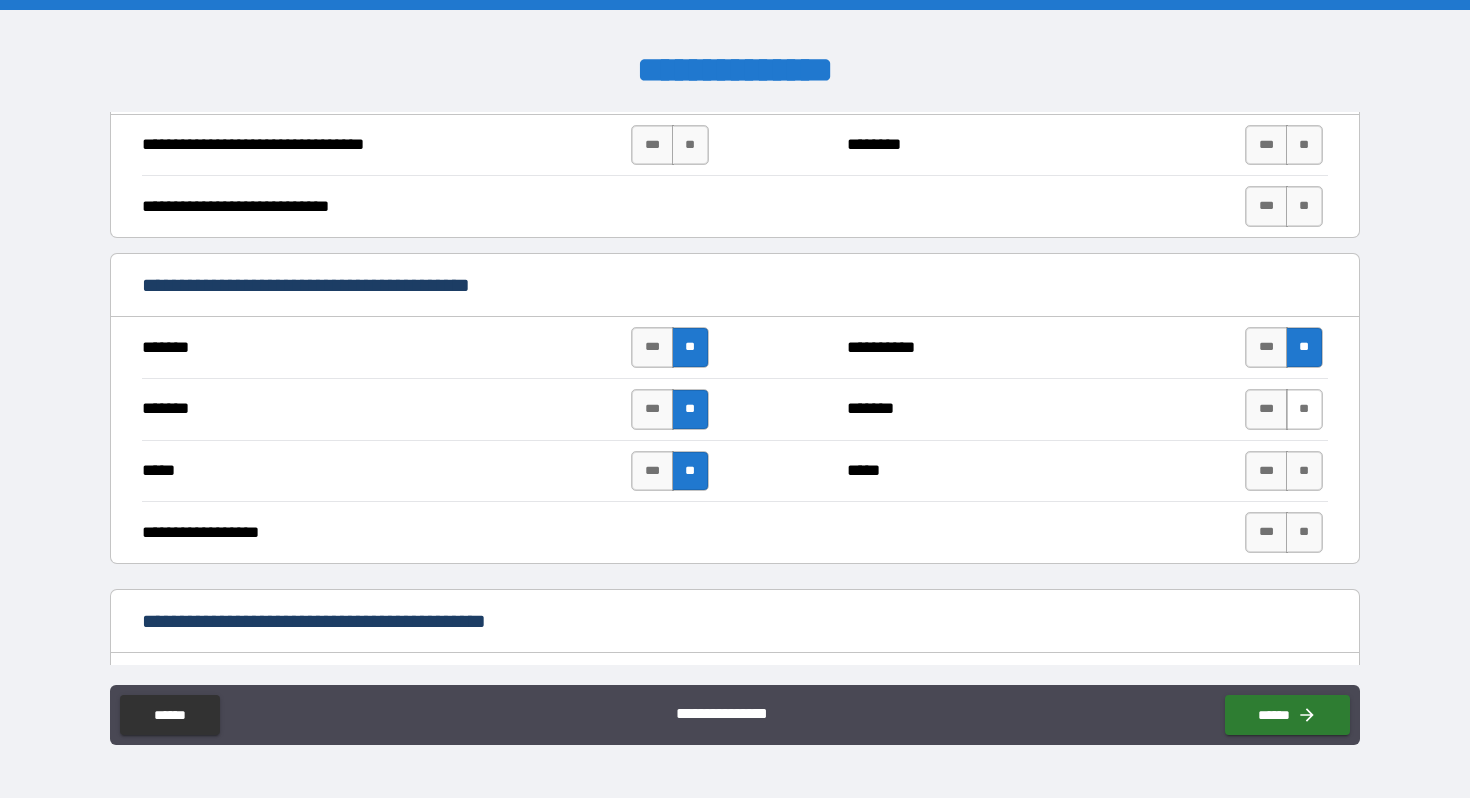 click on "**" at bounding box center (1304, 409) 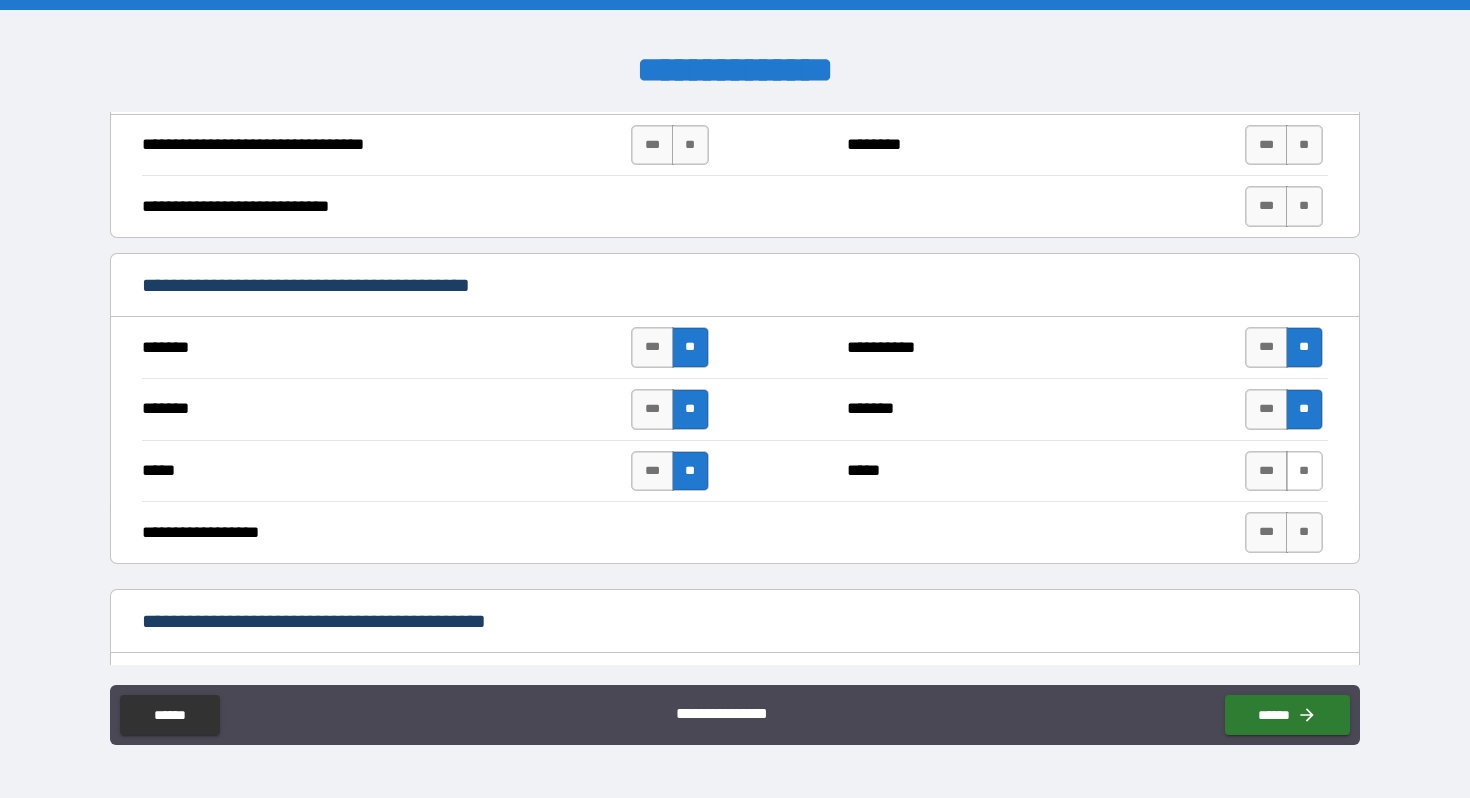 click on "**" at bounding box center [1304, 471] 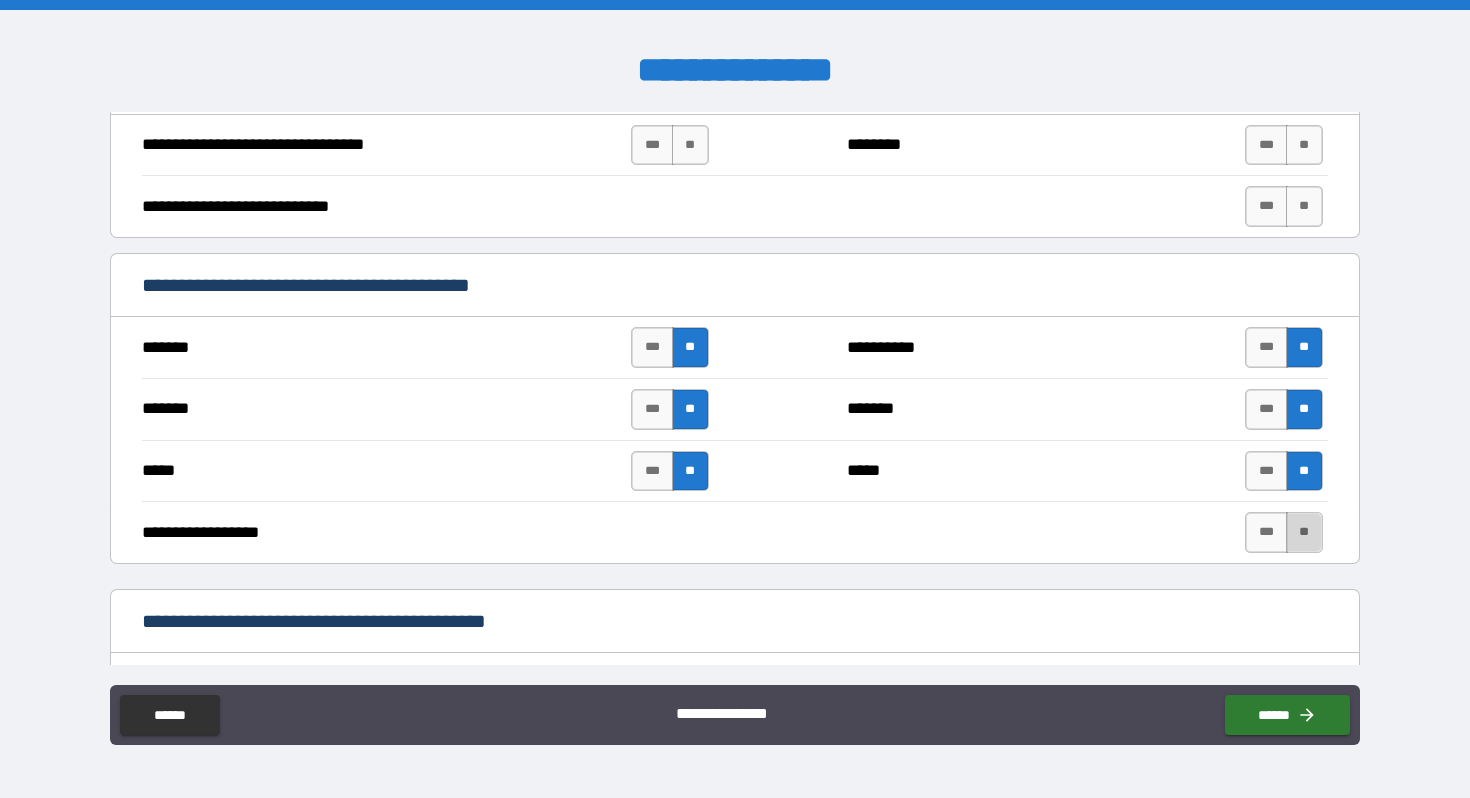 click on "**" at bounding box center [1304, 532] 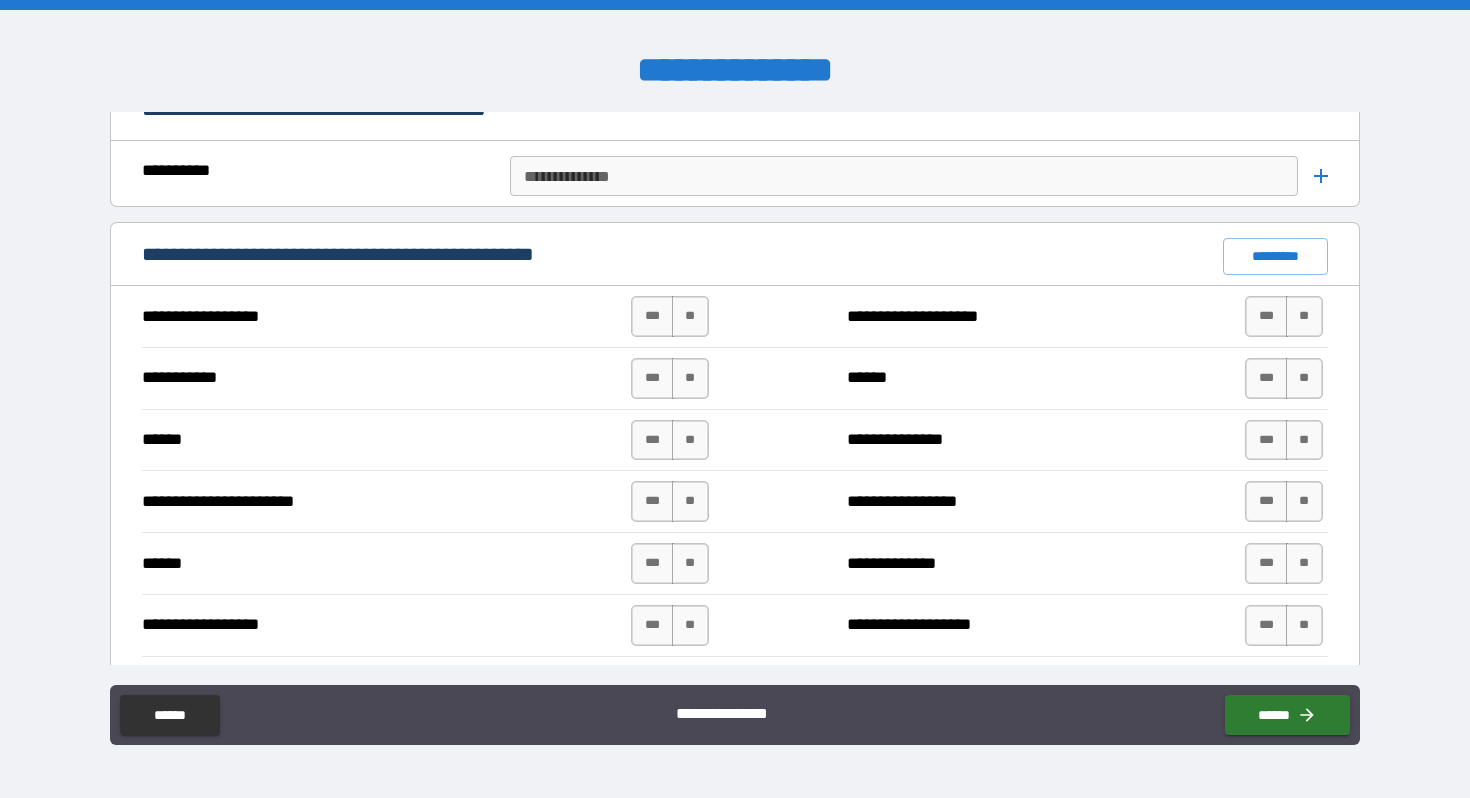 scroll, scrollTop: 1536, scrollLeft: 0, axis: vertical 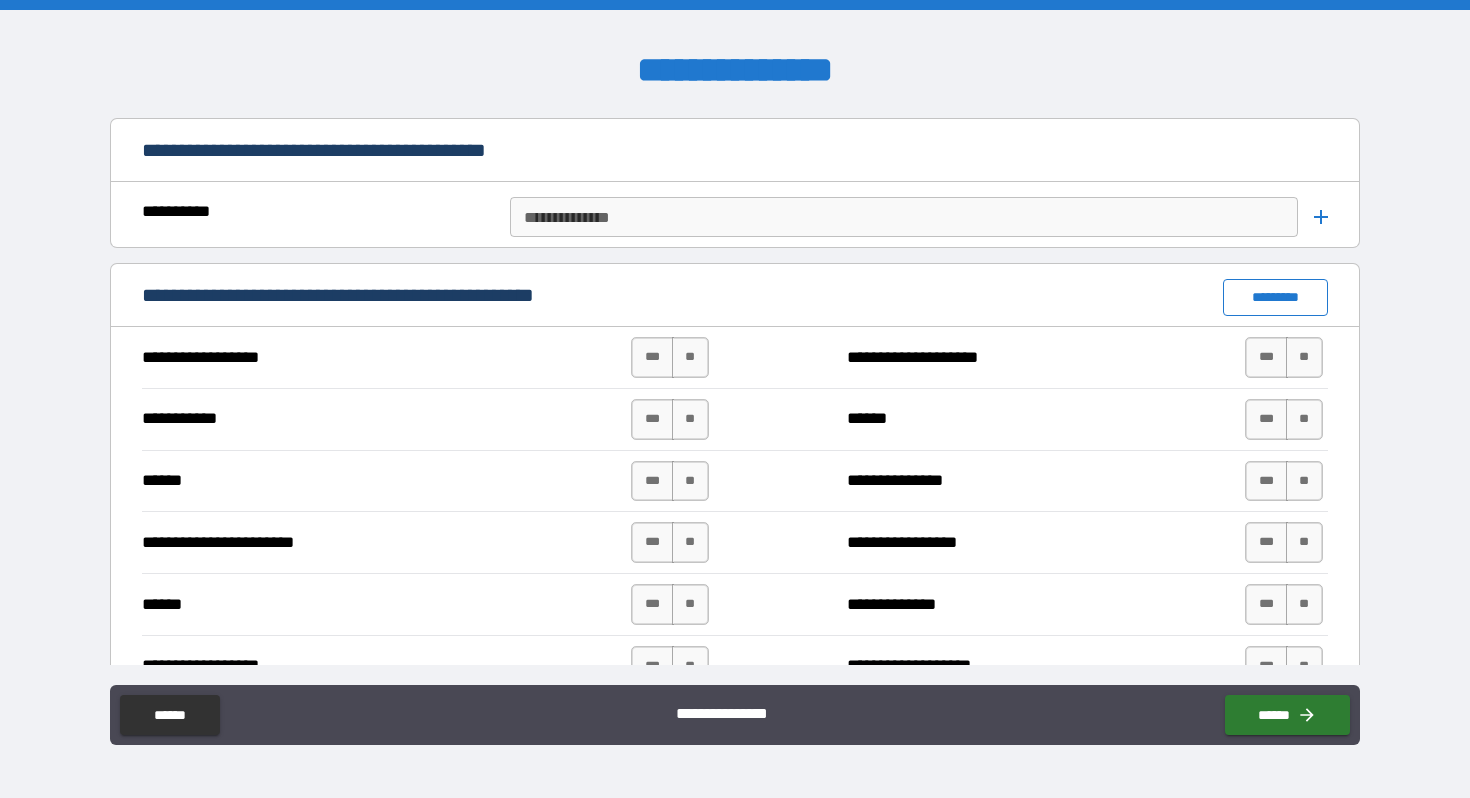 click on "*********" at bounding box center (1275, 297) 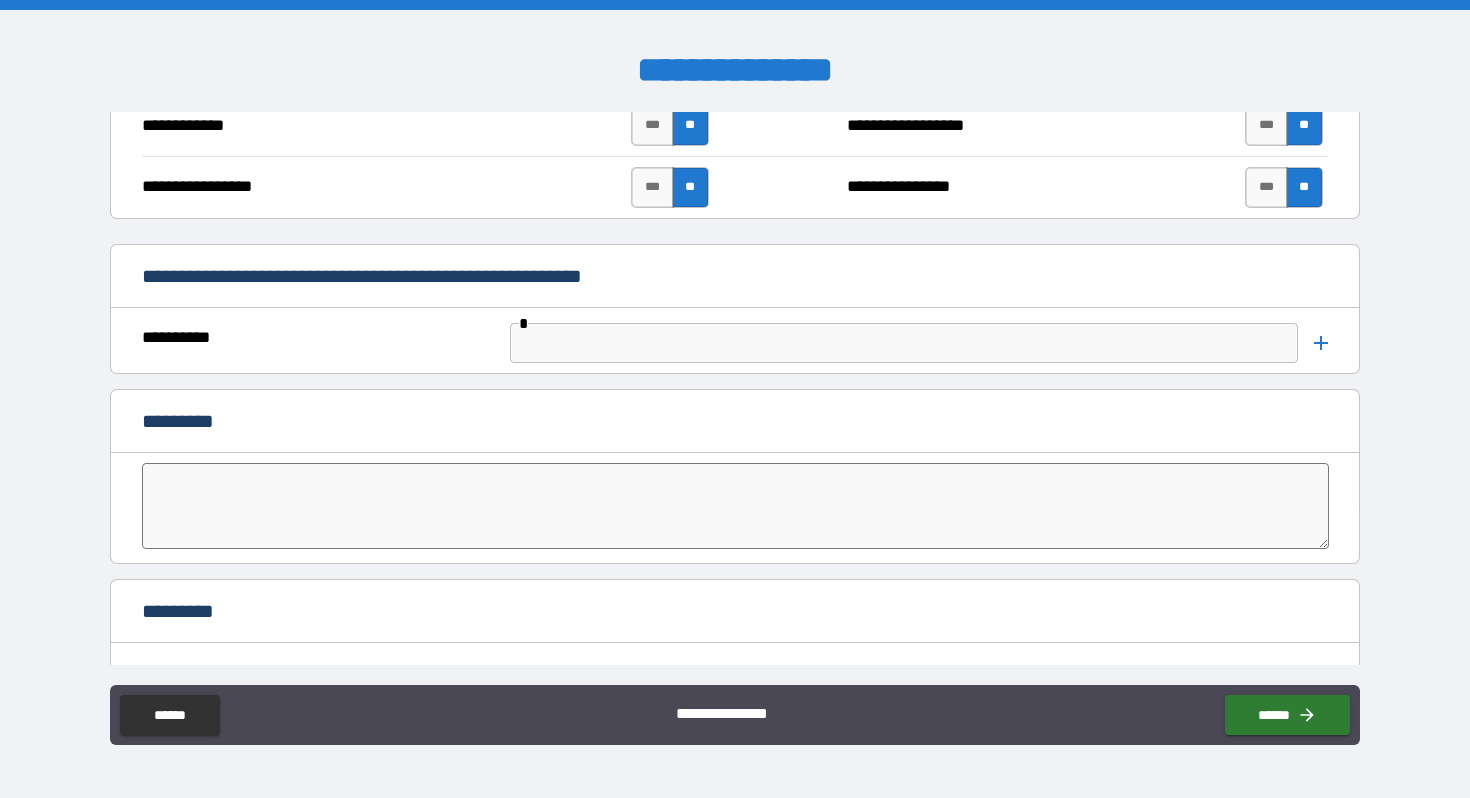 scroll, scrollTop: 4225, scrollLeft: 0, axis: vertical 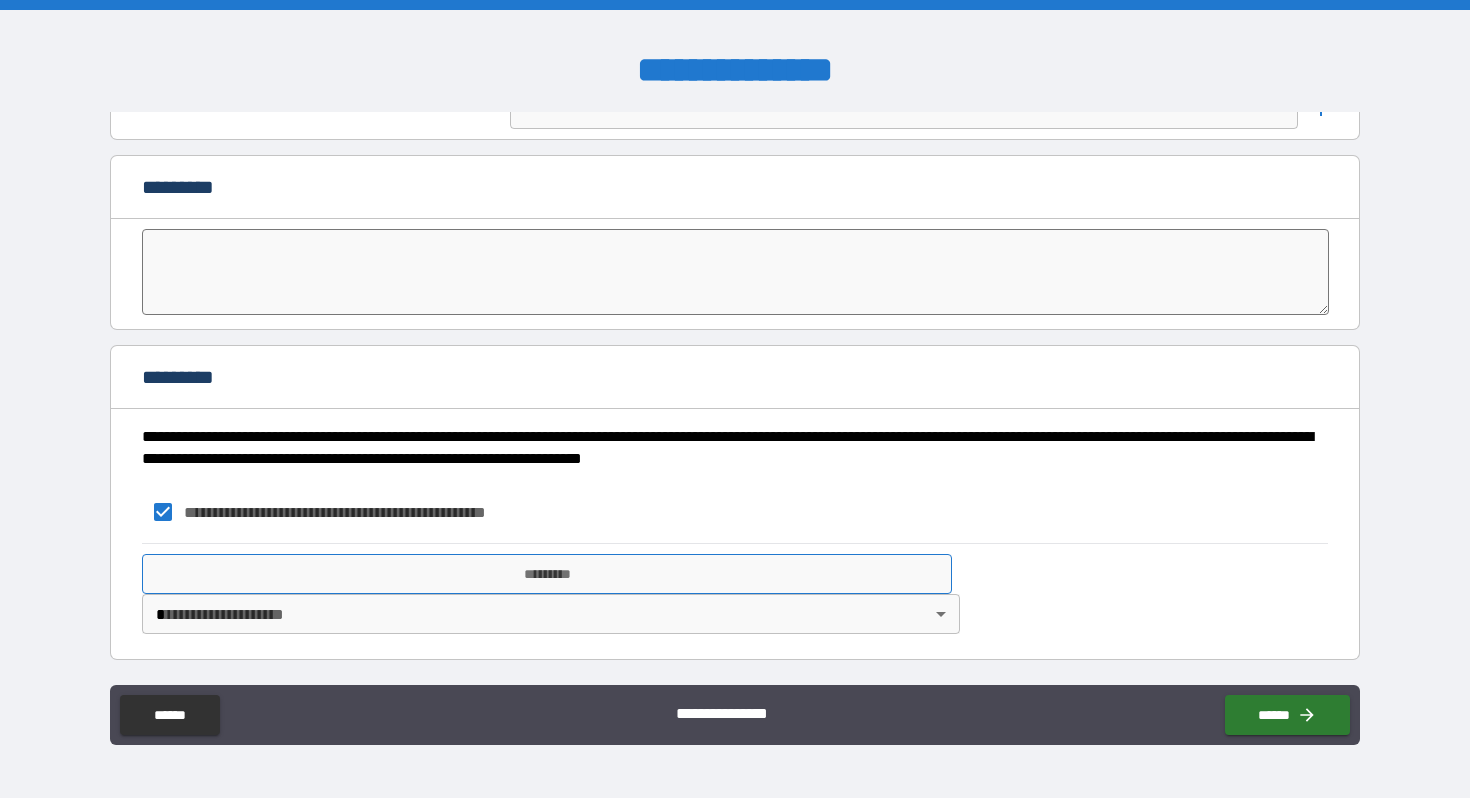 click on "*********" at bounding box center [547, 574] 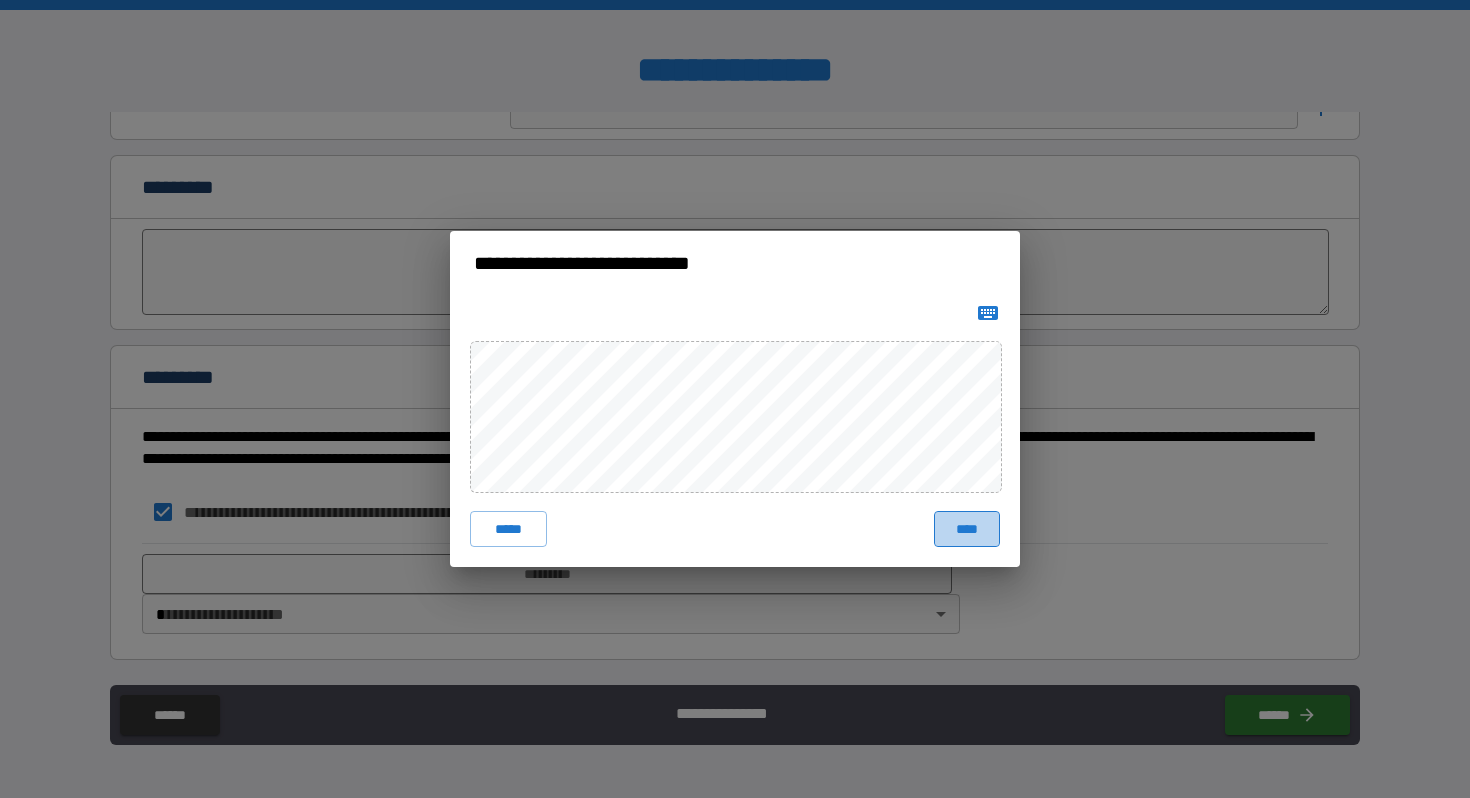 click on "****" at bounding box center [967, 529] 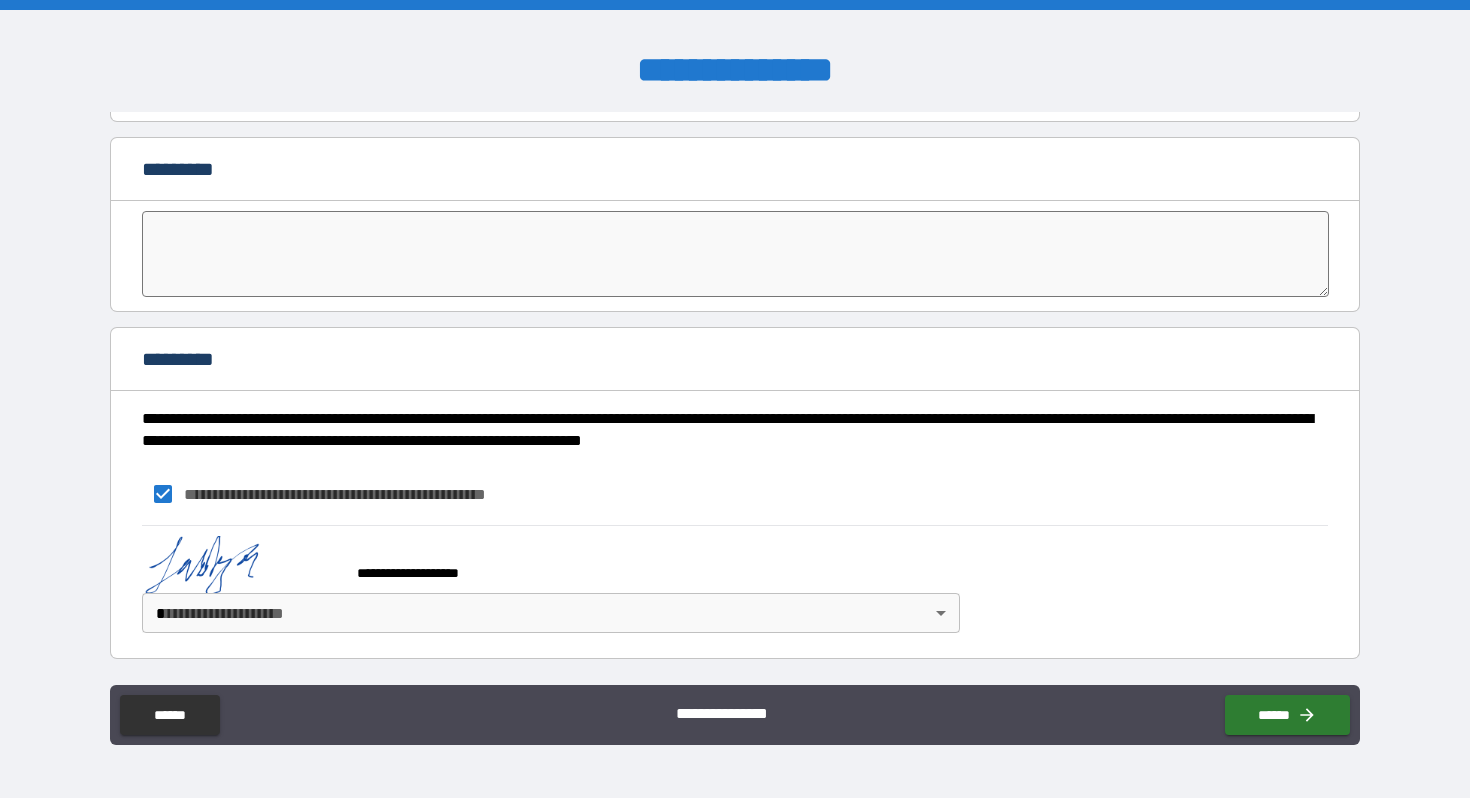 scroll, scrollTop: 4240, scrollLeft: 0, axis: vertical 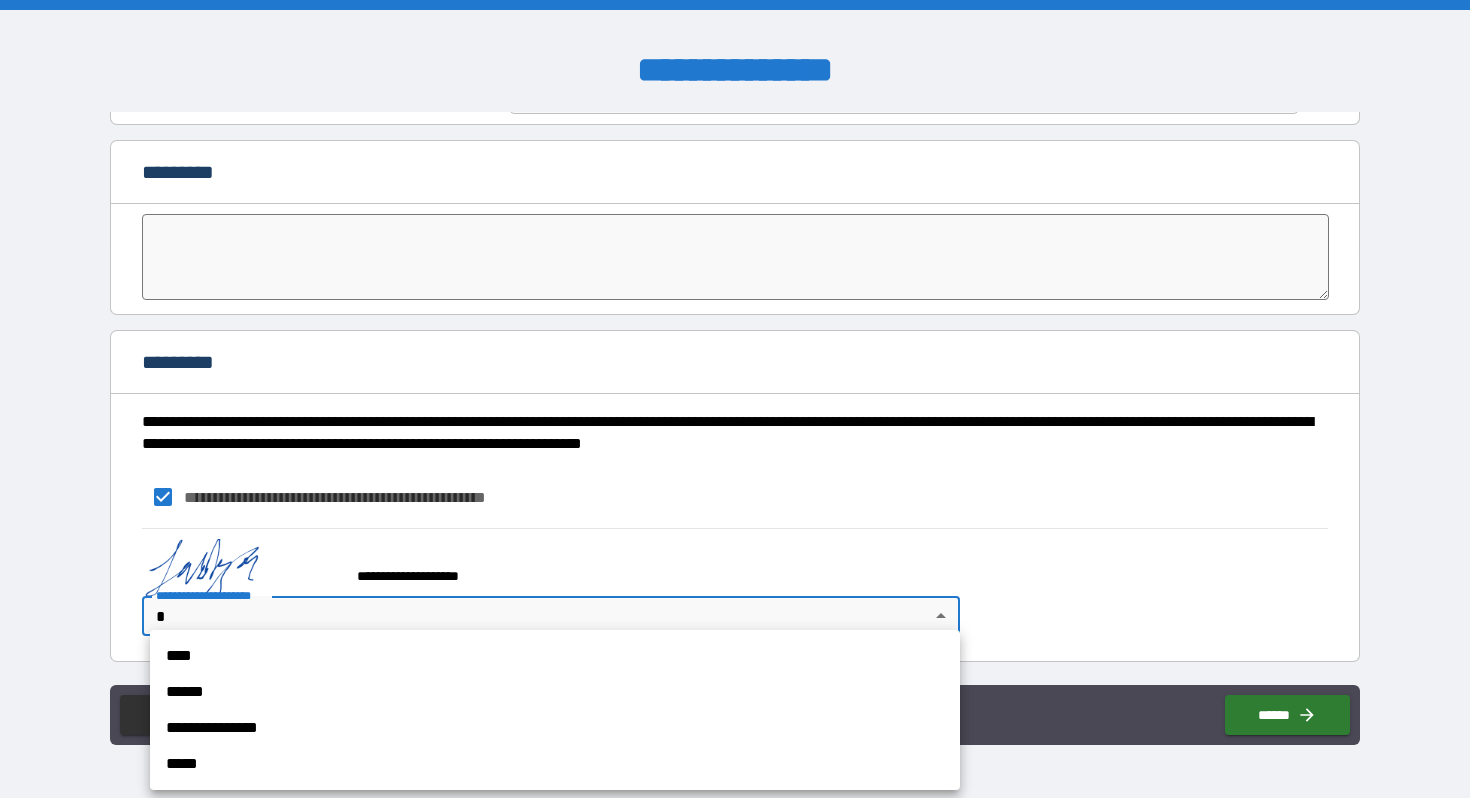 click on "[FIRST] [LAST] [STREET] [CITY] [STATE] [ZIP] [COUNTRY] [PHONE] [EMAIL] [DOB] [SSN] [CREDIT_CARD] [PASSPORT] [DRIVER_LICENSE]" at bounding box center [735, 399] 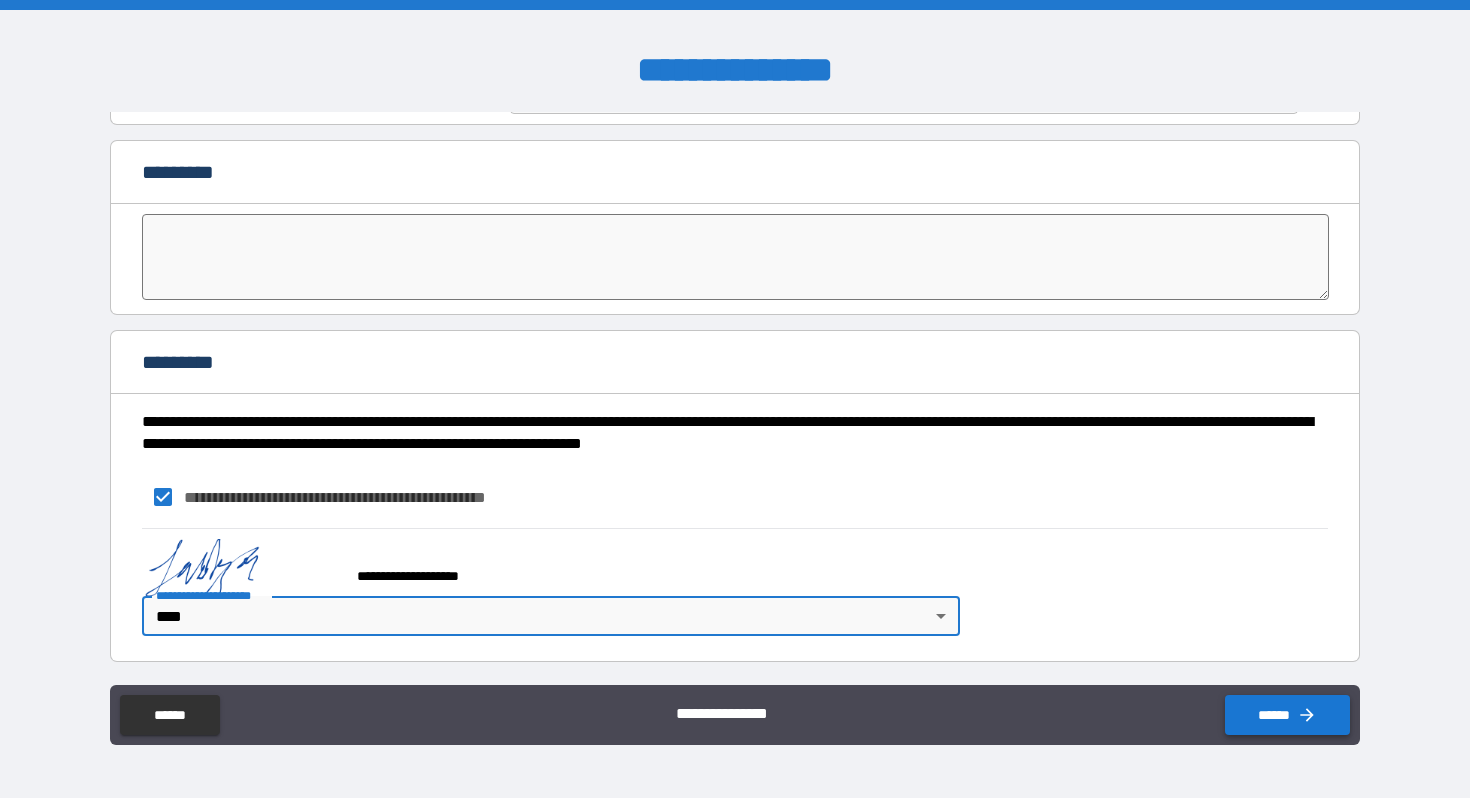 click on "******" at bounding box center (1287, 715) 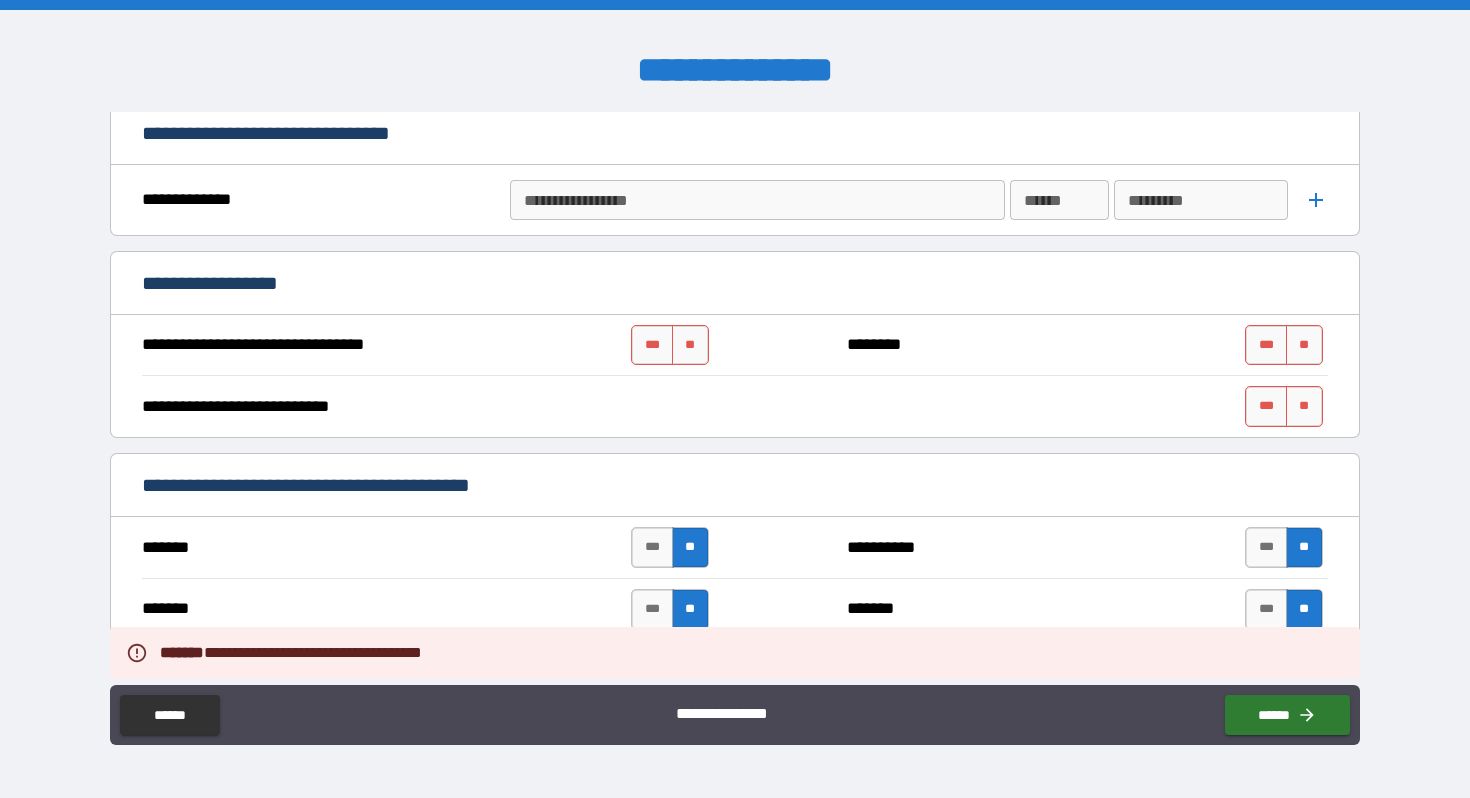 scroll, scrollTop: 865, scrollLeft: 0, axis: vertical 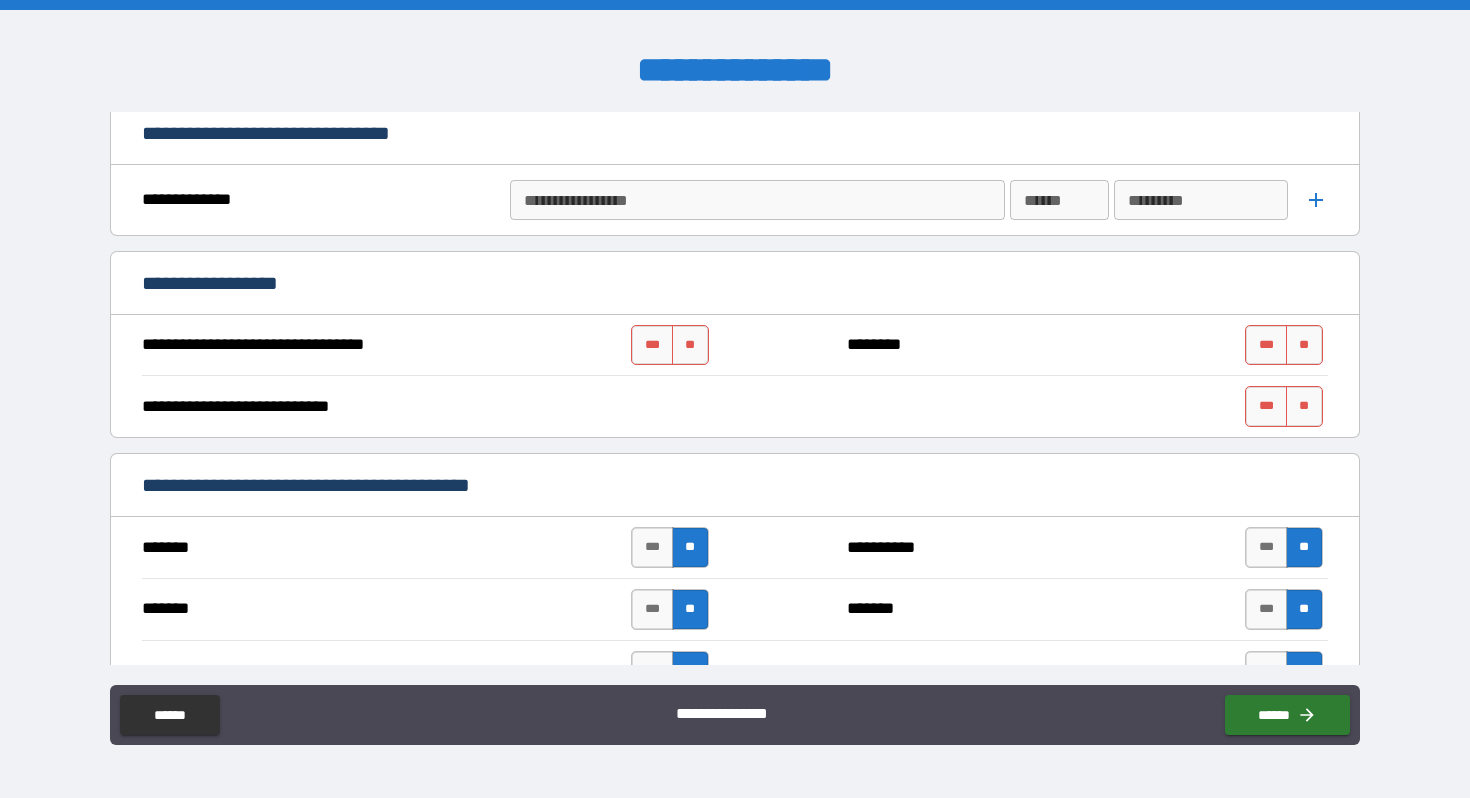 click on "**********" at bounding box center [224, 283] 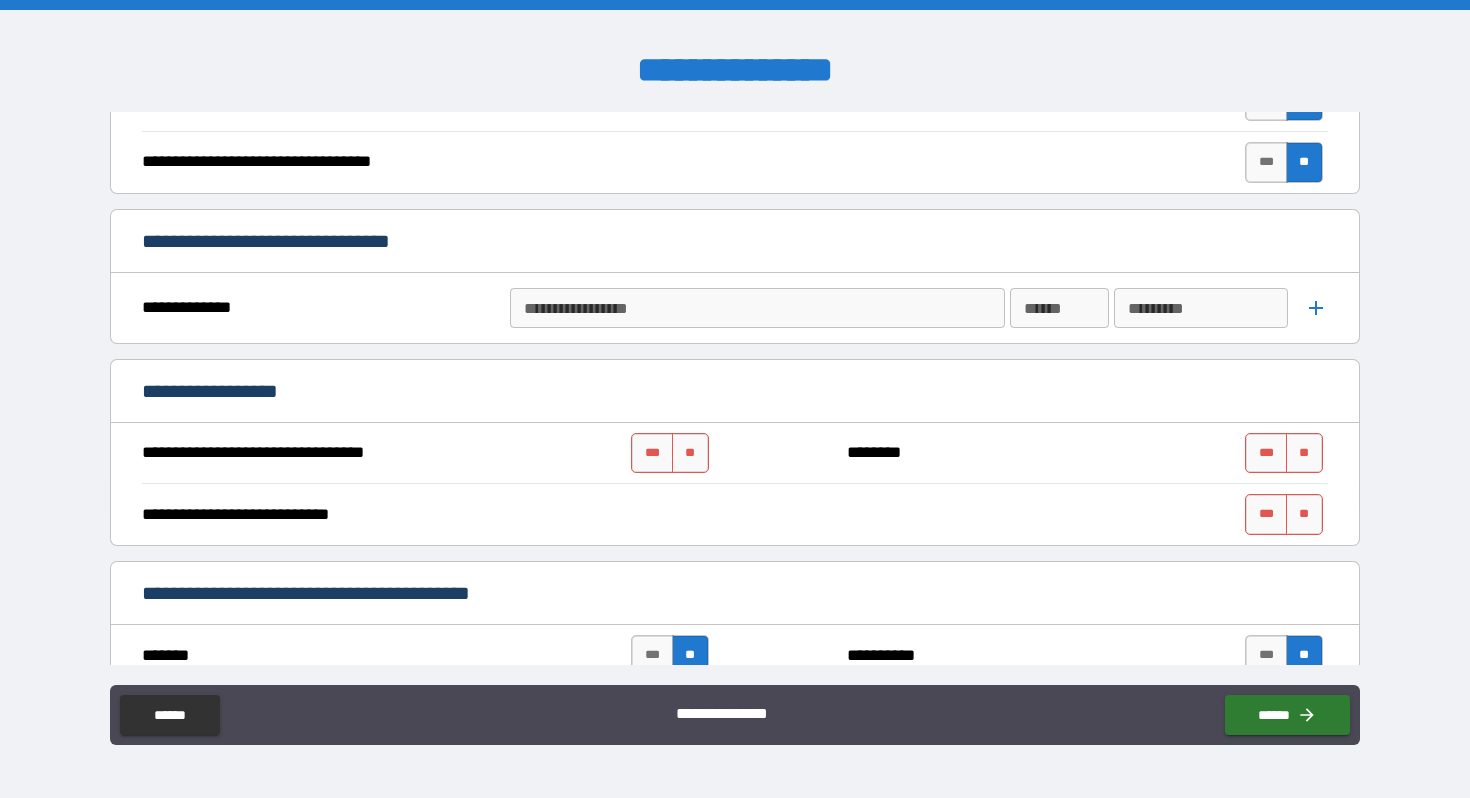 scroll, scrollTop: 758, scrollLeft: 0, axis: vertical 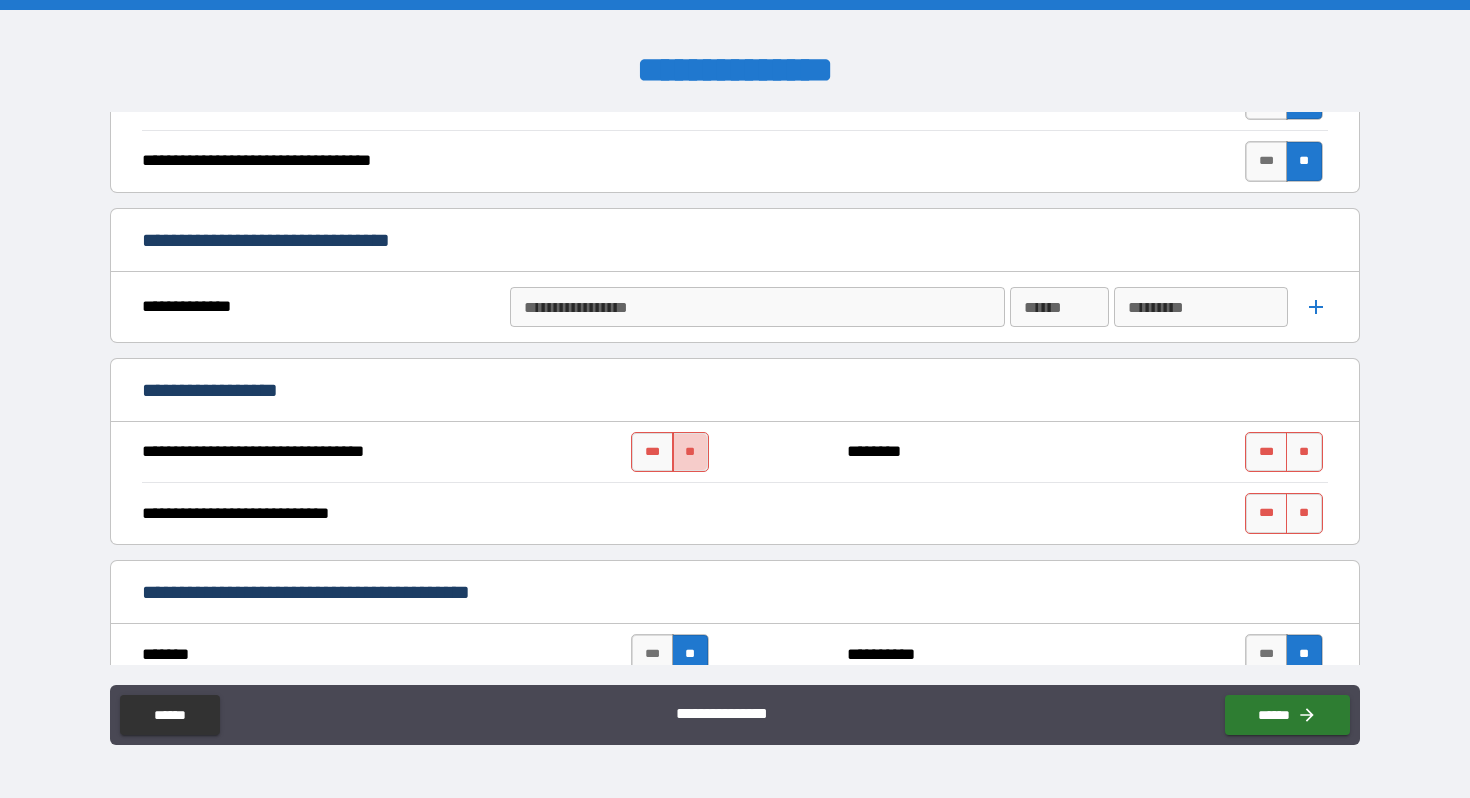 click on "**" at bounding box center (690, 452) 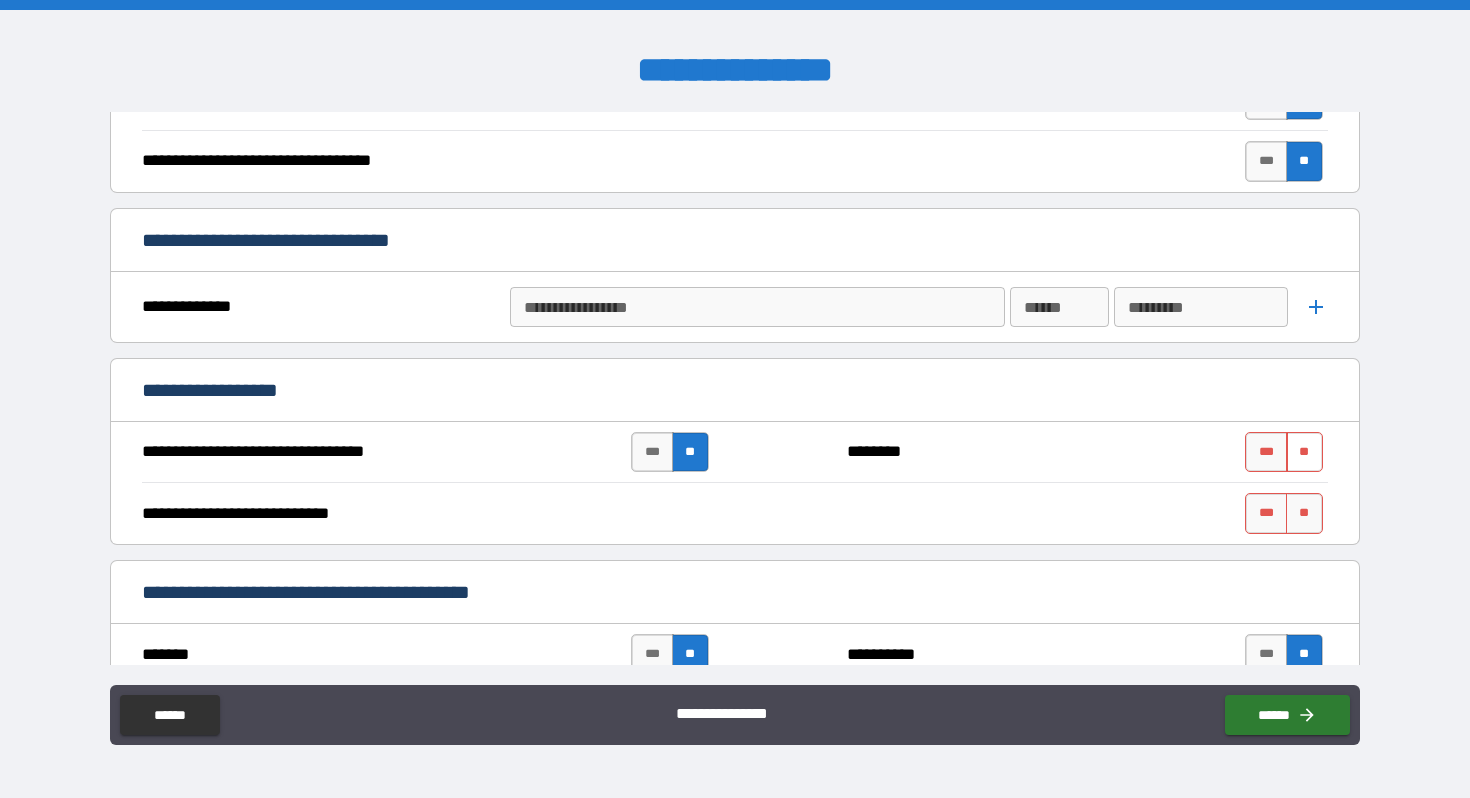 click on "**" at bounding box center (1304, 452) 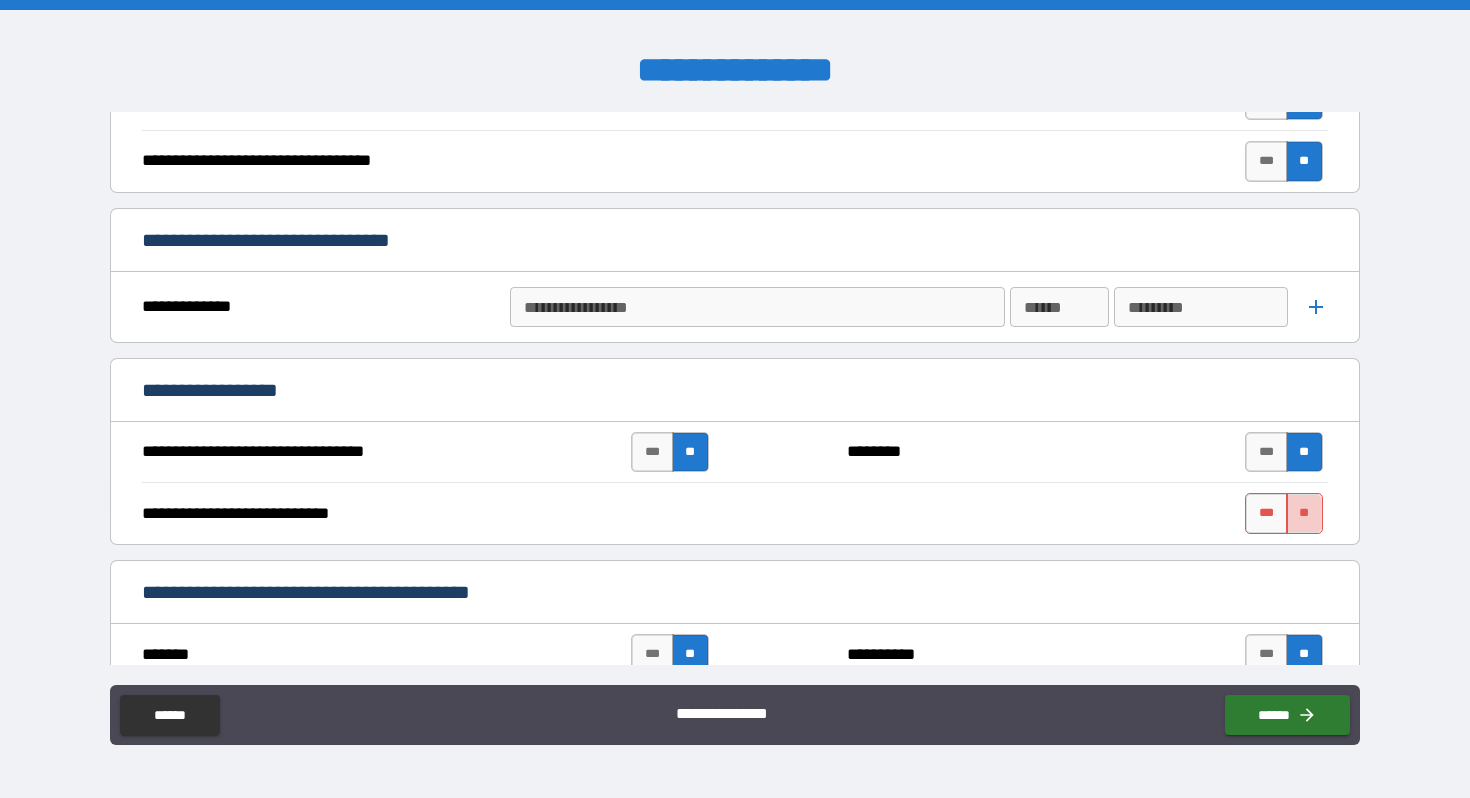 click on "**" at bounding box center (1304, 513) 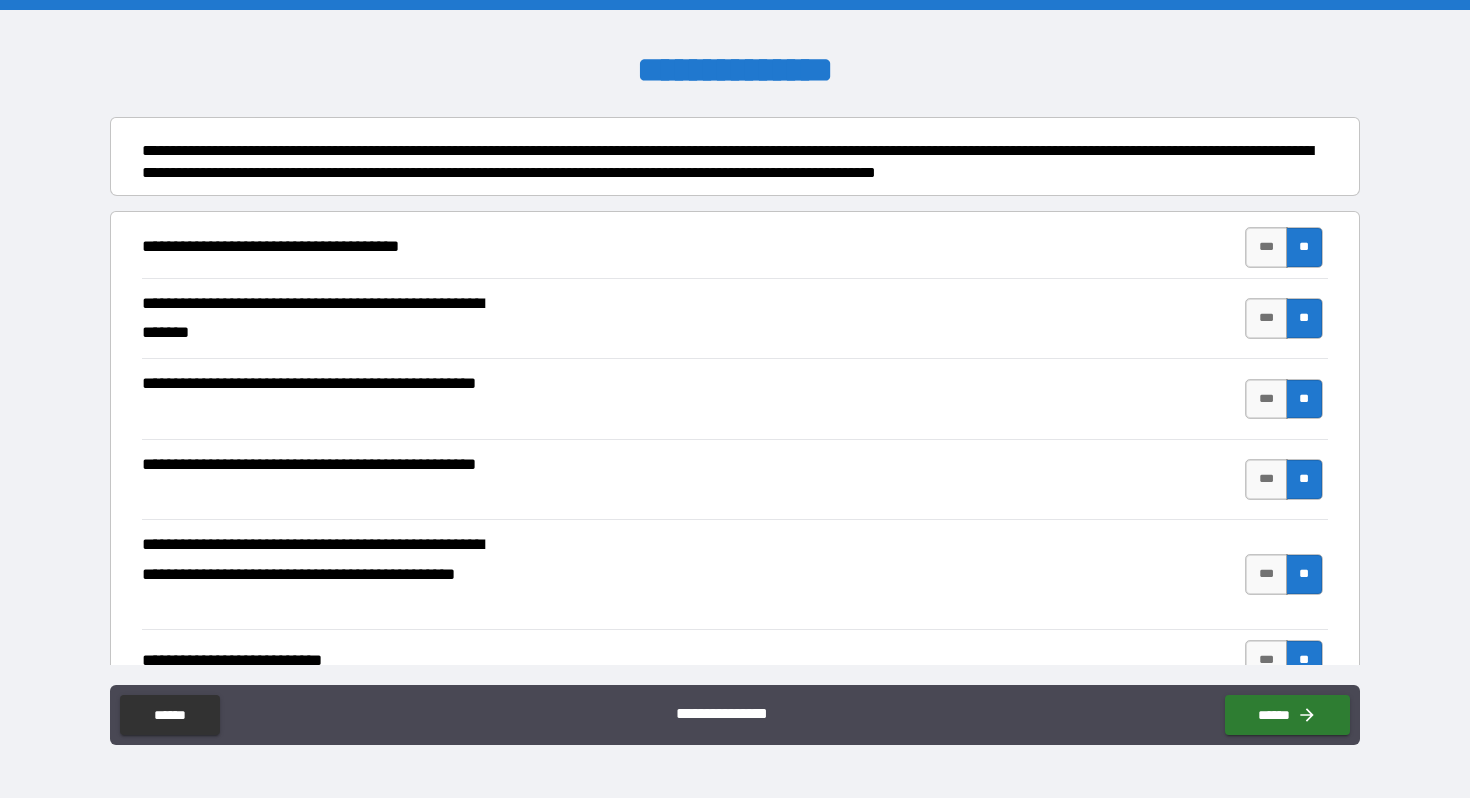 scroll, scrollTop: 0, scrollLeft: 0, axis: both 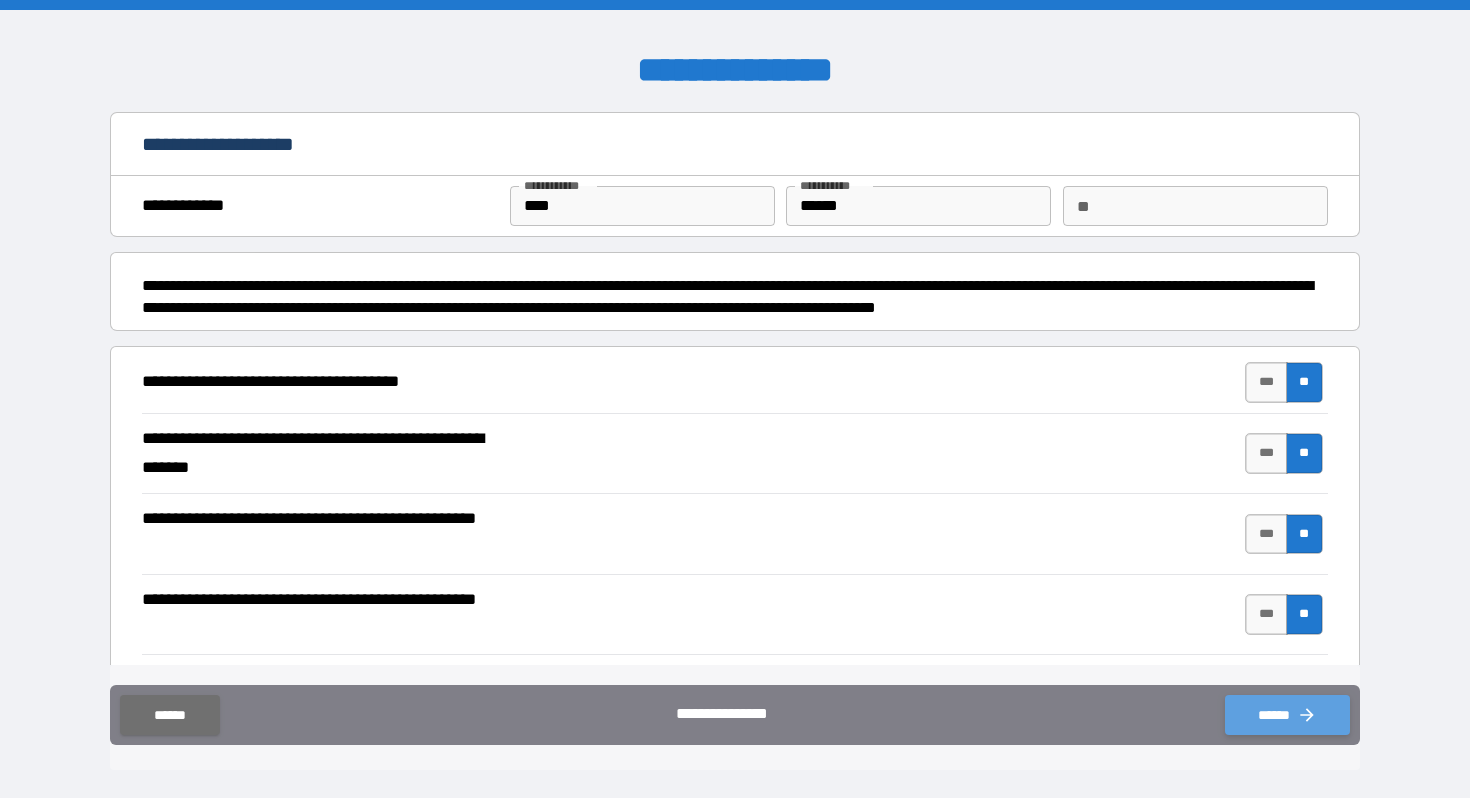 click on "******" at bounding box center (1287, 715) 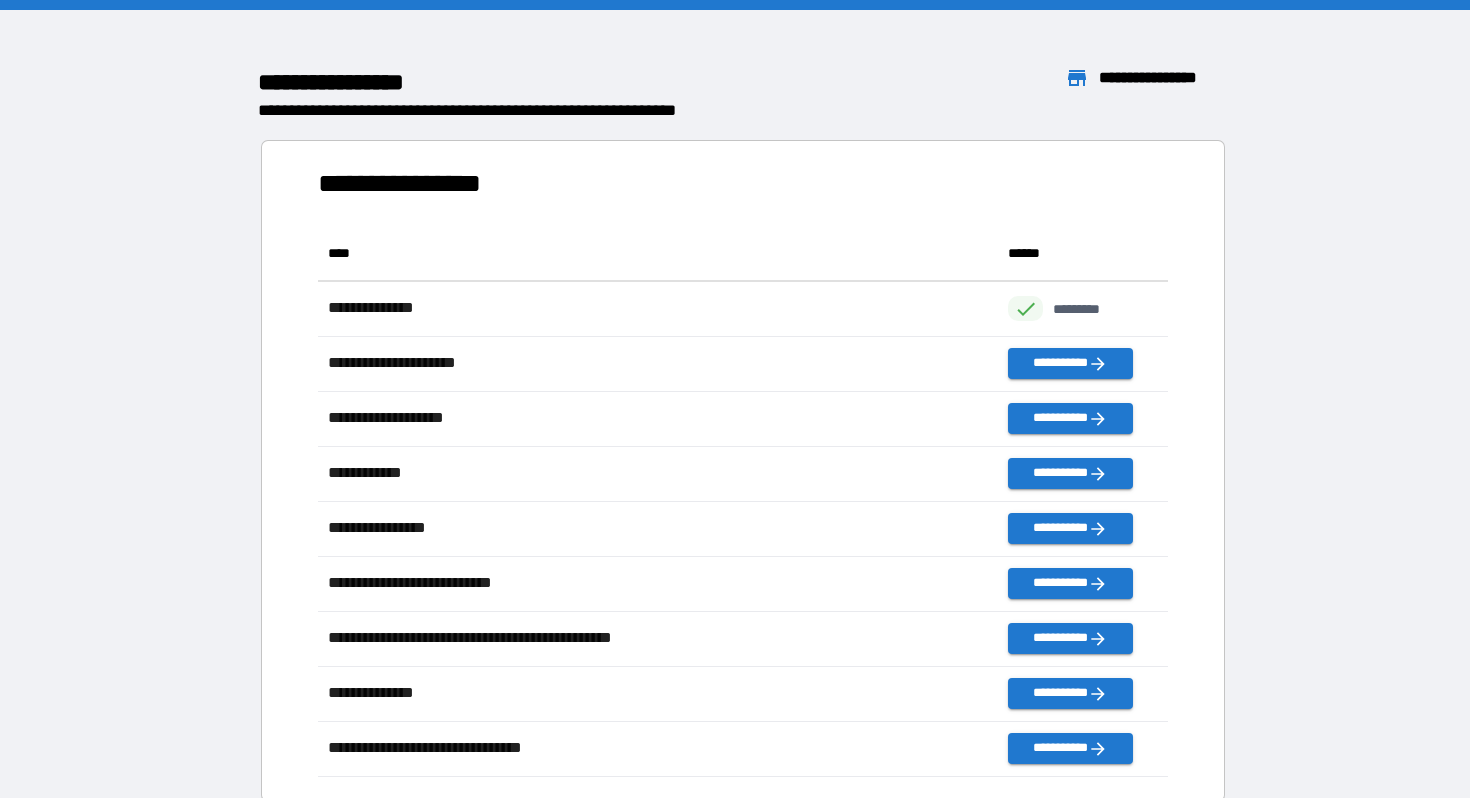 scroll, scrollTop: 1, scrollLeft: 1, axis: both 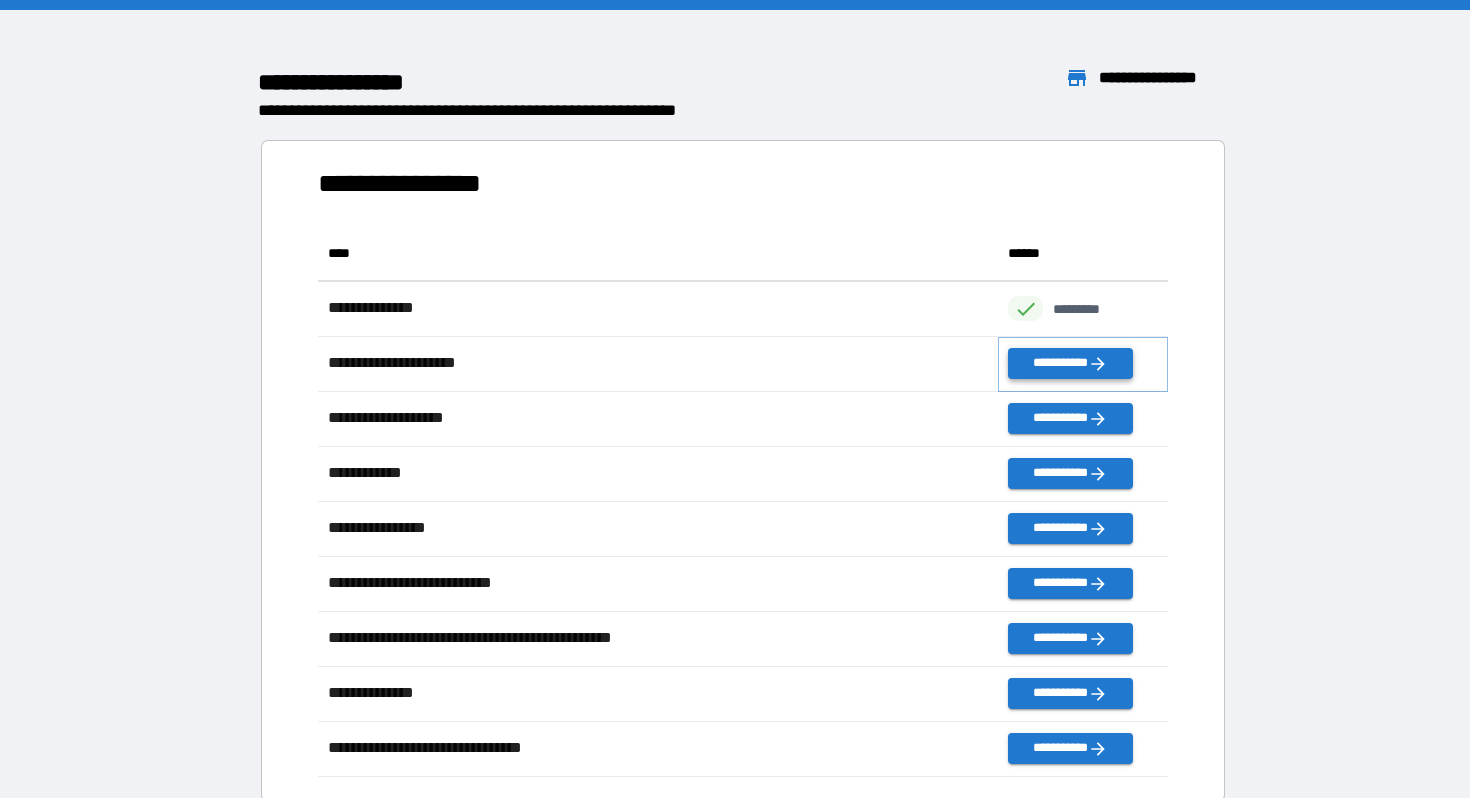 click 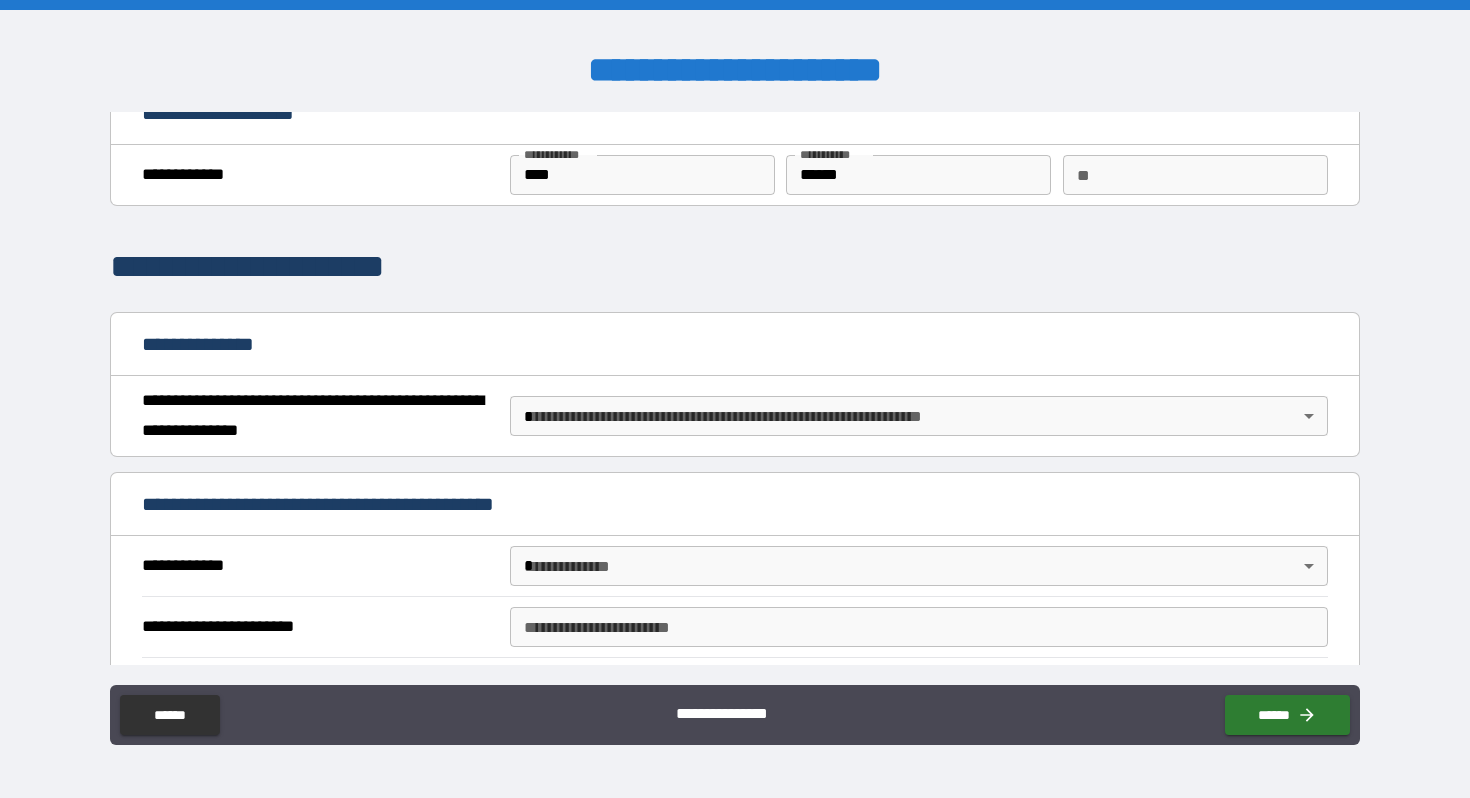 scroll, scrollTop: 0, scrollLeft: 0, axis: both 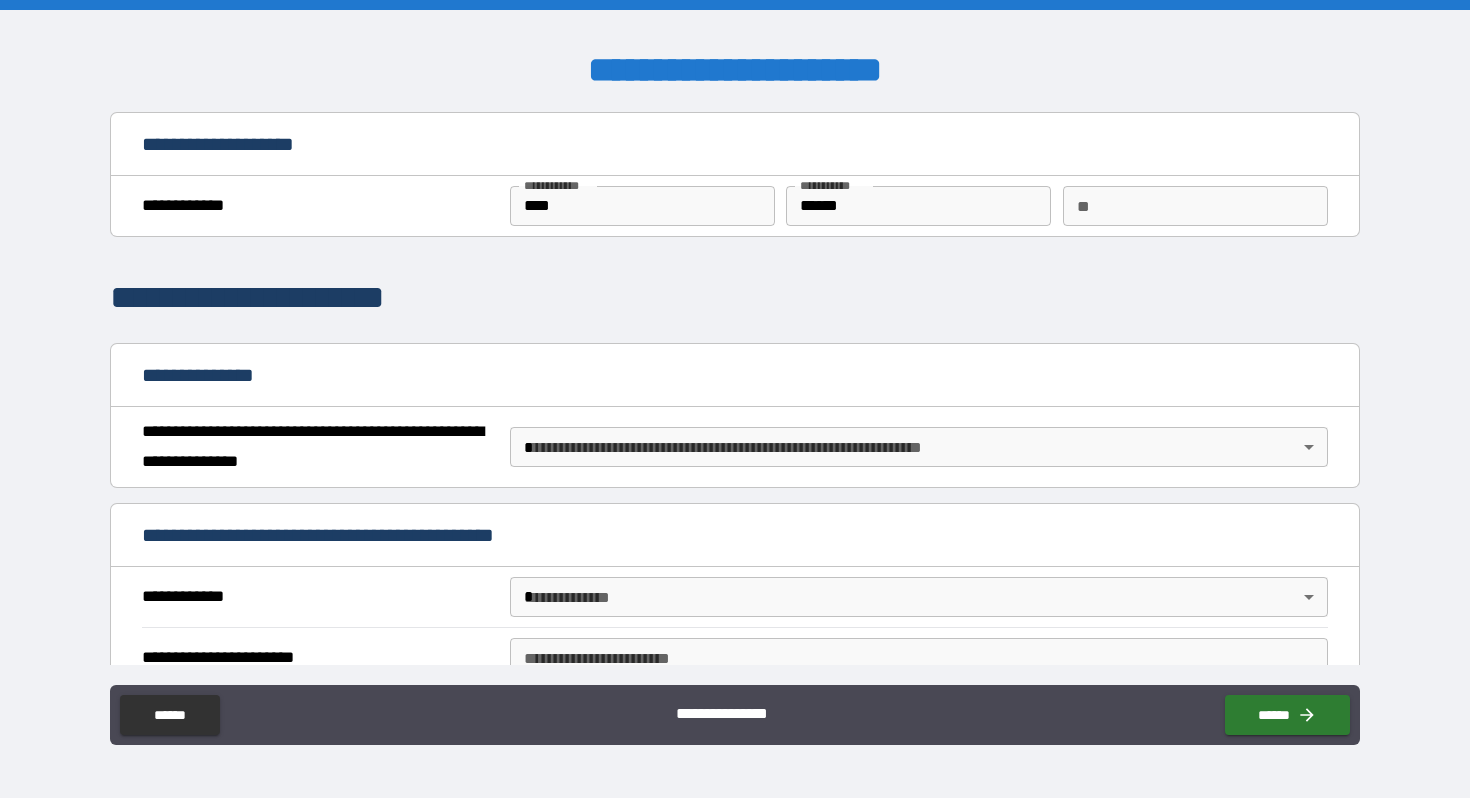 click on "**" at bounding box center (1195, 206) 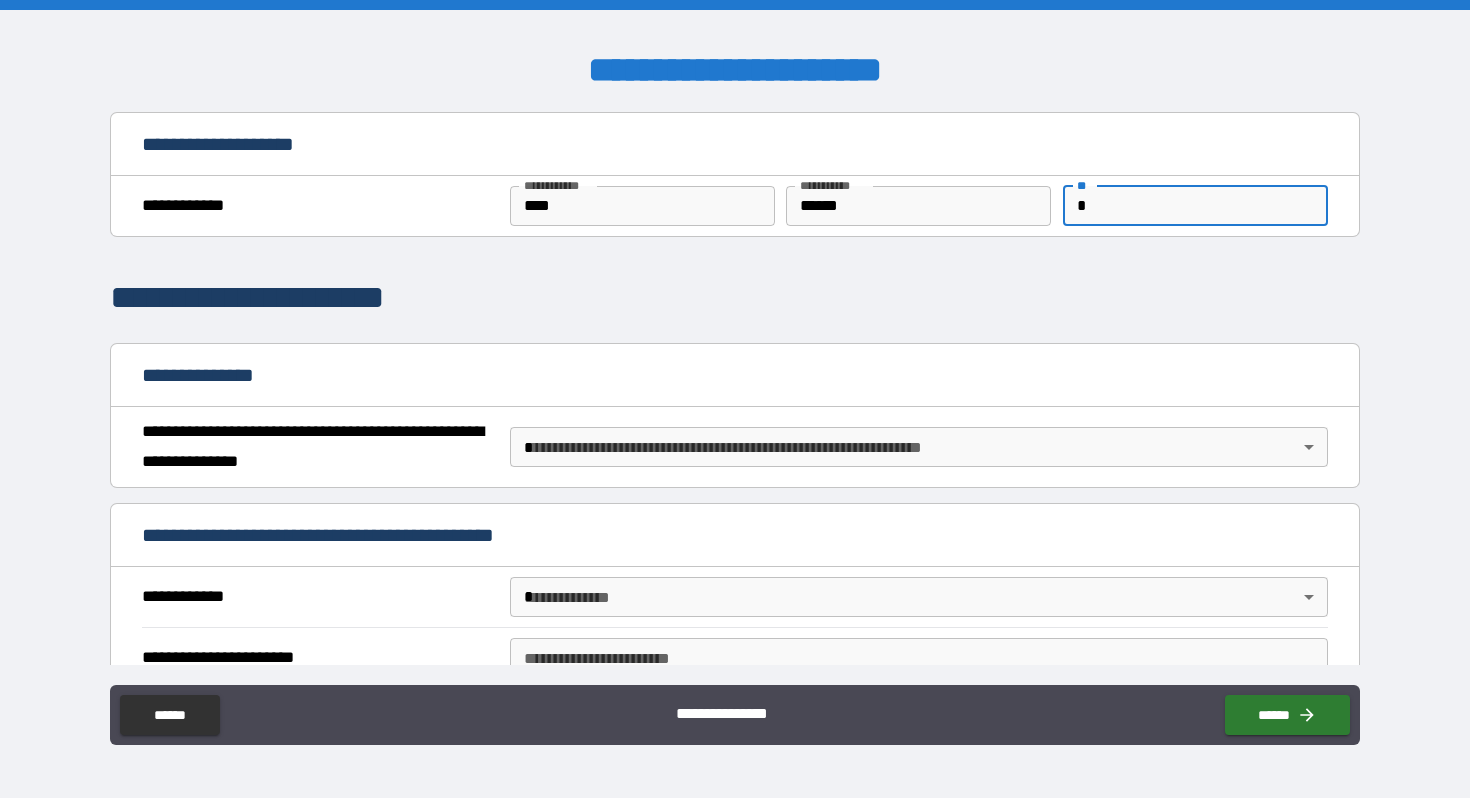 type on "*" 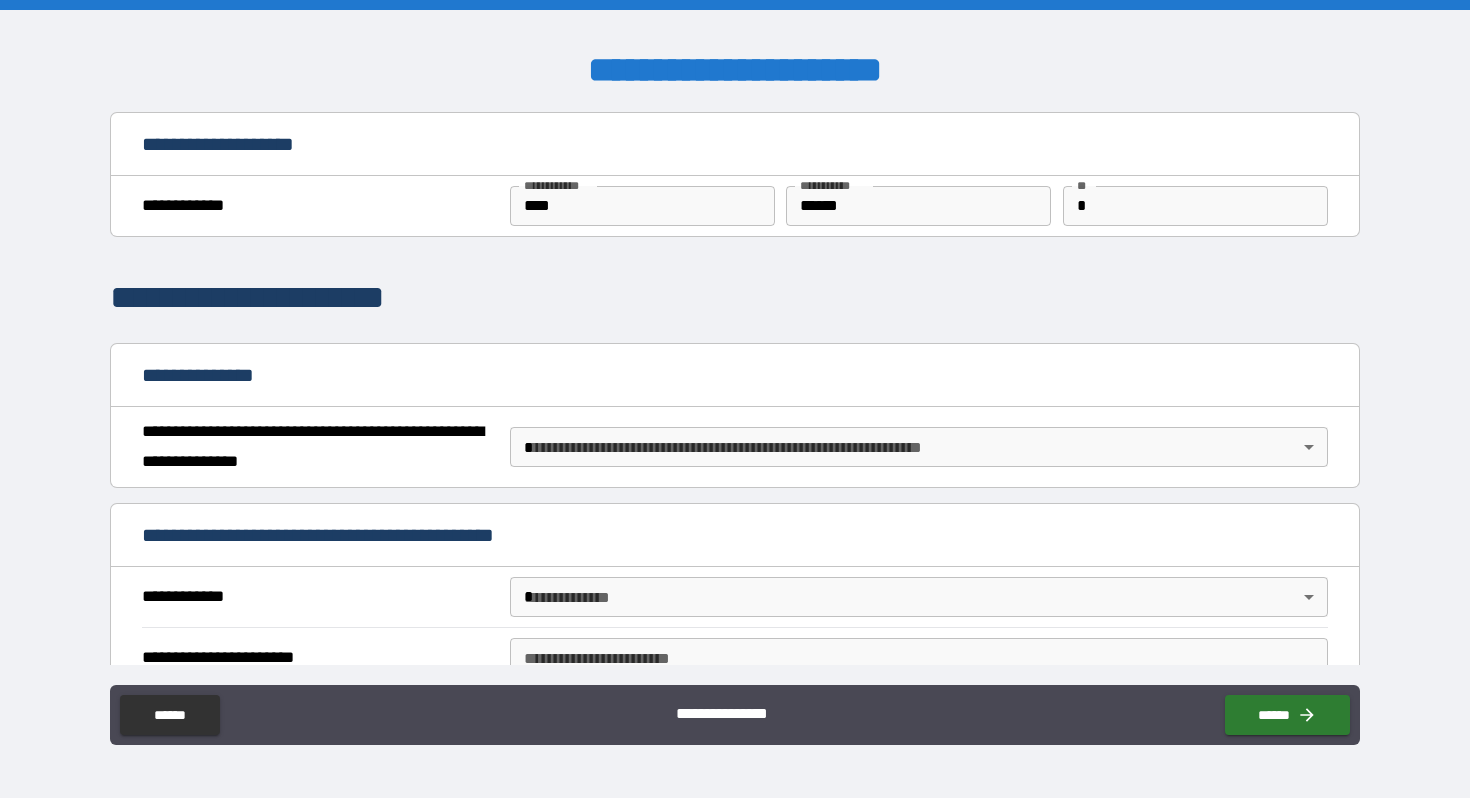 click on "**********" at bounding box center [735, 298] 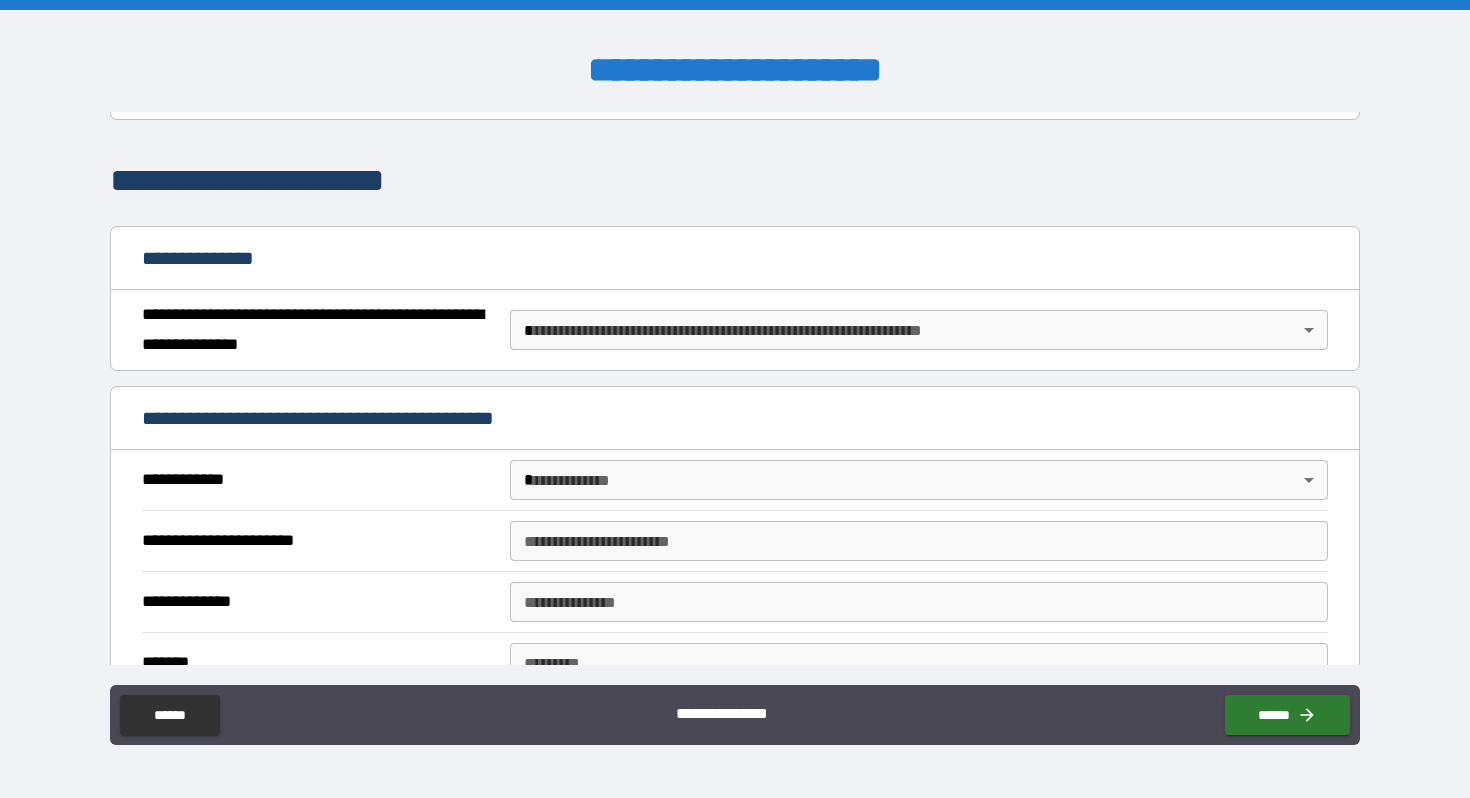 scroll, scrollTop: 121, scrollLeft: 0, axis: vertical 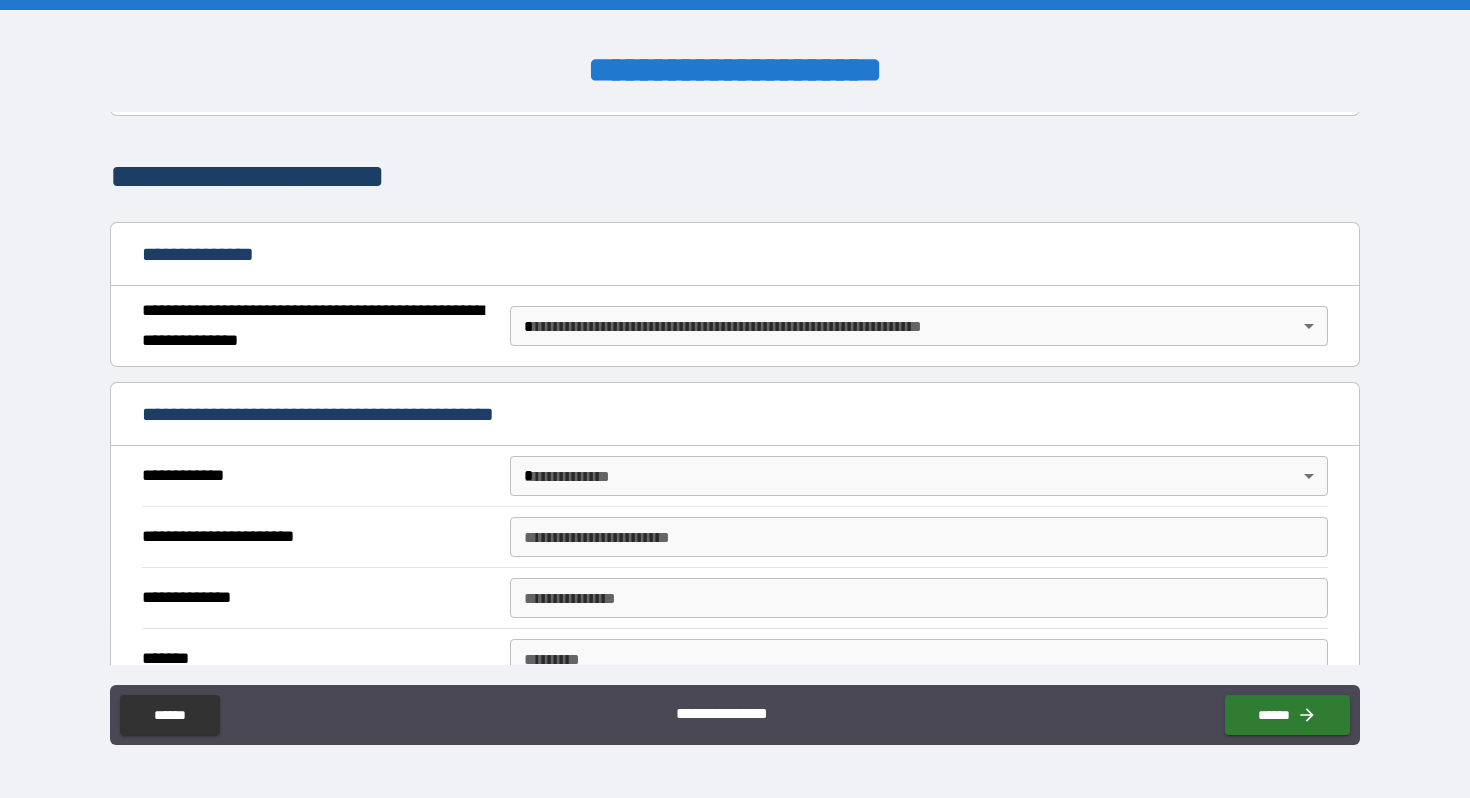 click on "[FIRST] [LAST] [STREET] [CITY] [STATE] [ZIP] [COUNTRY] [PHONE] [EMAIL] [DOB] [SSN] [CREDIT_CARD] [PASSPORT] [DRIVER_LICENSE]" at bounding box center [735, 399] 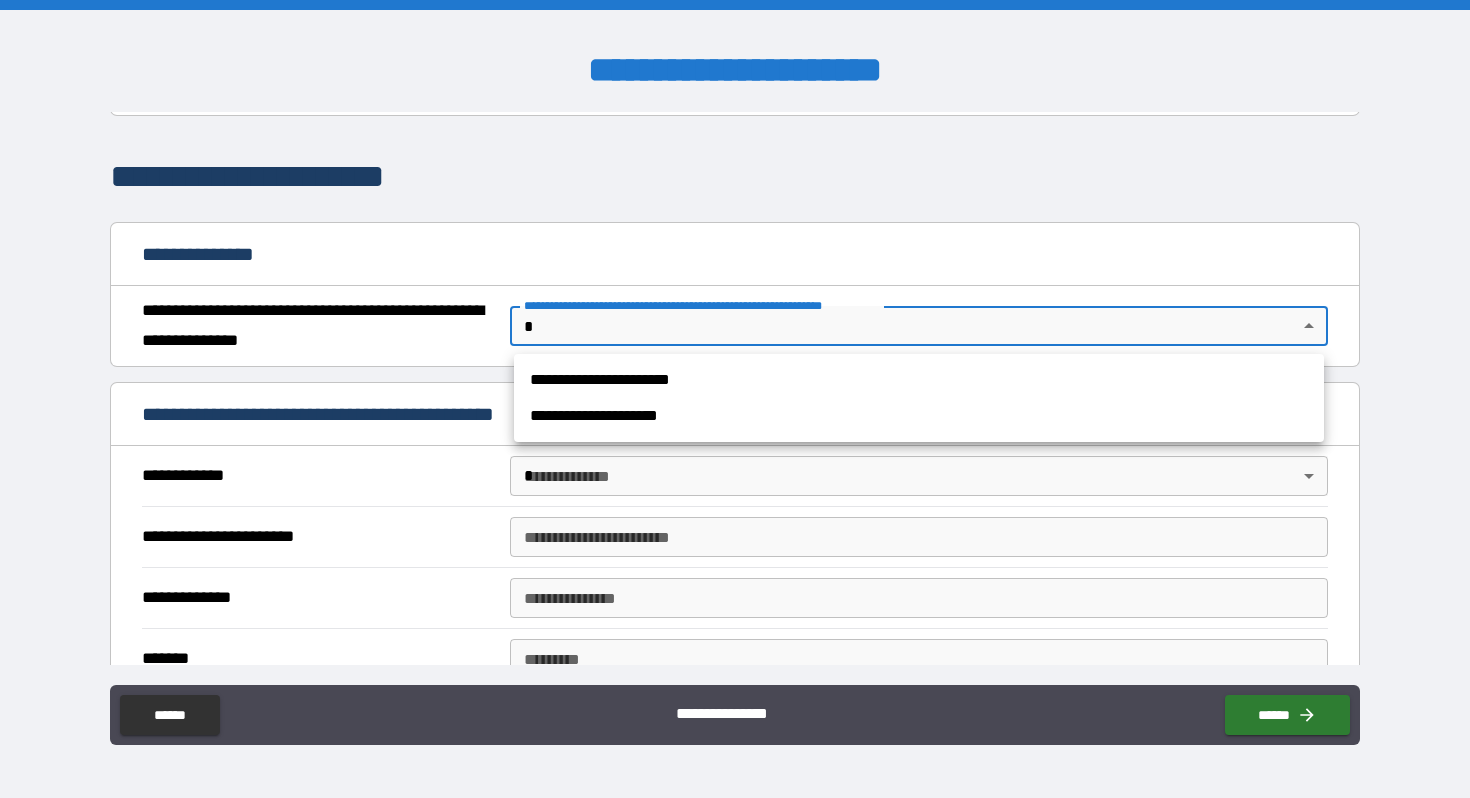 click on "**********" at bounding box center (919, 380) 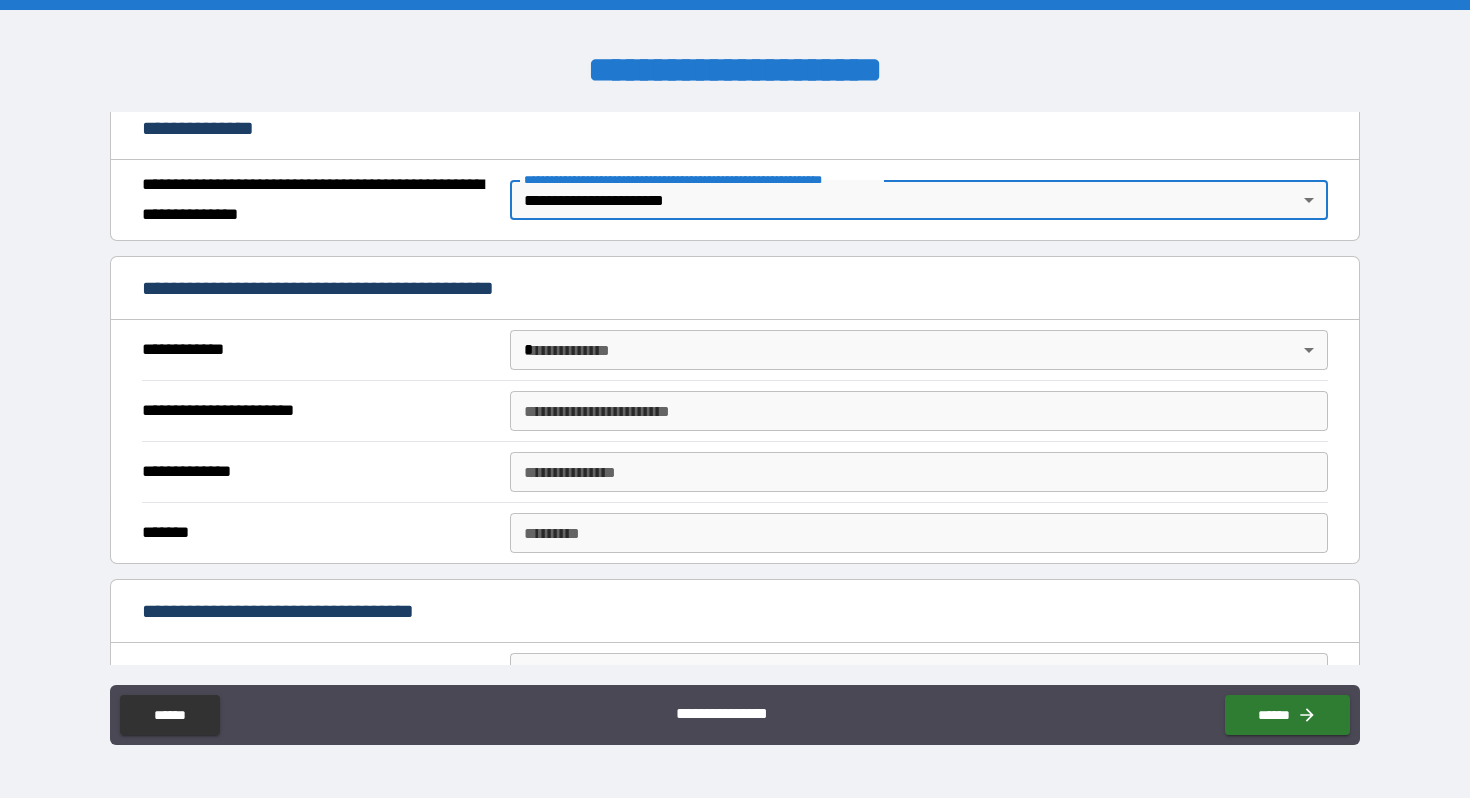 scroll, scrollTop: 250, scrollLeft: 0, axis: vertical 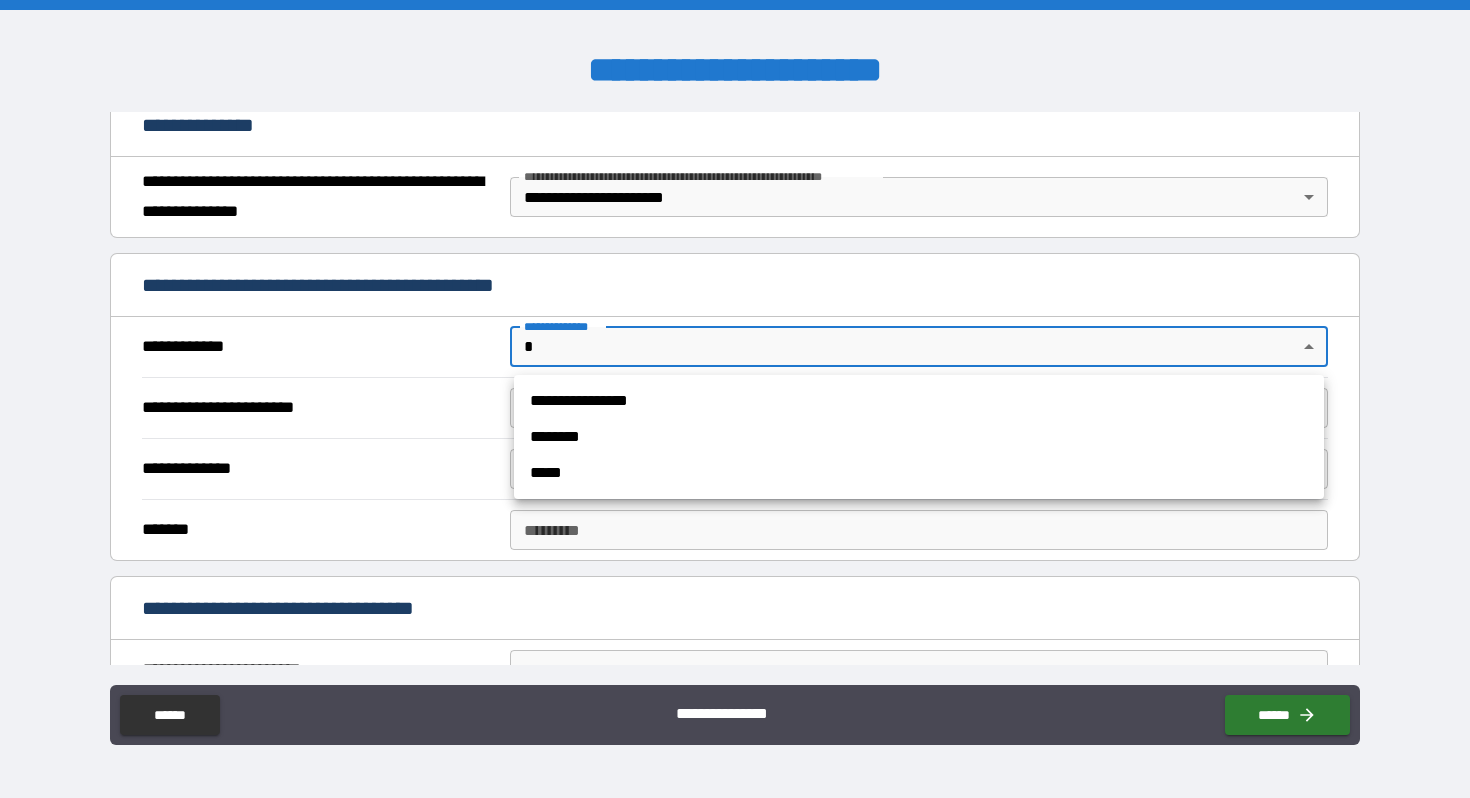 click on "[FIRST] [LAST] [STREET] [CITY] [STATE] [ZIP] [COUNTRY] [PHONE] [EMAIL] [DOB] [SSN] [CREDIT_CARD] [PASSPORT] [DRIVER_LICENSE]" at bounding box center [735, 399] 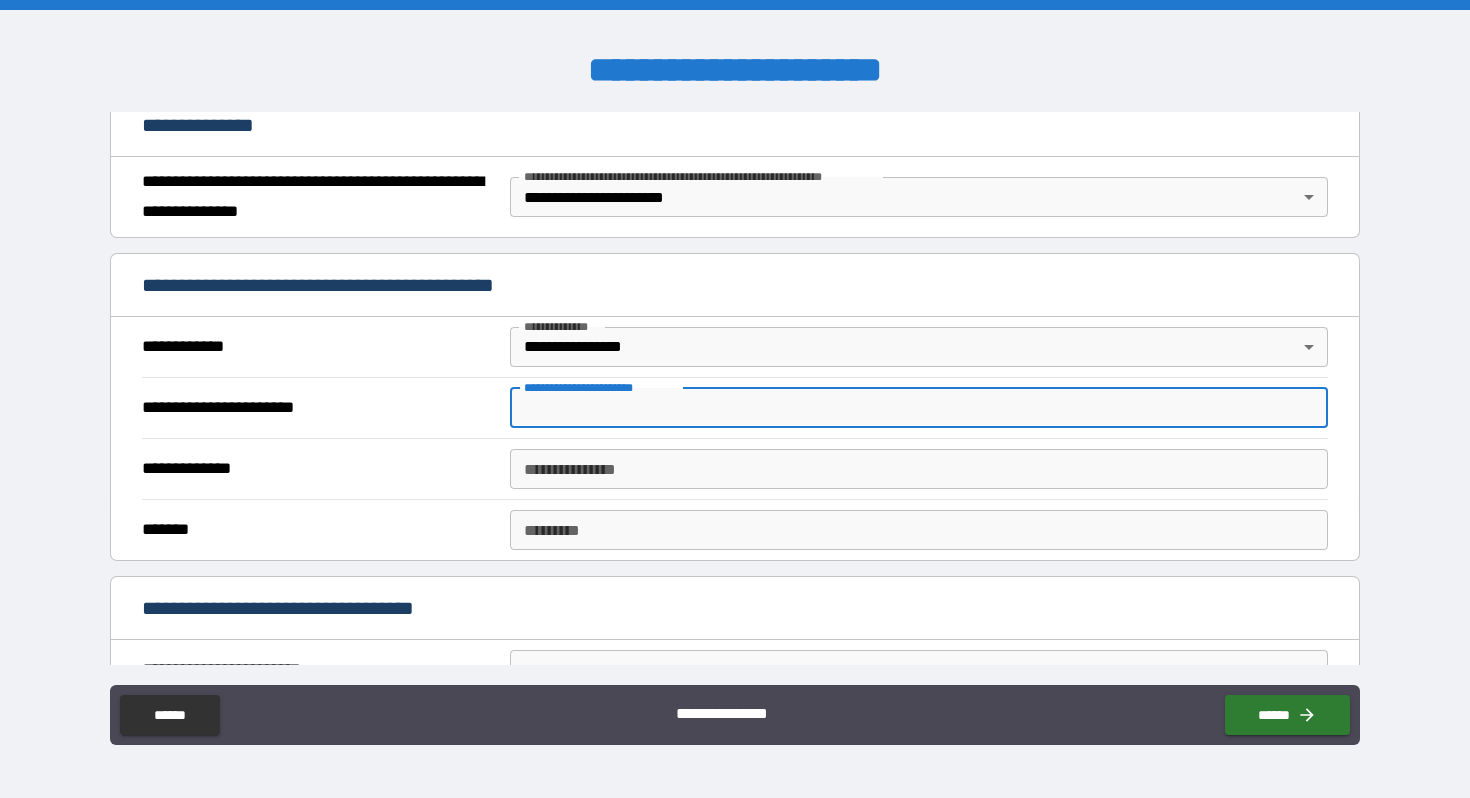 click on "**********" at bounding box center [919, 408] 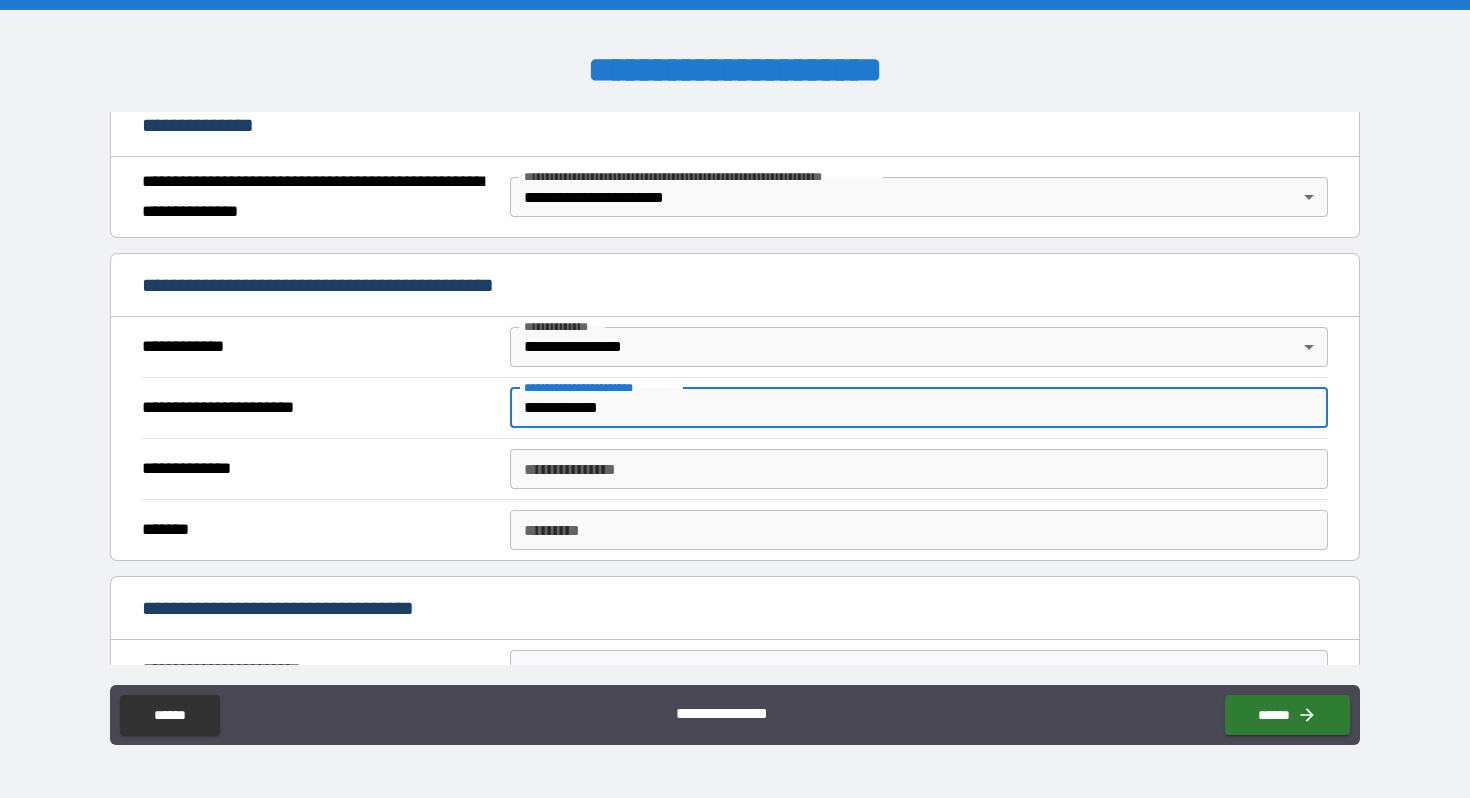 type on "**********" 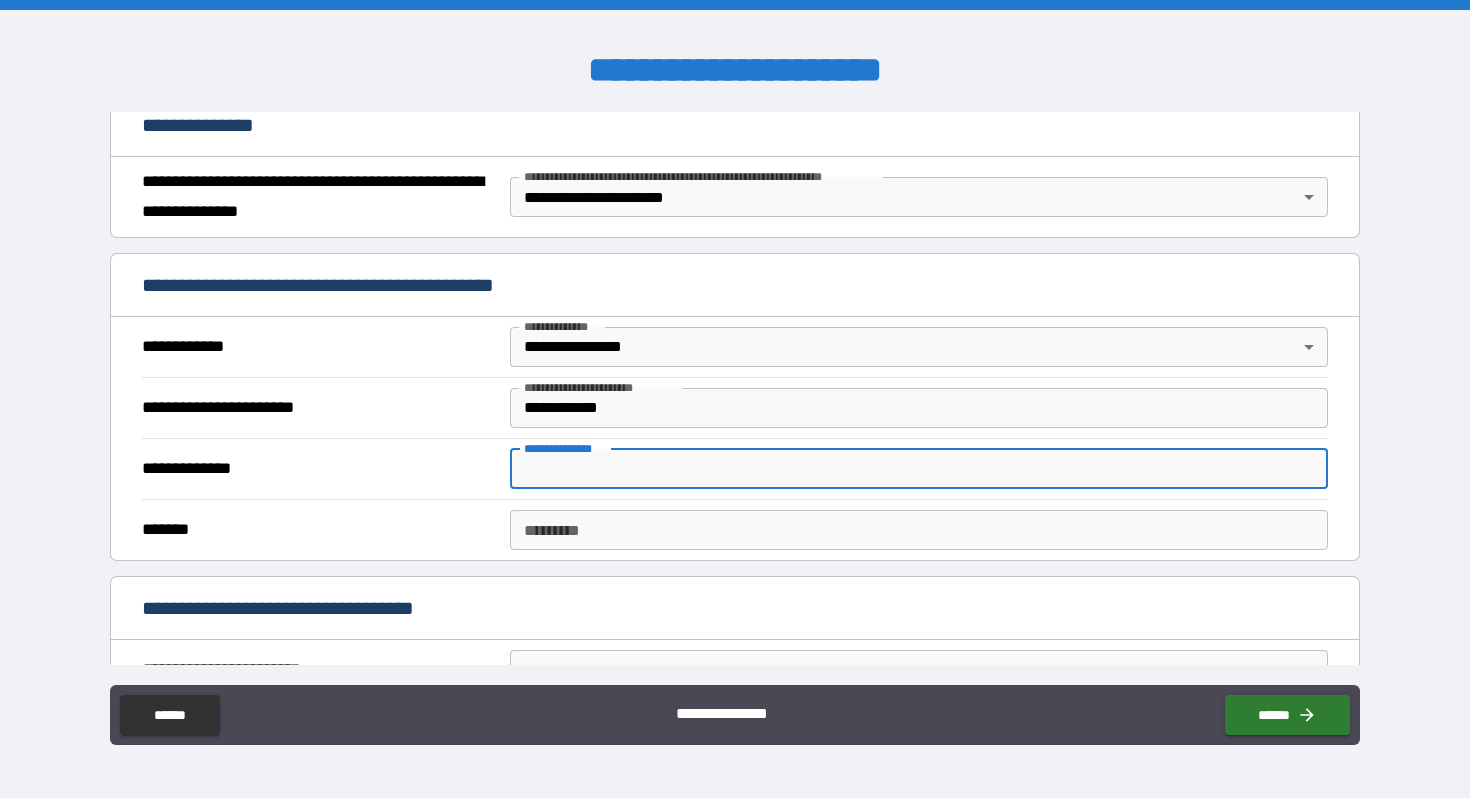 paste on "*********" 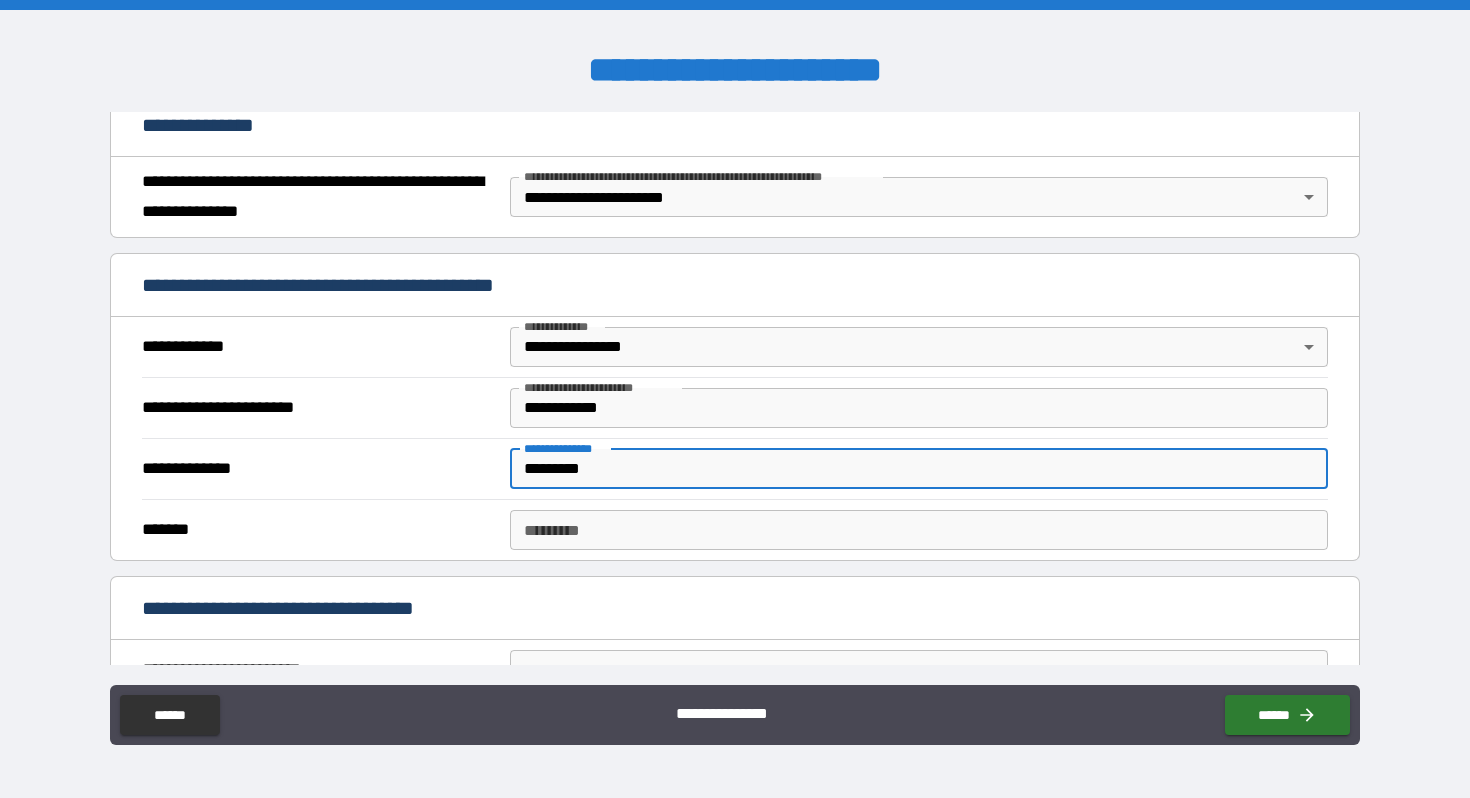 type on "*********" 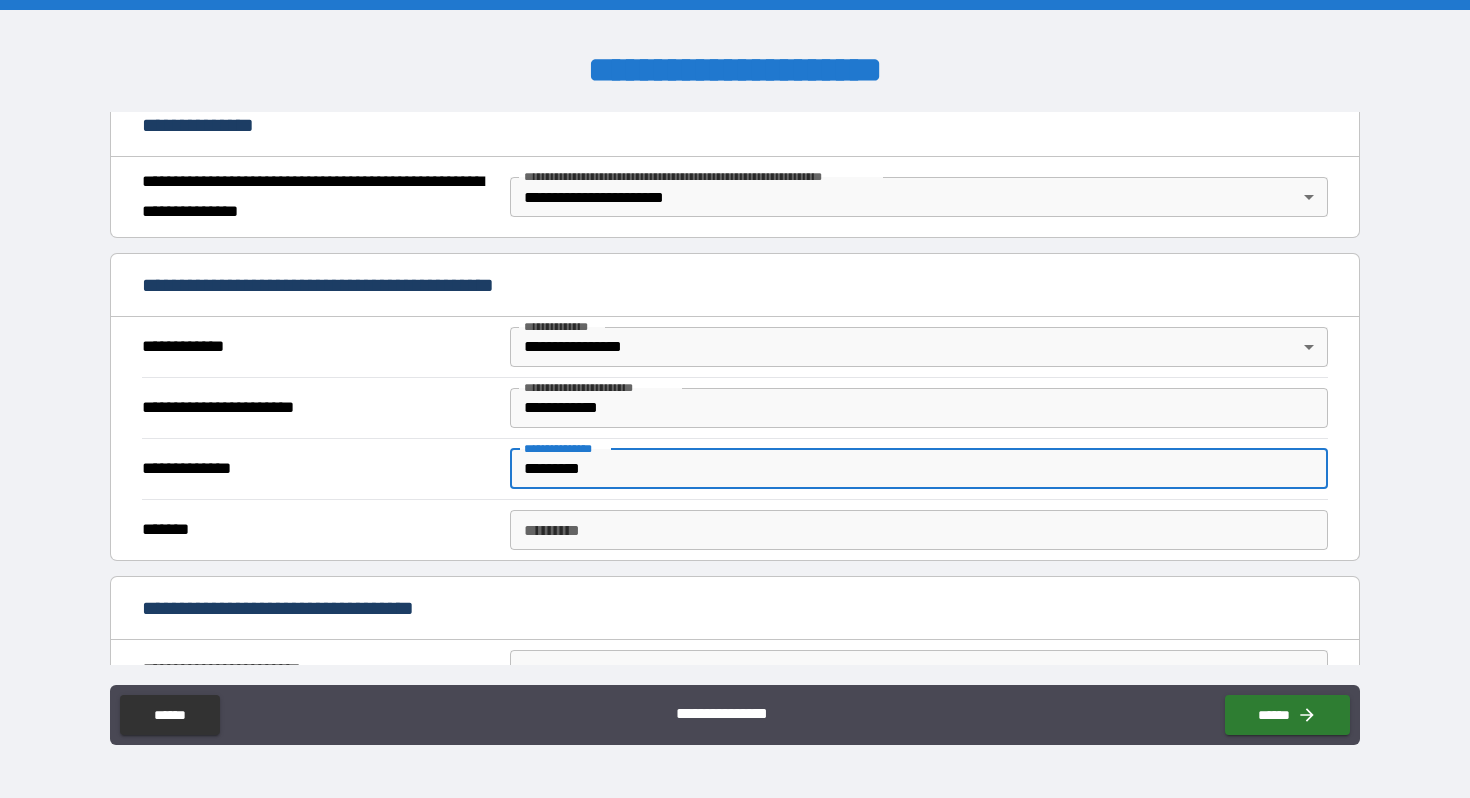 click on "*******   *" at bounding box center (919, 530) 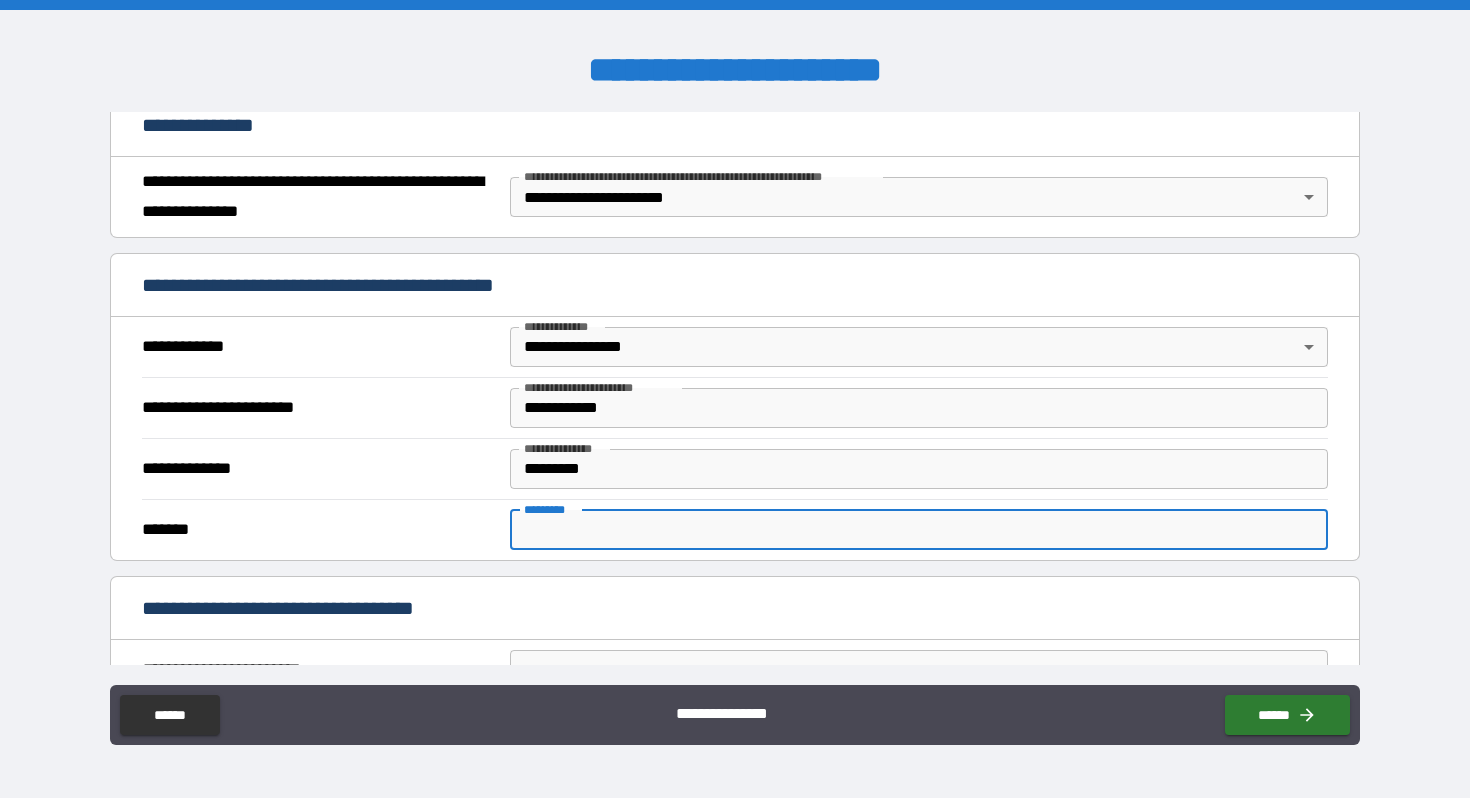 paste on "******" 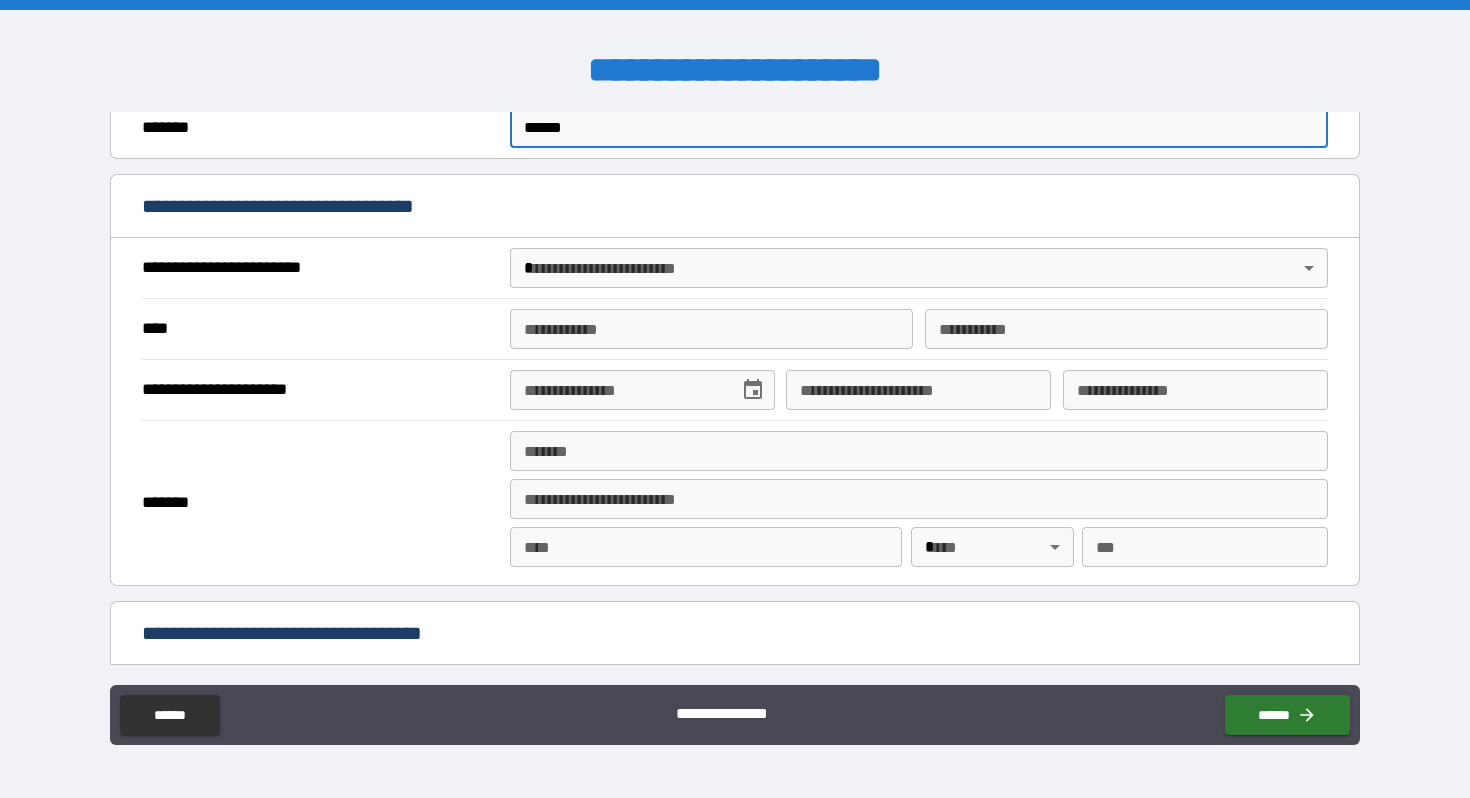 scroll, scrollTop: 653, scrollLeft: 0, axis: vertical 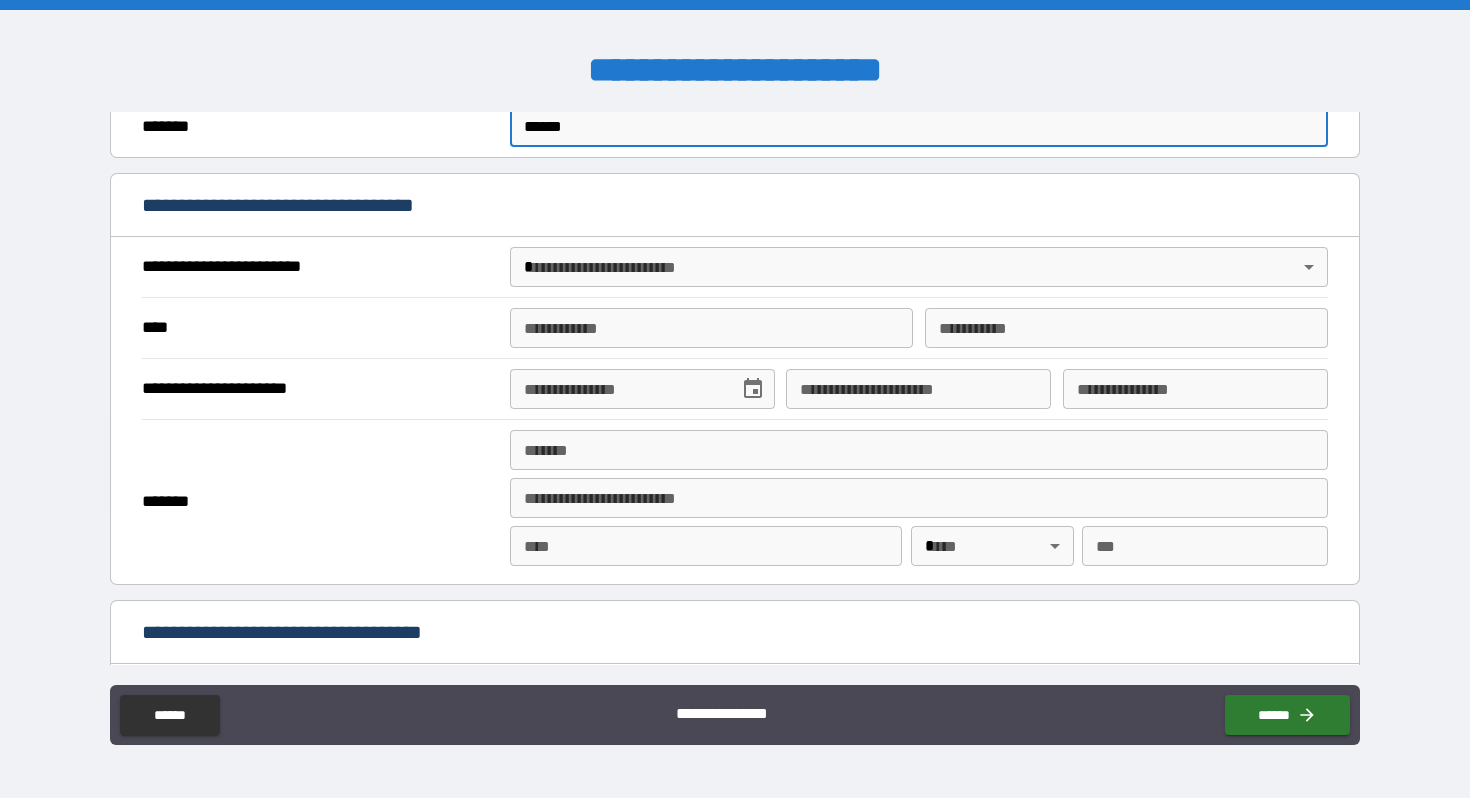 type on "******" 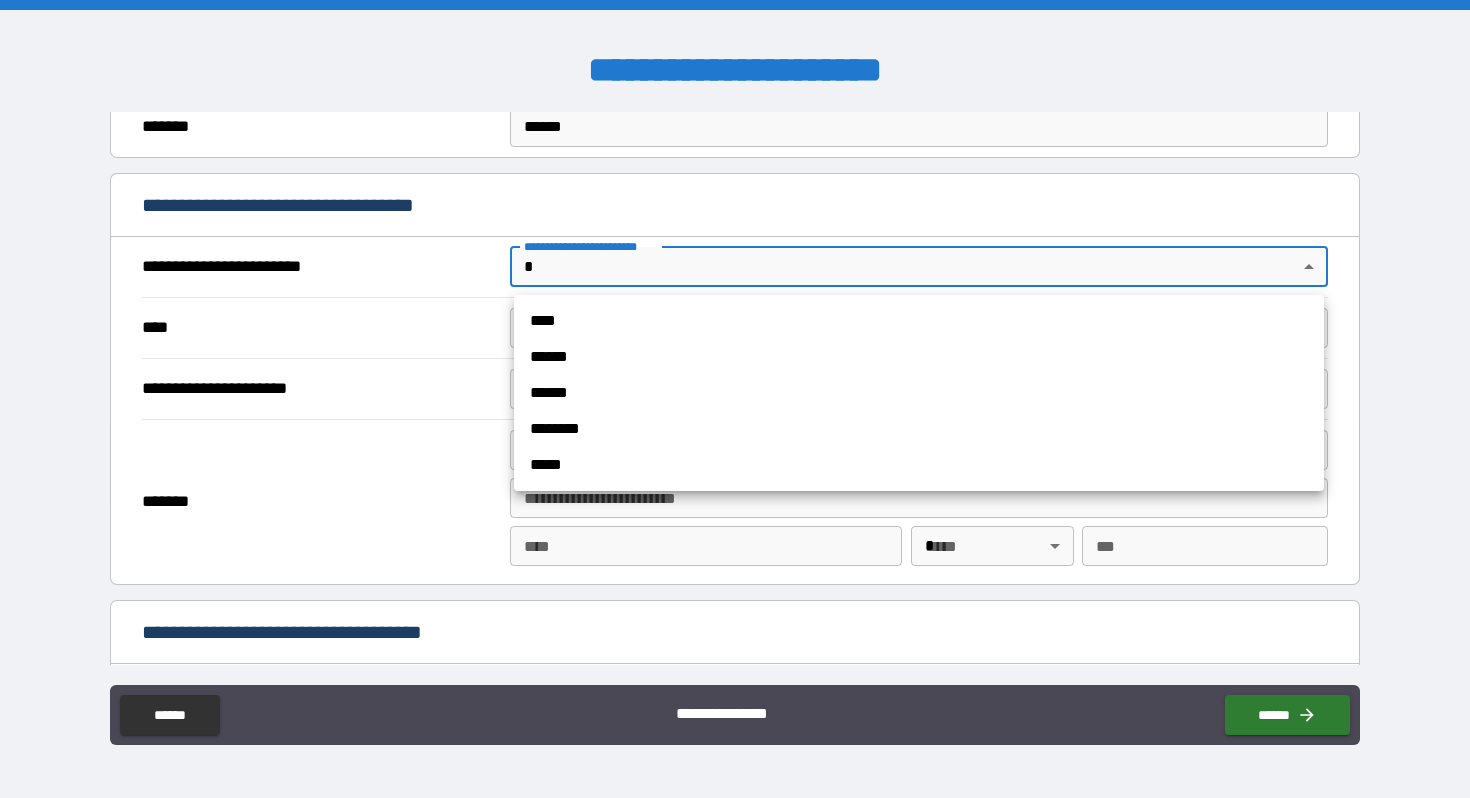 click on "[FIRST] [LAST] [STREET] [CITY] [STATE] [ZIP] [COUNTRY] [PHONE] [EMAIL] [DOB] [SSN] [CREDIT_CARD] [PASSPORT] [DRIVER_LICENSE]" at bounding box center (735, 399) 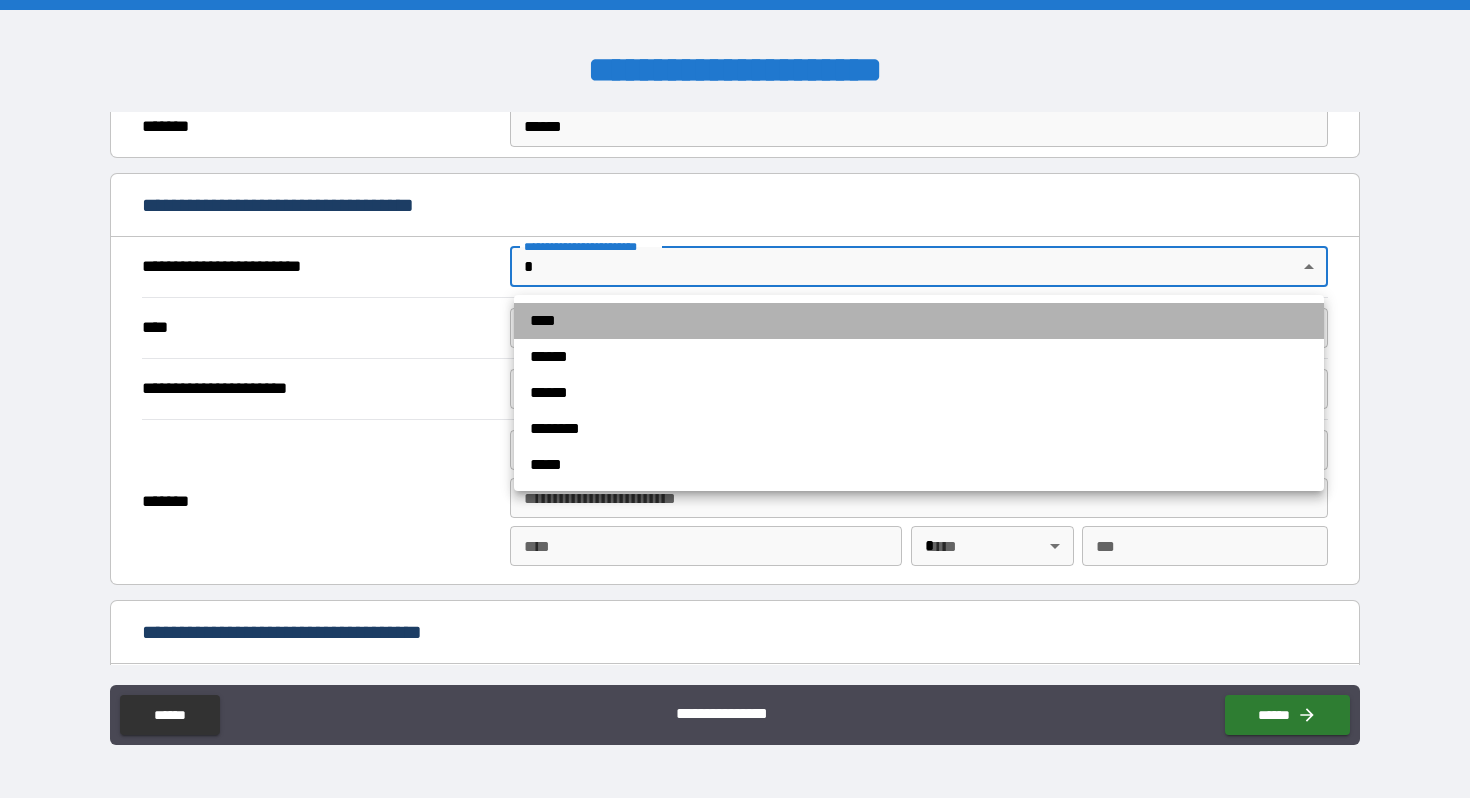 click on "****" at bounding box center (919, 321) 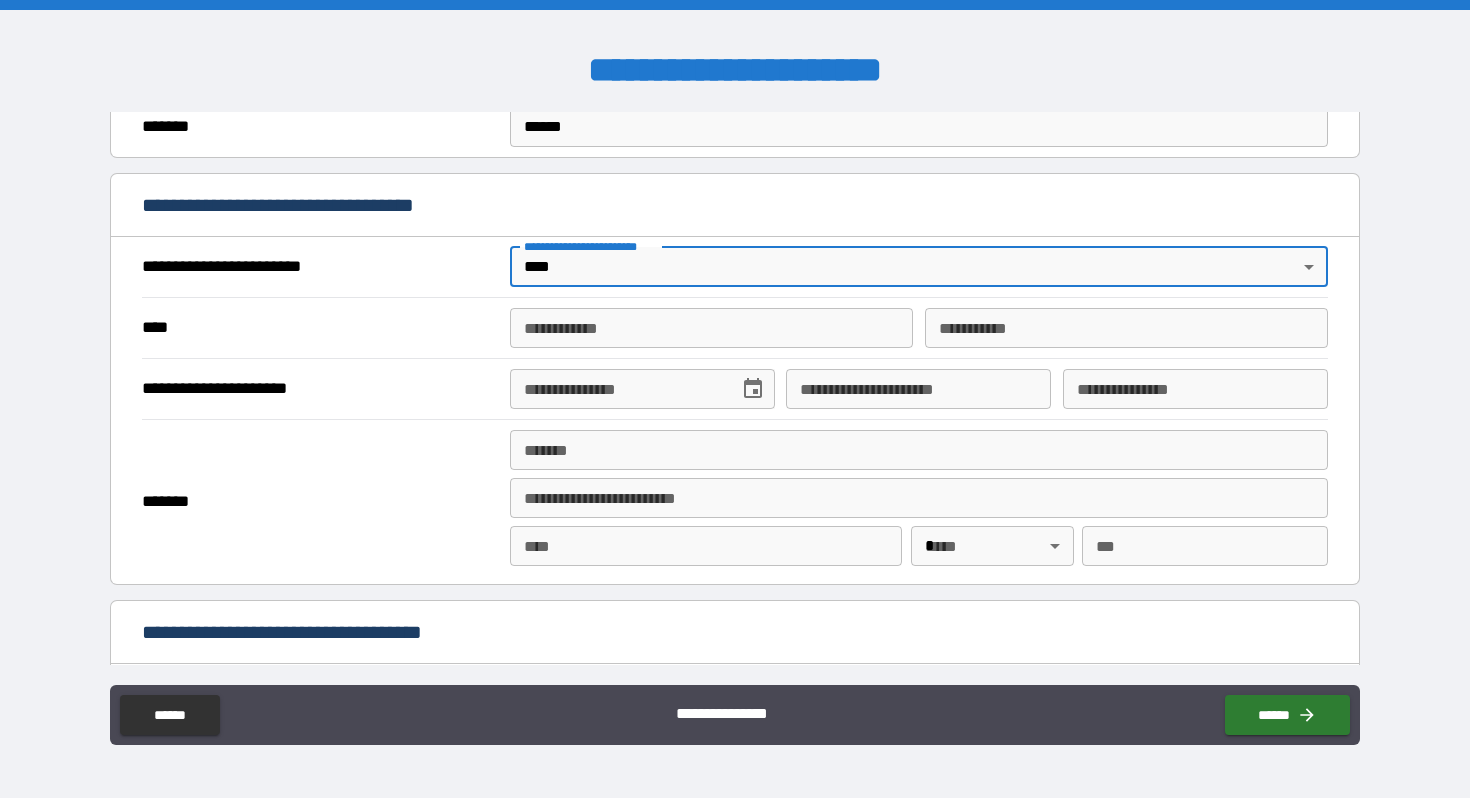 click on "**********" at bounding box center (711, 328) 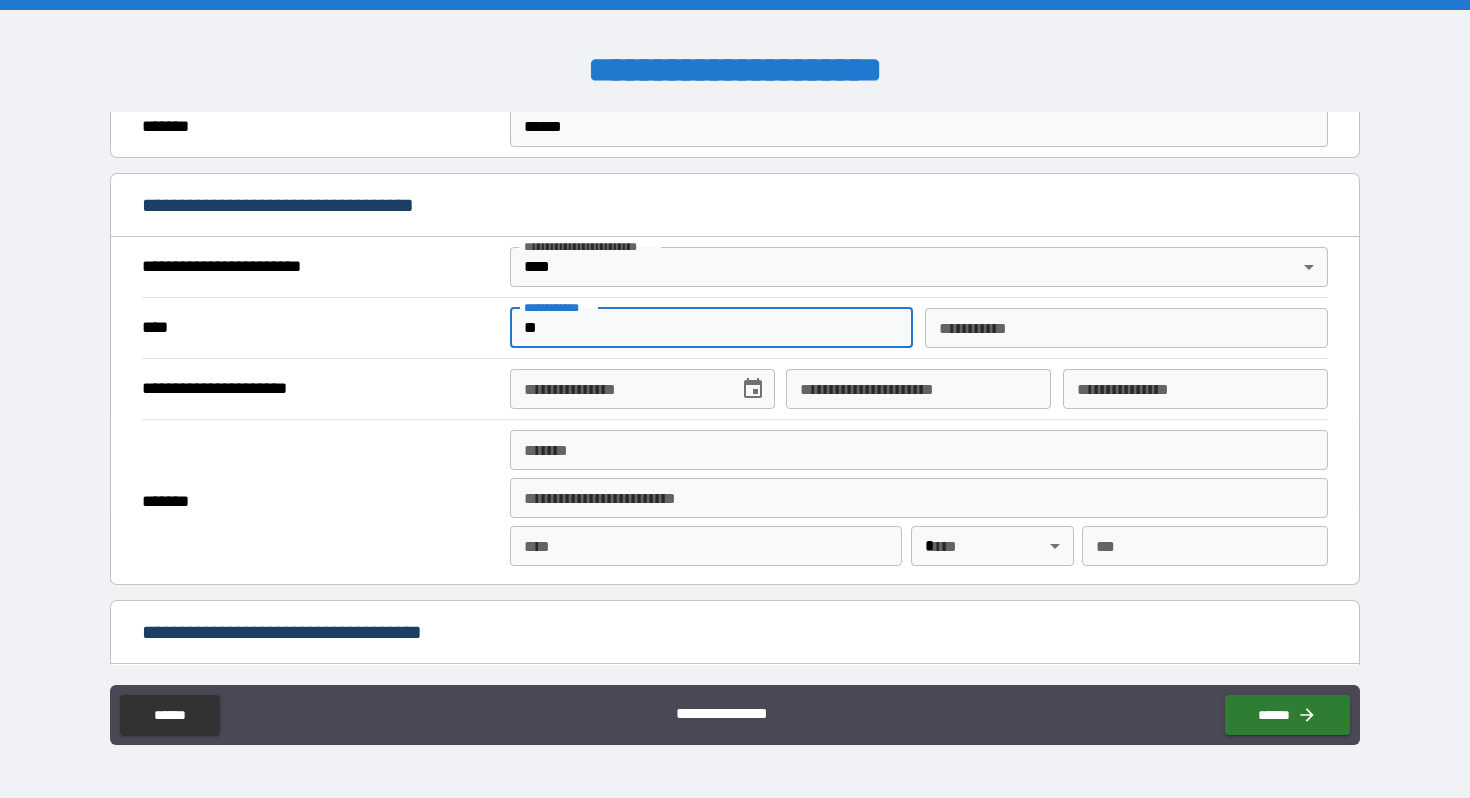 type on "*" 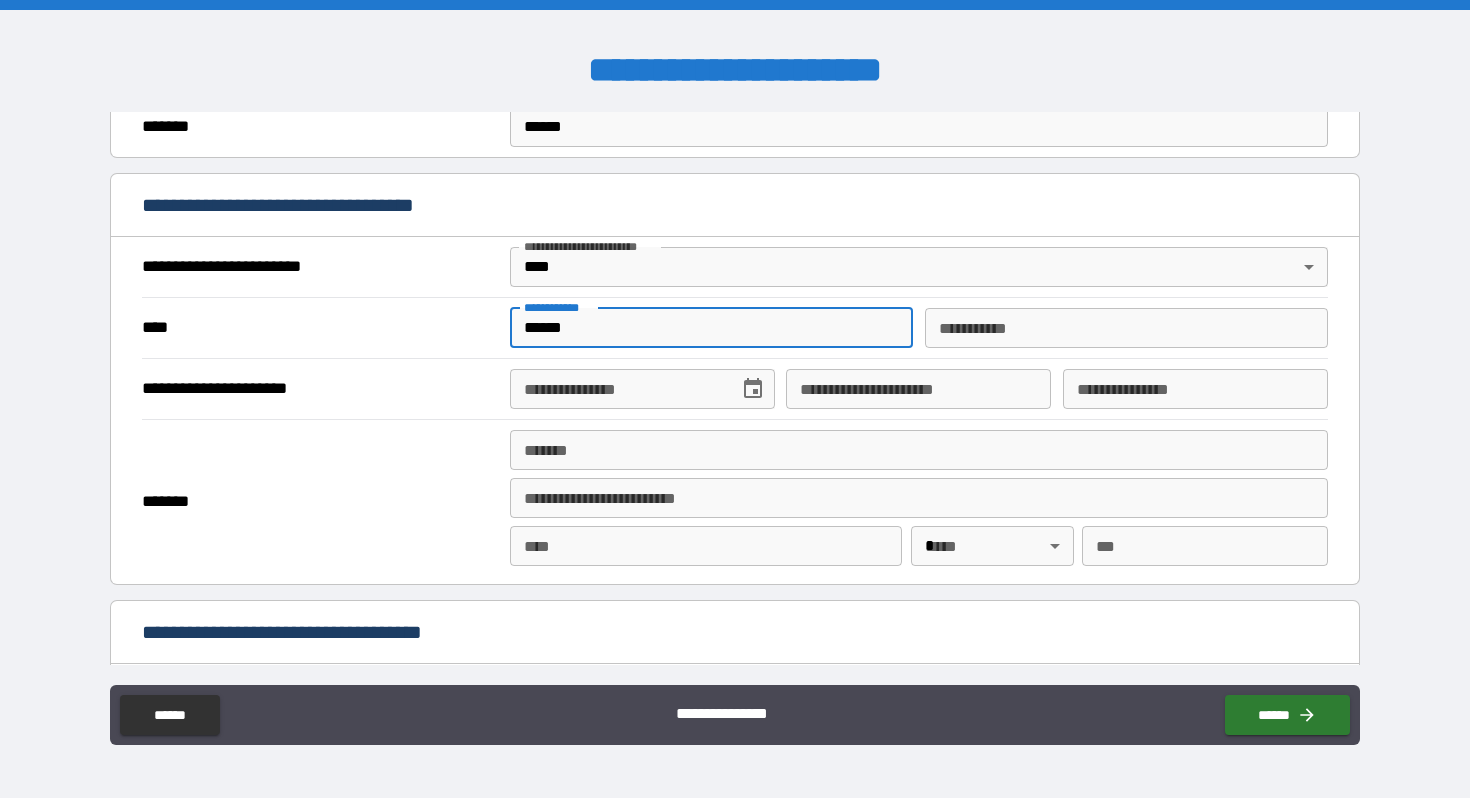 type on "******" 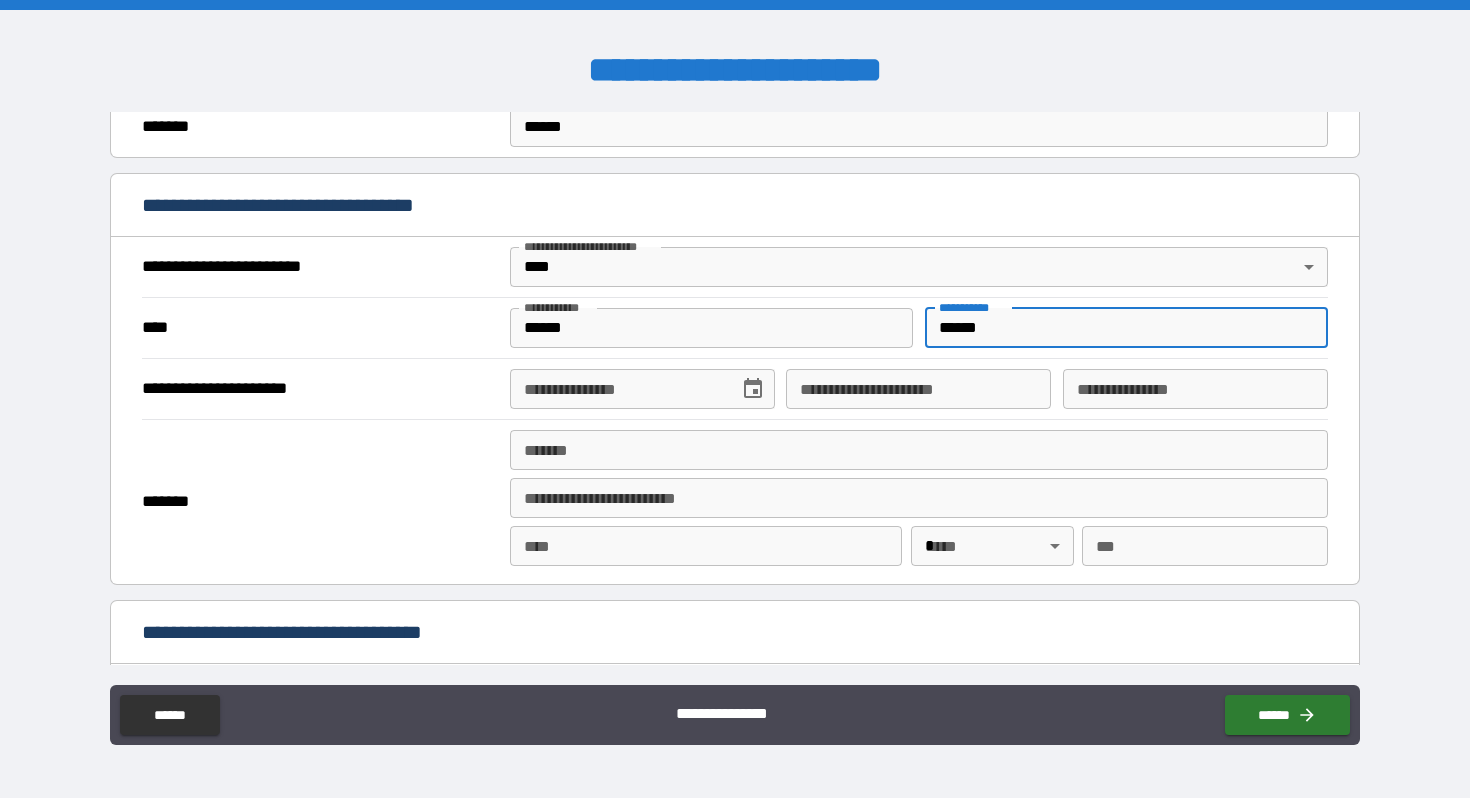 type on "******" 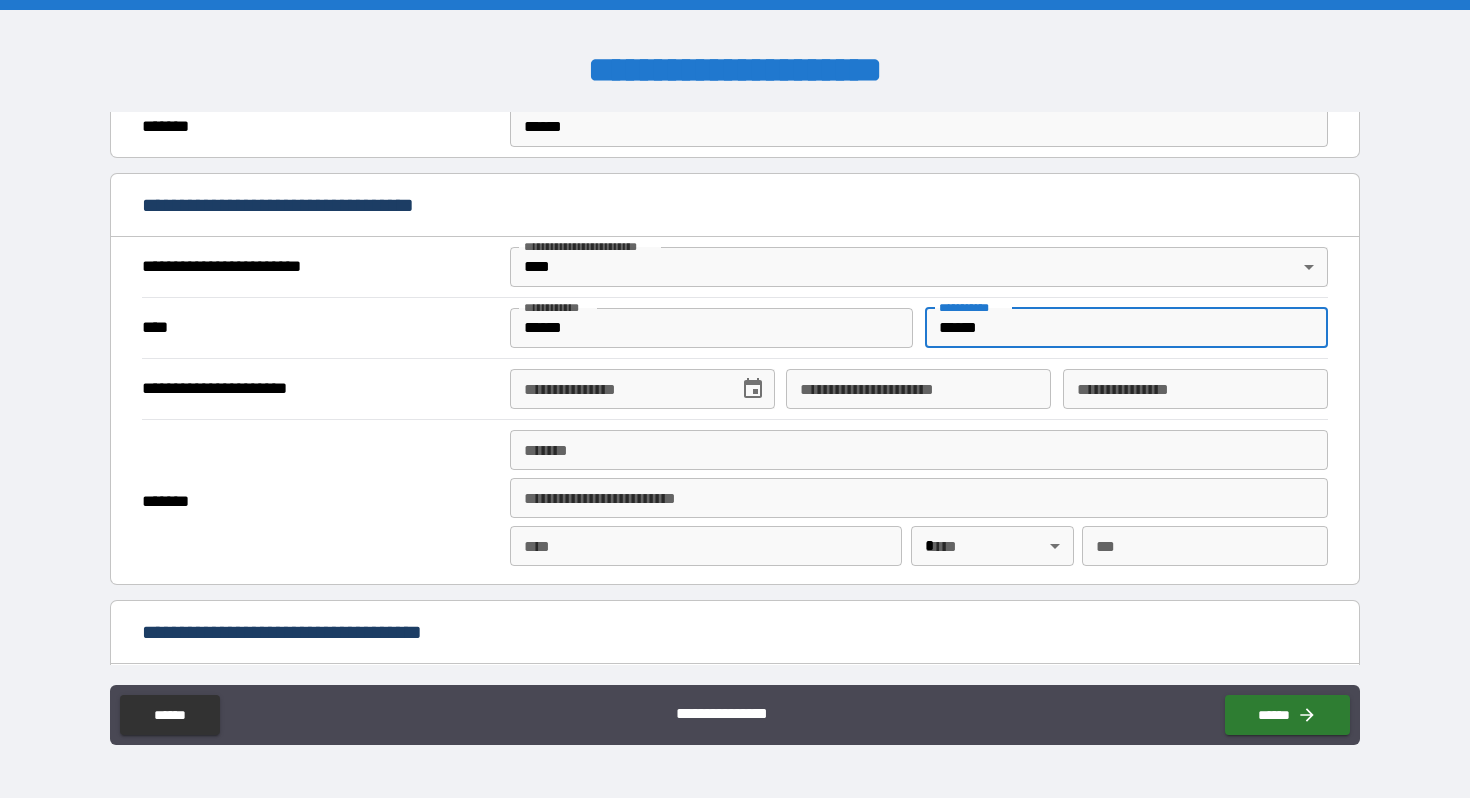 click on "**********" at bounding box center [617, 389] 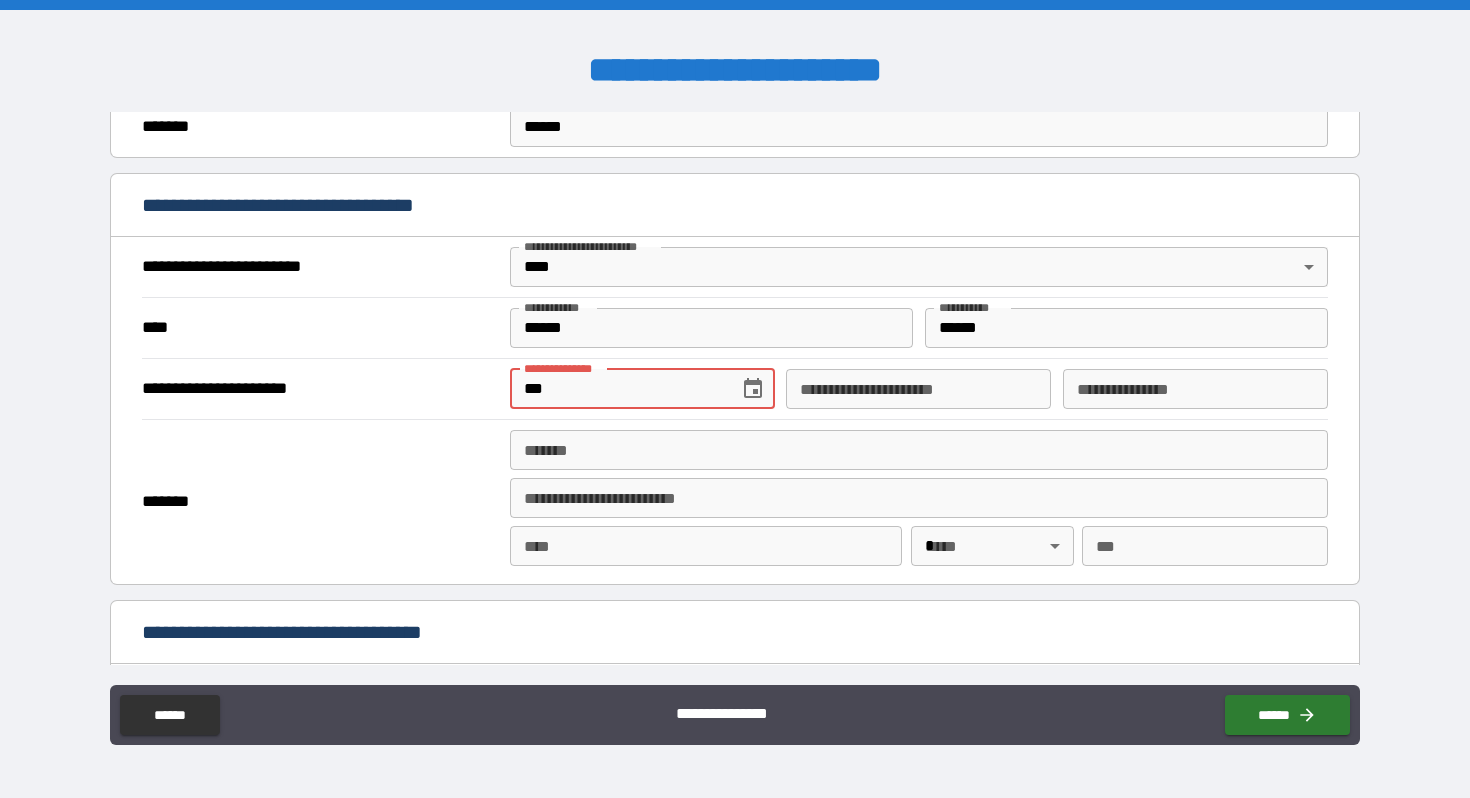 type on "*" 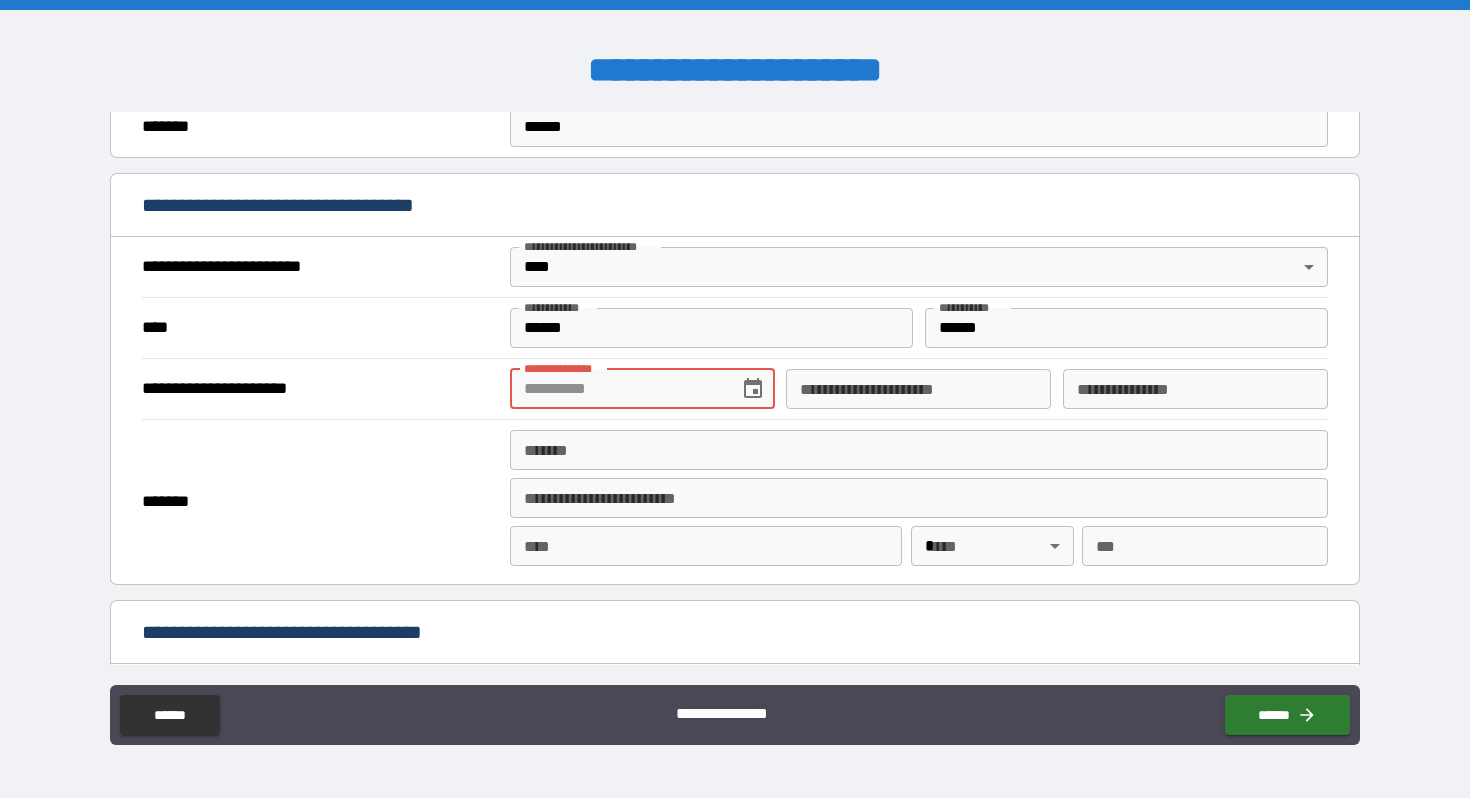 type on "*" 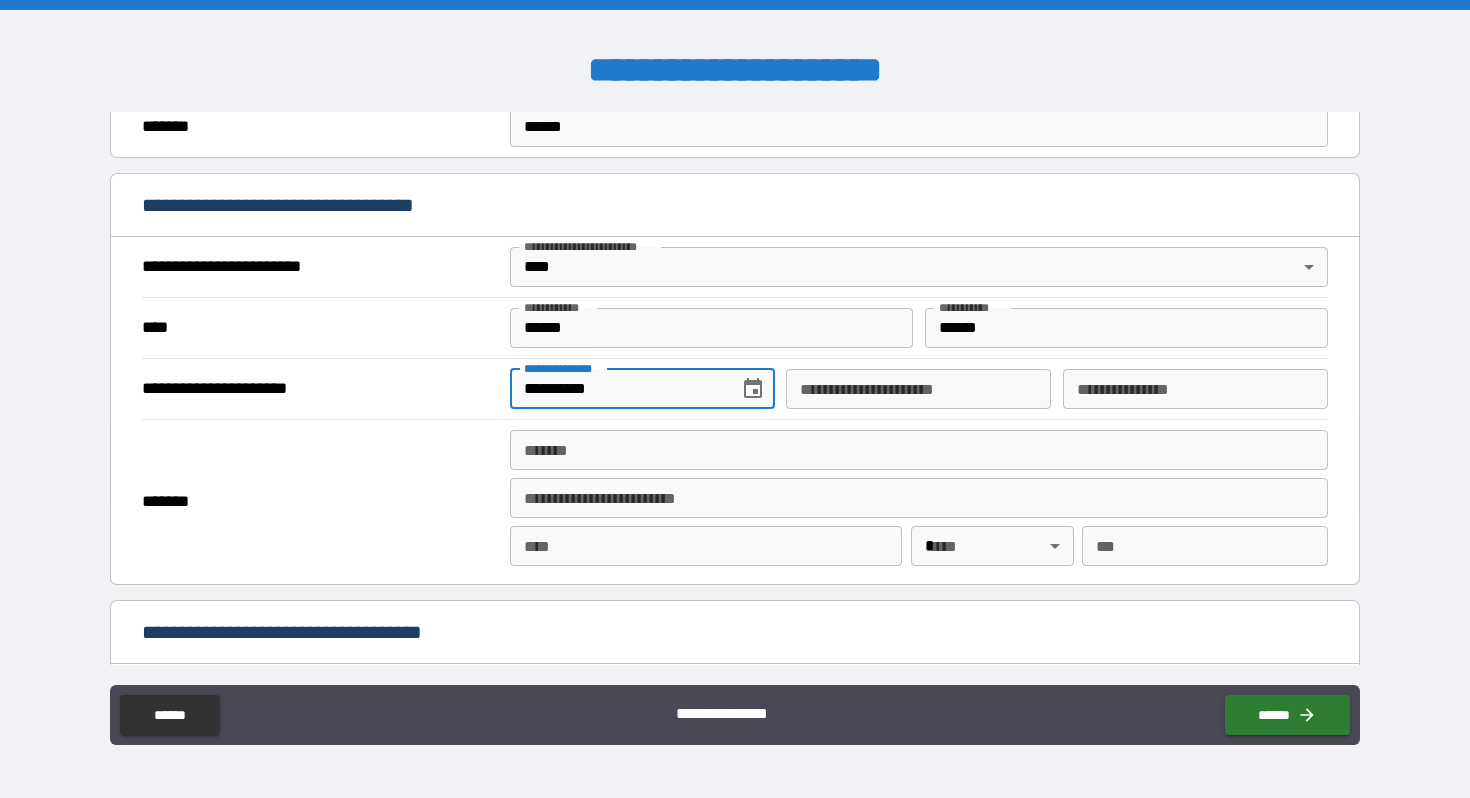 type on "**********" 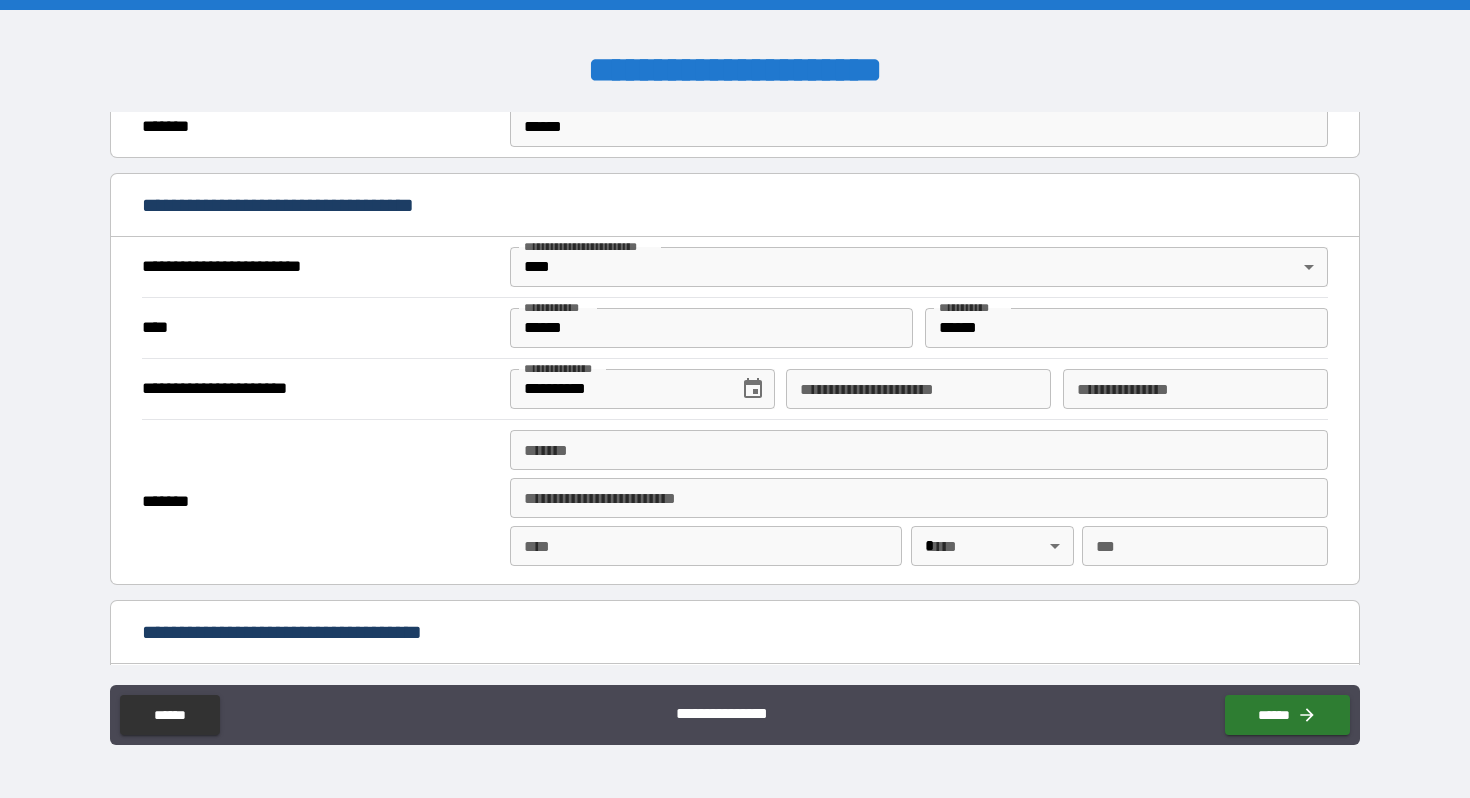 click on "**********" at bounding box center (734, 388) 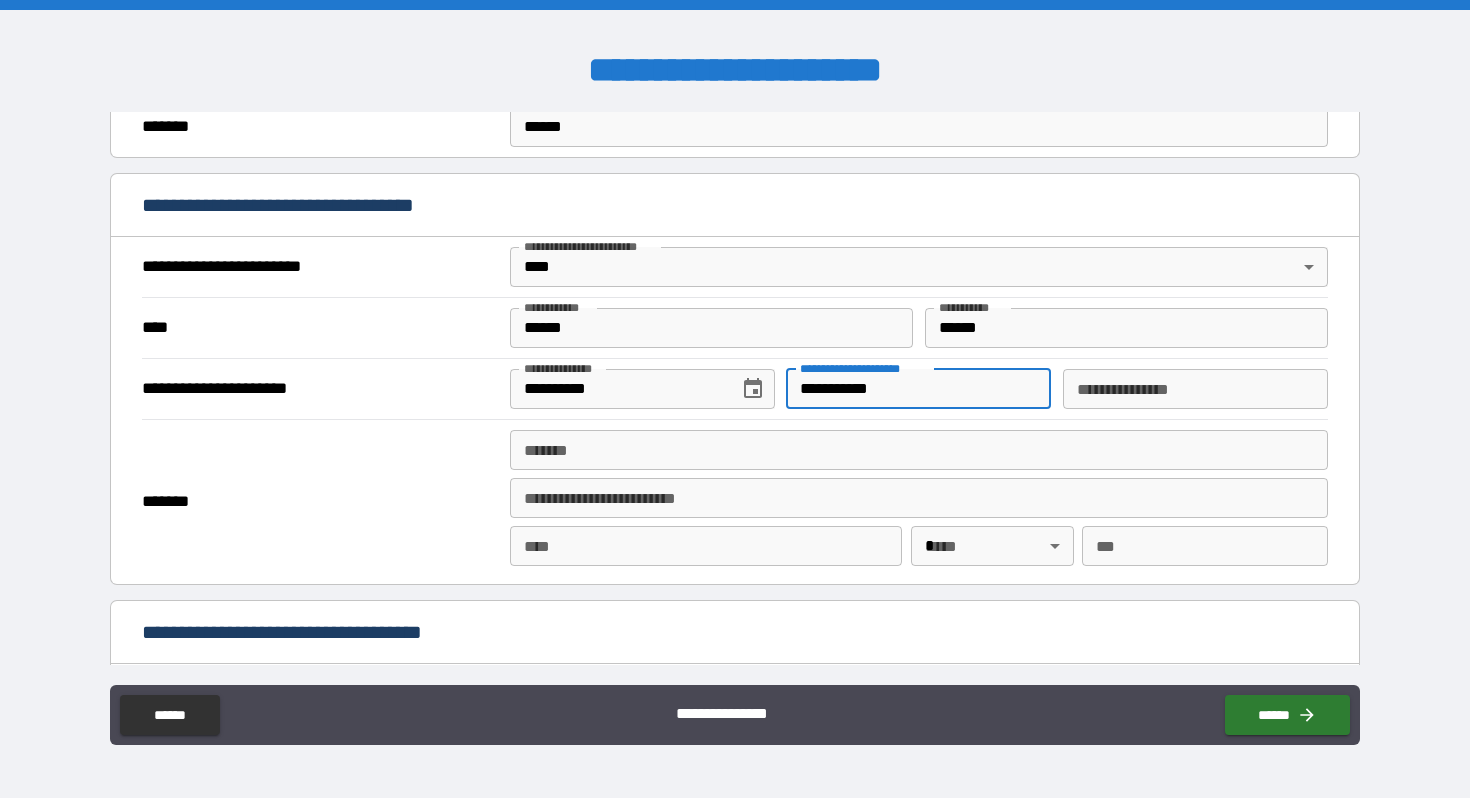 type on "**********" 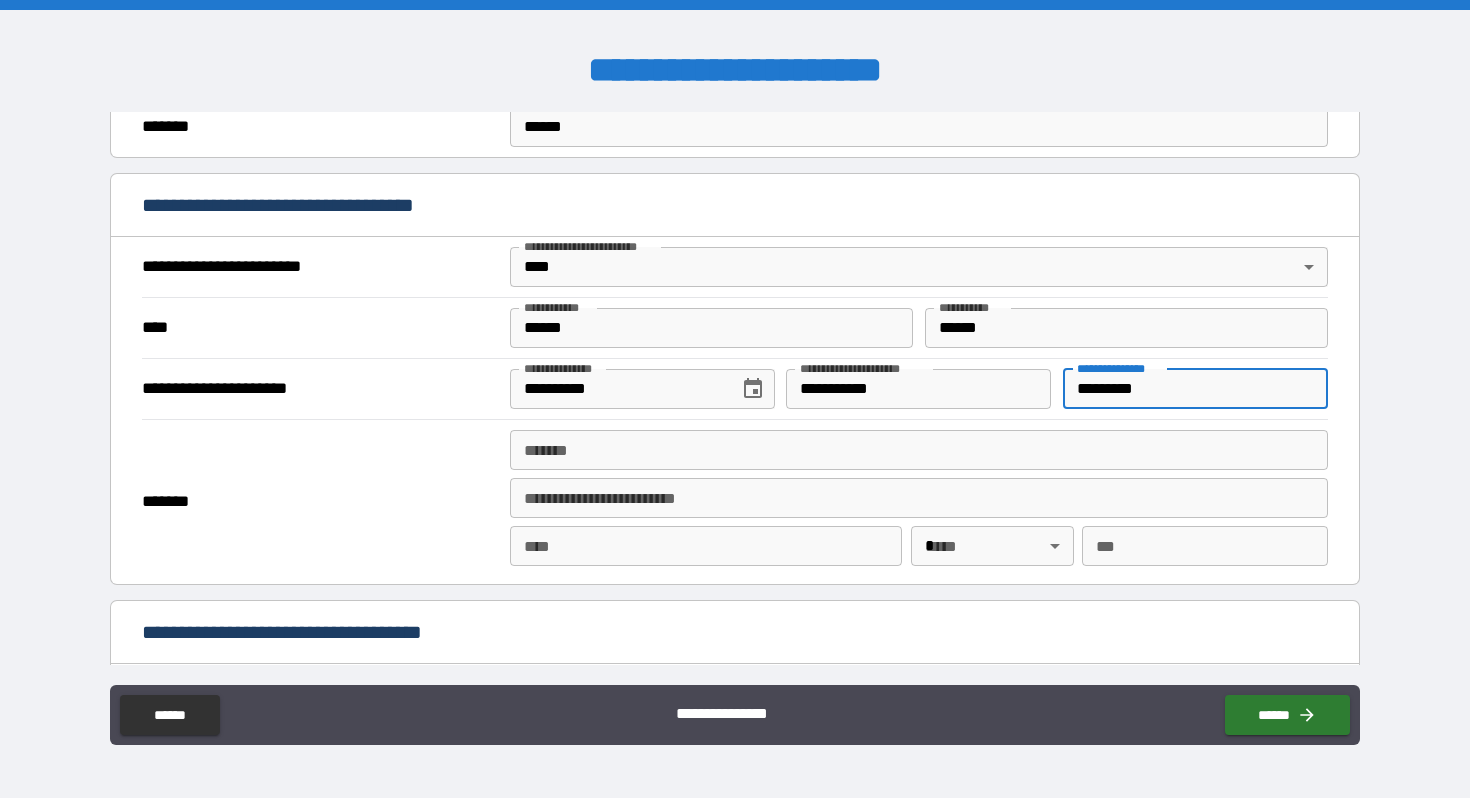 type on "*********" 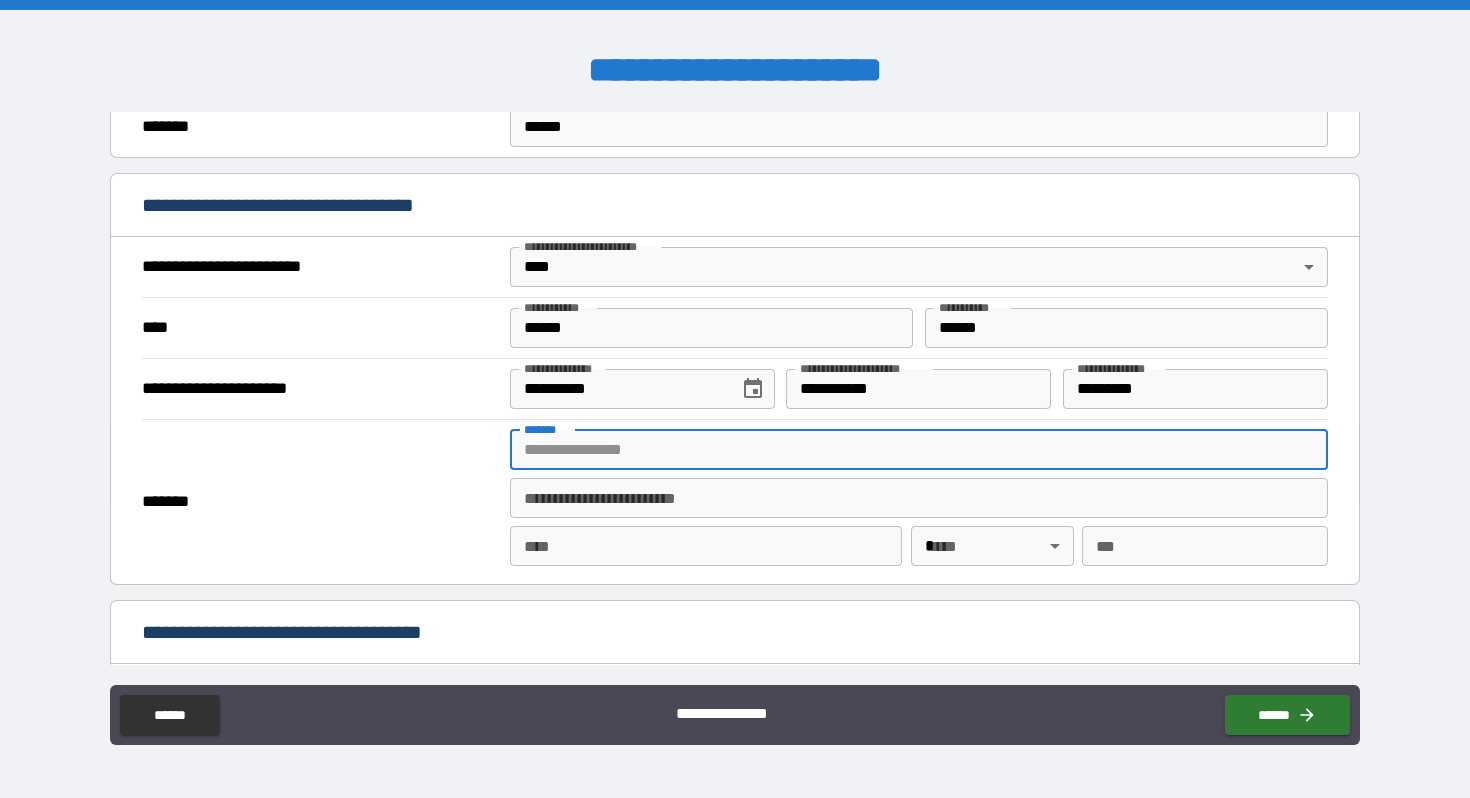 click on "*******" at bounding box center [919, 450] 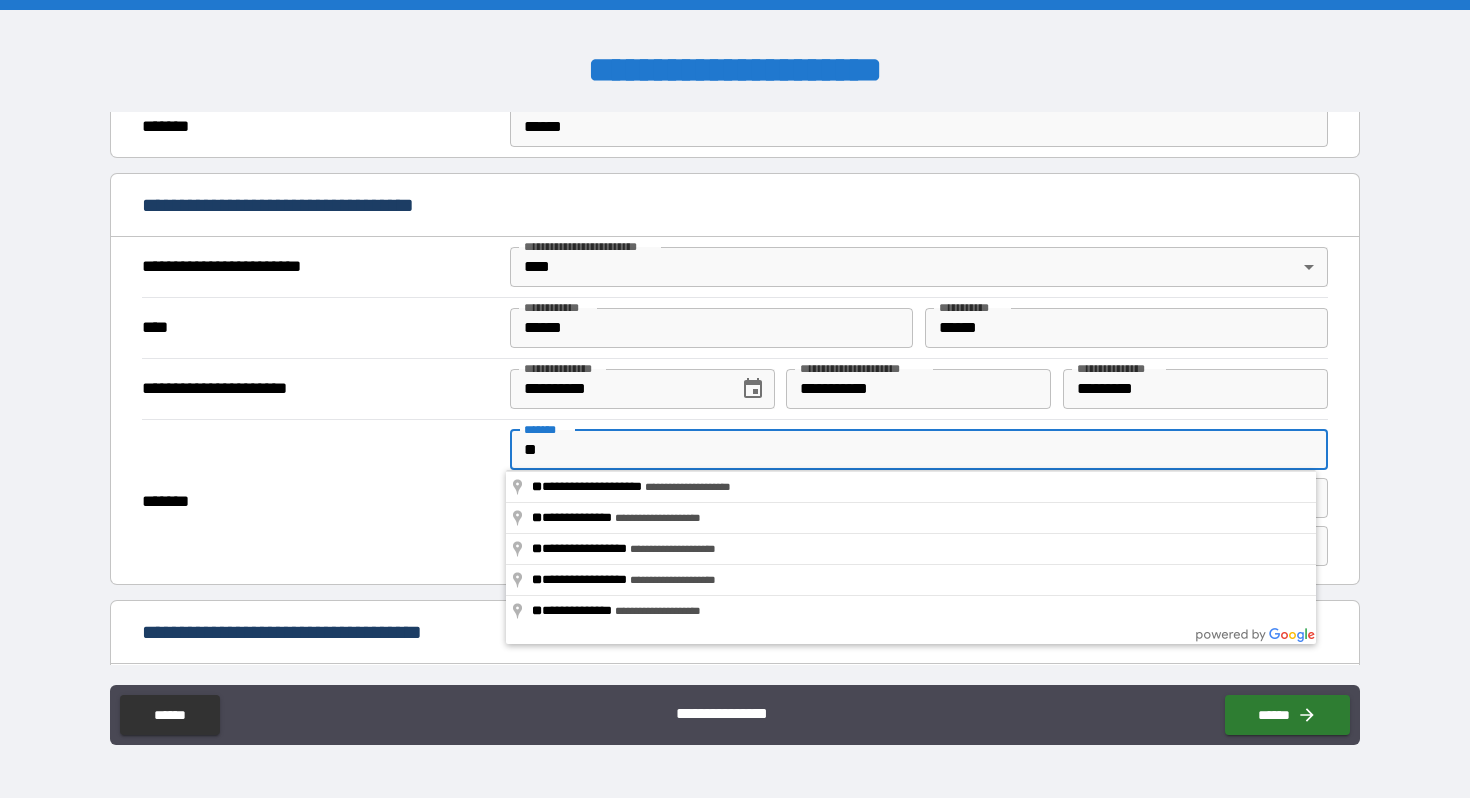type on "*" 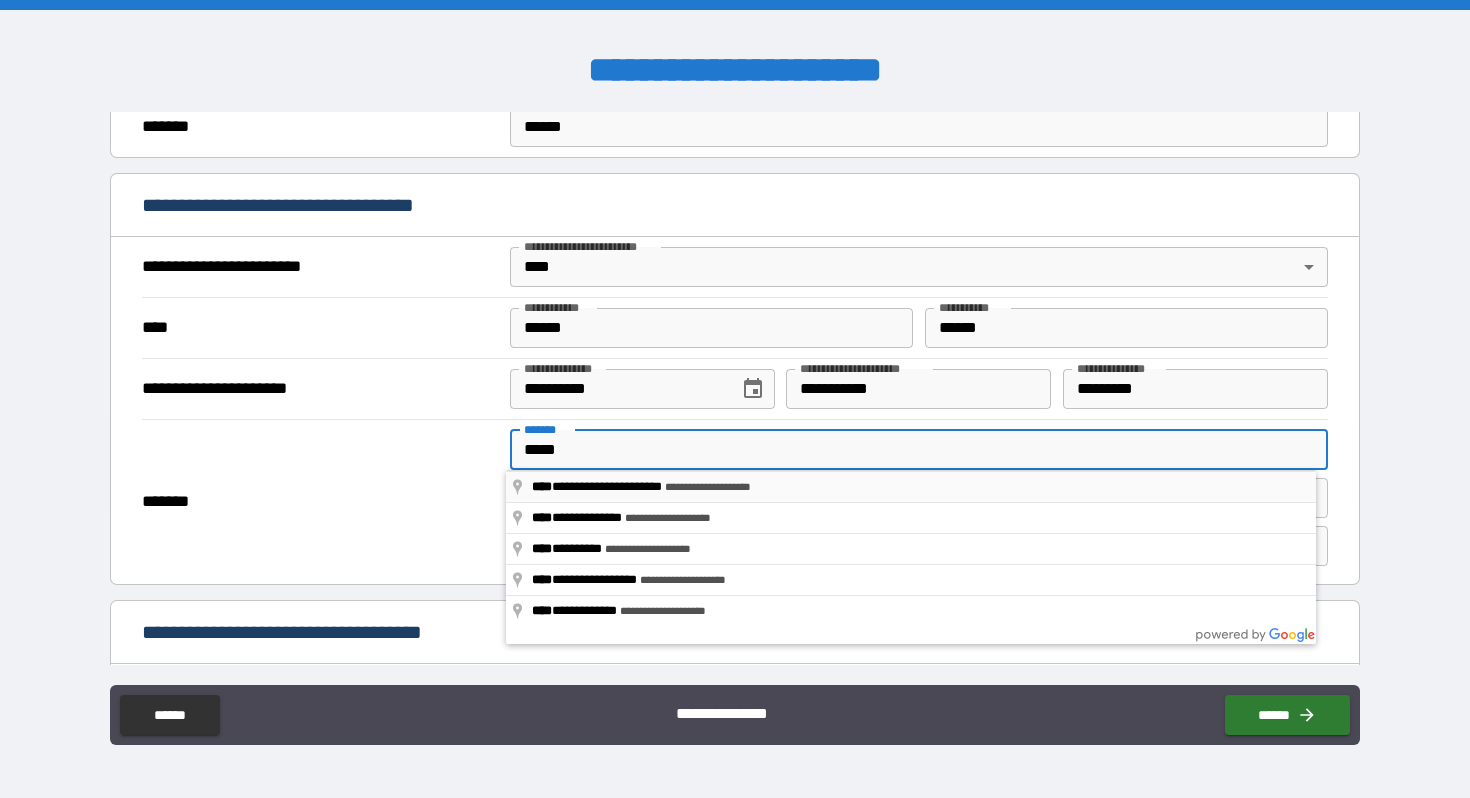 type on "**********" 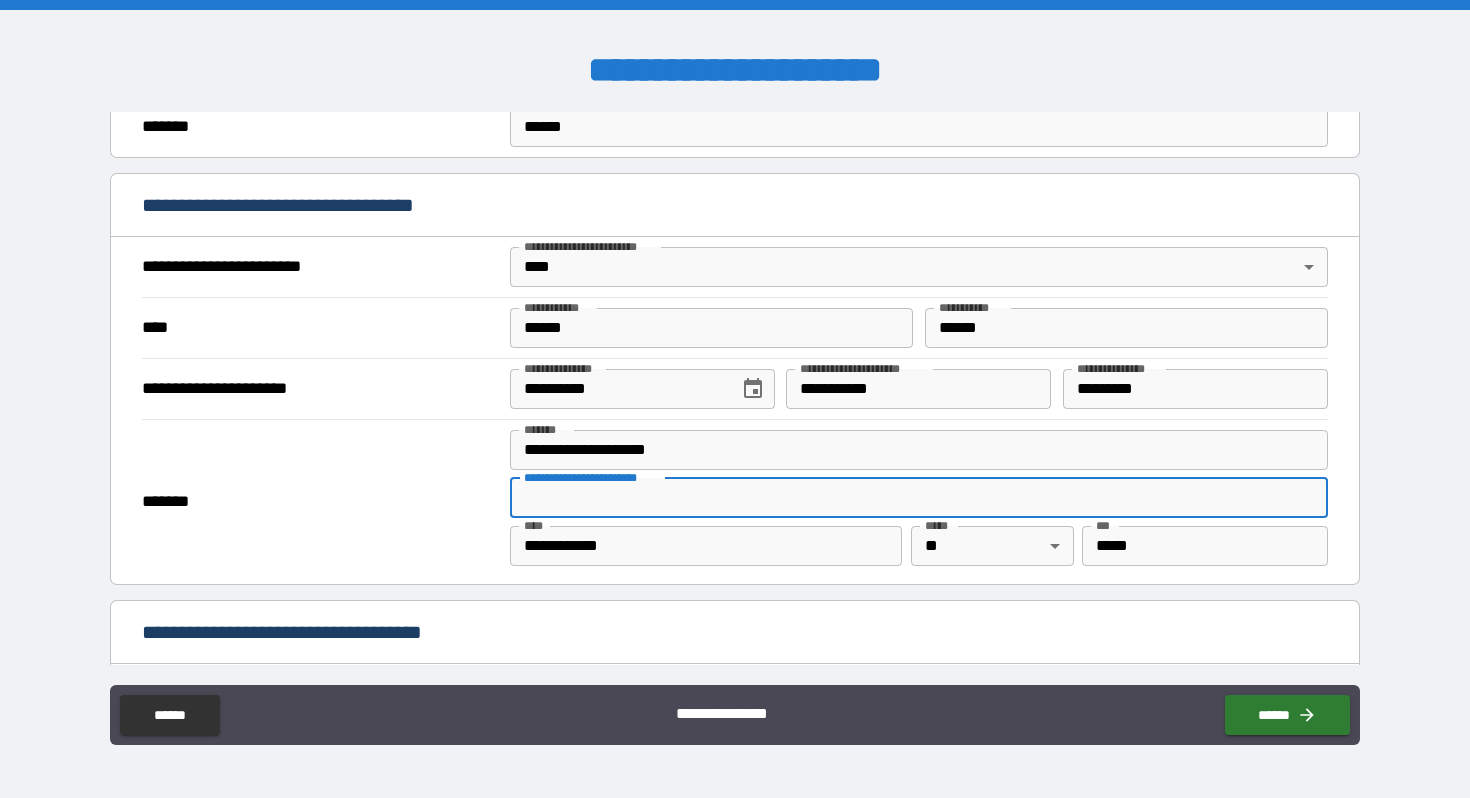 click on "**********" at bounding box center (919, 498) 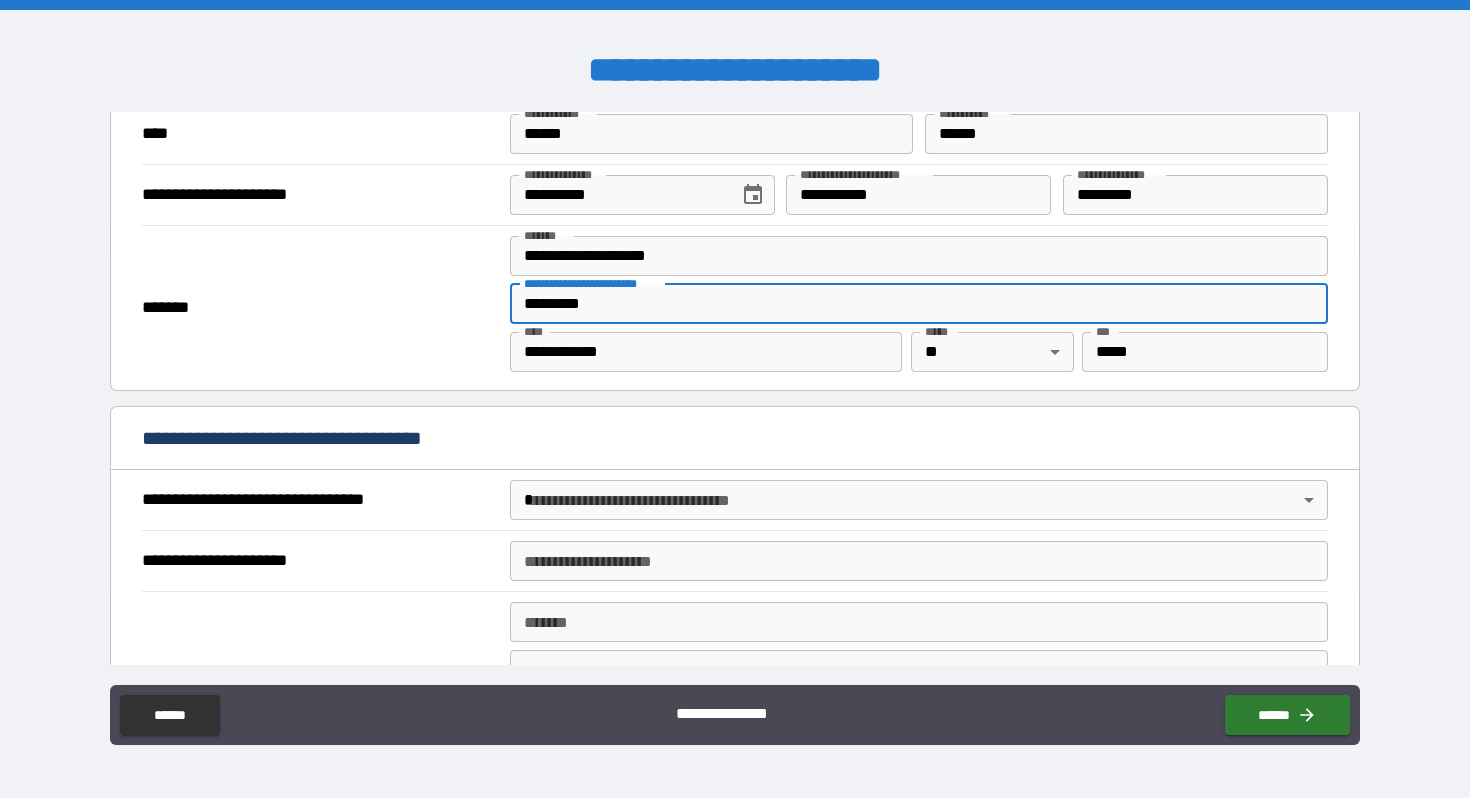 scroll, scrollTop: 861, scrollLeft: 0, axis: vertical 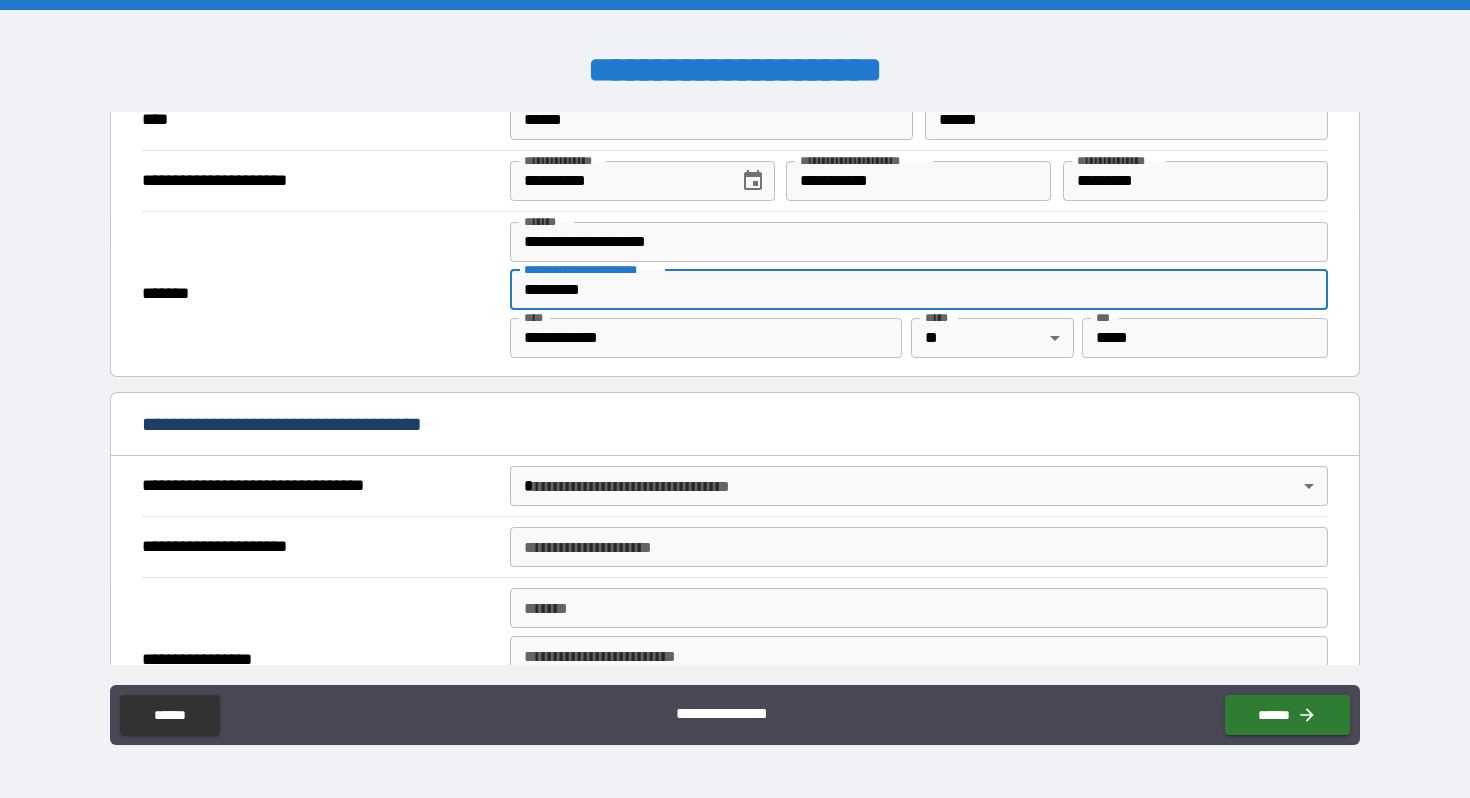 type on "*********" 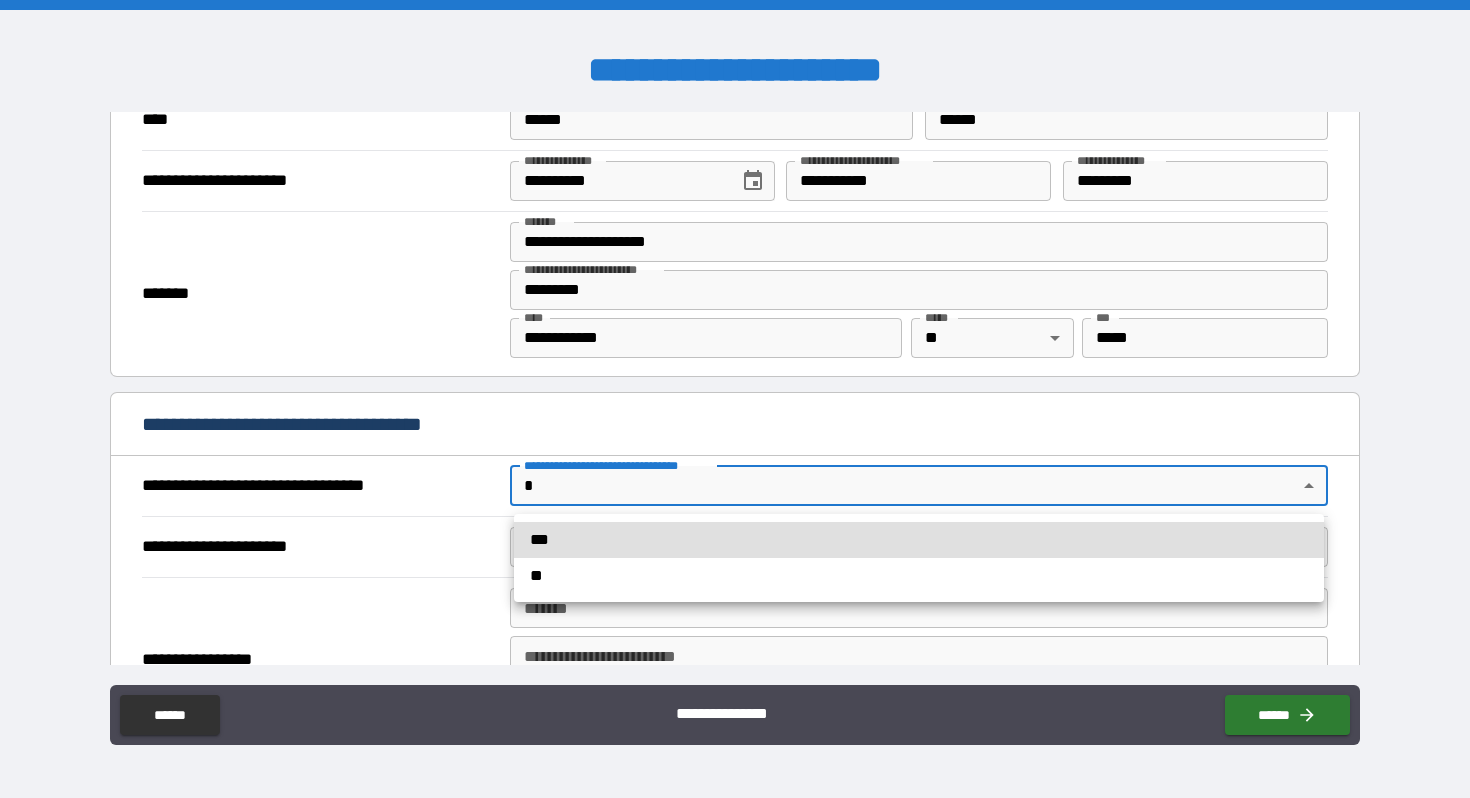 click on "***" at bounding box center (919, 540) 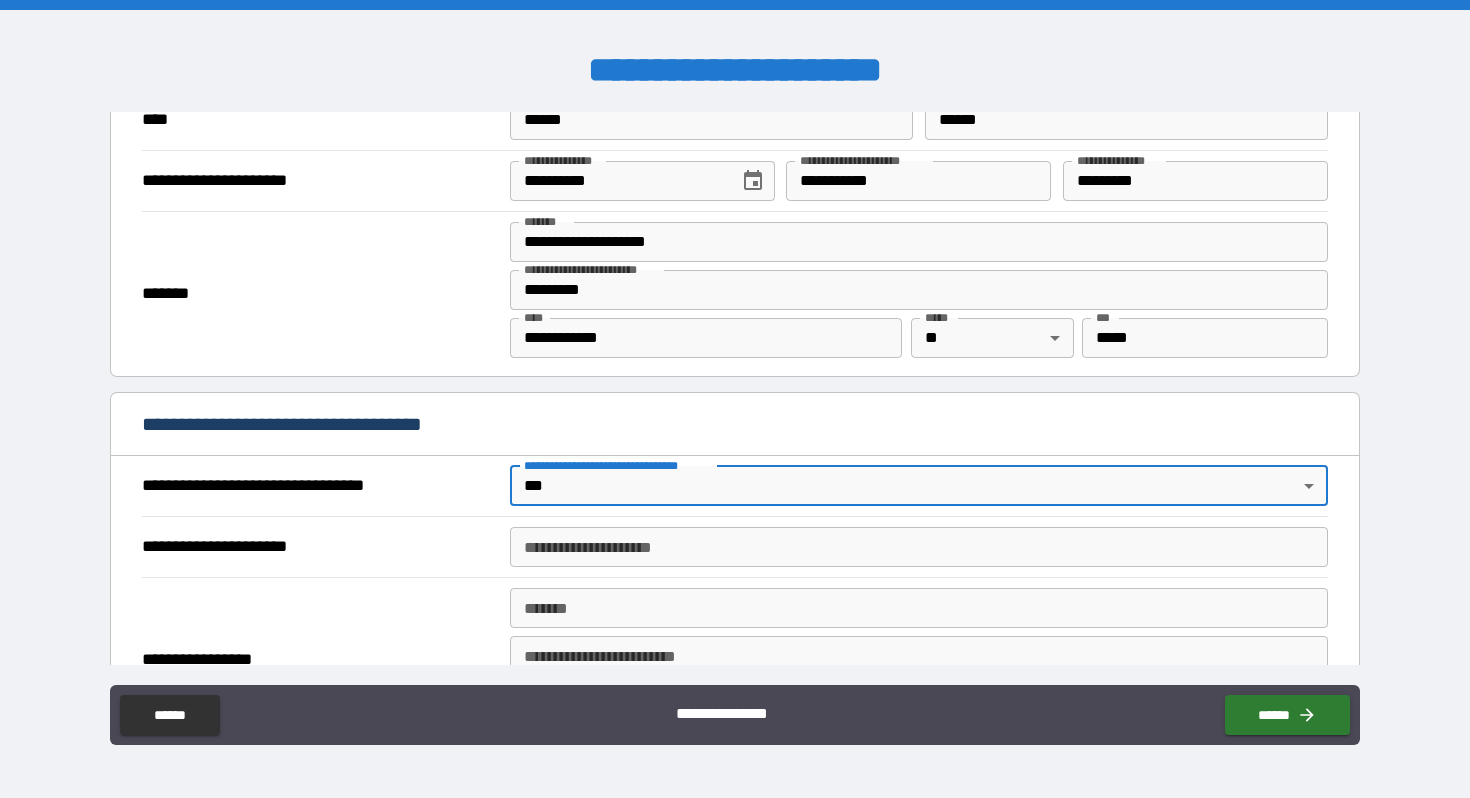 scroll, scrollTop: 928, scrollLeft: 0, axis: vertical 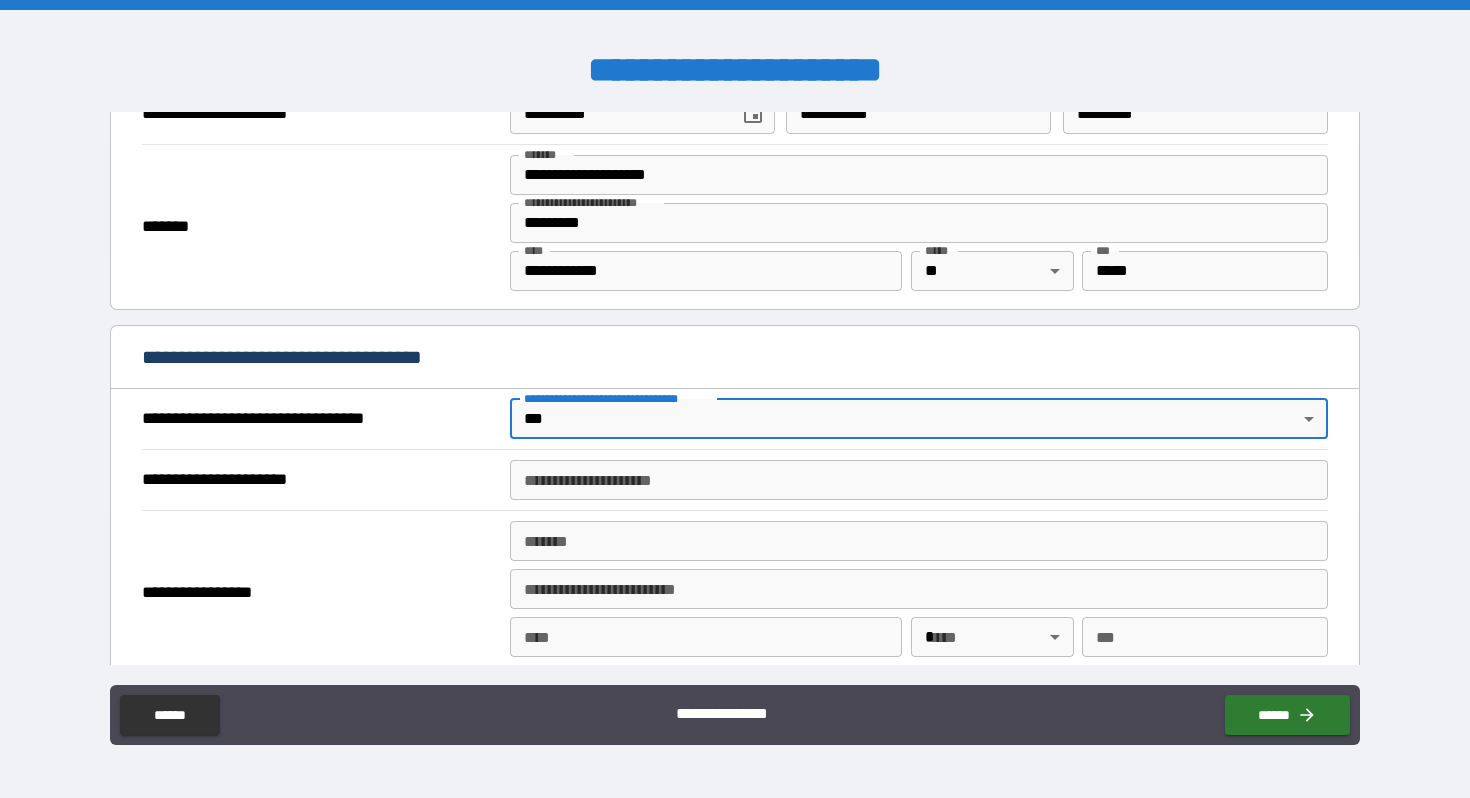 click on "**********" at bounding box center (919, 480) 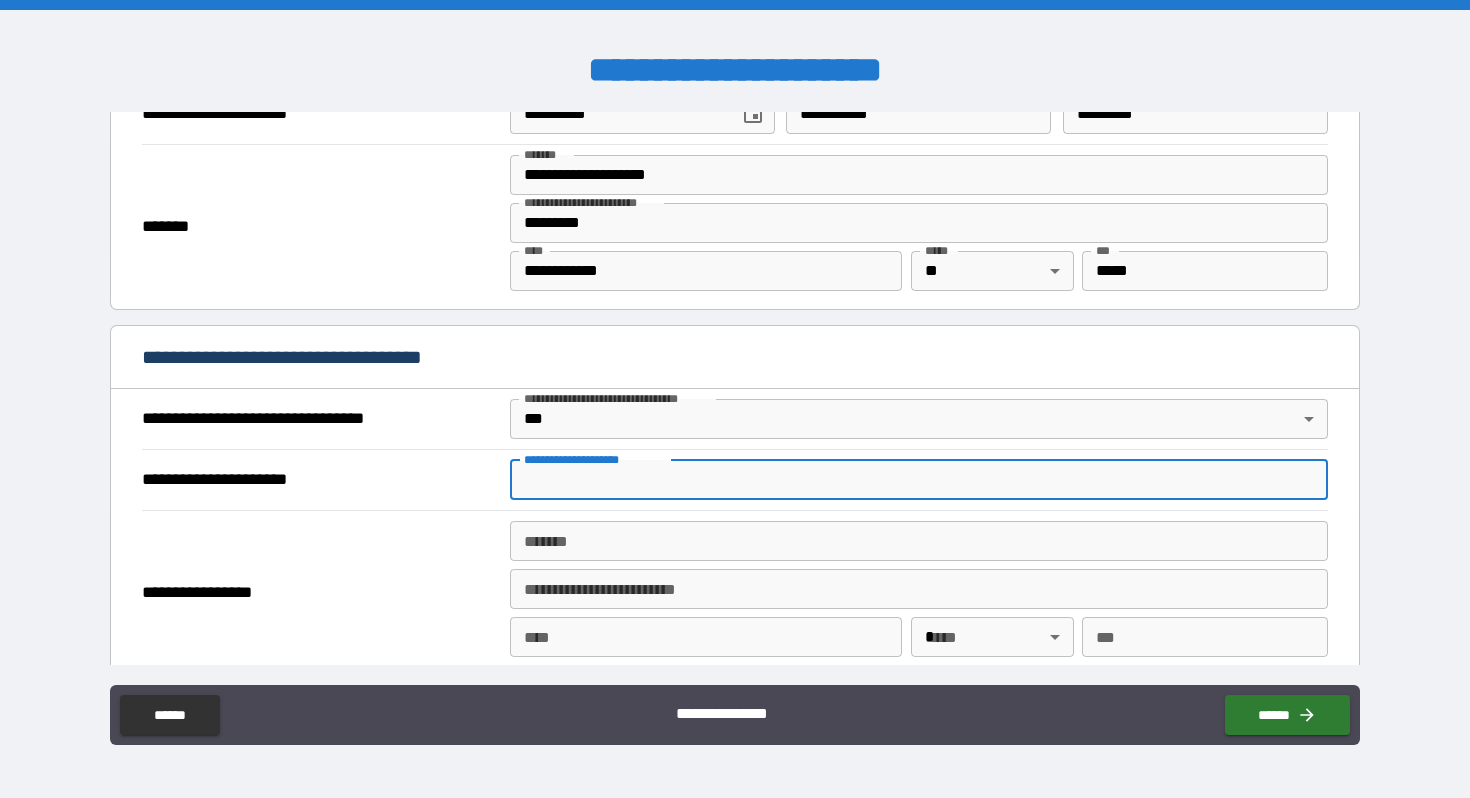 paste on "**********" 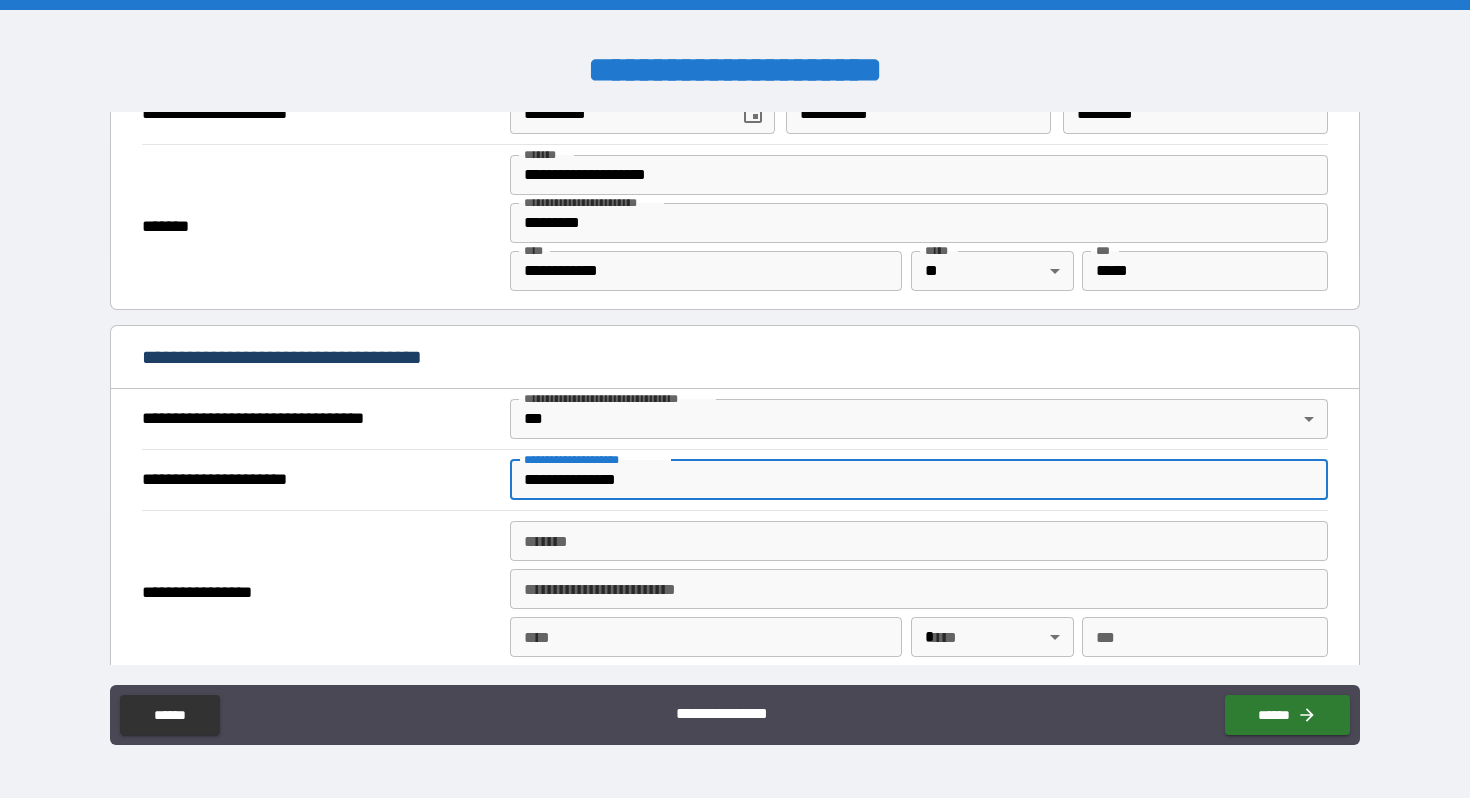 type on "**********" 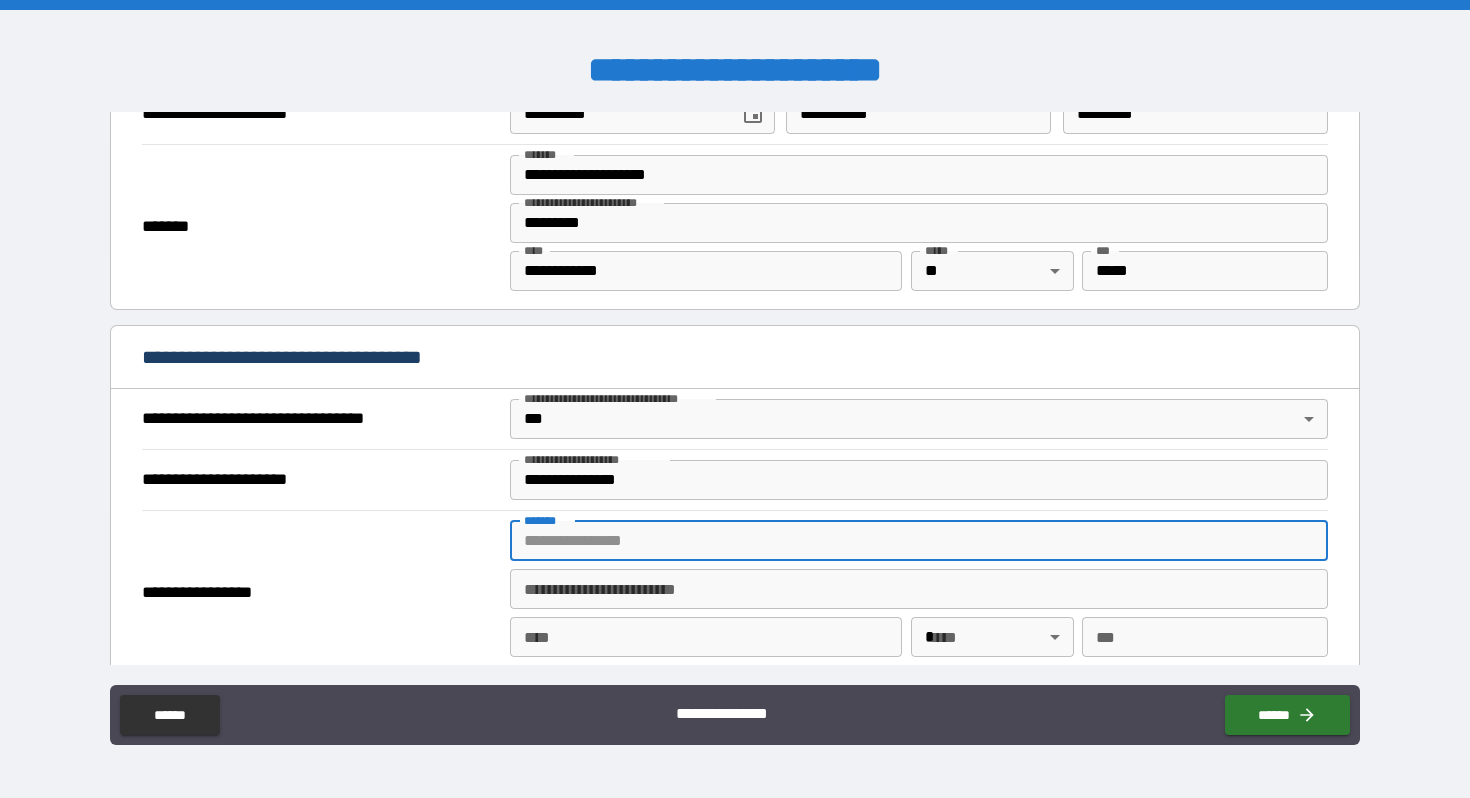 click on "*******" at bounding box center [919, 541] 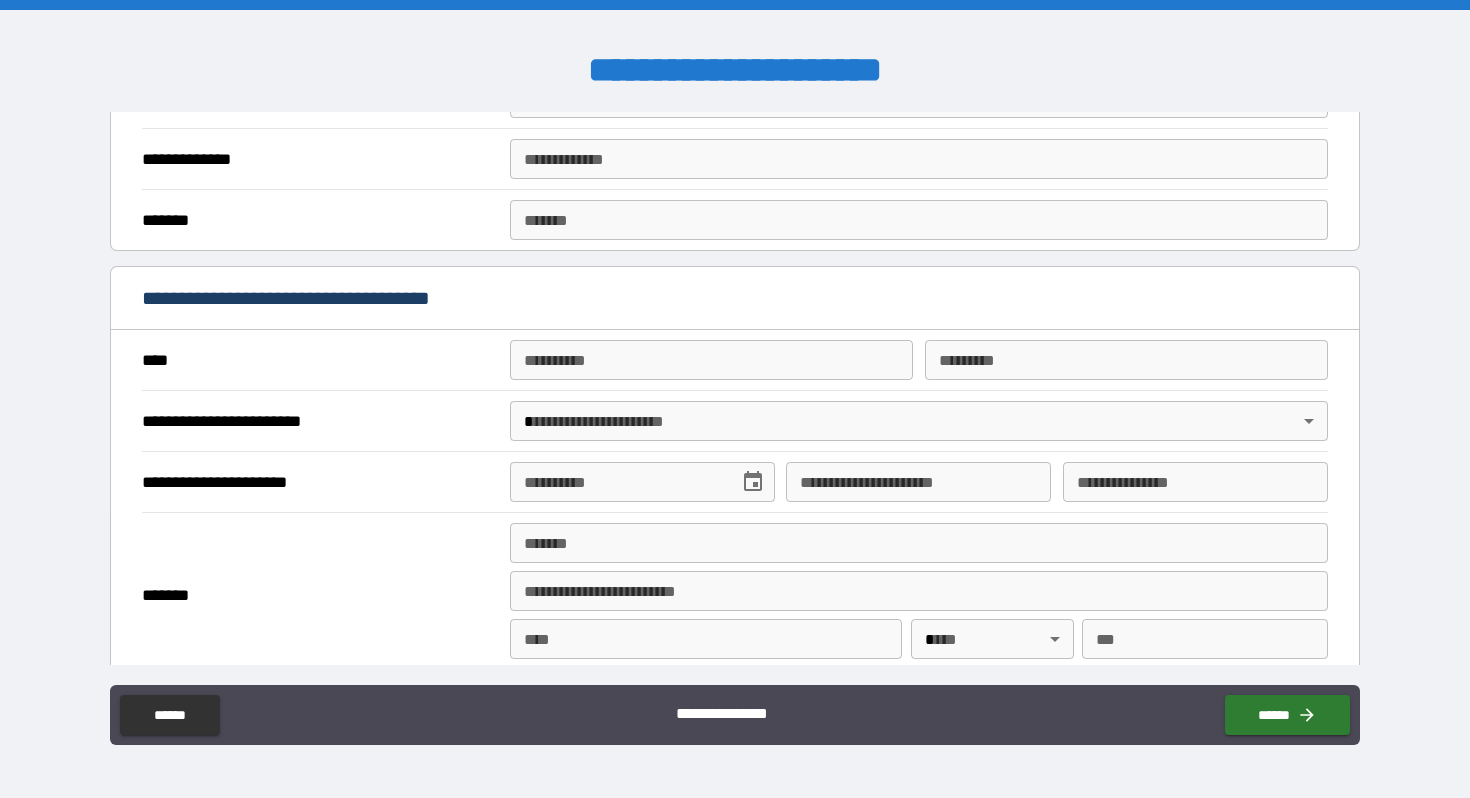 scroll, scrollTop: 1755, scrollLeft: 0, axis: vertical 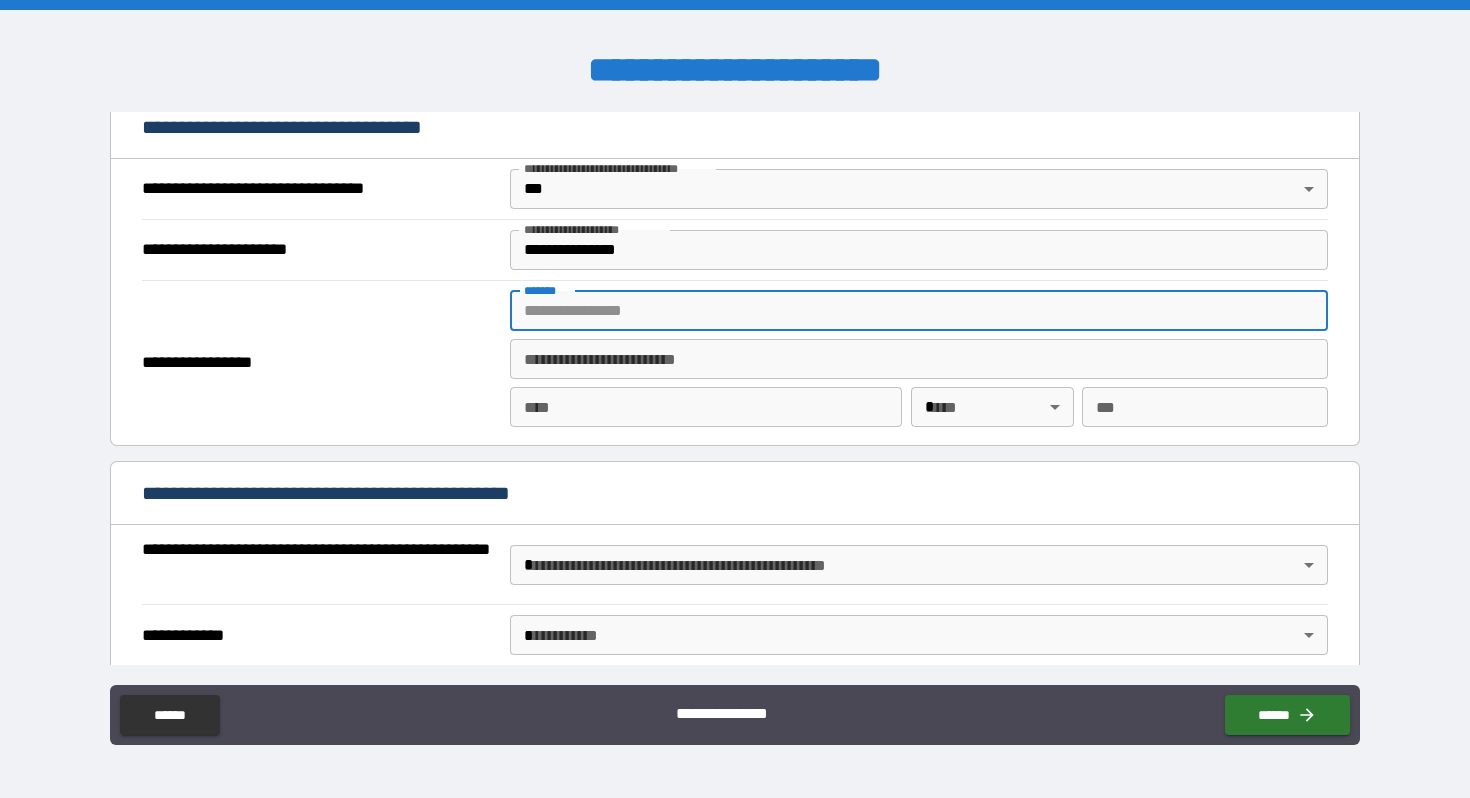 click on "[FIRST] [LAST] [STREET] [CITY] [STATE] [ZIP] [COUNTRY] [PHONE] [EMAIL] [DOB] [SSN] [CREDIT_CARD] [PASSPORT] [DRIVER_LICENSE]" at bounding box center [735, 401] 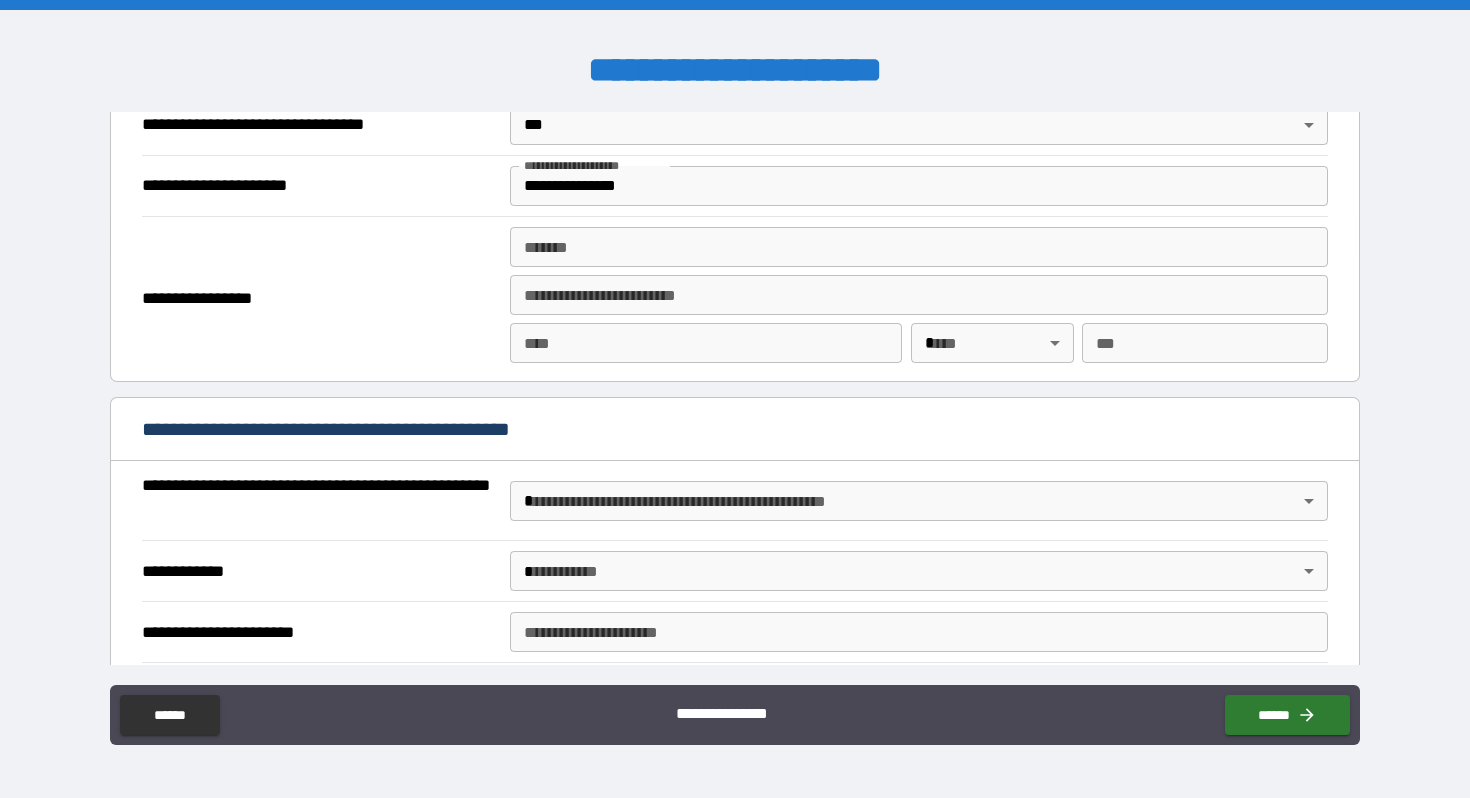 scroll, scrollTop: 1220, scrollLeft: 0, axis: vertical 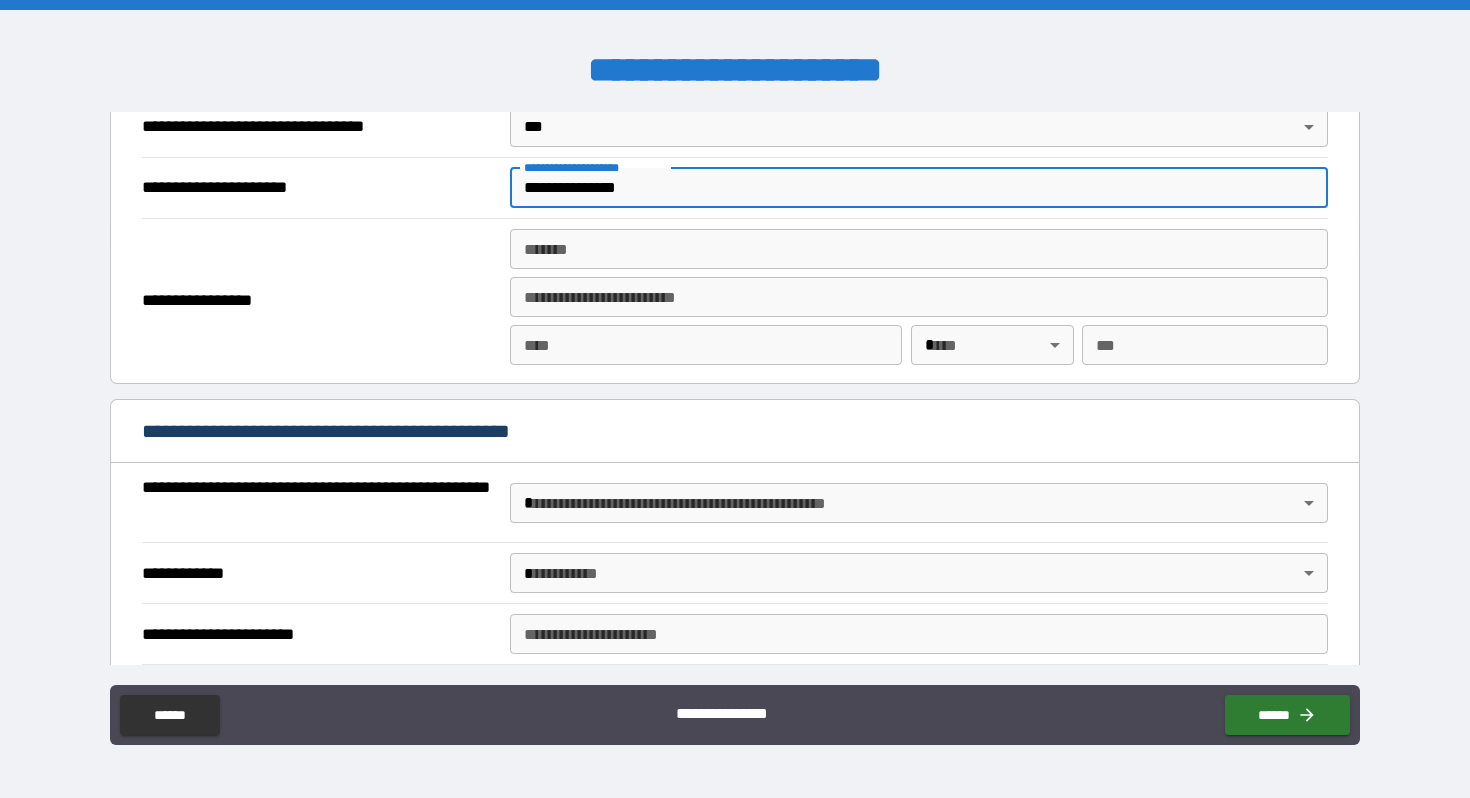 click on "**********" at bounding box center (919, 188) 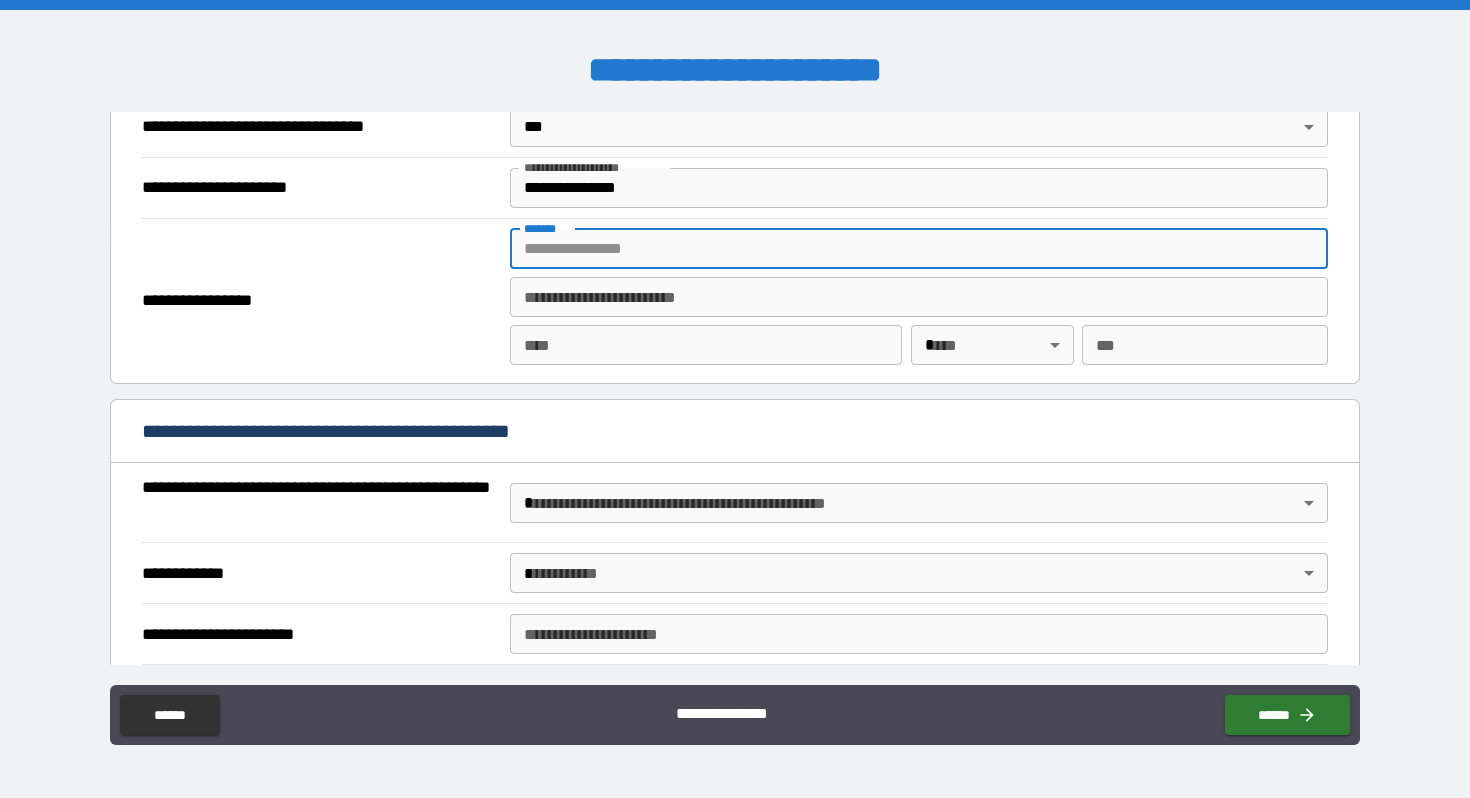 click on "*******" at bounding box center [919, 249] 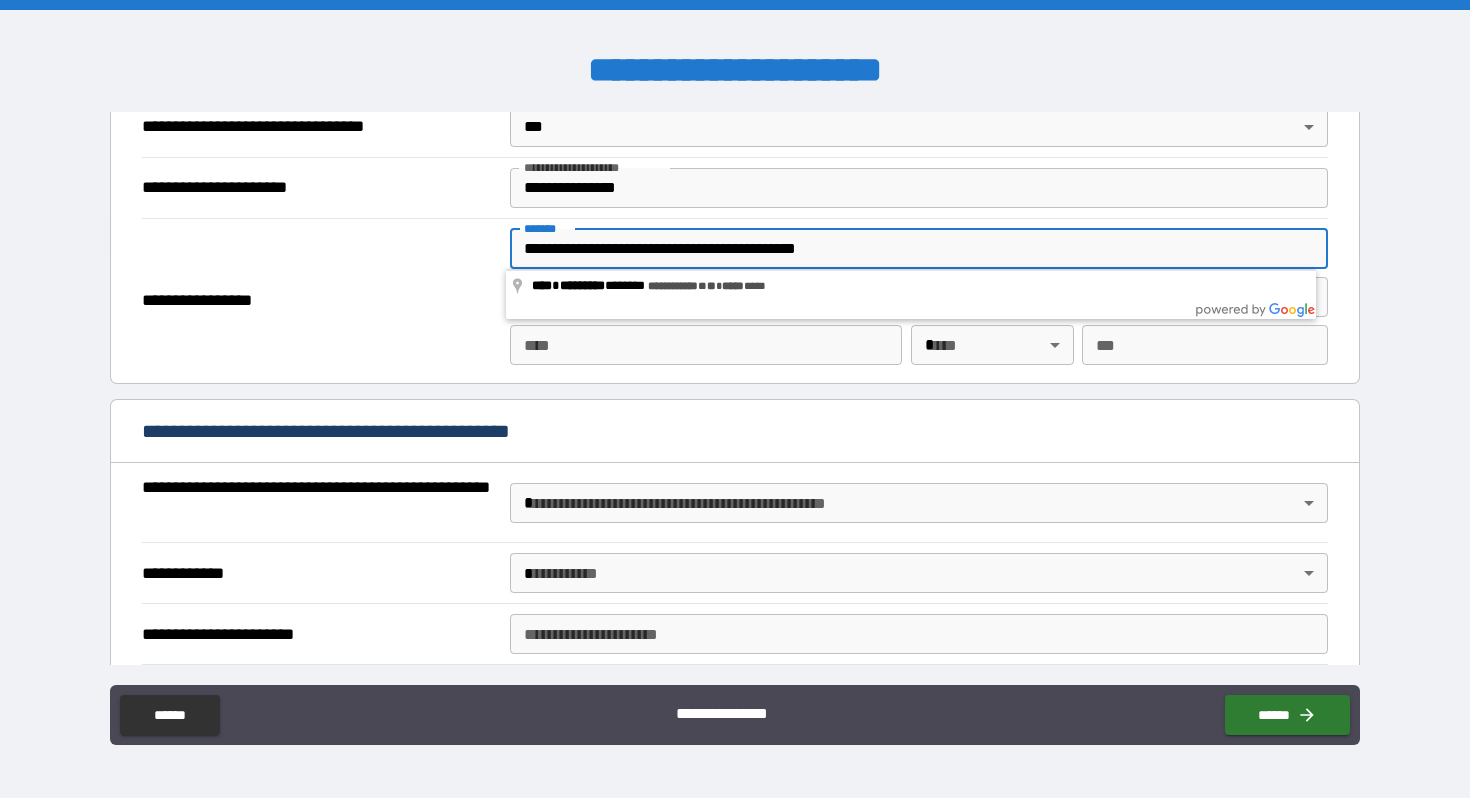 drag, startPoint x: 875, startPoint y: 249, endPoint x: 736, endPoint y: 247, distance: 139.01439 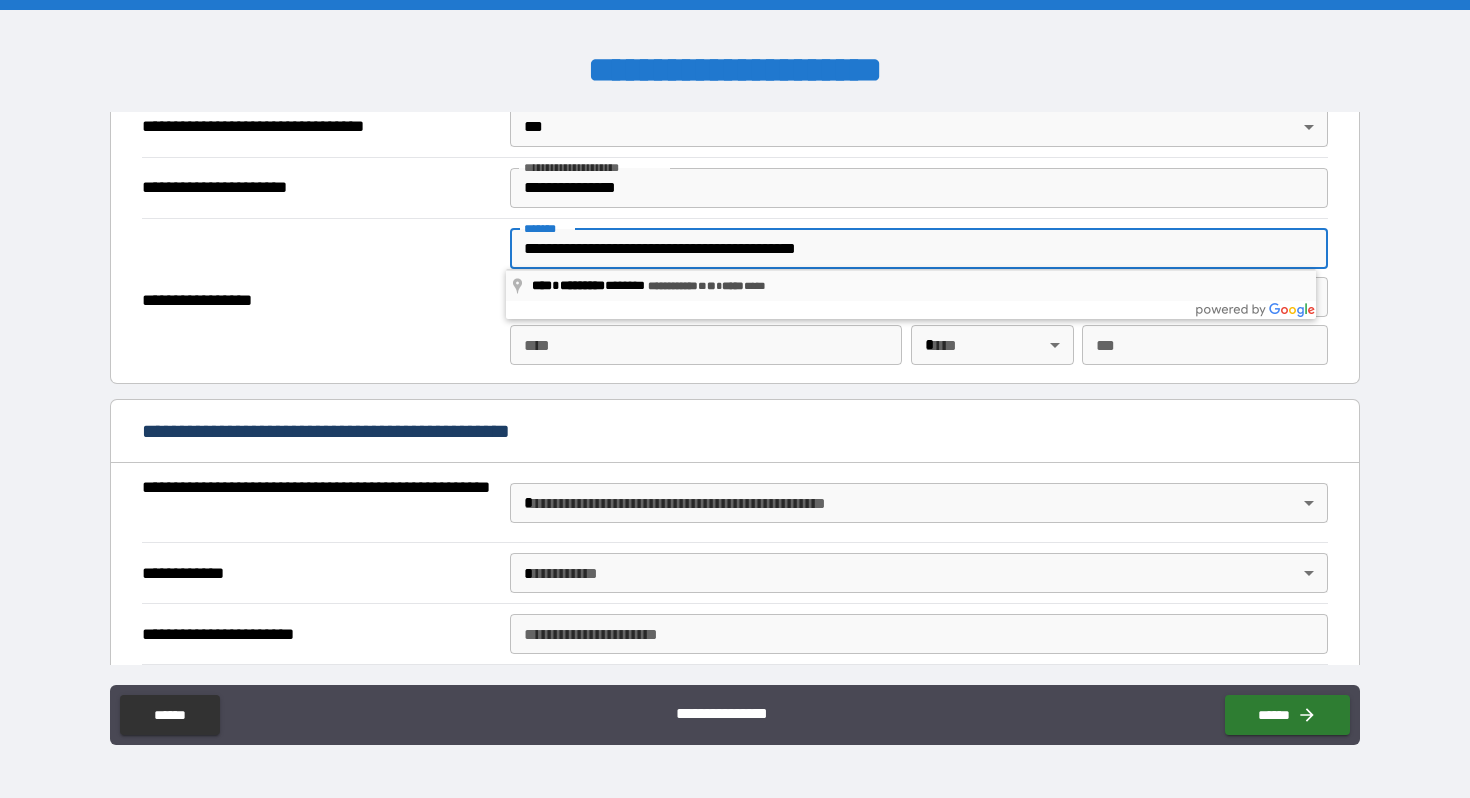type on "**********" 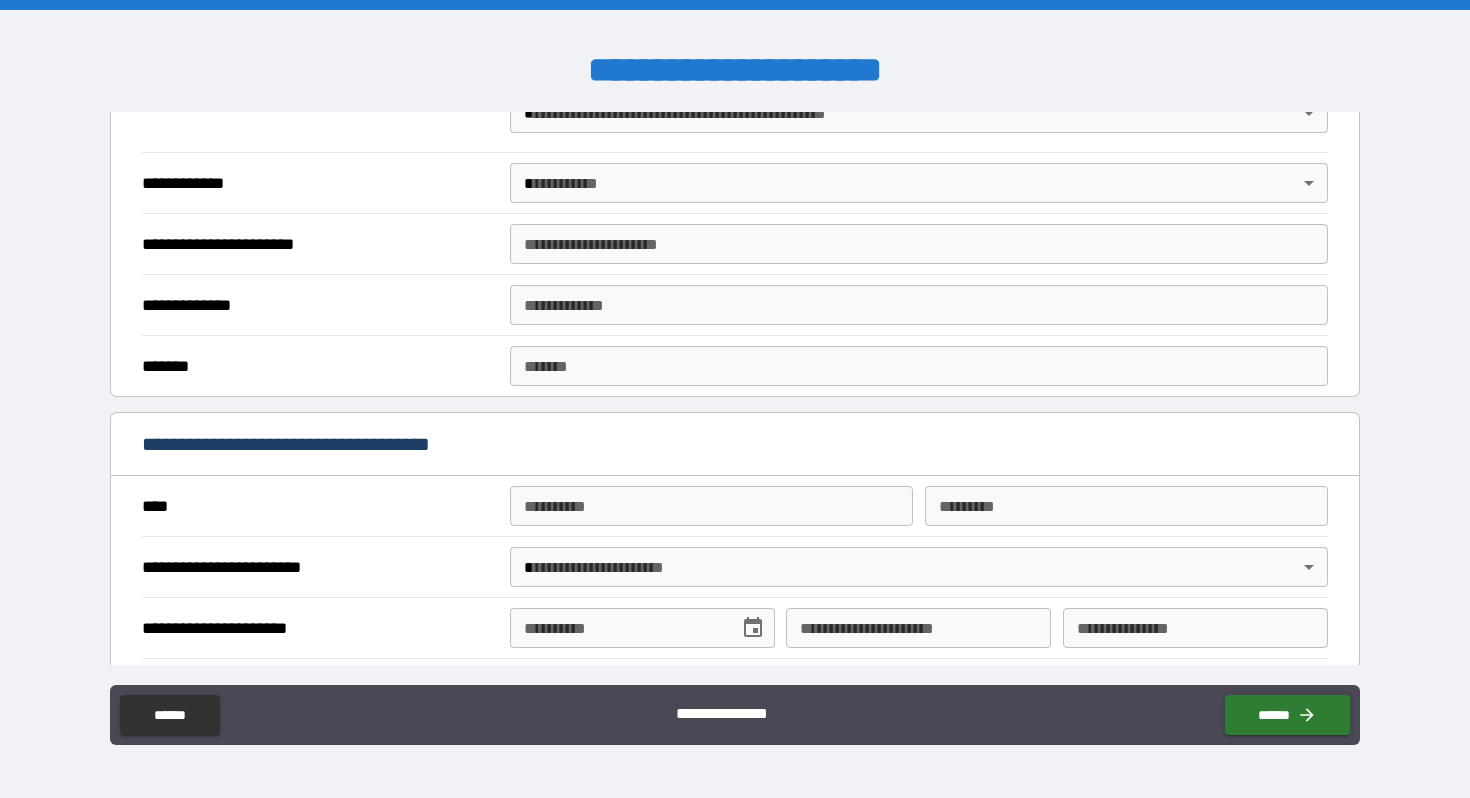 scroll, scrollTop: 1585, scrollLeft: 0, axis: vertical 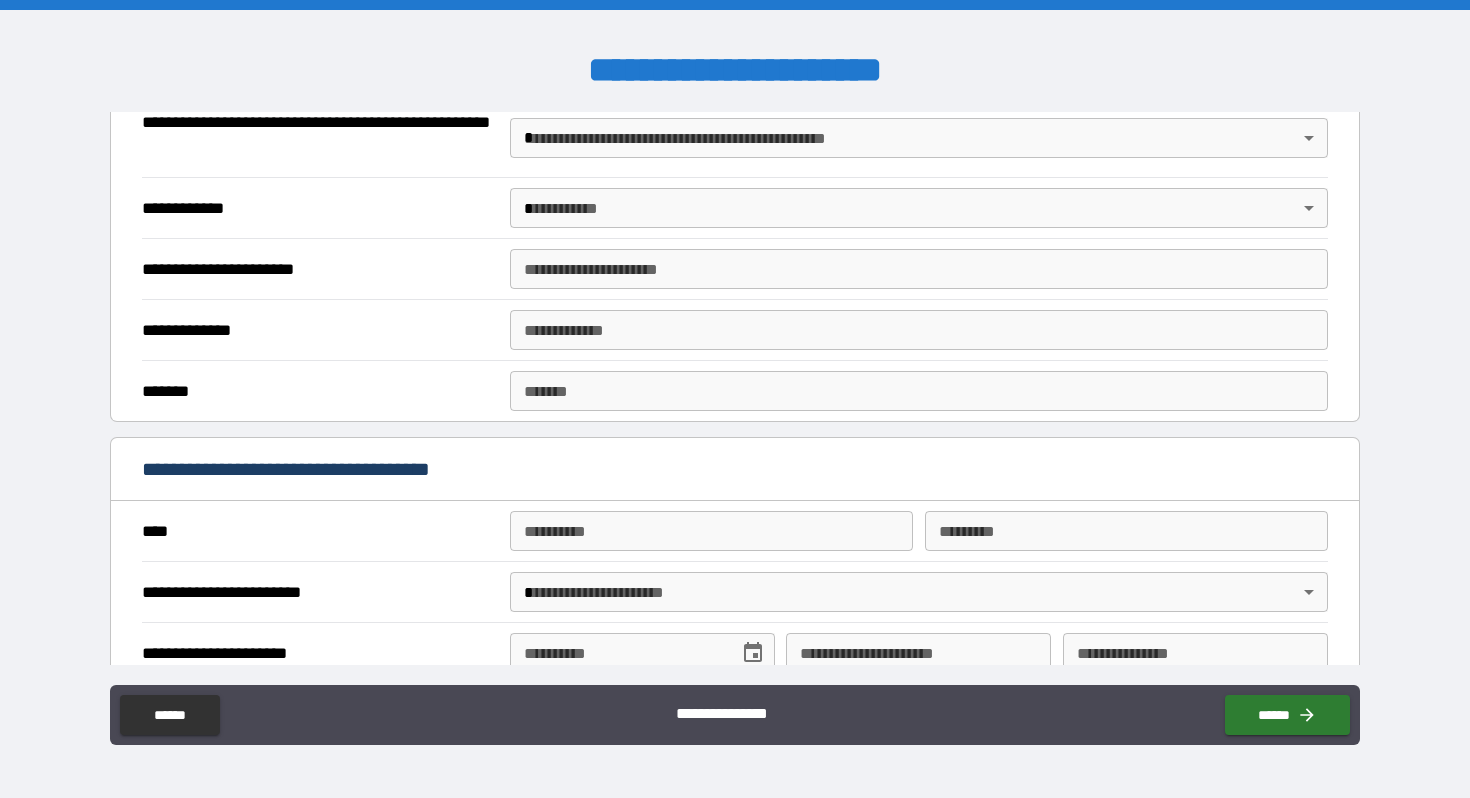 click on "[FIRST] [LAST] [STREET] [CITY] [STATE] [ZIP] [COUNTRY] [PHONE] [EMAIL] [DOB] [SSN] [CREDIT_CARD] [PASSPORT] [DRIVER_LICENSE]" at bounding box center [735, 399] 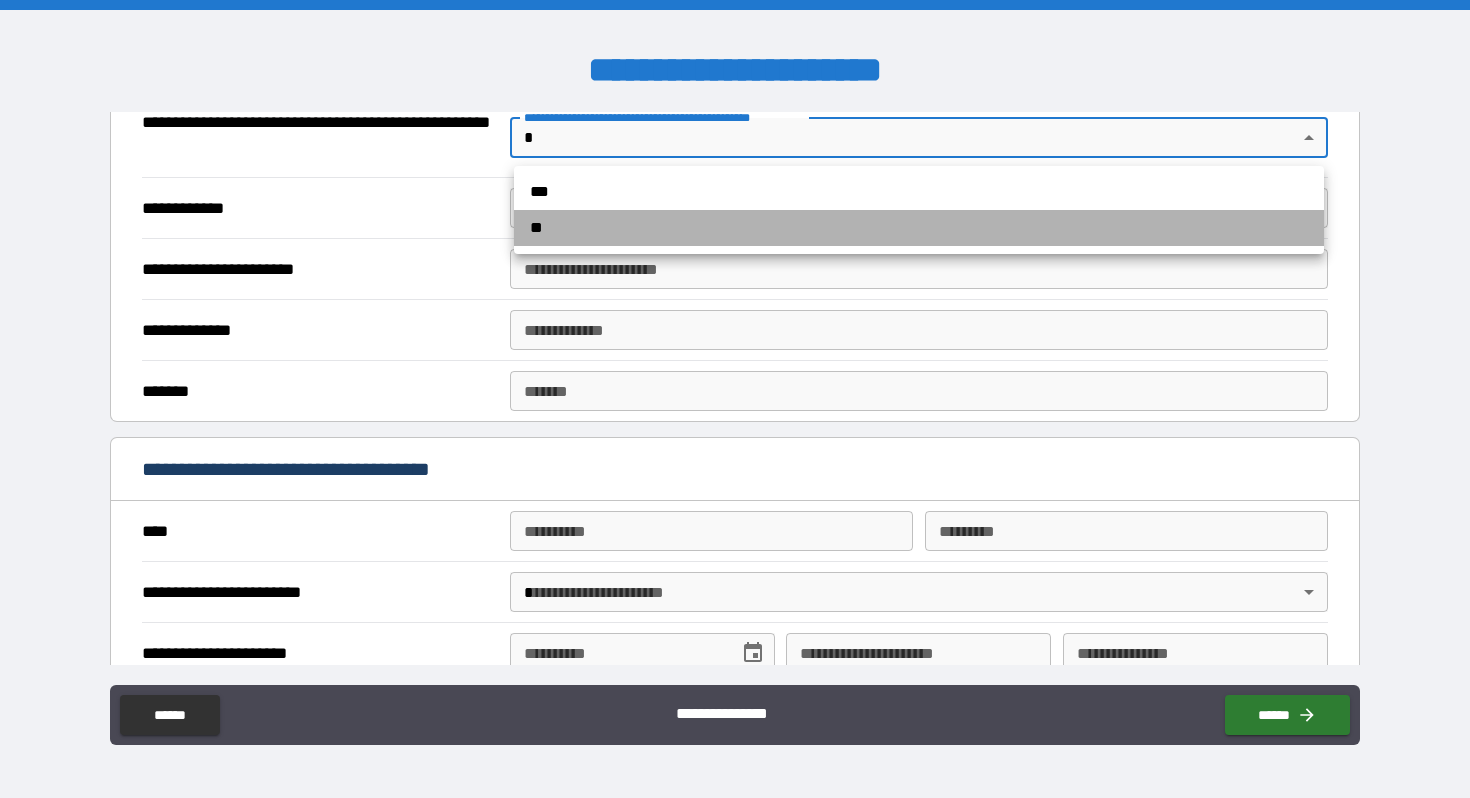 click on "**" at bounding box center [919, 228] 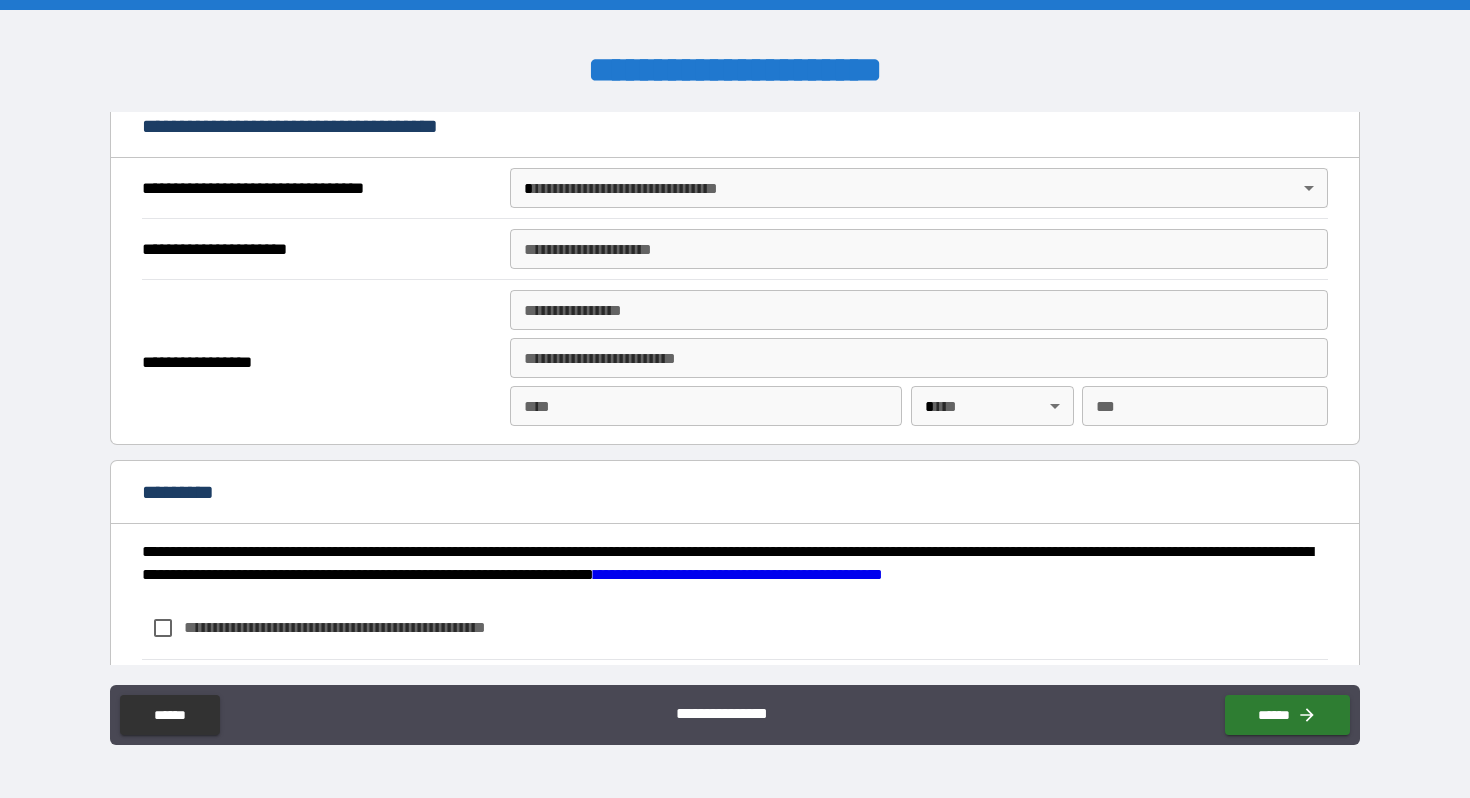 scroll, scrollTop: 2471, scrollLeft: 0, axis: vertical 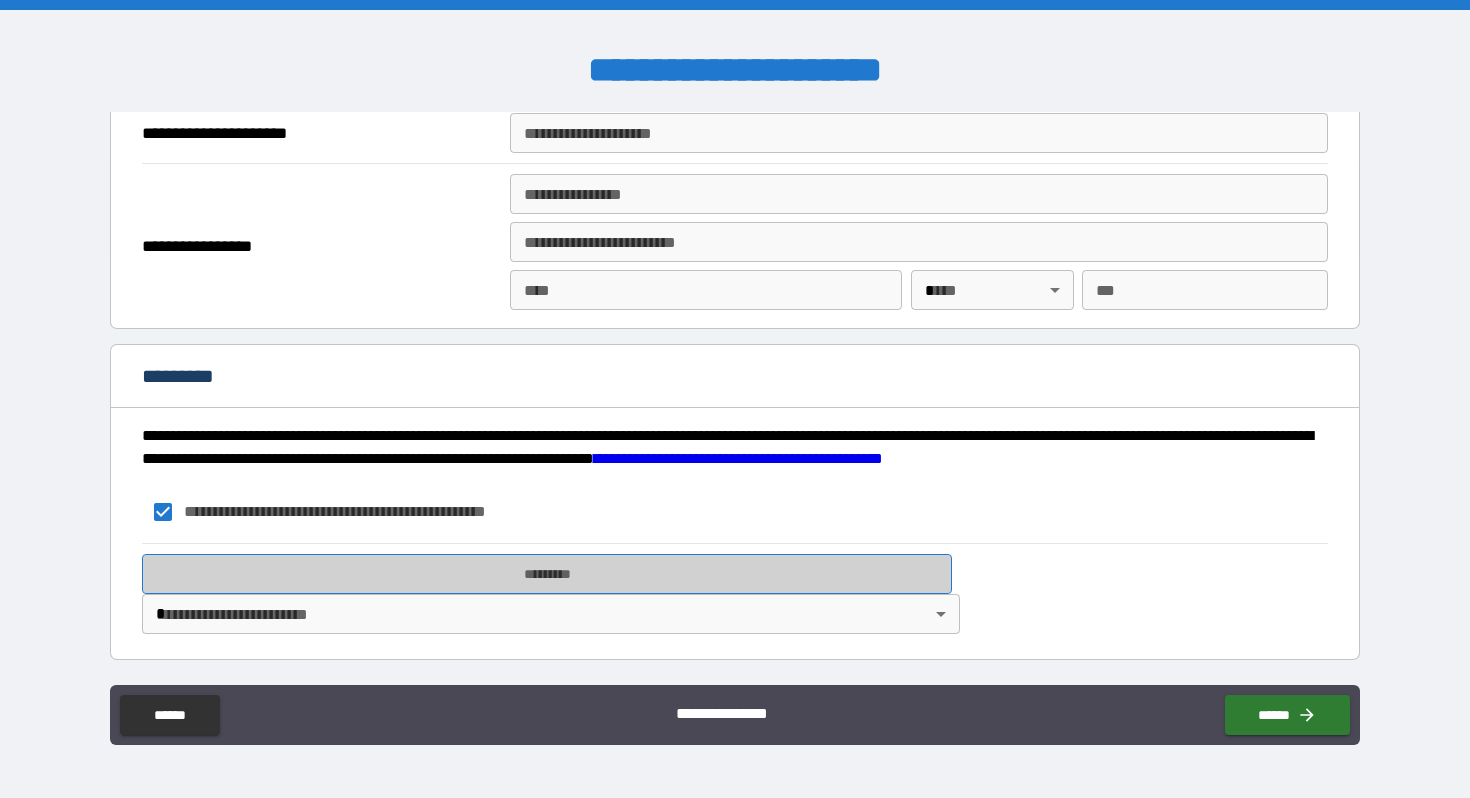 click on "*********" at bounding box center [547, 574] 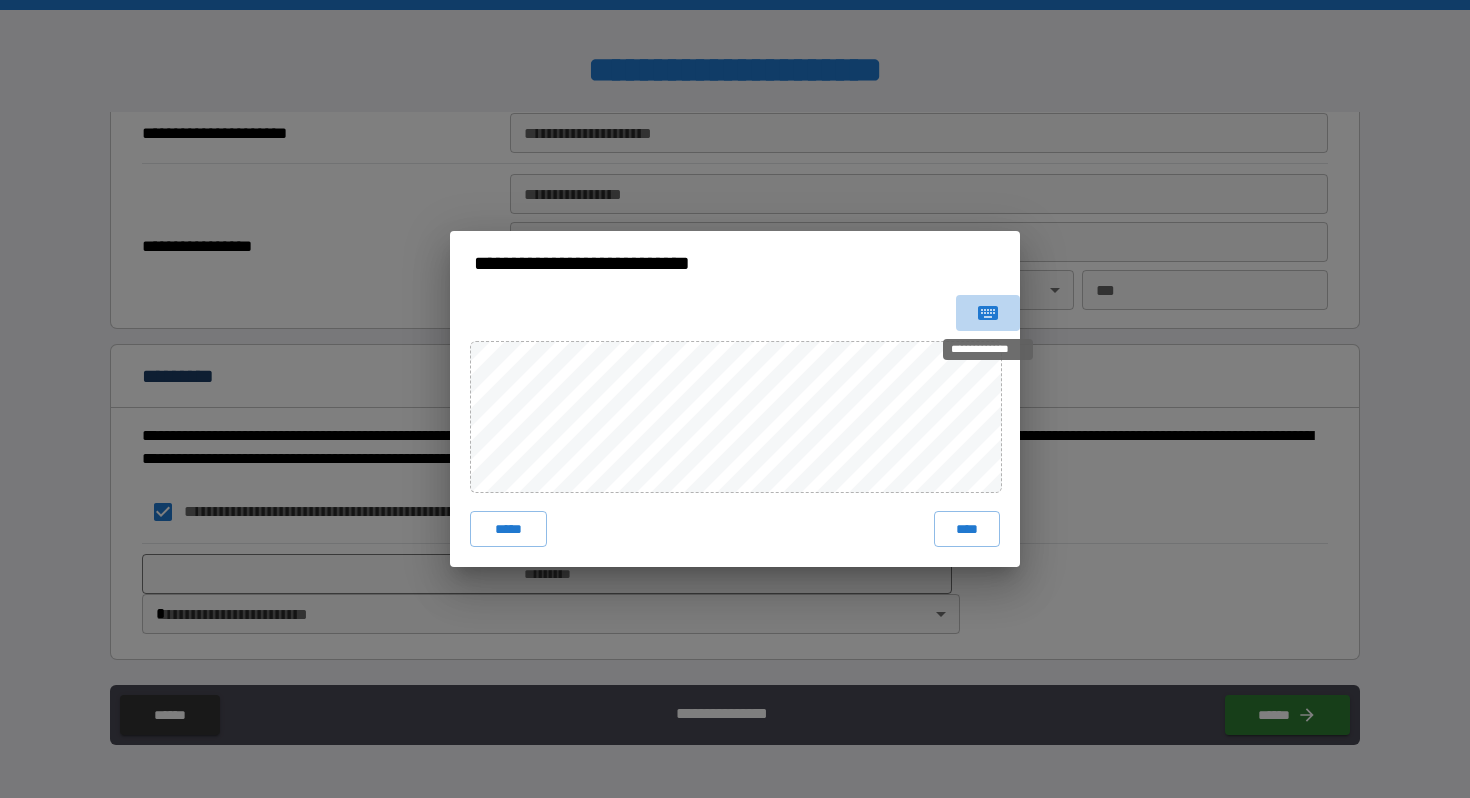 click 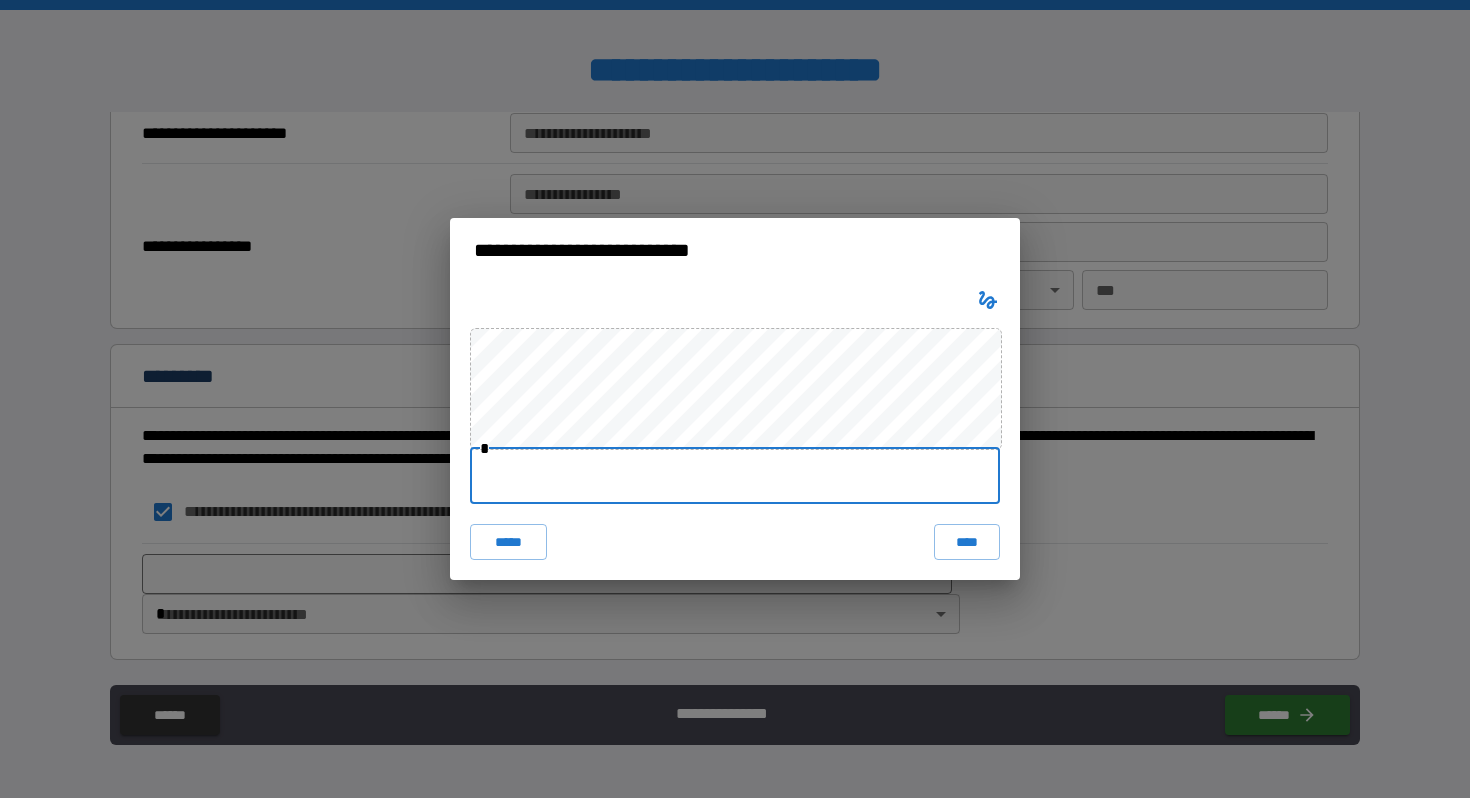 click at bounding box center (735, 476) 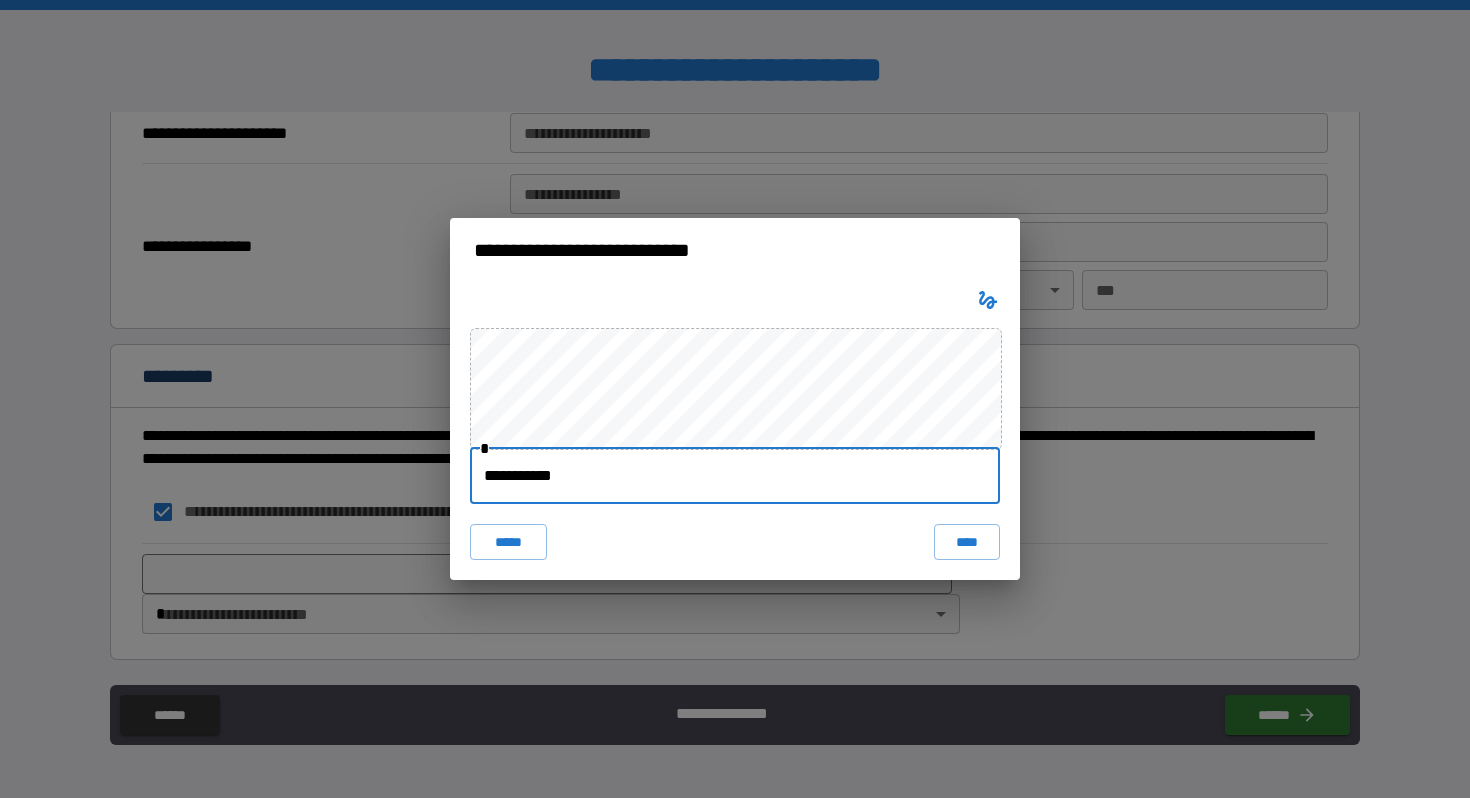 type on "**********" 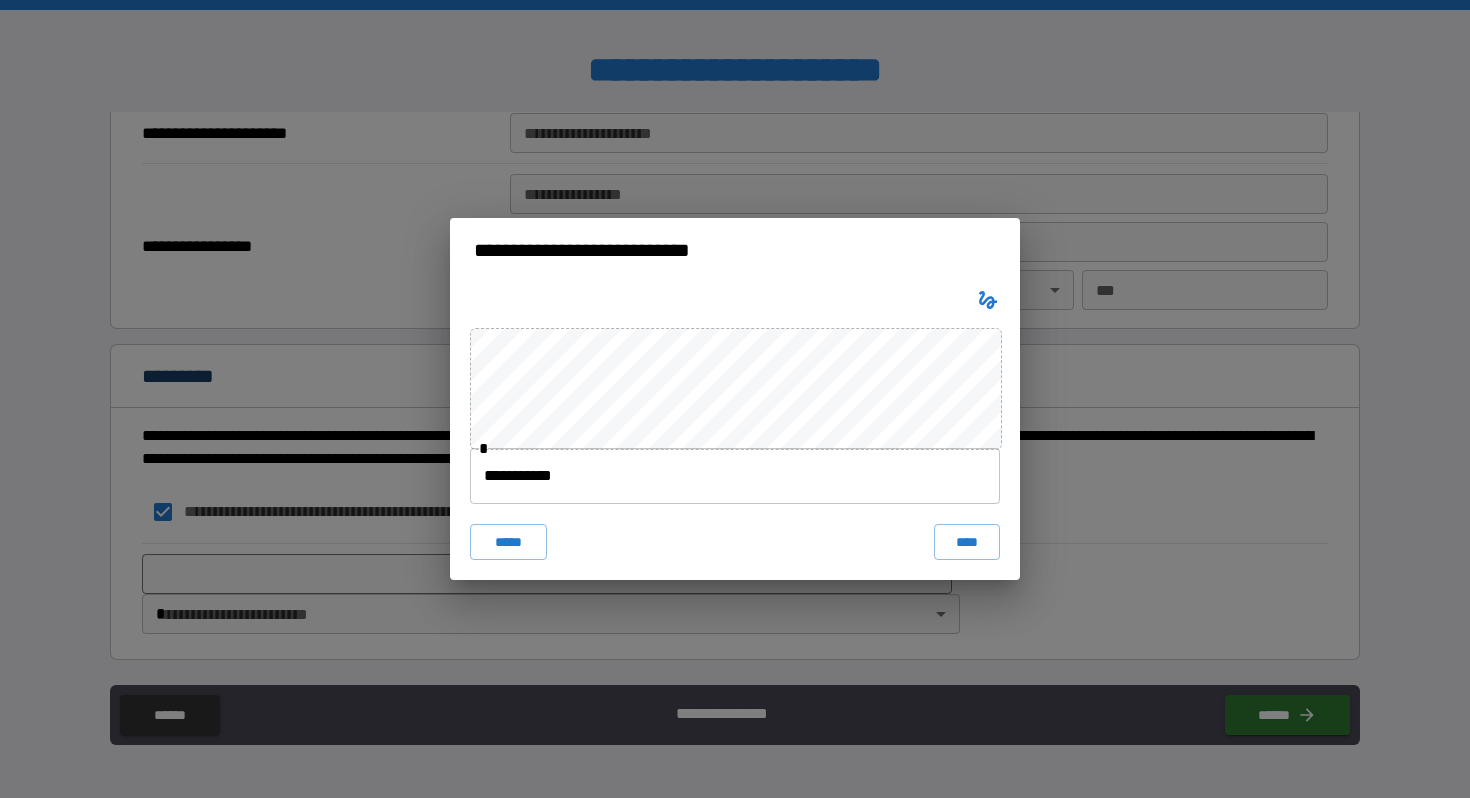 click on "[FIRST] [LAST]" at bounding box center [735, 431] 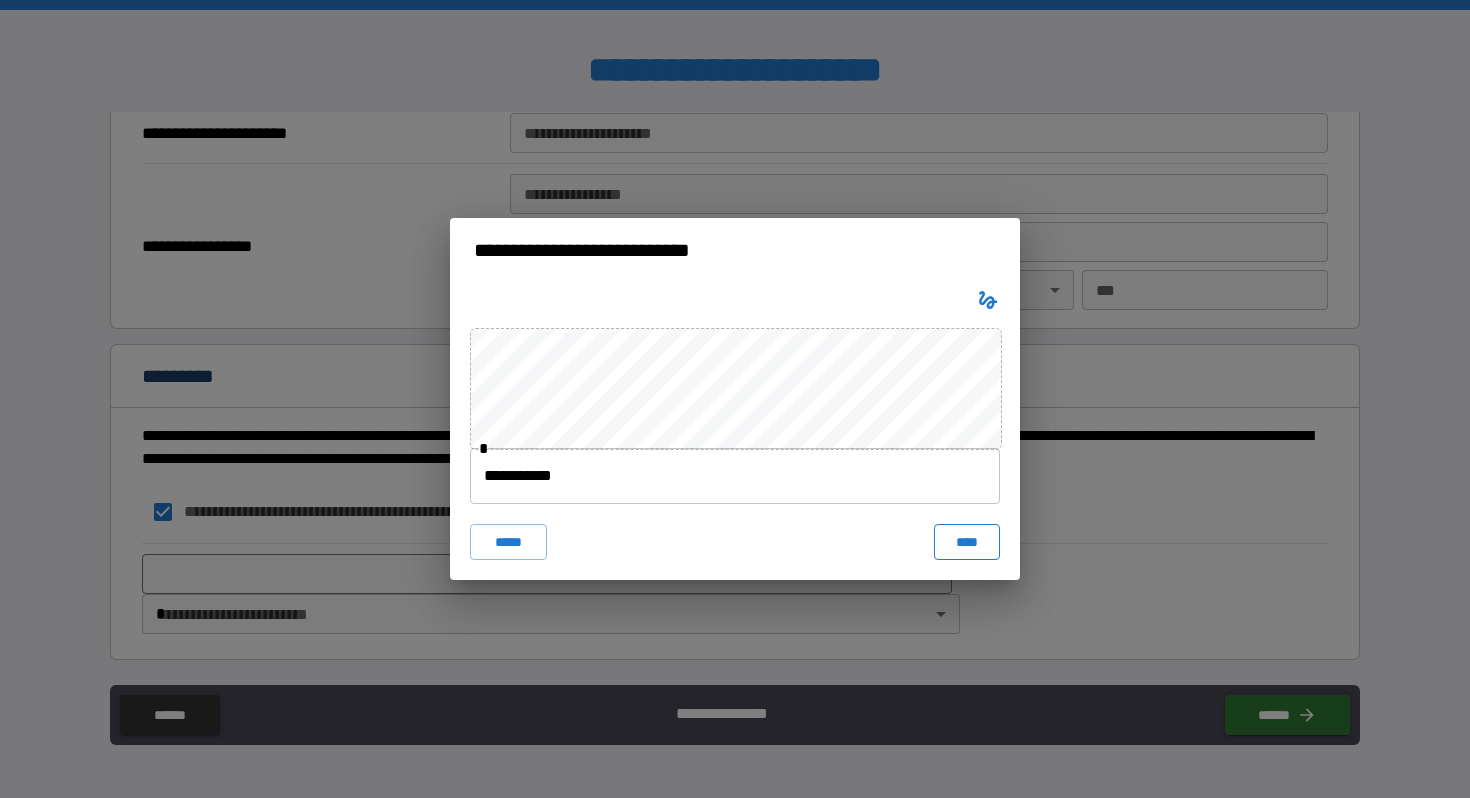 click on "****" at bounding box center (967, 542) 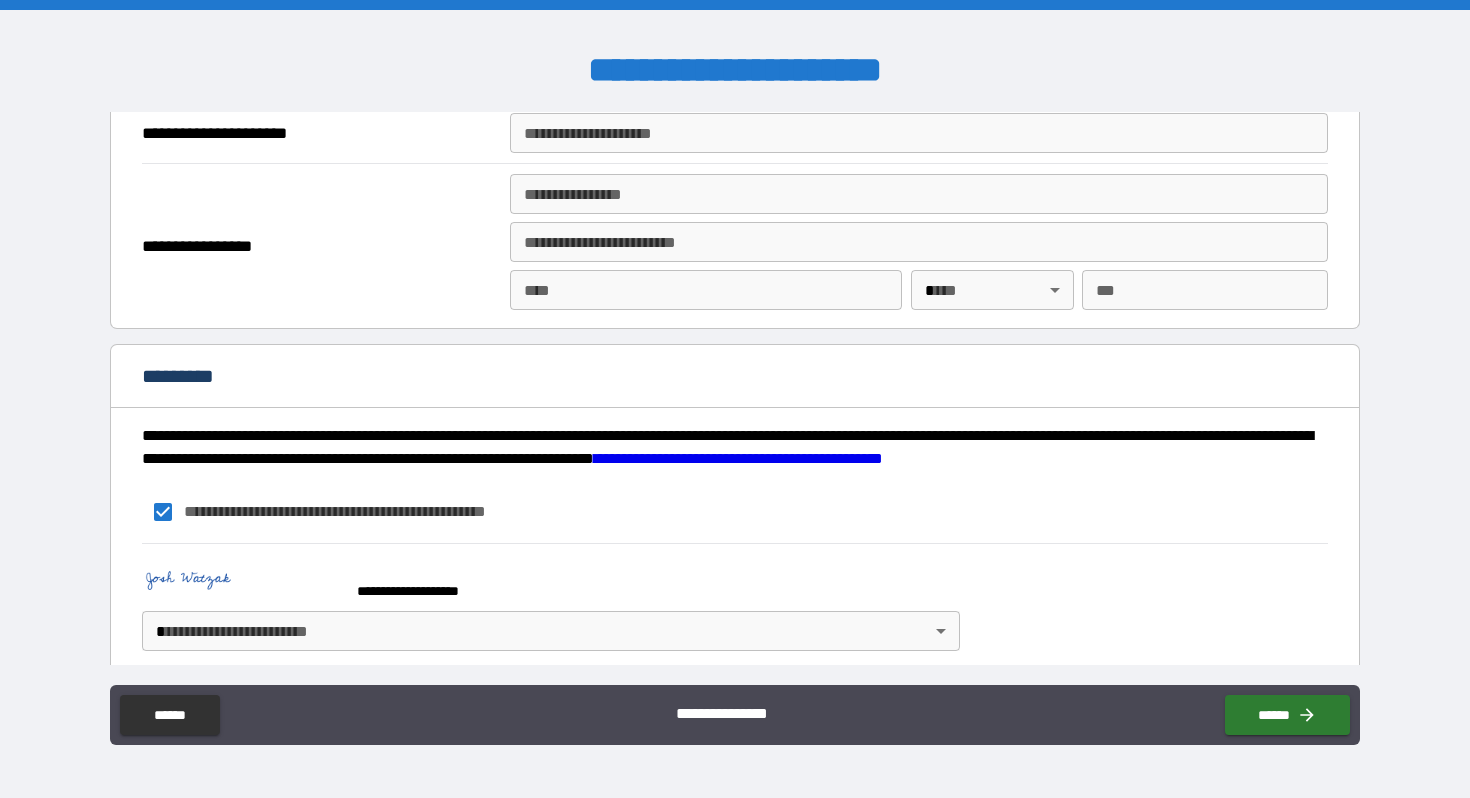 scroll, scrollTop: 2488, scrollLeft: 0, axis: vertical 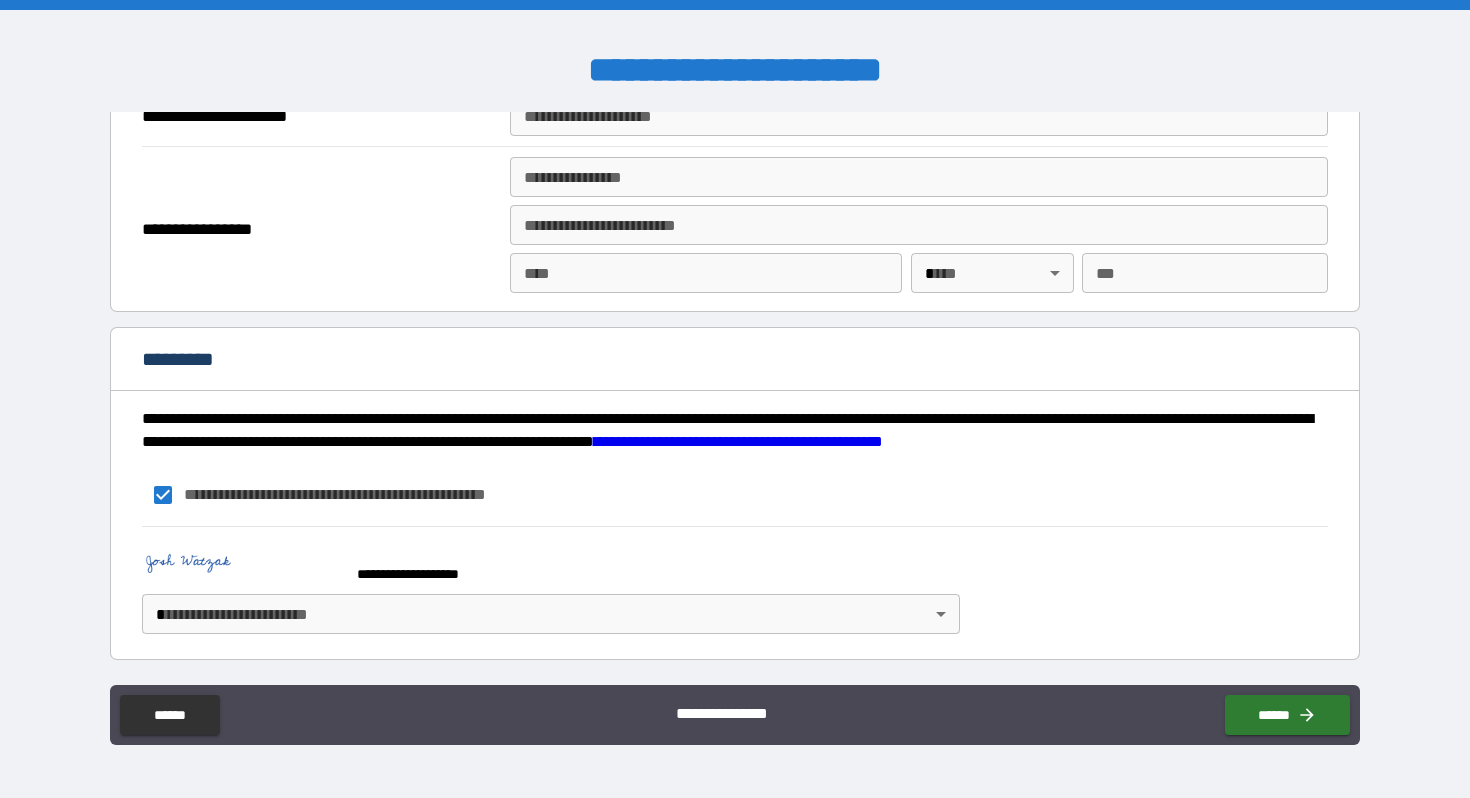 click on "[FIRST] [LAST] [STREET] [CITY] [STATE] [ZIP] [COUNTRY] [PHONE] [EMAIL] [DOB] [SSN] [CREDIT_CARD] [PASSPORT] [DRIVER_LICENSE]" at bounding box center (735, 399) 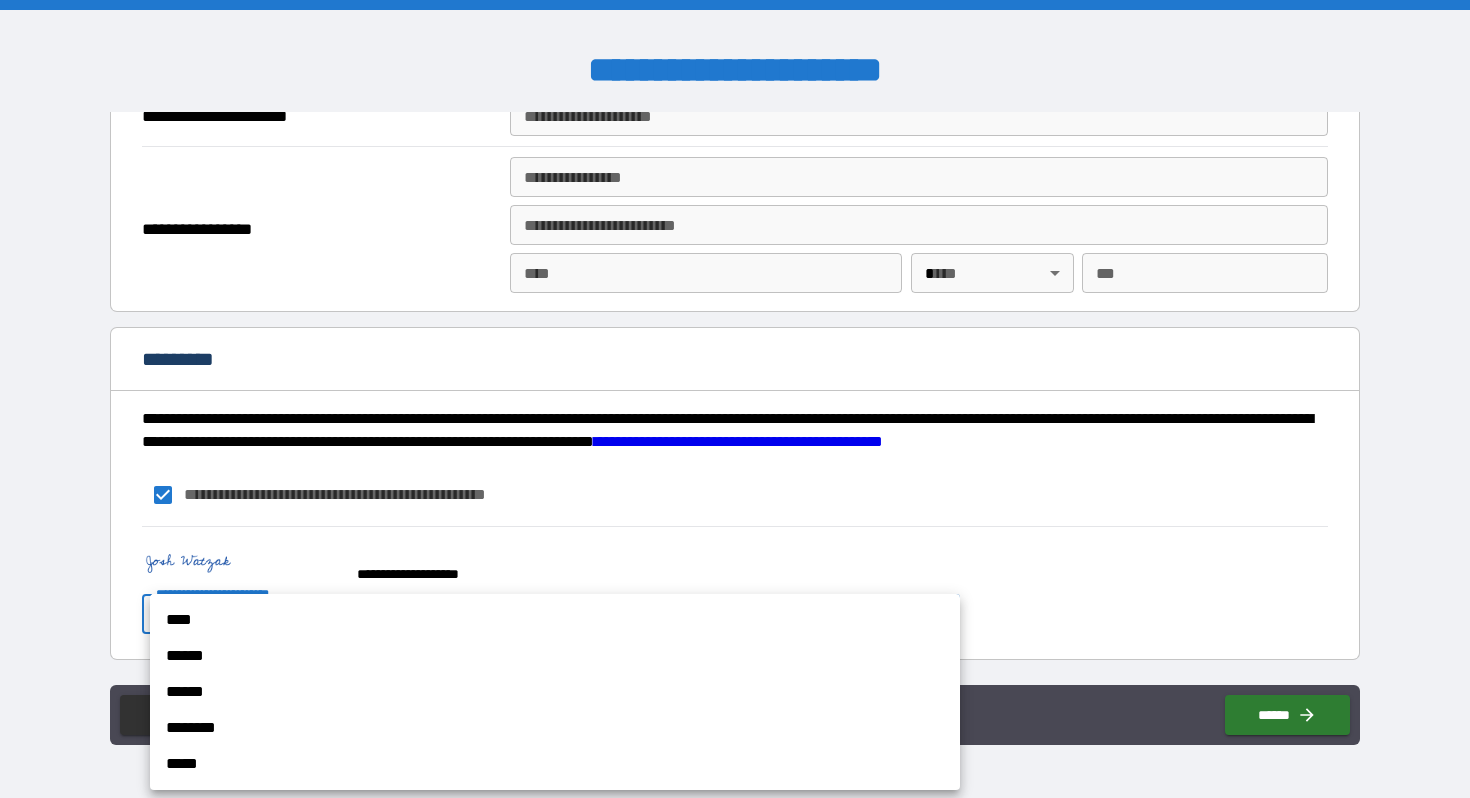 click on "****" at bounding box center [555, 620] 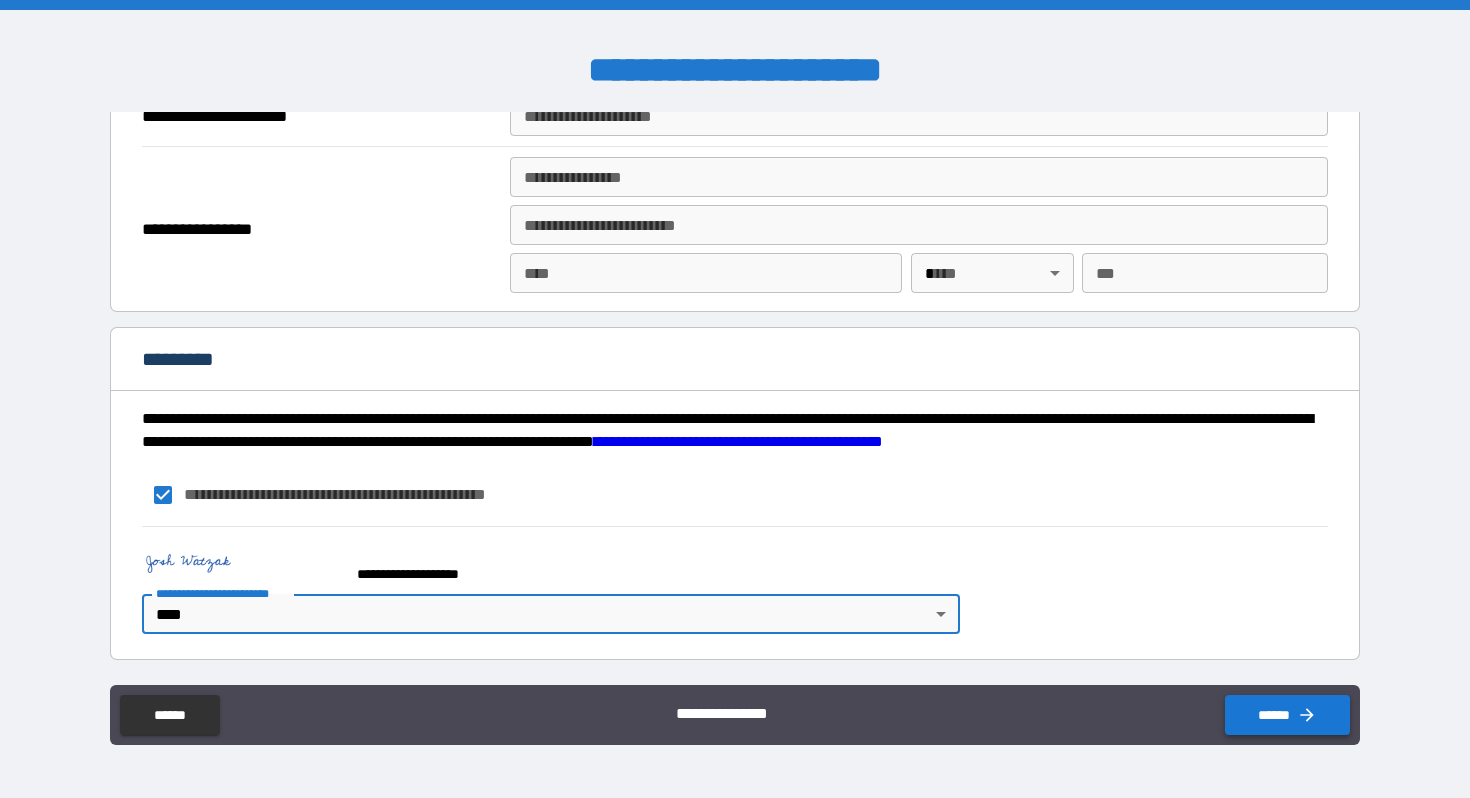 click 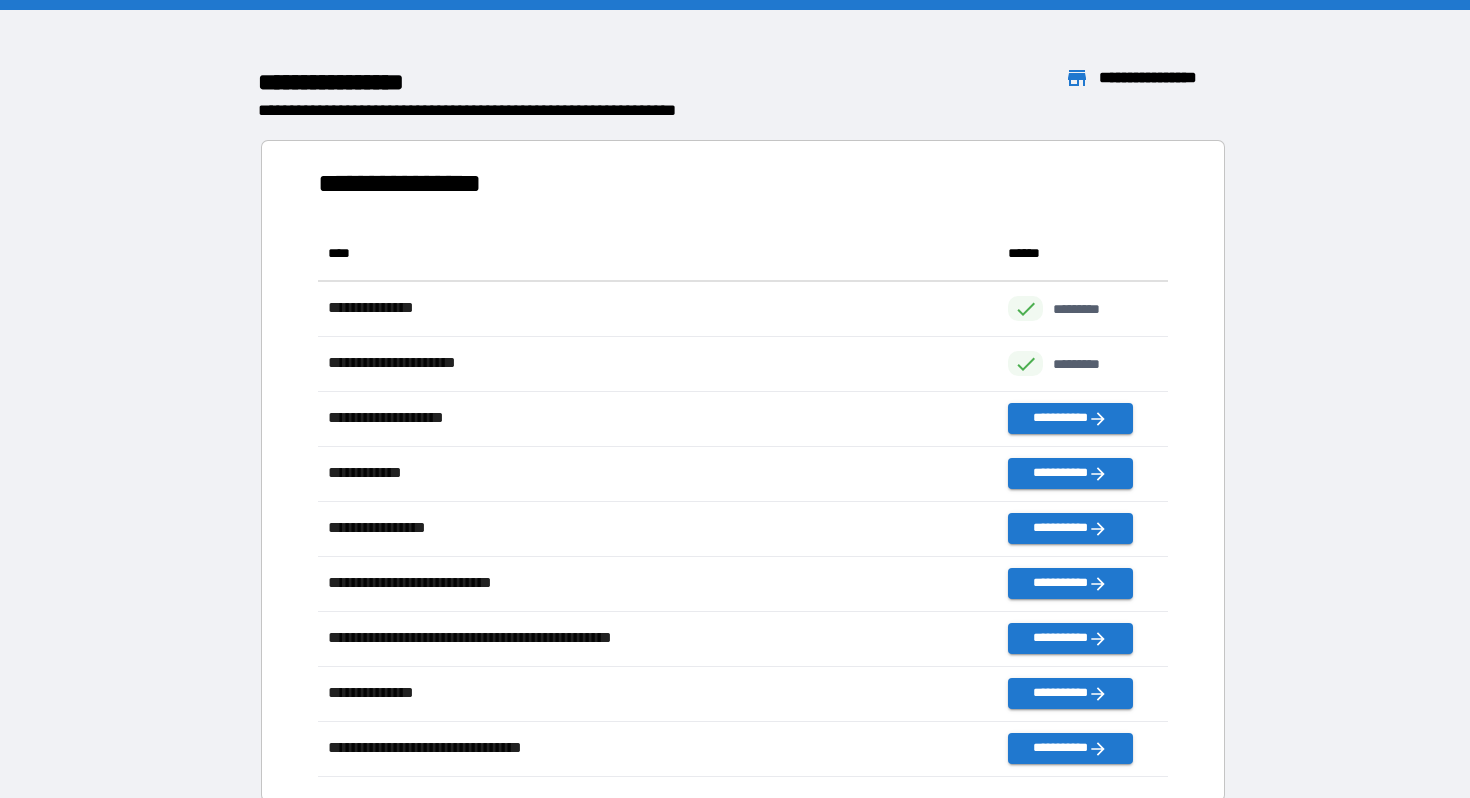 scroll, scrollTop: 1, scrollLeft: 1, axis: both 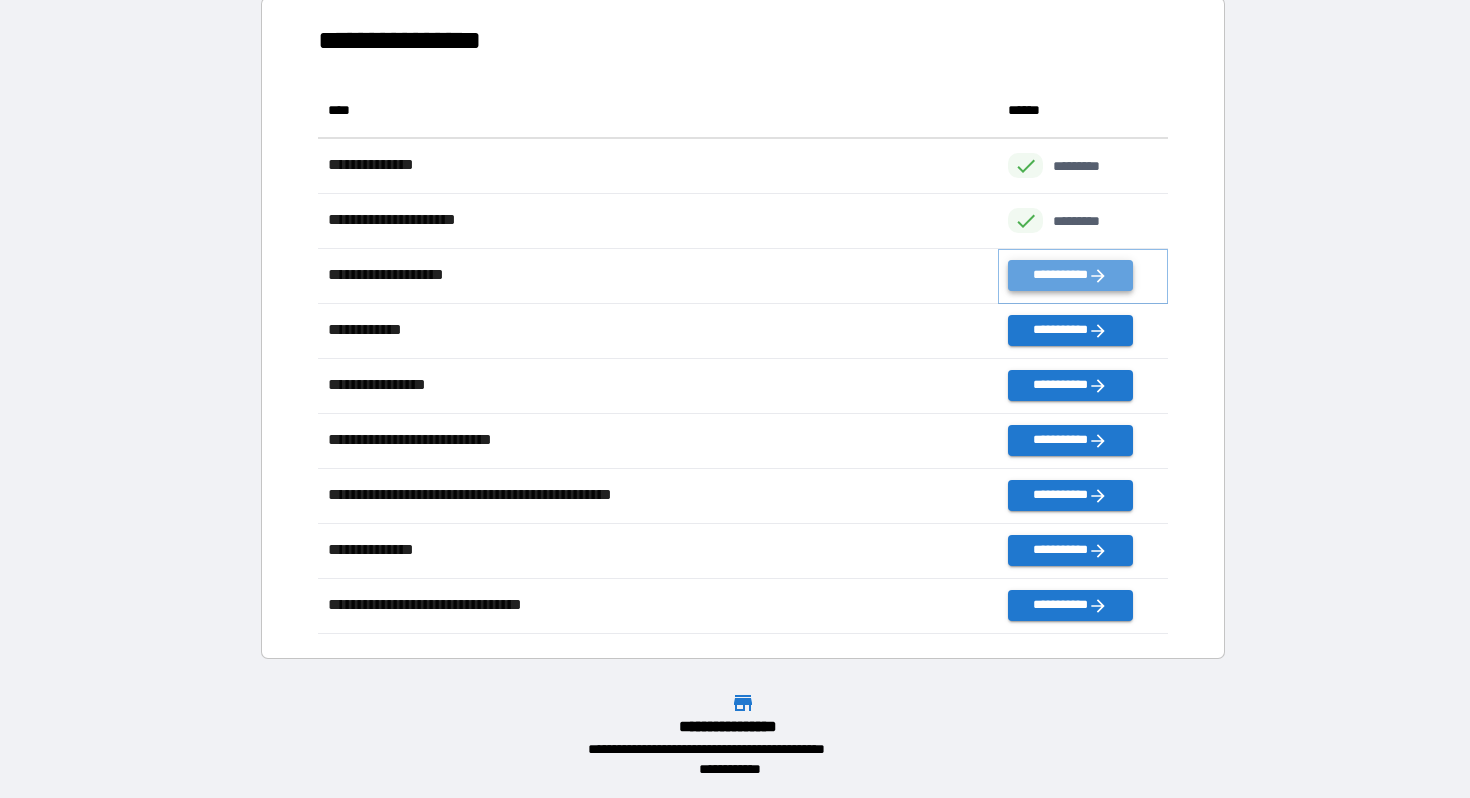 click on "**********" at bounding box center [1070, 275] 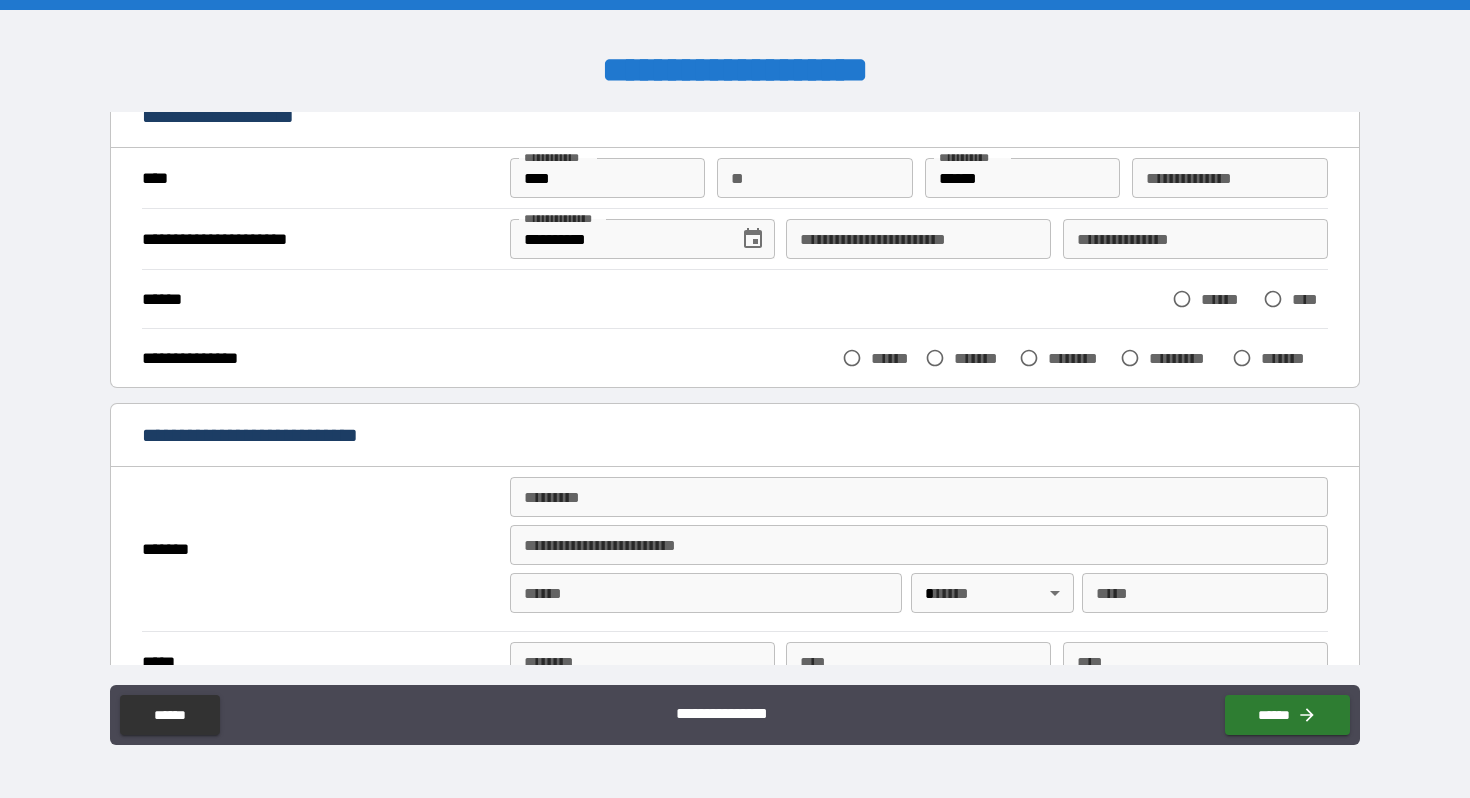 scroll, scrollTop: 106, scrollLeft: 0, axis: vertical 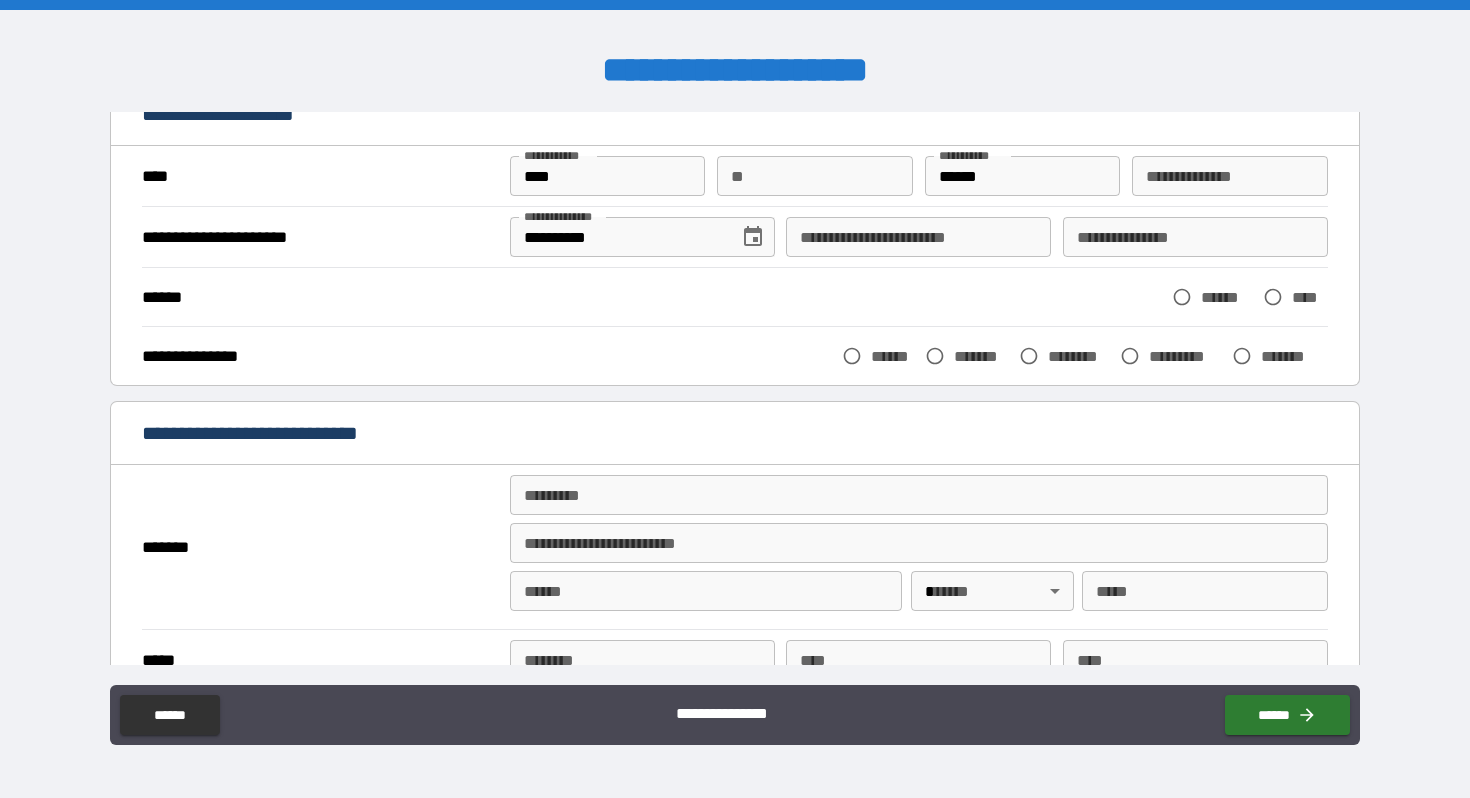 click on "**********" at bounding box center (918, 237) 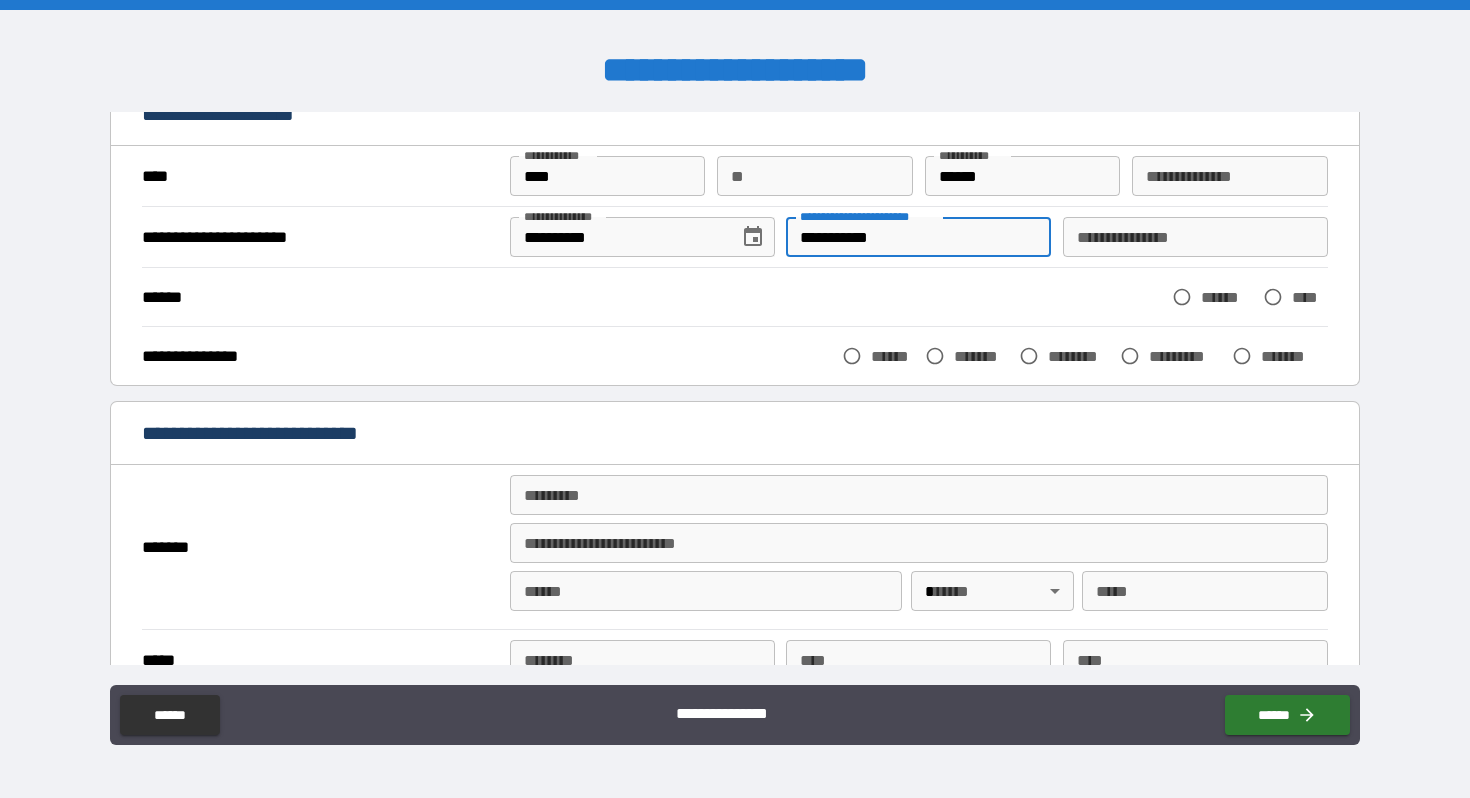 type on "**********" 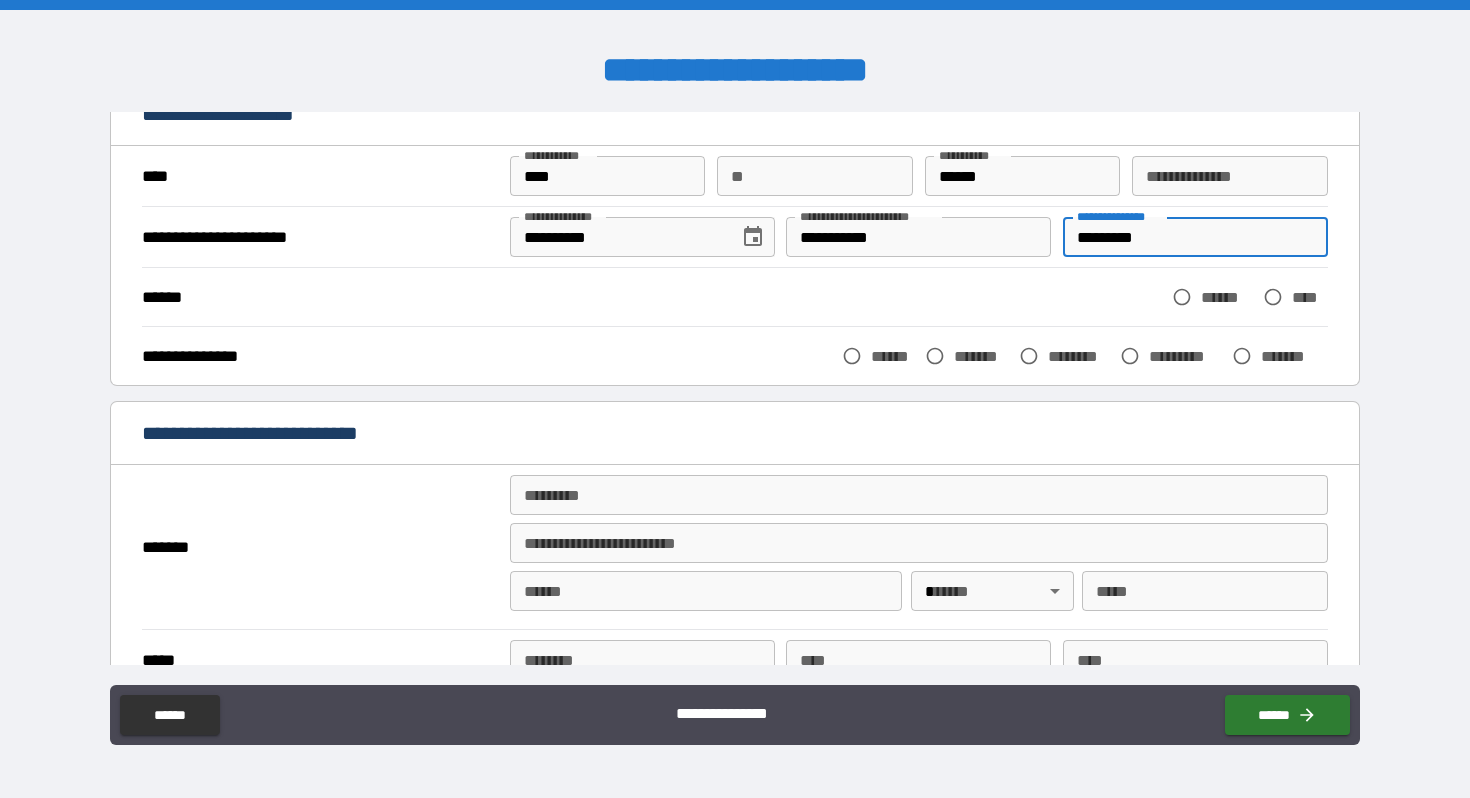 type on "*********" 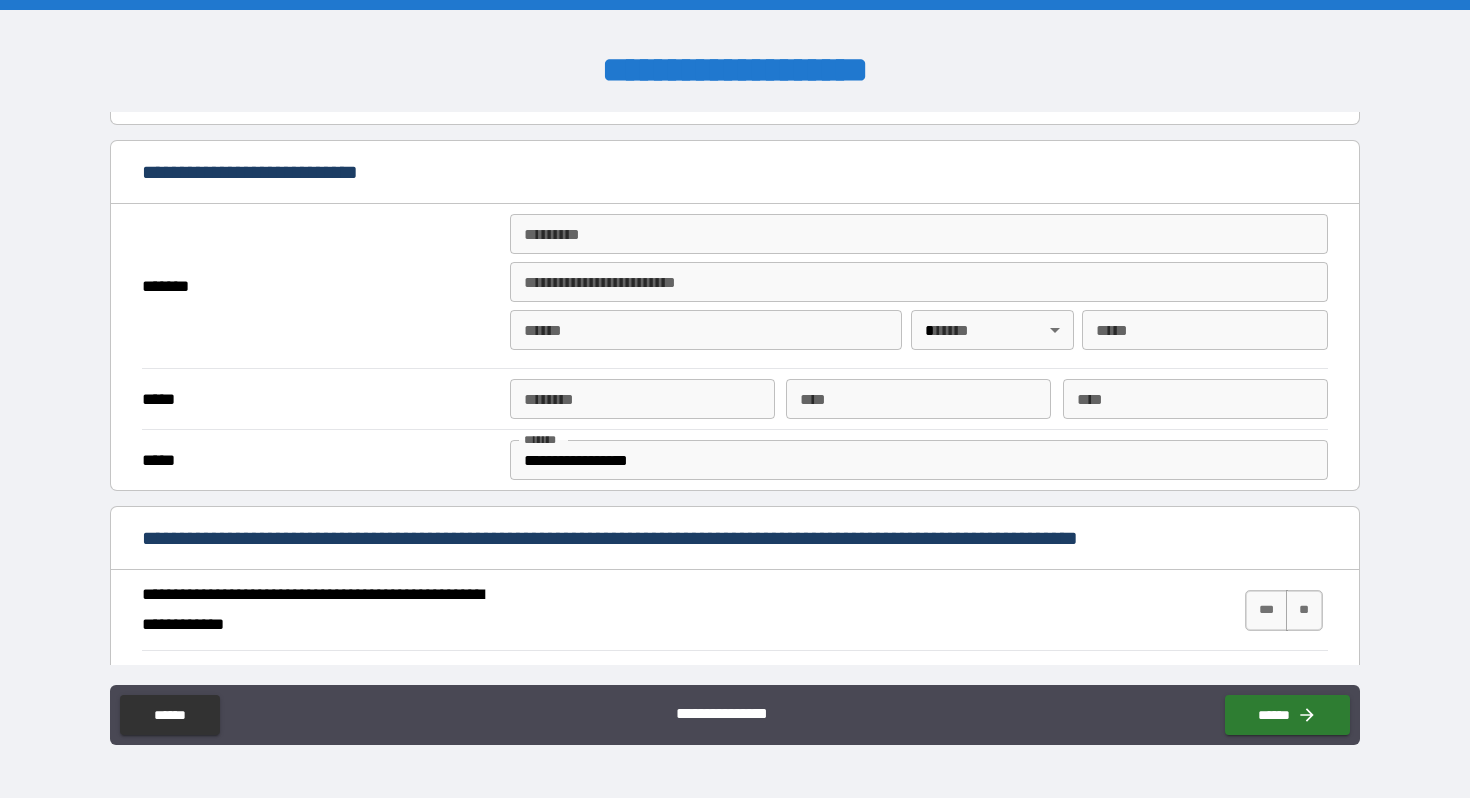 scroll, scrollTop: 352, scrollLeft: 0, axis: vertical 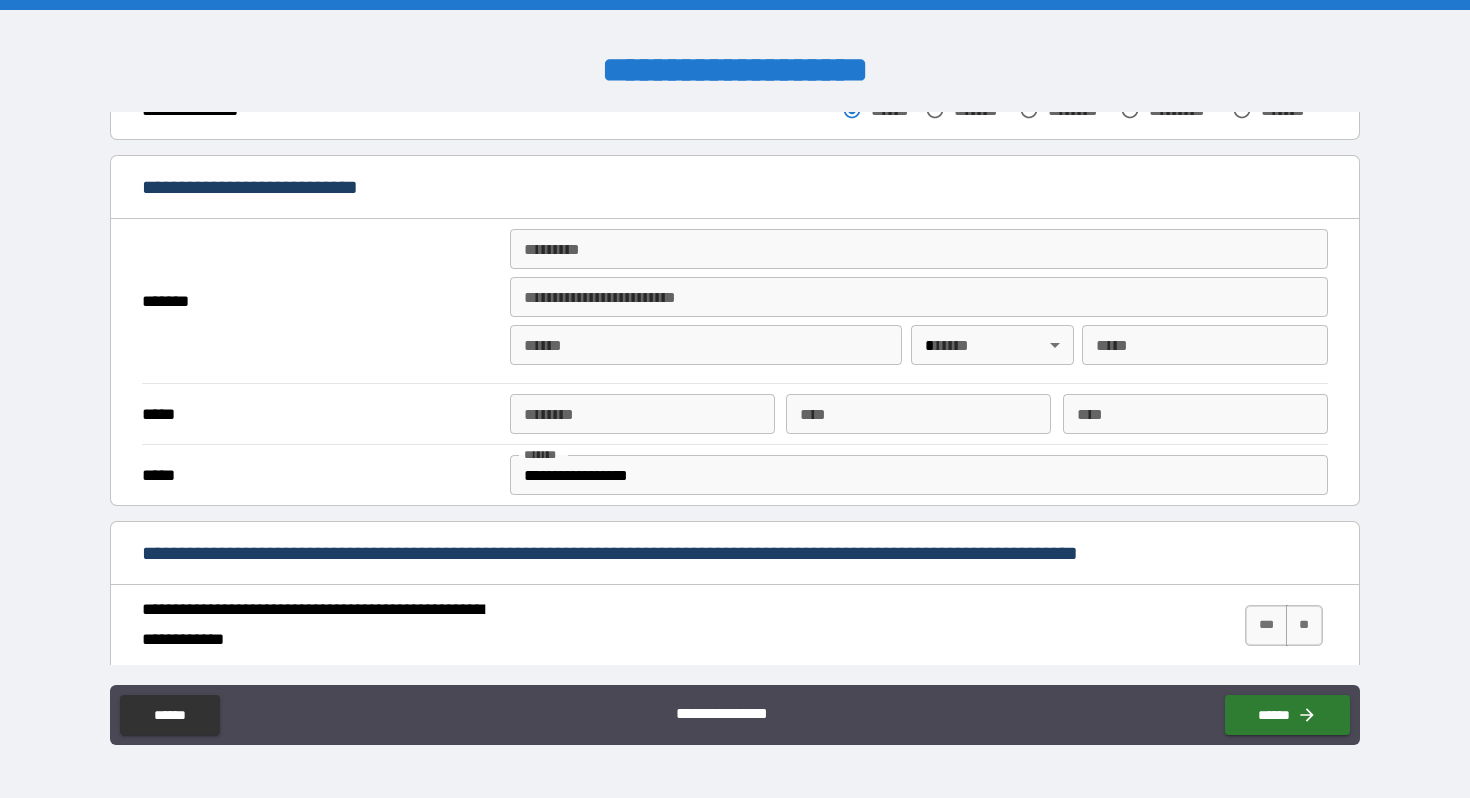 click on "*******   *" at bounding box center (919, 249) 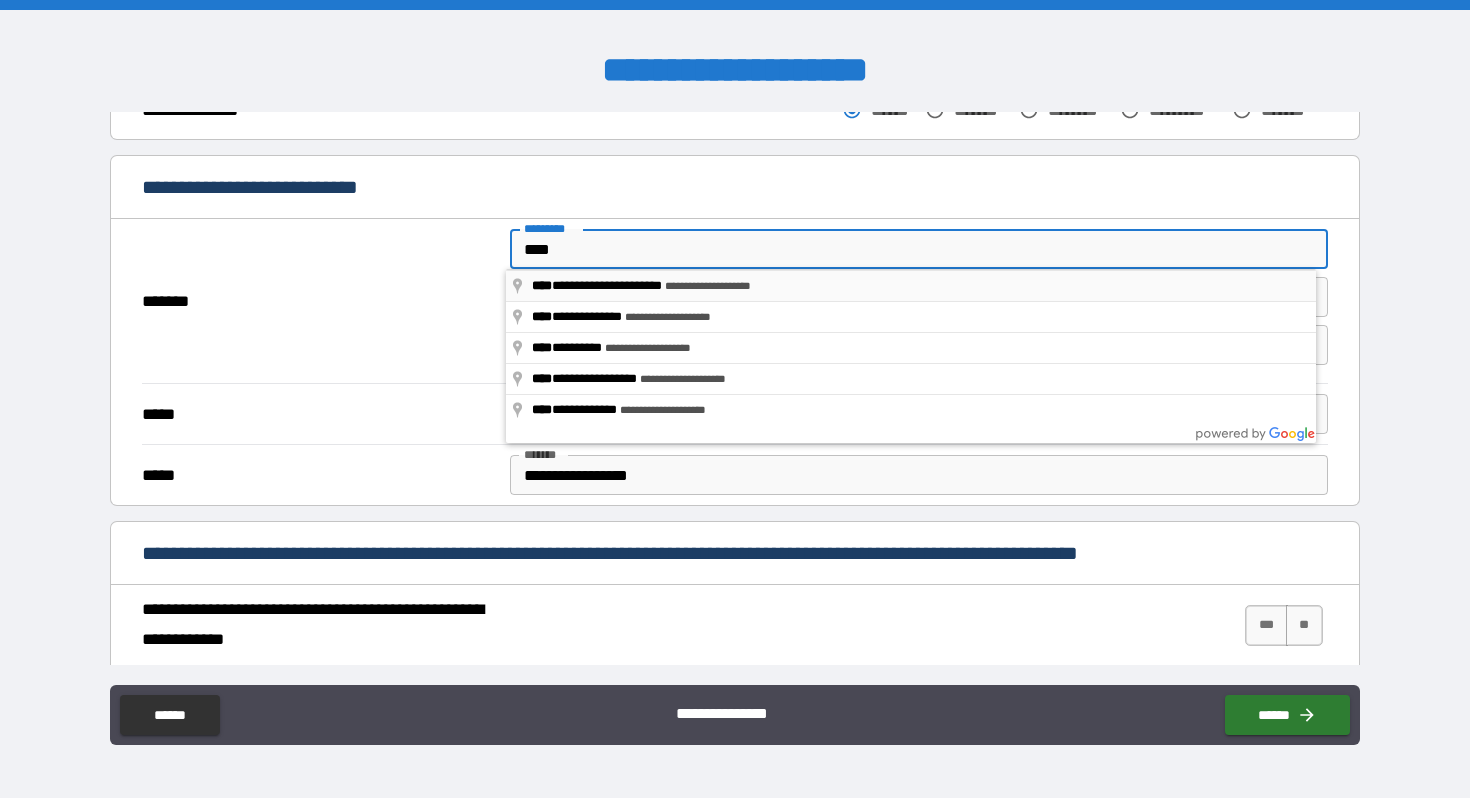 type on "**********" 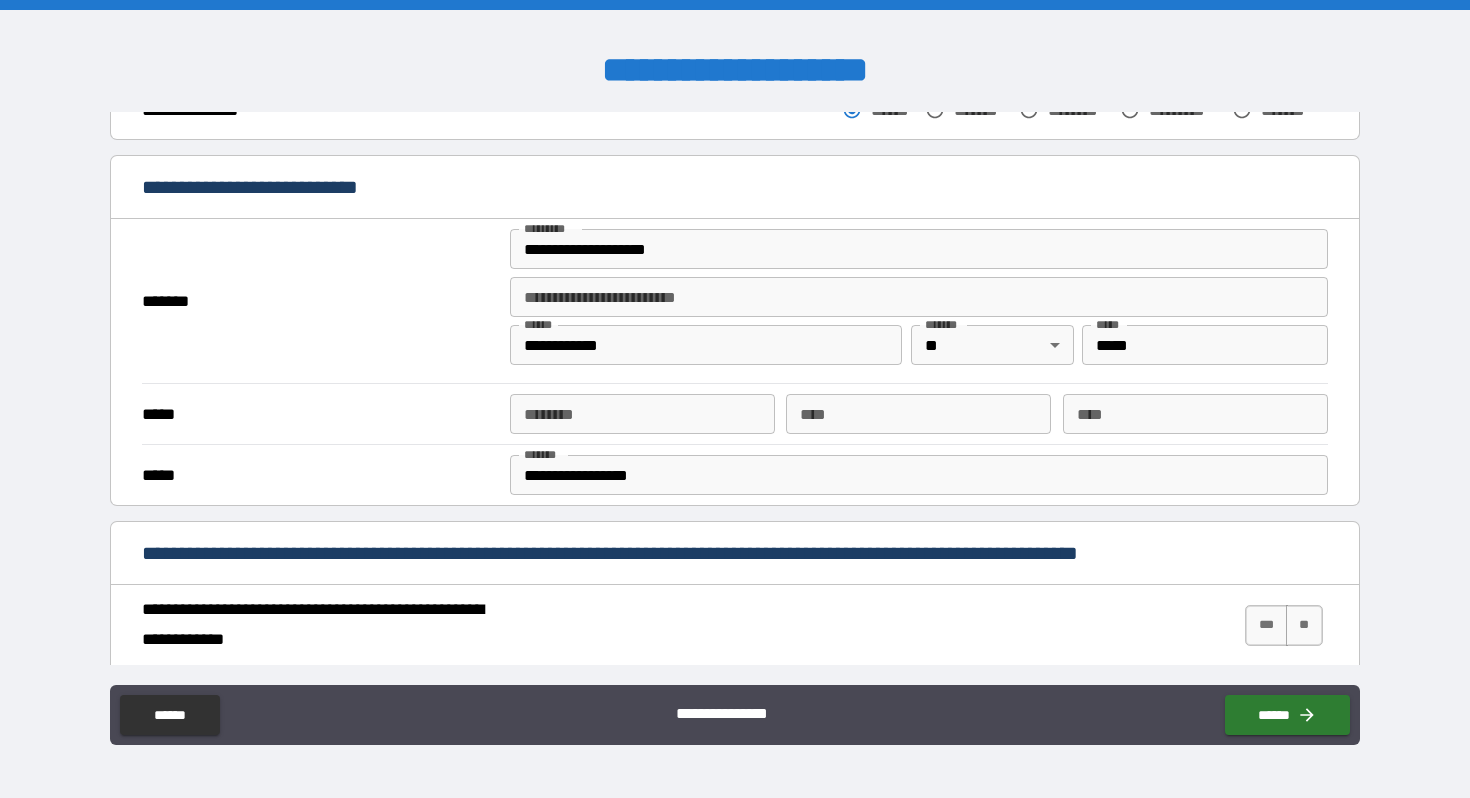 click on "**********" at bounding box center (919, 297) 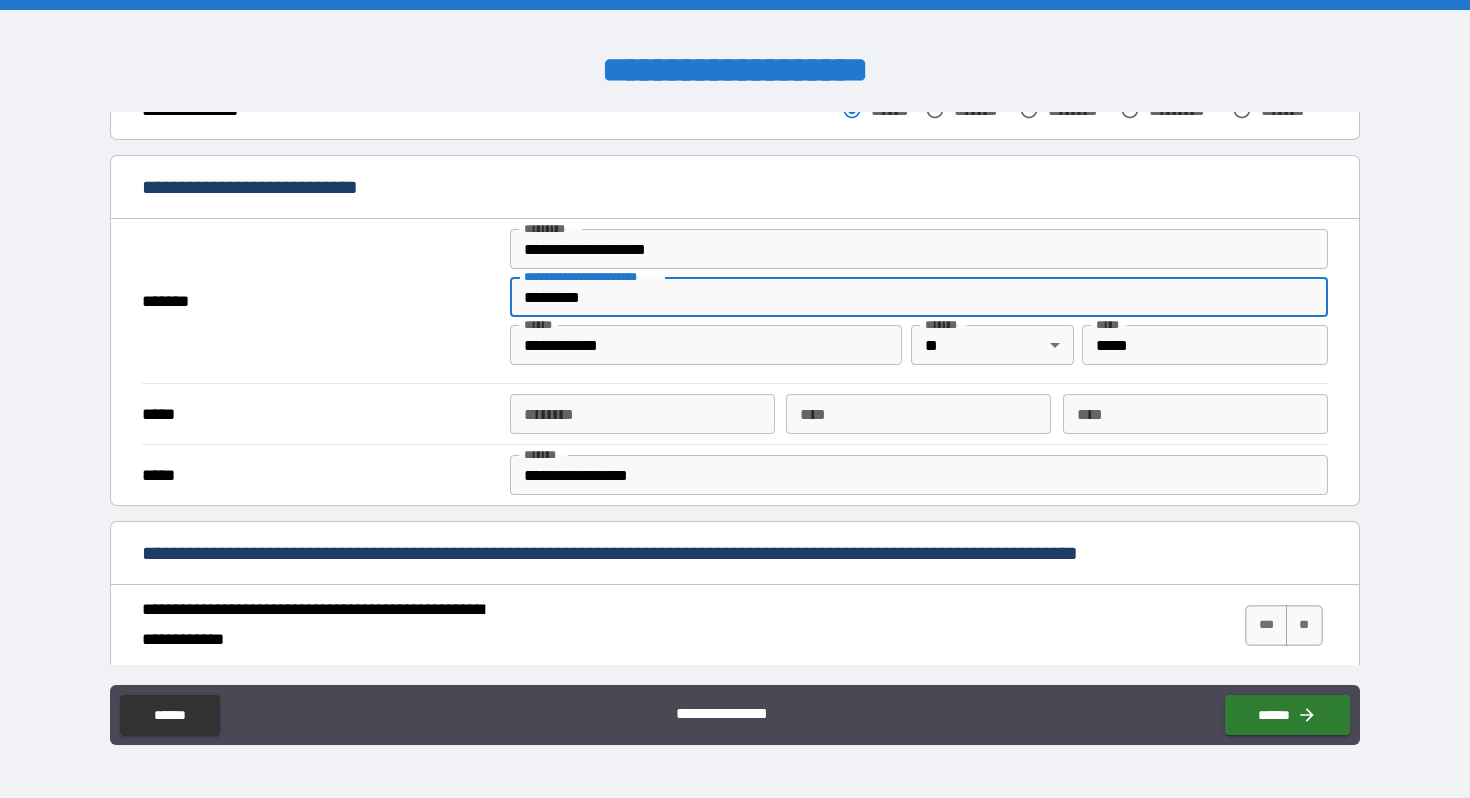 type on "*********" 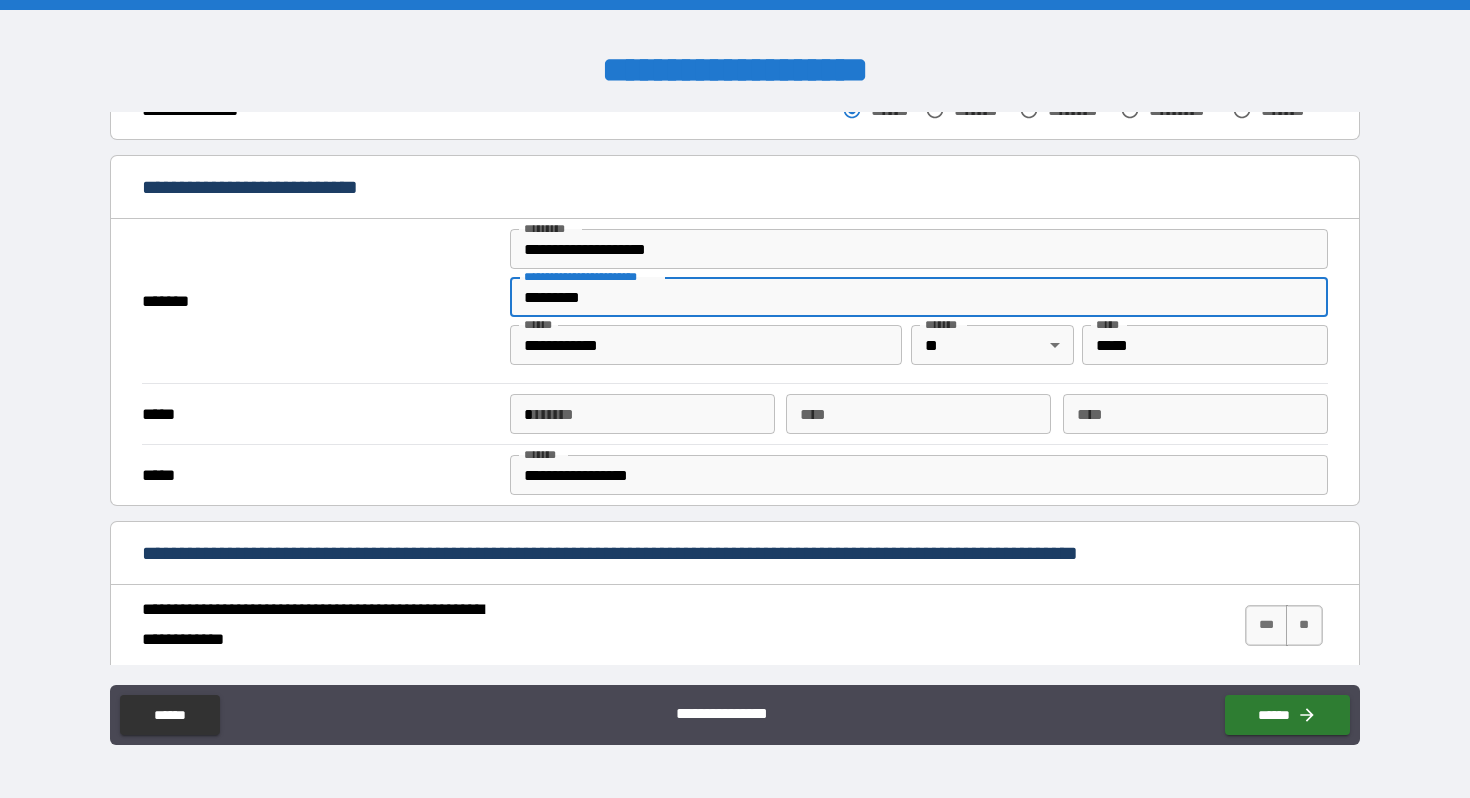click on "*" at bounding box center (642, 414) 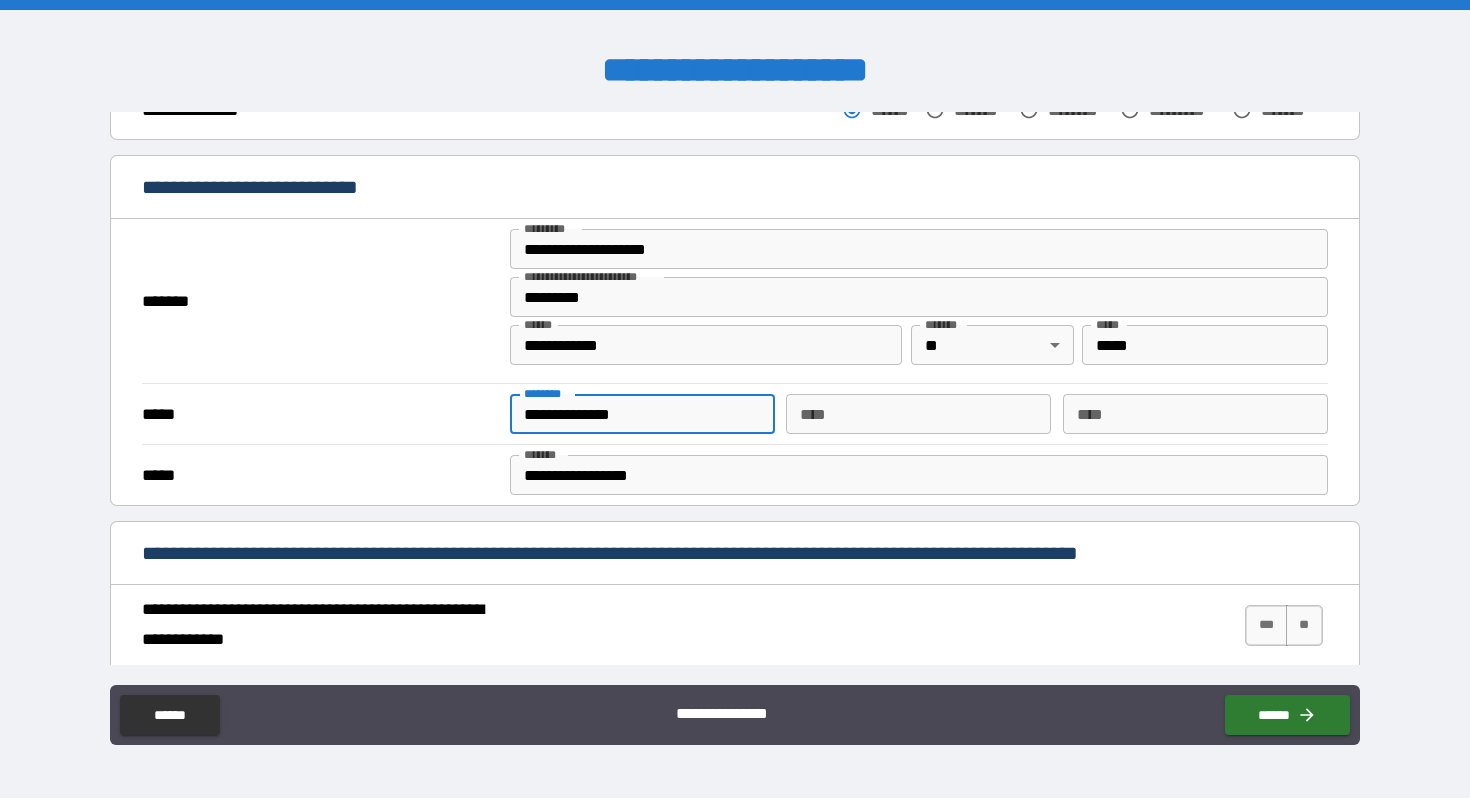 type on "**********" 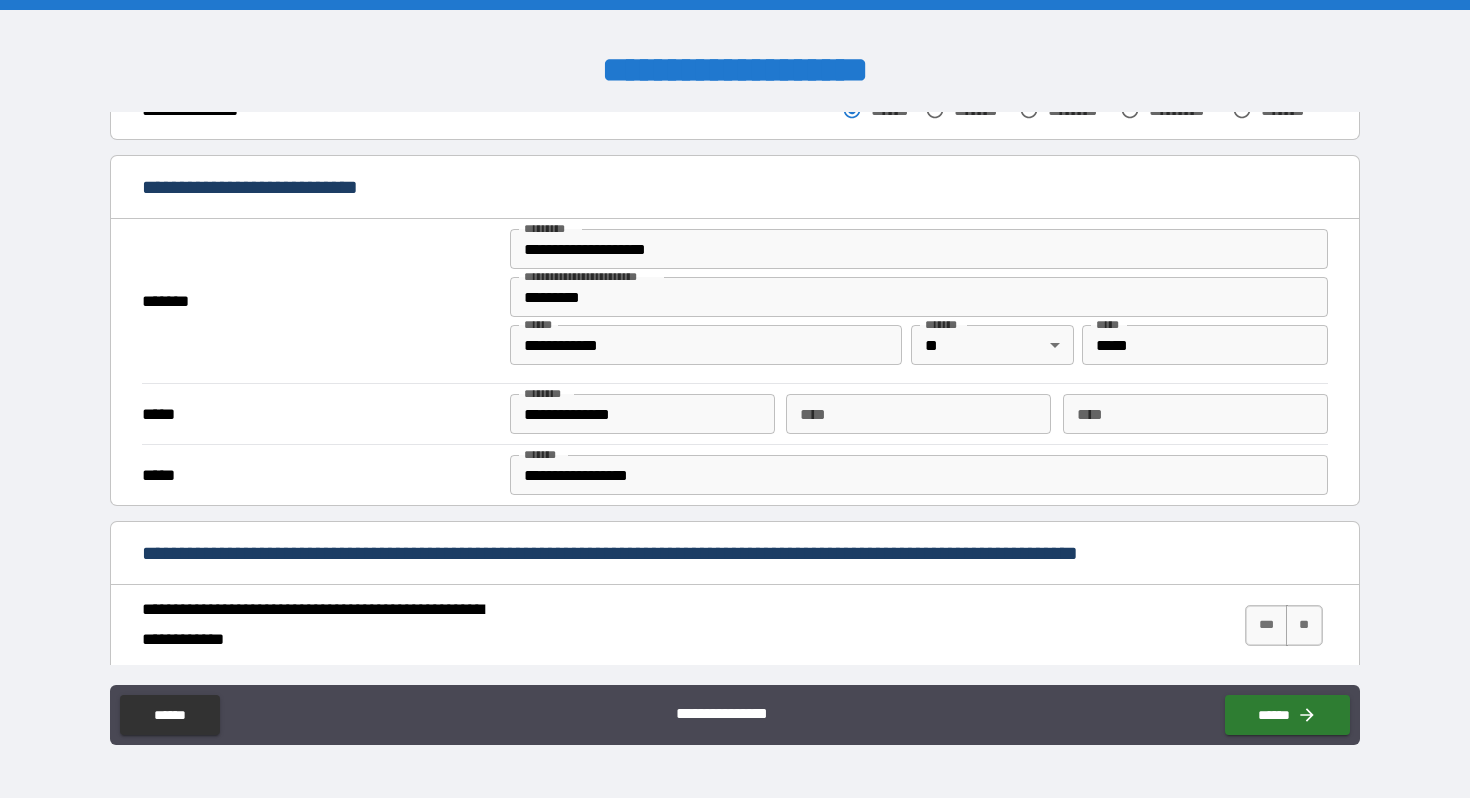 click on "*****" at bounding box center [318, 415] 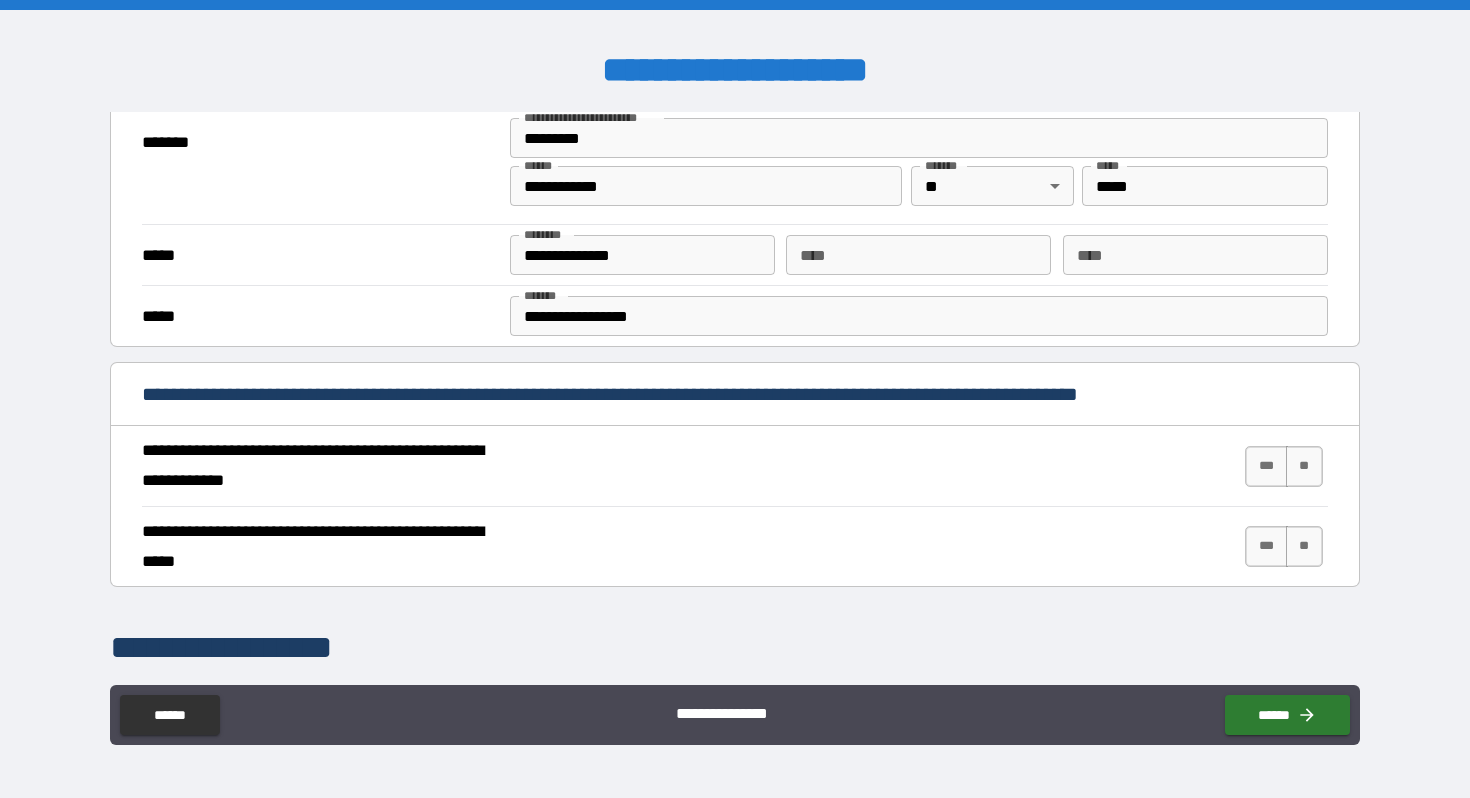 scroll, scrollTop: 581, scrollLeft: 0, axis: vertical 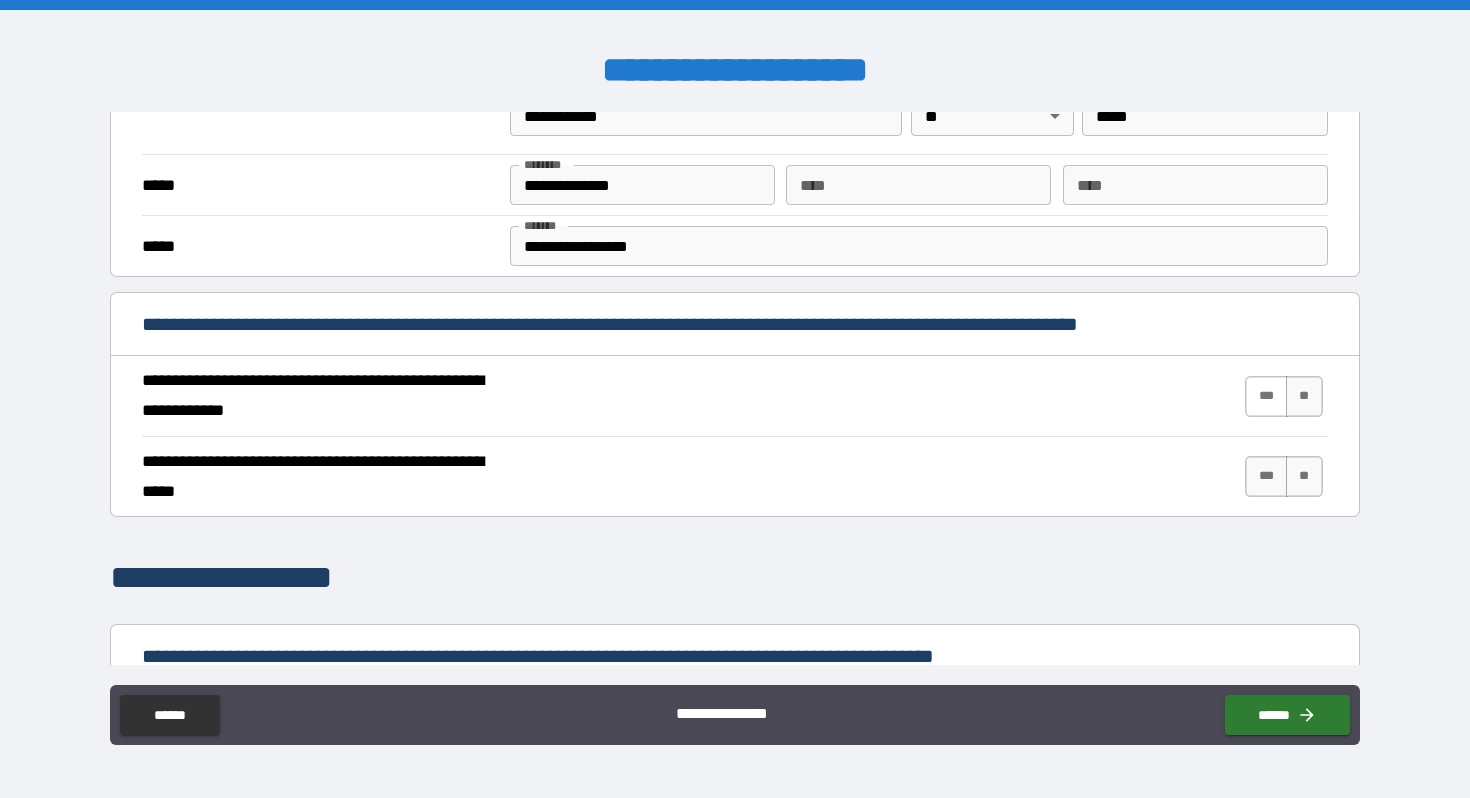 click on "***" at bounding box center [1266, 396] 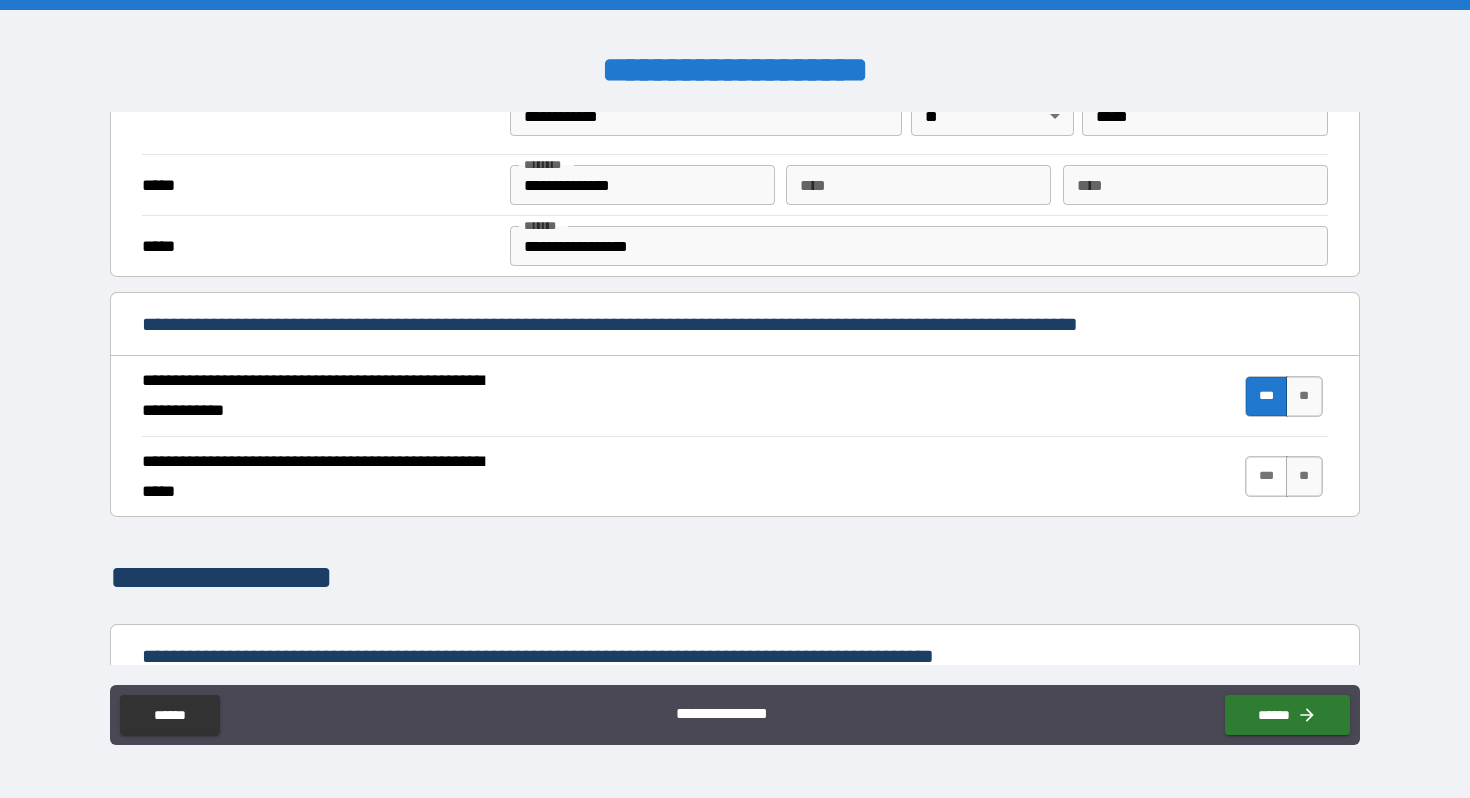 click on "***" at bounding box center (1266, 476) 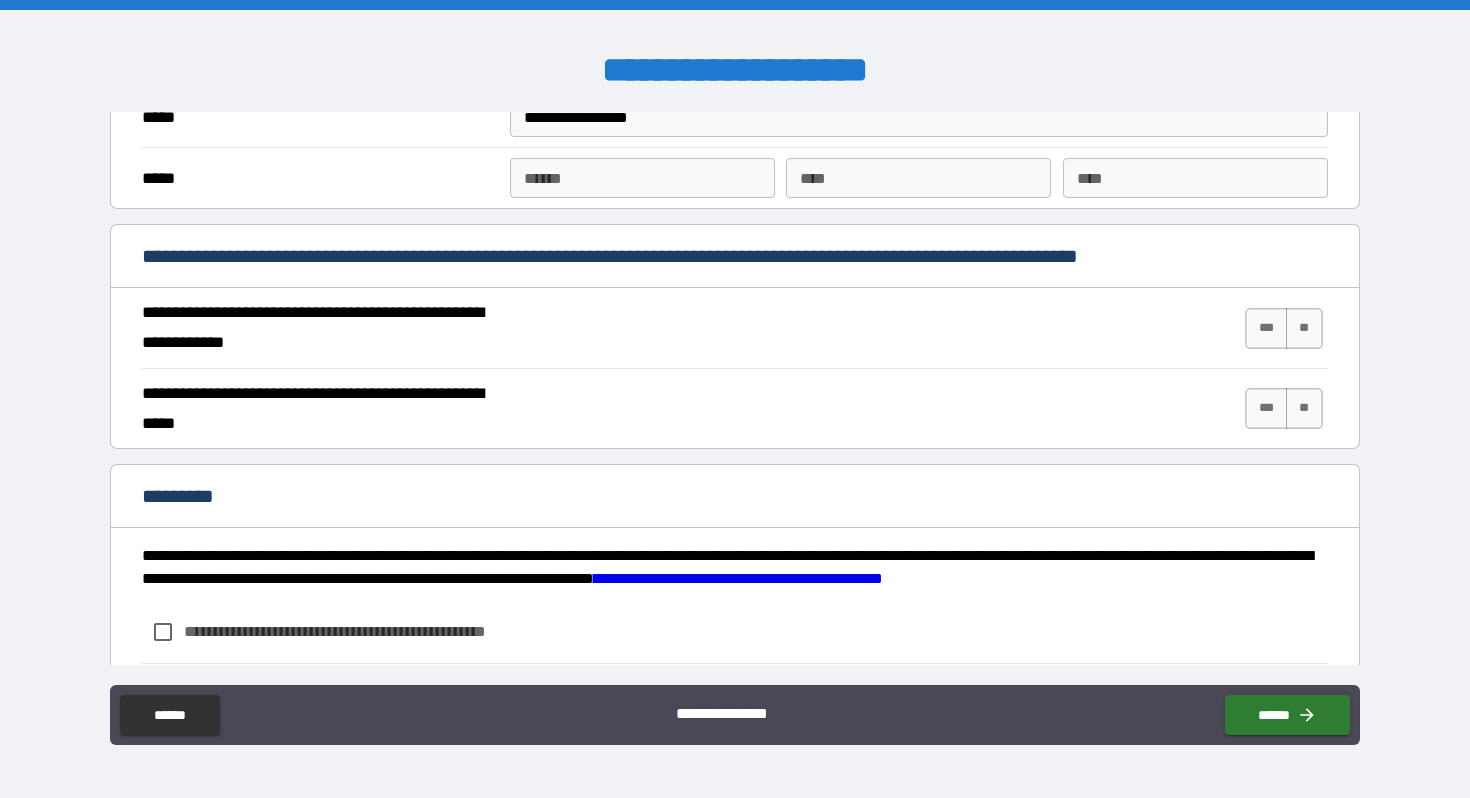 scroll, scrollTop: 1701, scrollLeft: 0, axis: vertical 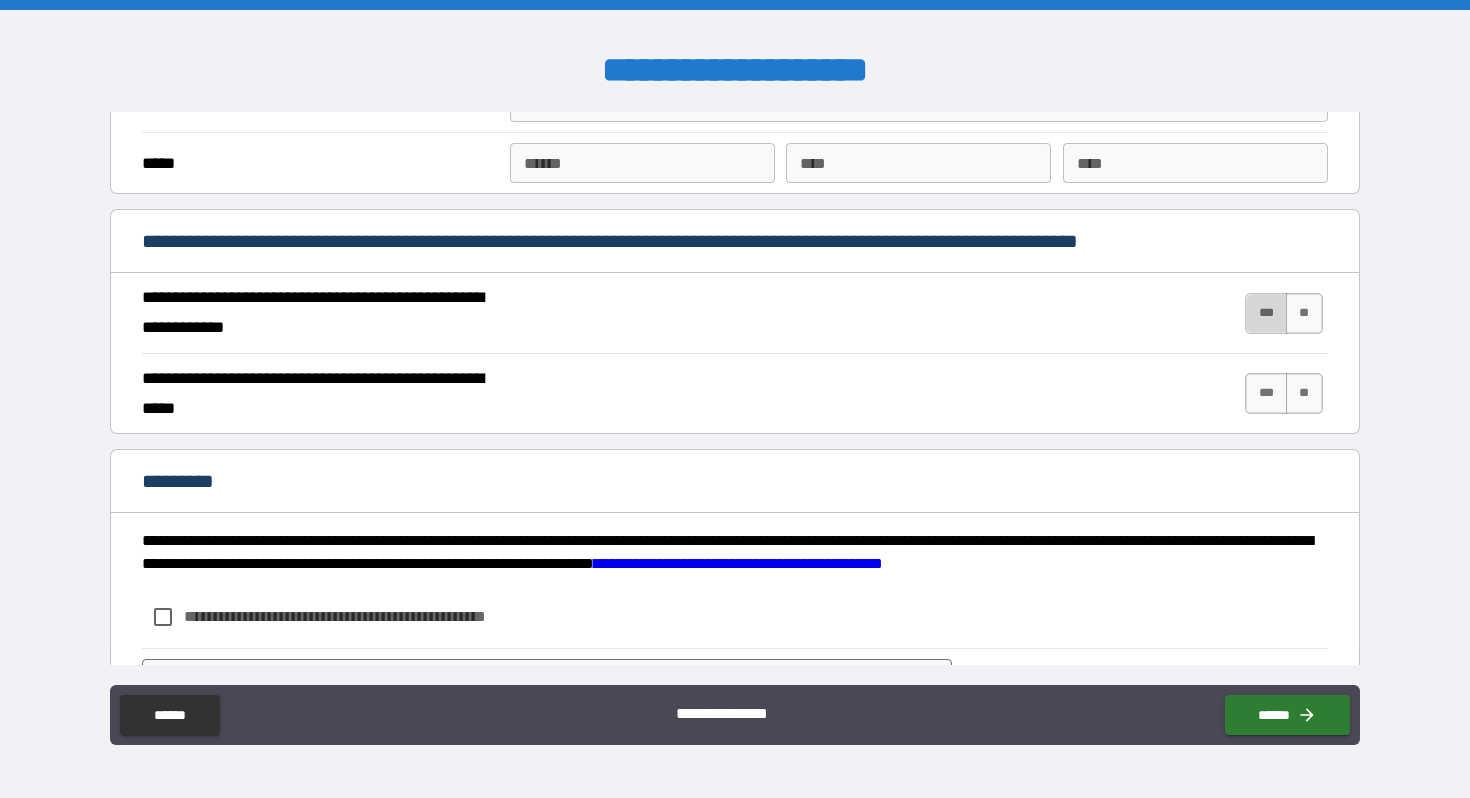 click on "***" at bounding box center (1266, 313) 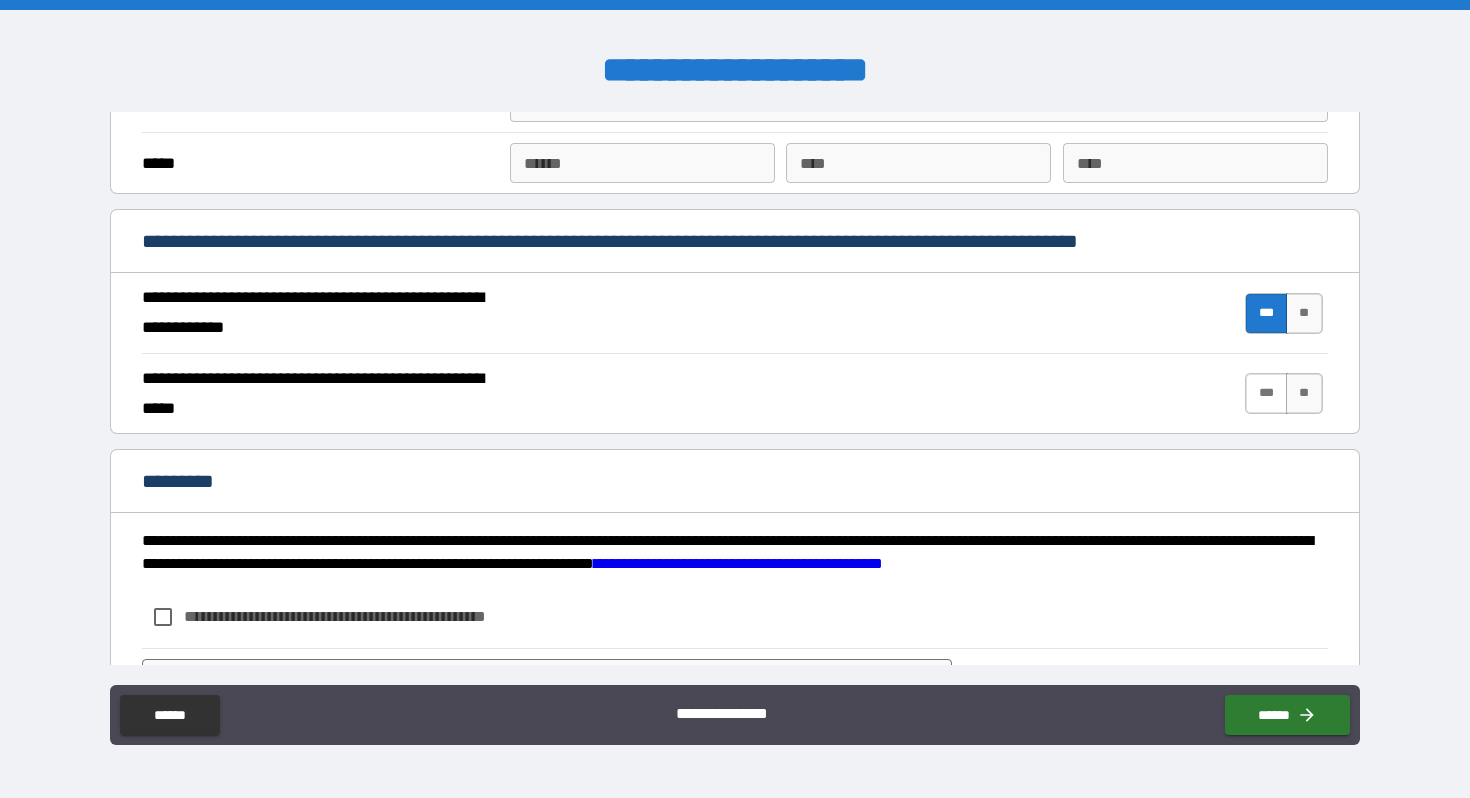 click on "***" at bounding box center (1266, 393) 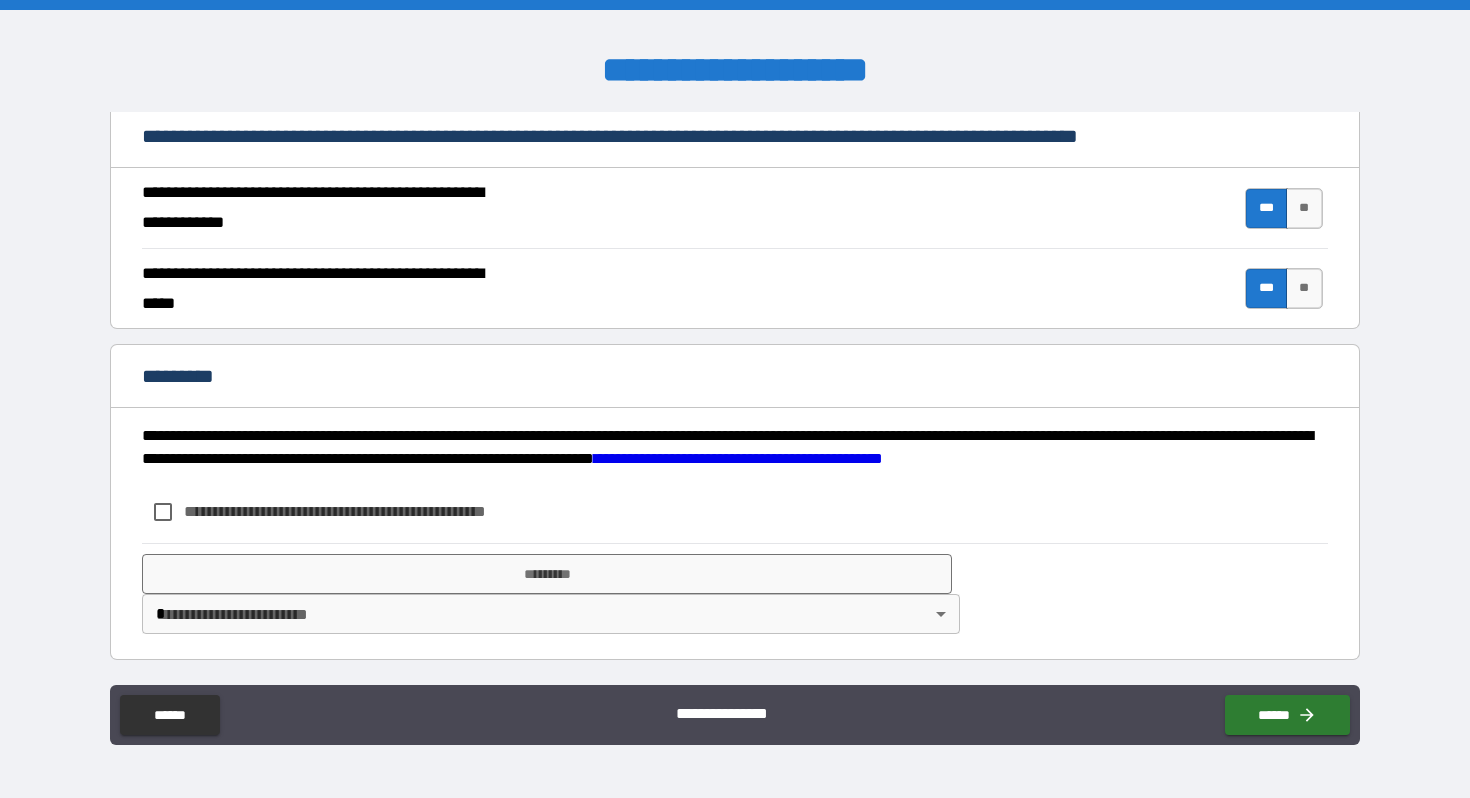 scroll, scrollTop: 1805, scrollLeft: 0, axis: vertical 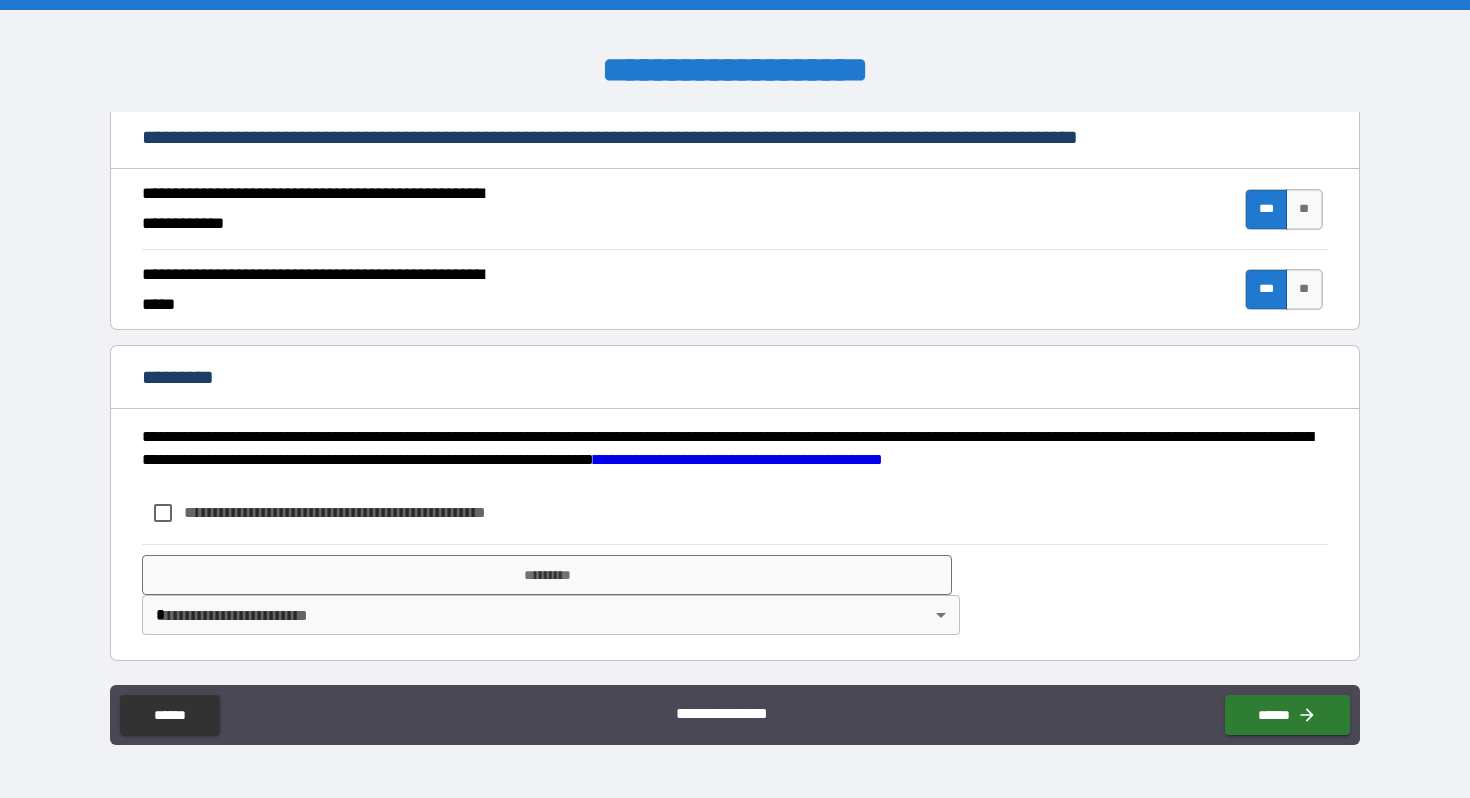 drag, startPoint x: 259, startPoint y: 518, endPoint x: 207, endPoint y: 518, distance: 52 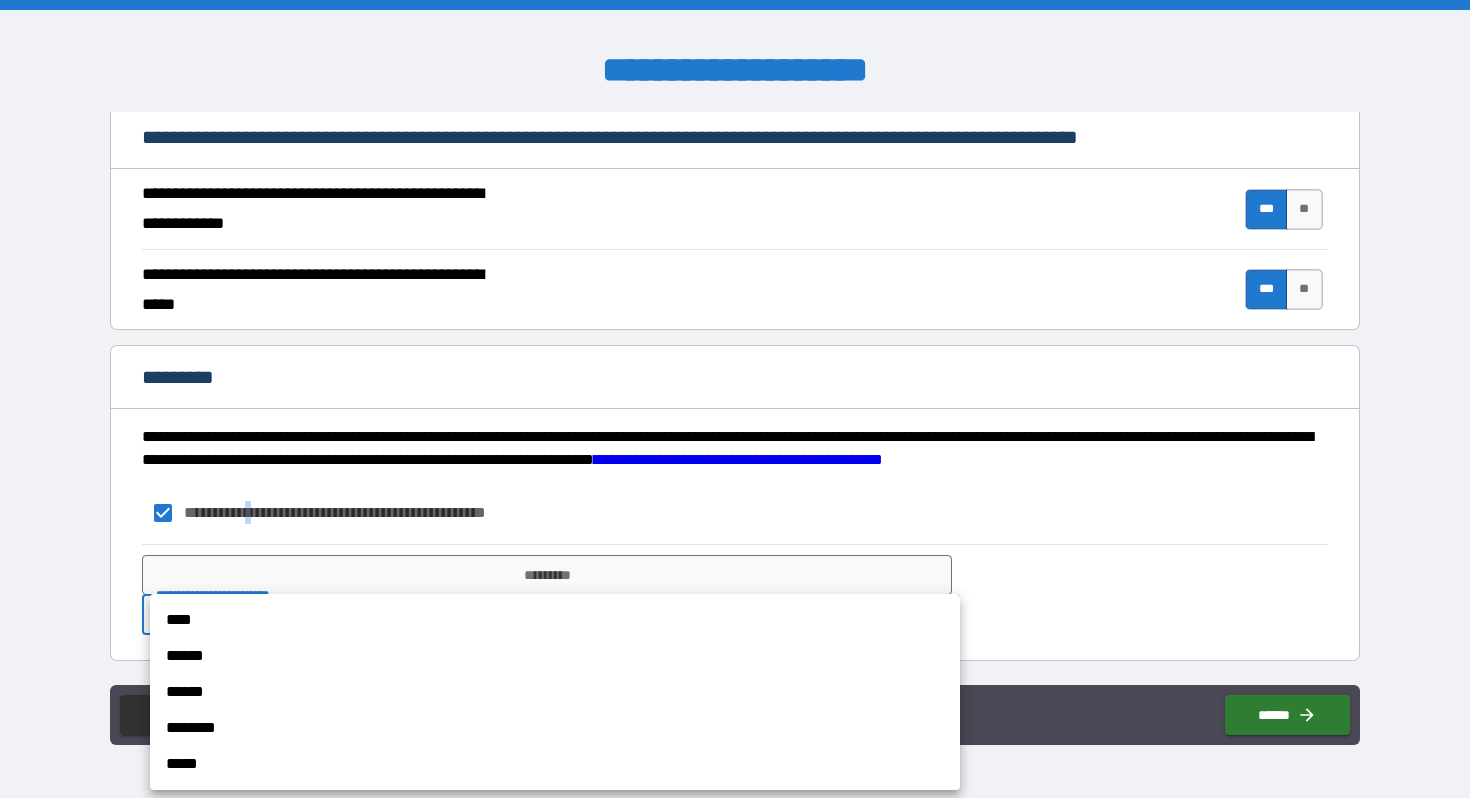 click on "[FIRST] [LAST] [STREET] [CITY] [STATE] [ZIP] [COUNTRY] [PHONE] [EMAIL] [DOB] [SSN] [CREDIT_CARD] [PASSPORT] [DRIVER_LICENSE]" at bounding box center (735, 399) 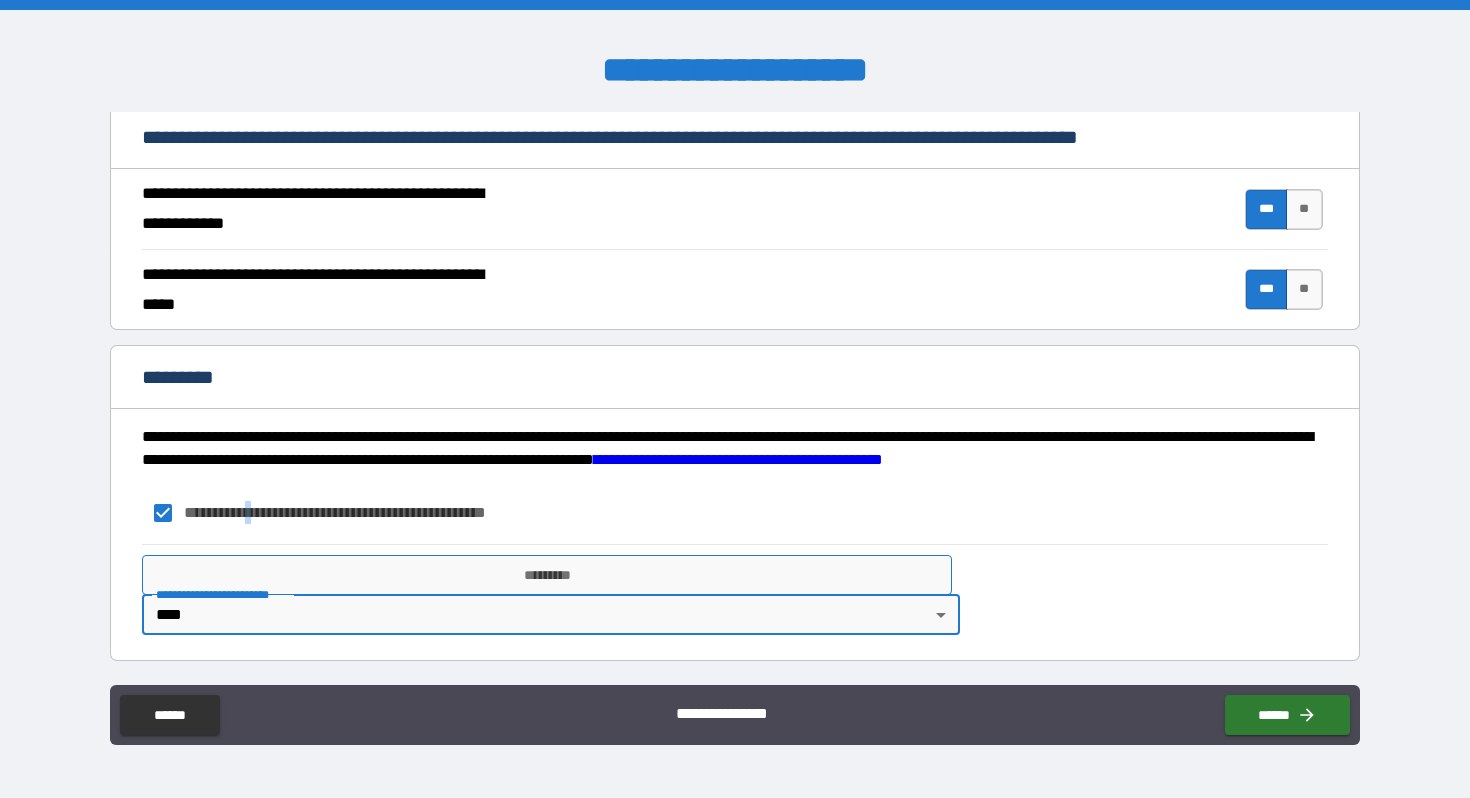 click on "*********" at bounding box center [547, 575] 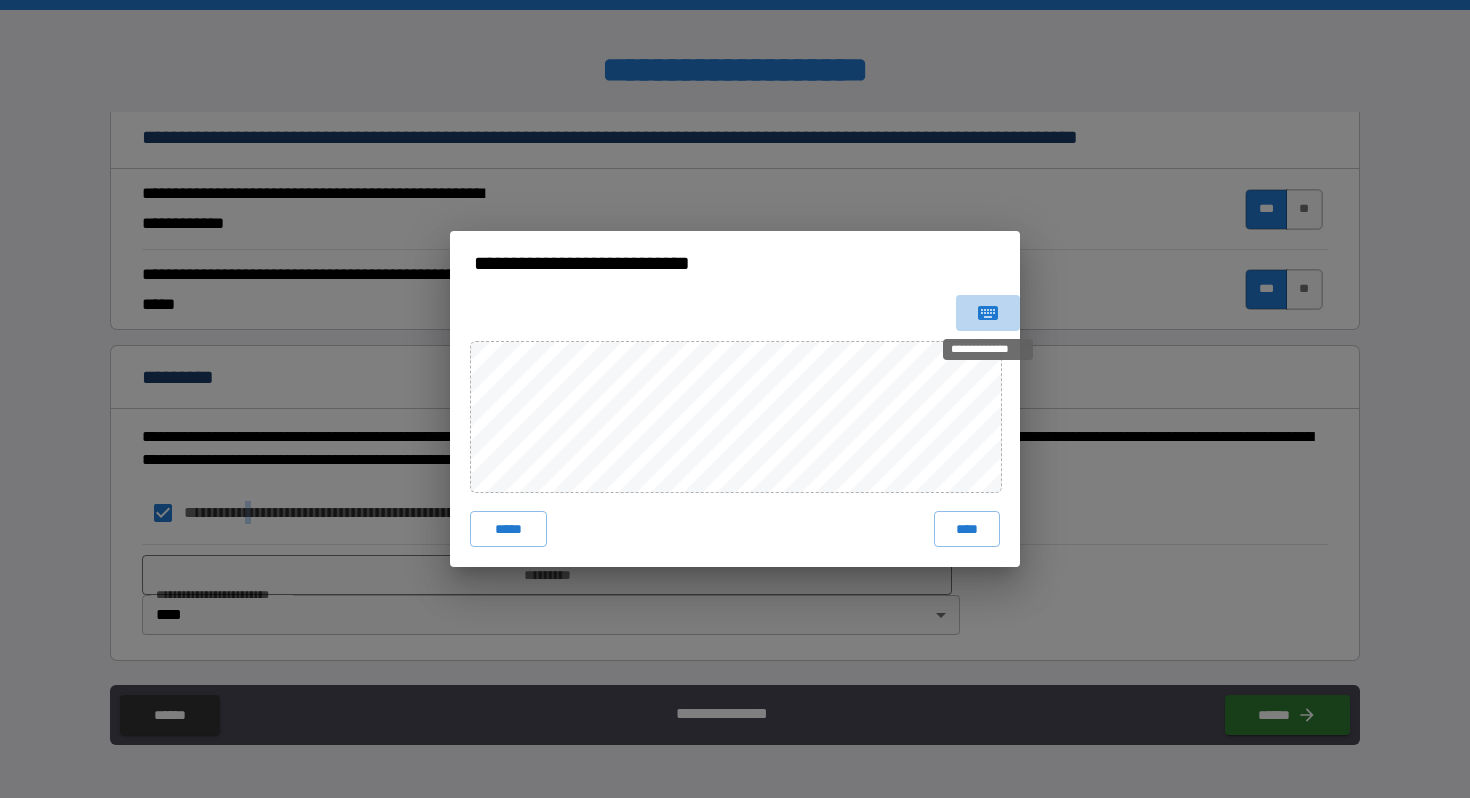 click 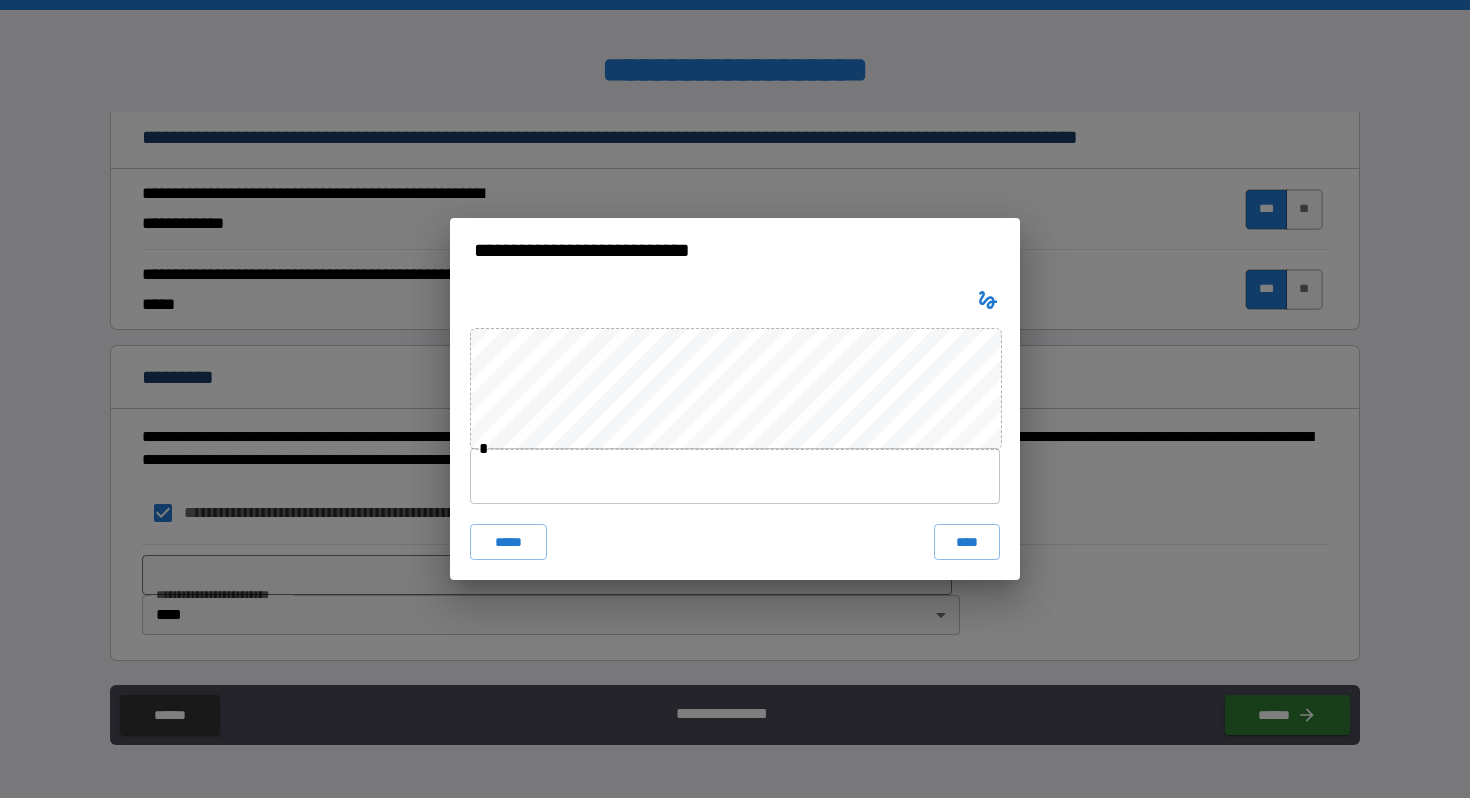 click at bounding box center (735, 476) 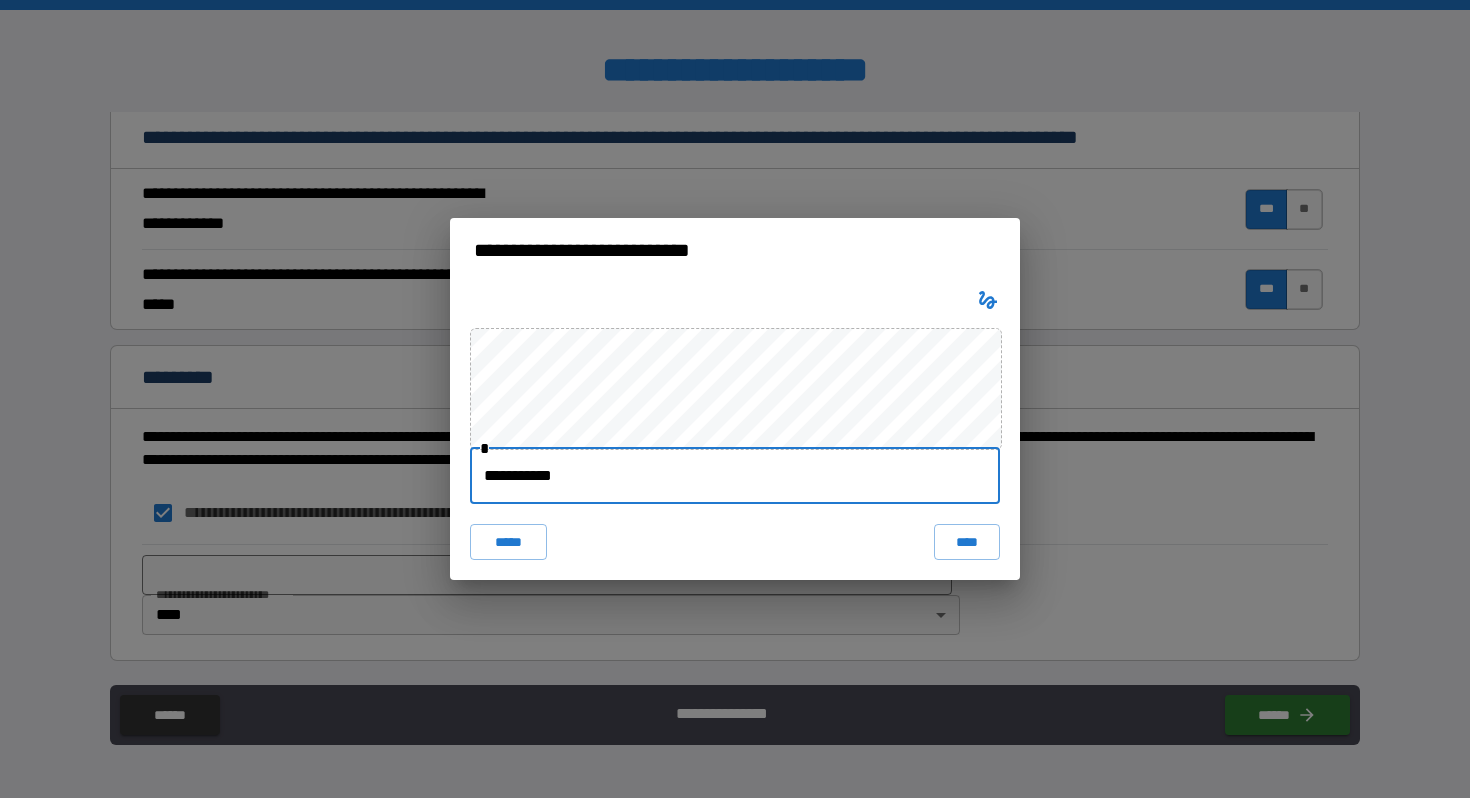 type on "**********" 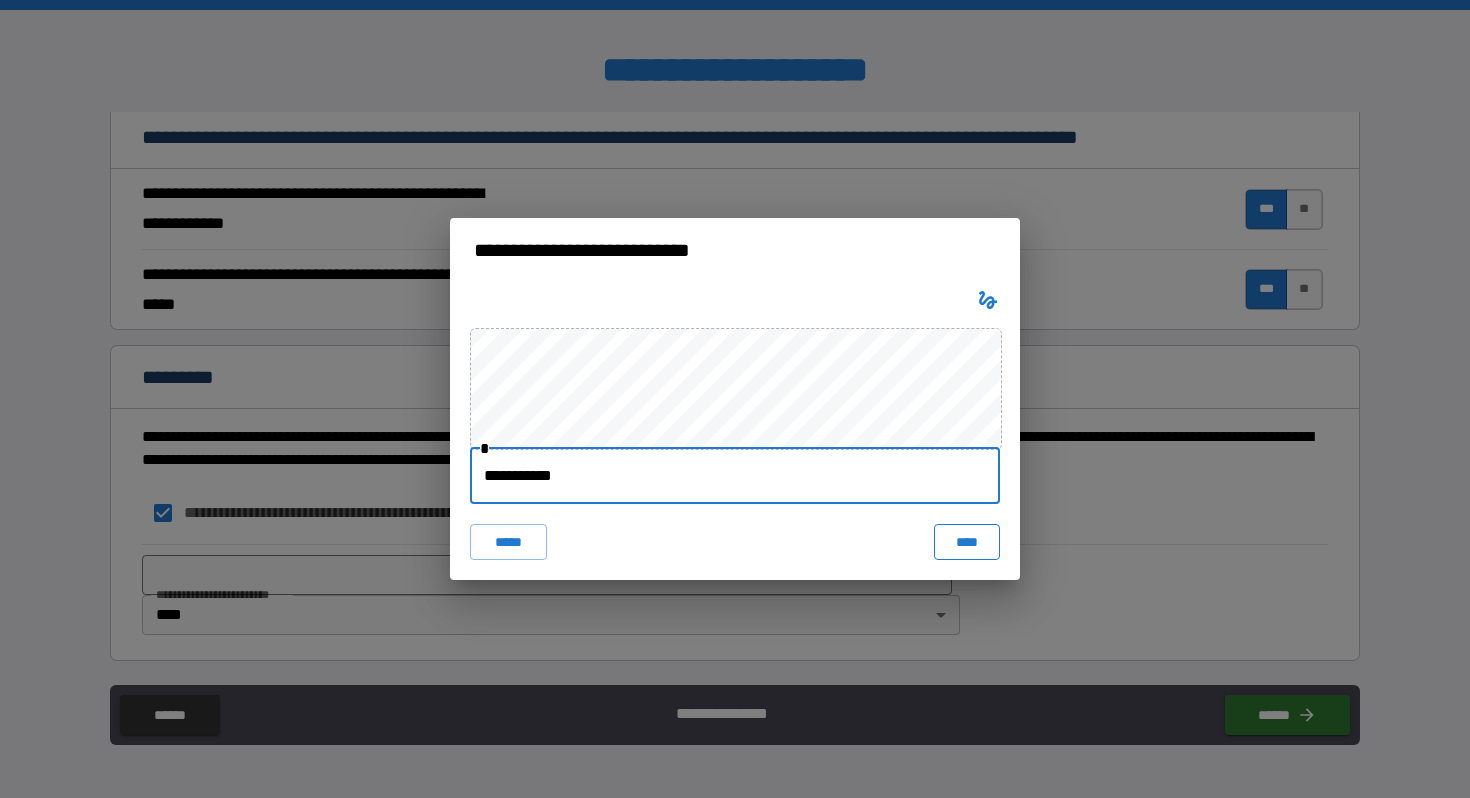 click on "****" at bounding box center (967, 542) 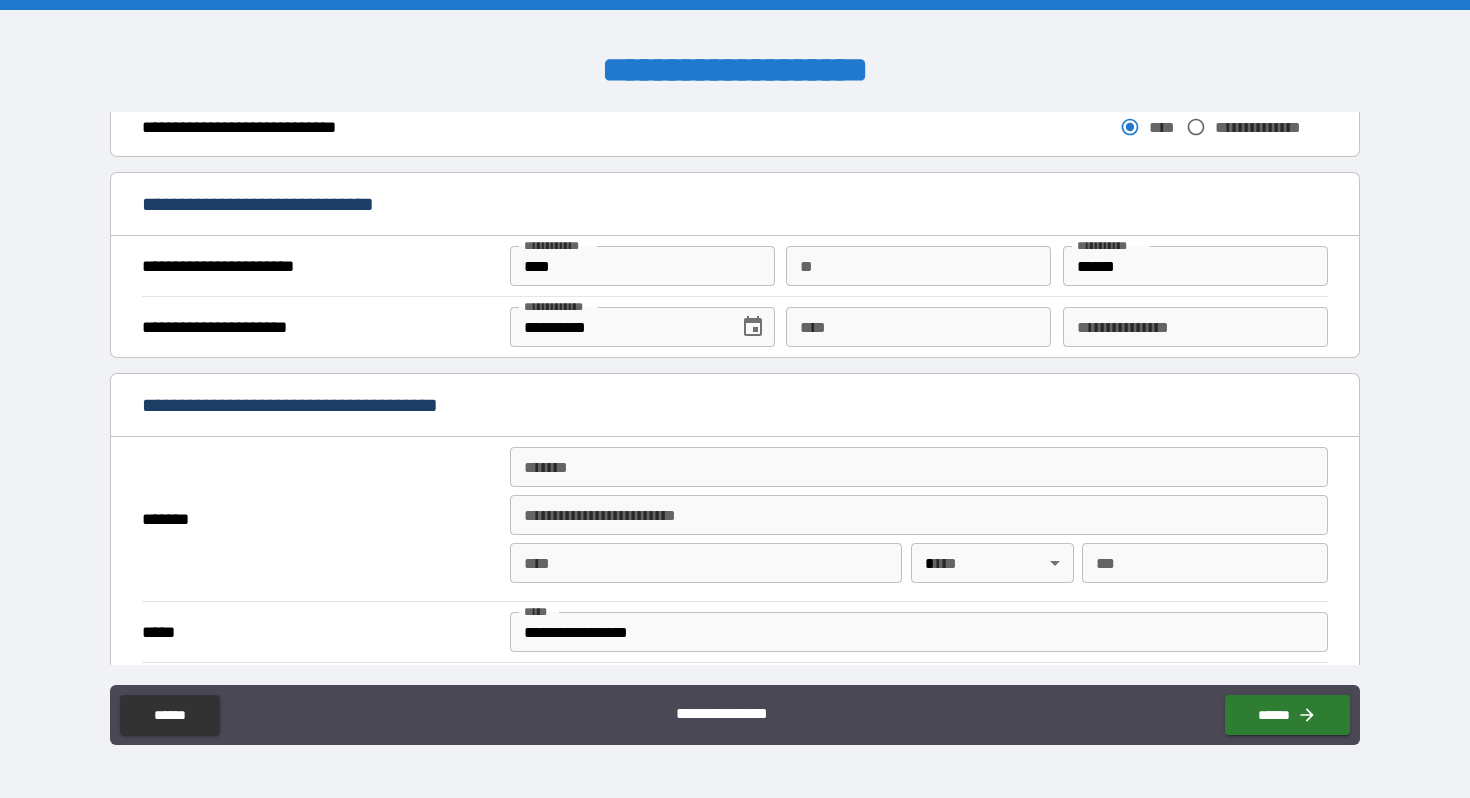 scroll, scrollTop: 1203, scrollLeft: 0, axis: vertical 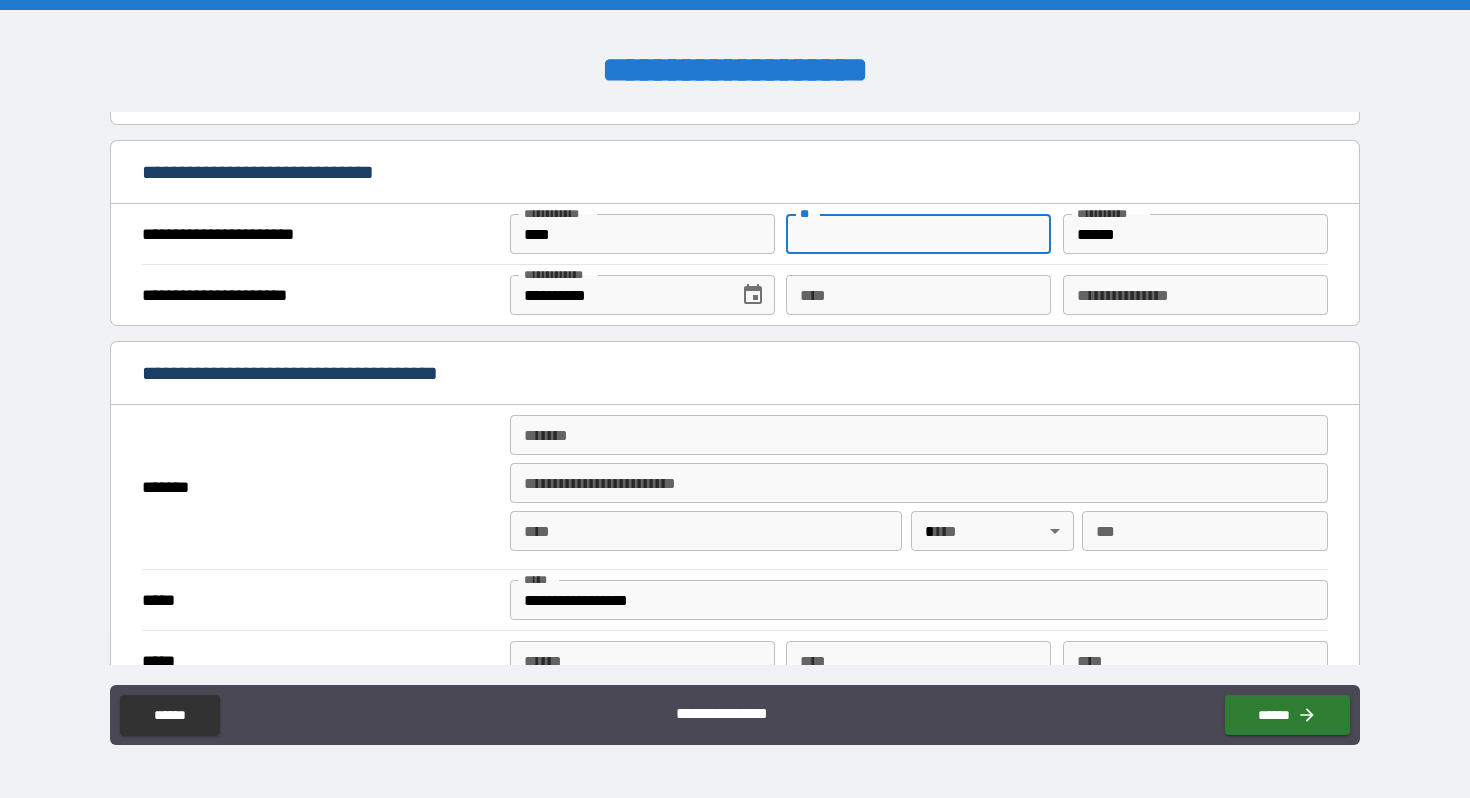 click on "**" at bounding box center [918, 234] 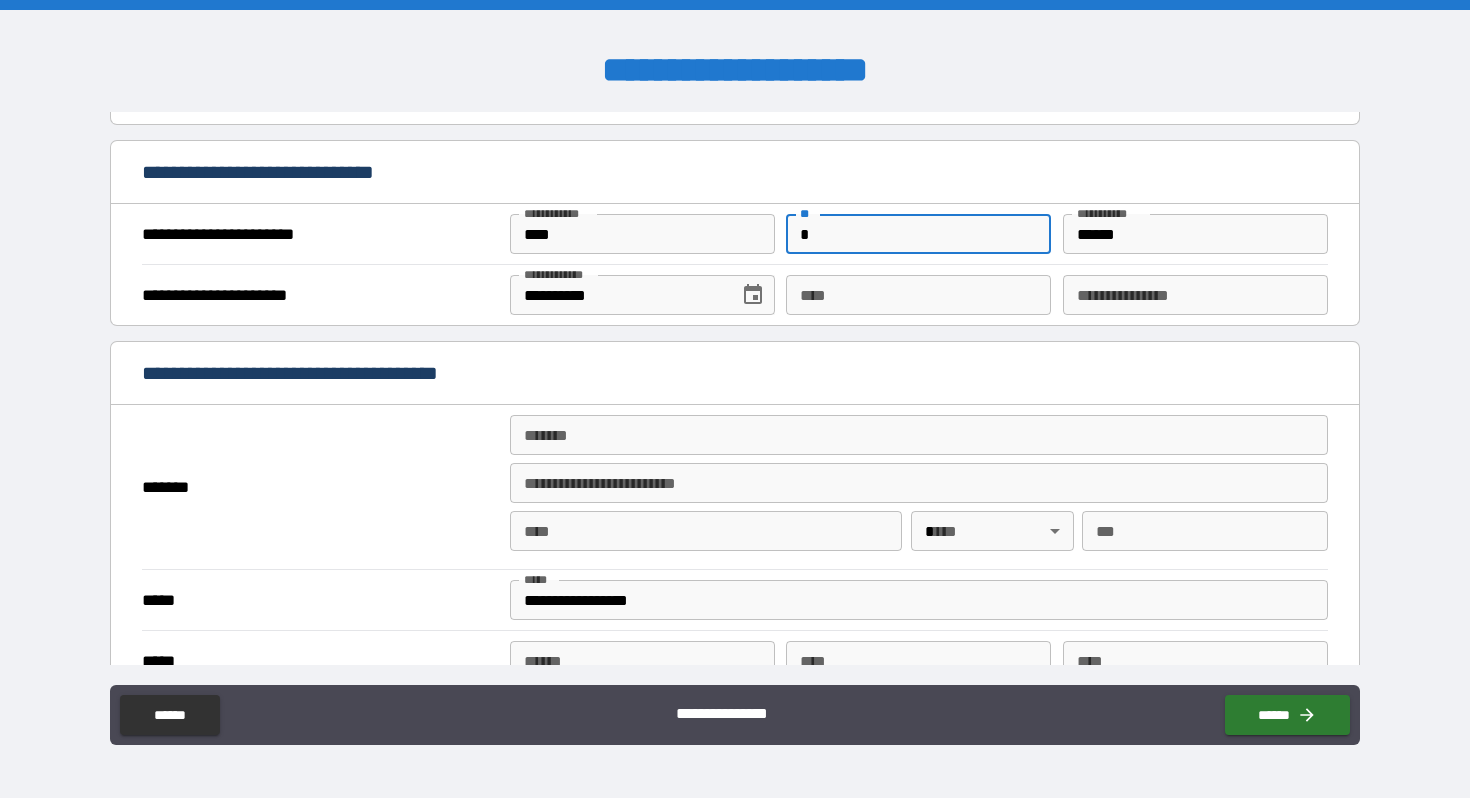 type on "*" 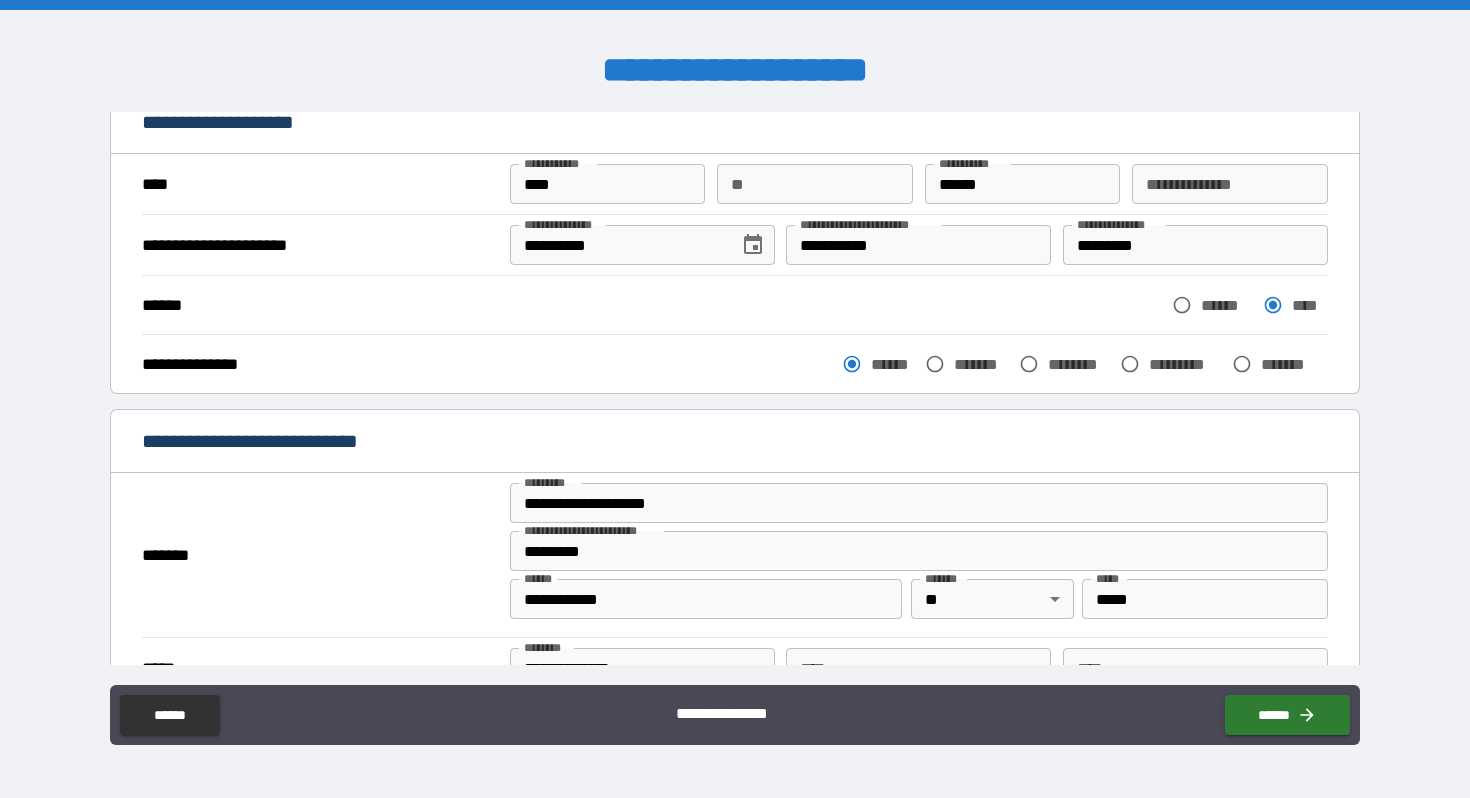 scroll, scrollTop: 0, scrollLeft: 0, axis: both 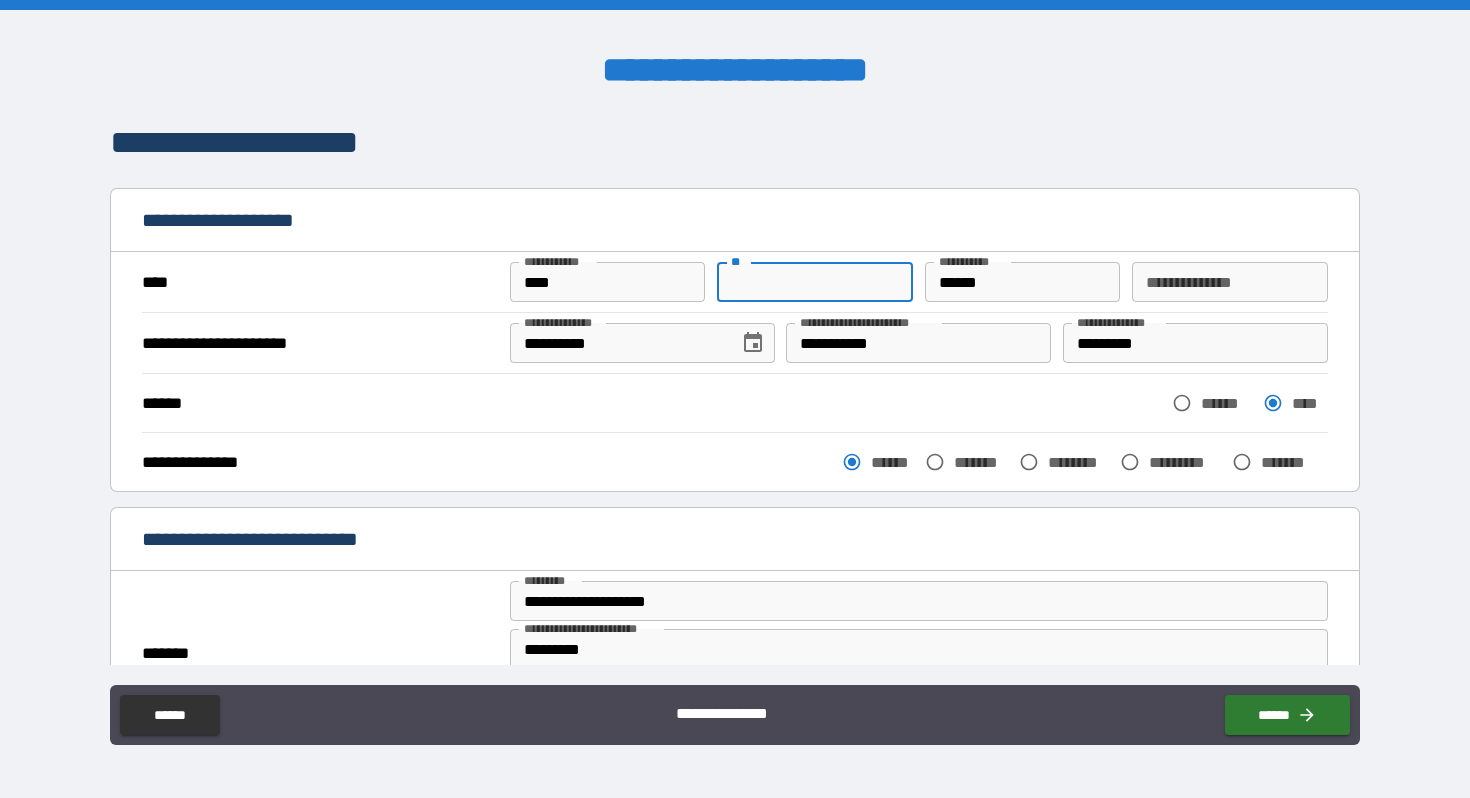 click on "**" at bounding box center [815, 282] 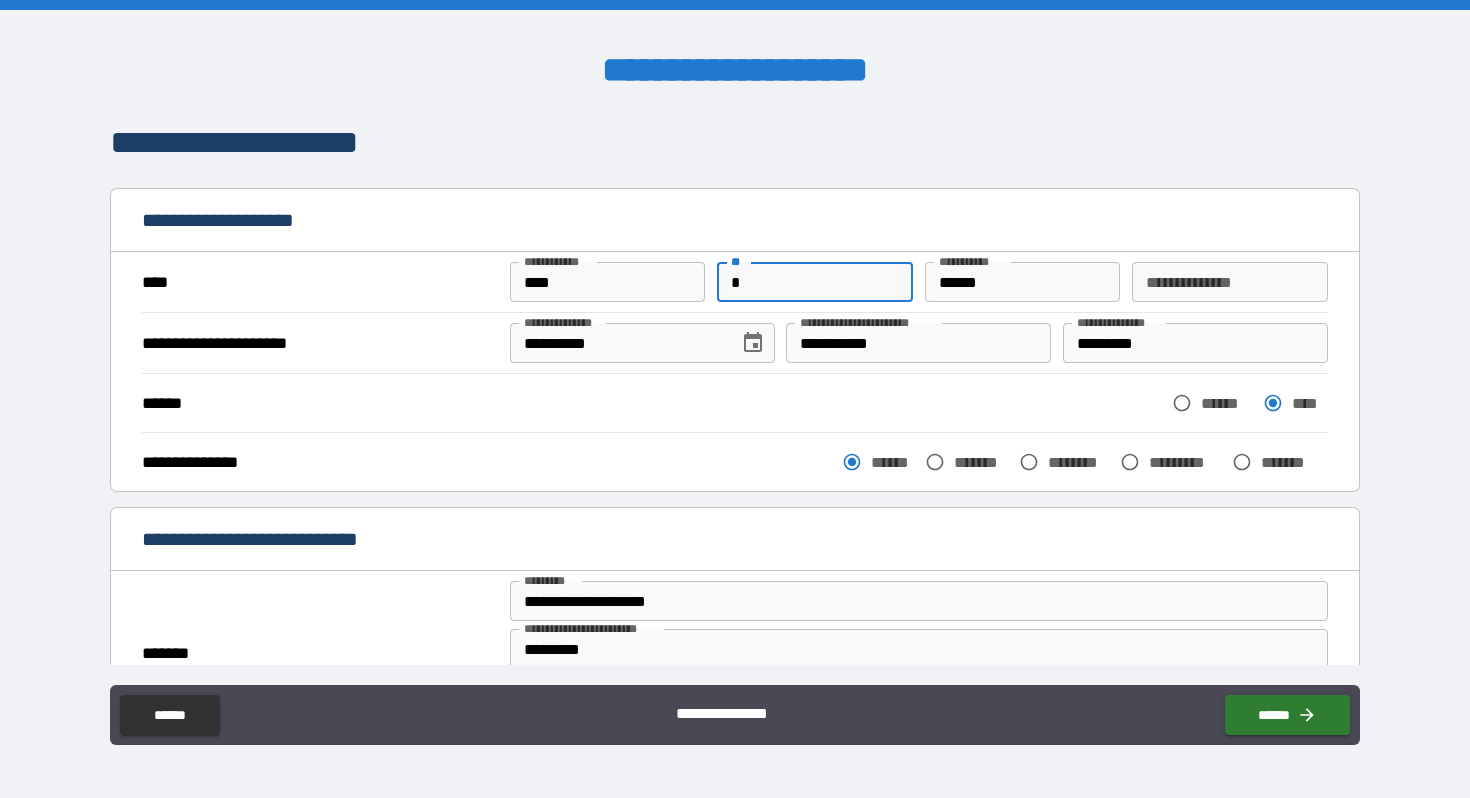 type on "*" 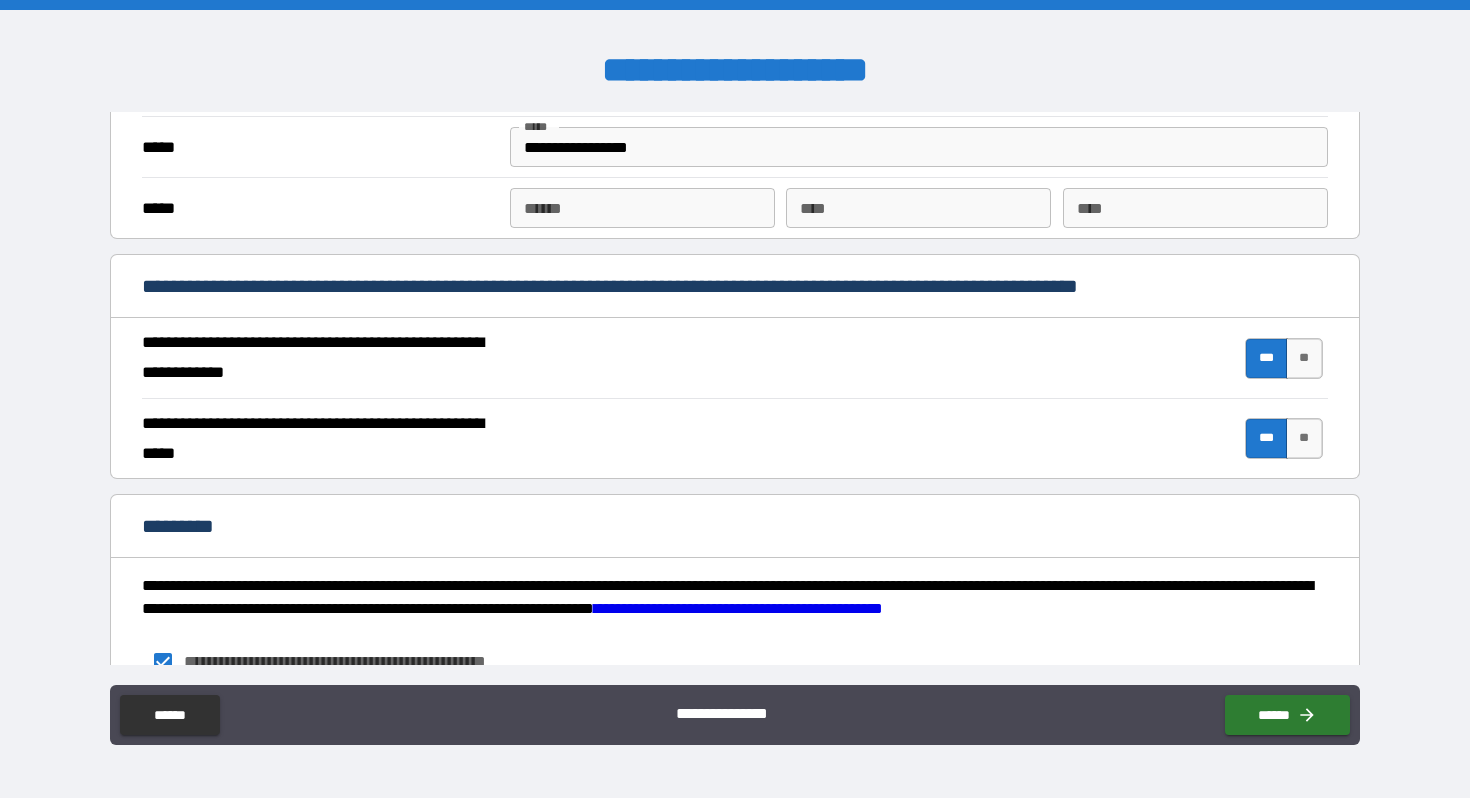 scroll, scrollTop: 1823, scrollLeft: 0, axis: vertical 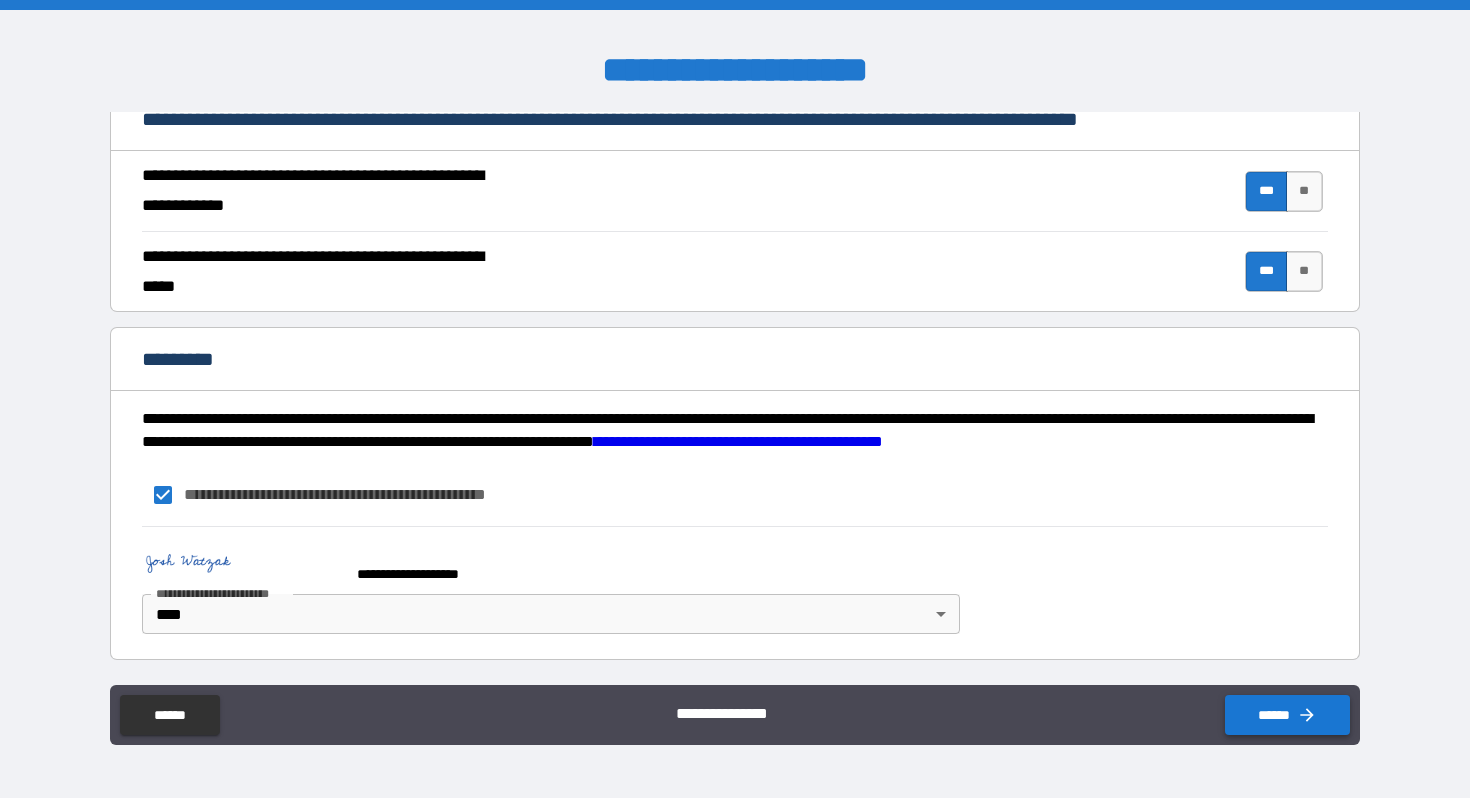 click 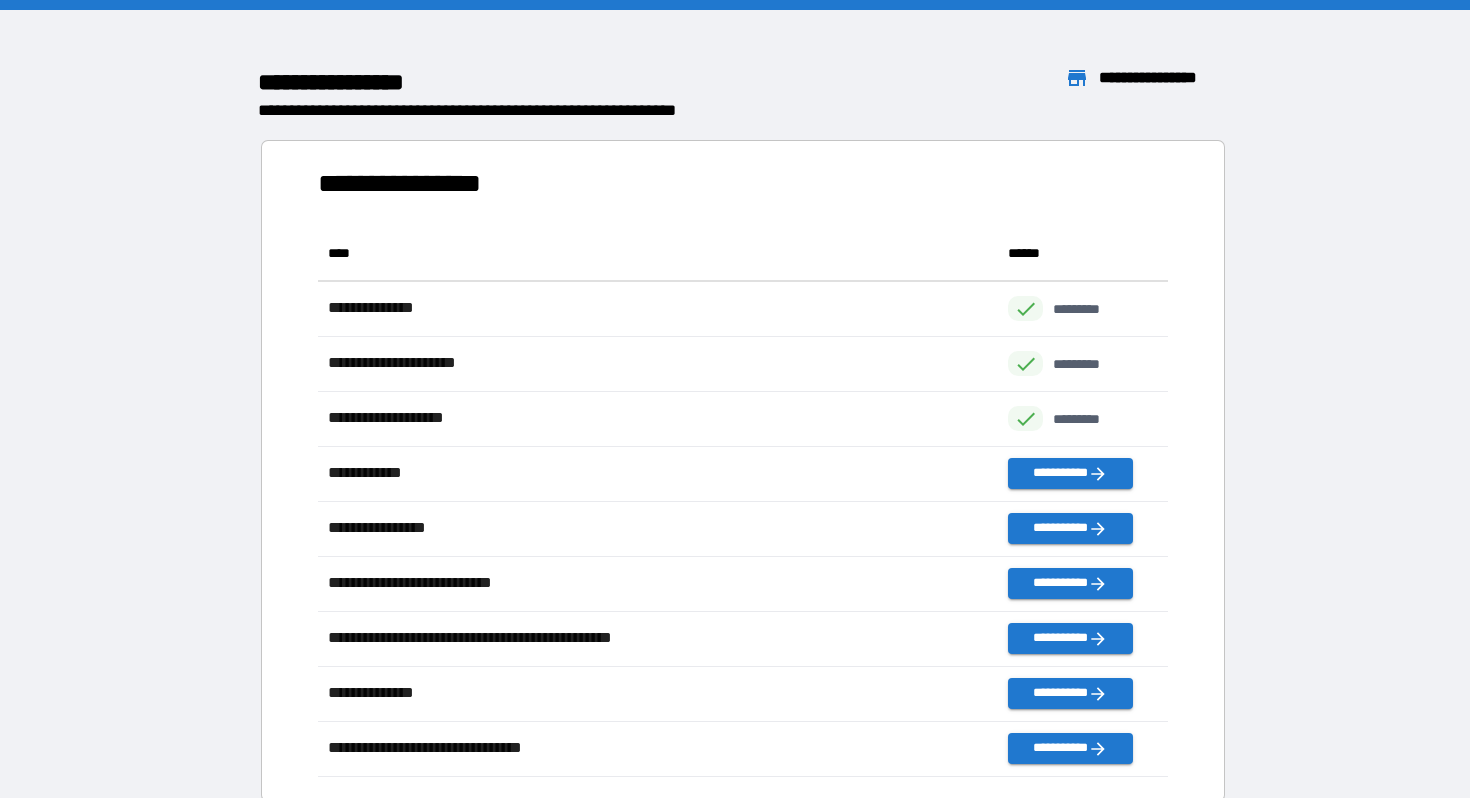 scroll, scrollTop: 1, scrollLeft: 1, axis: both 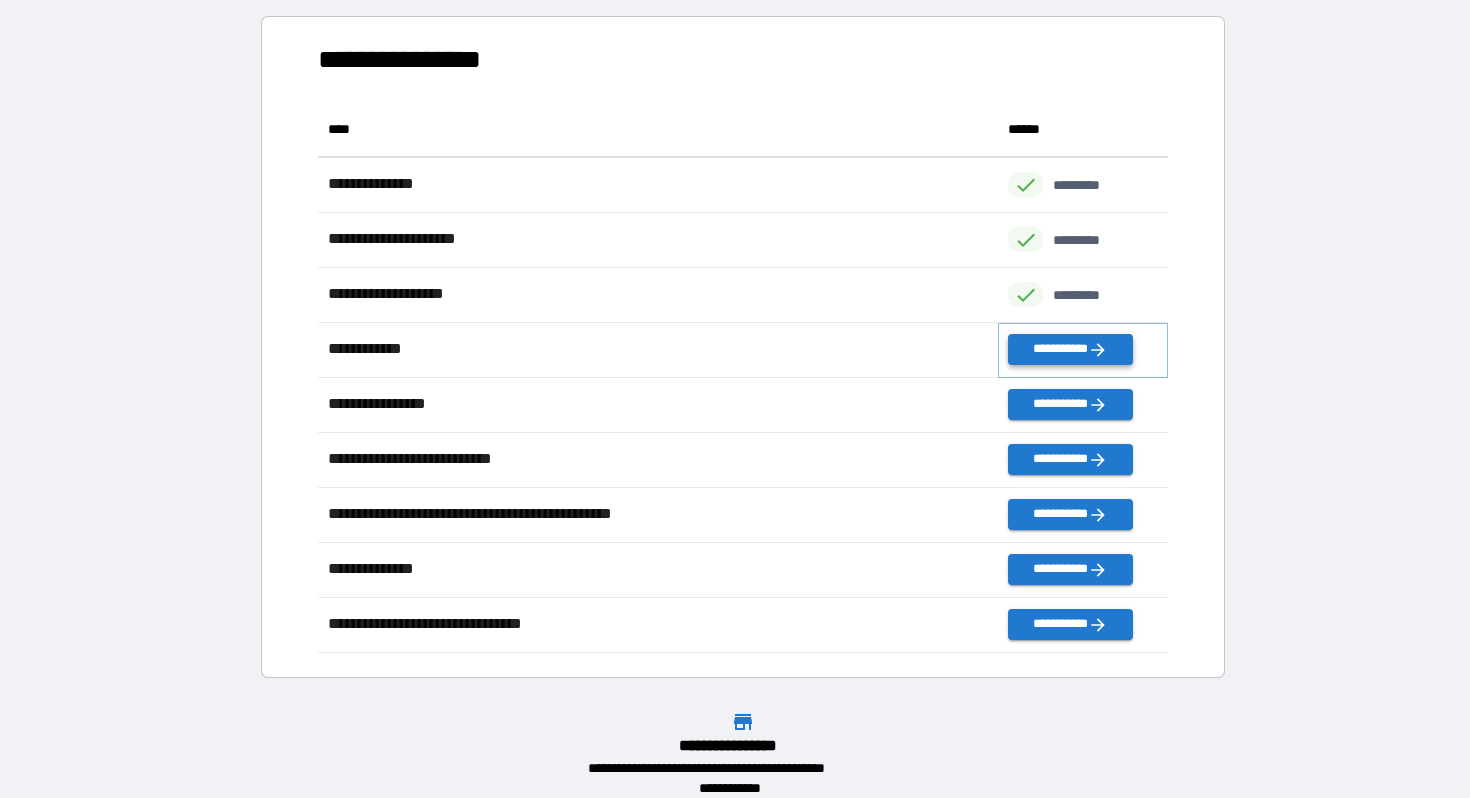 click on "**********" at bounding box center [1070, 349] 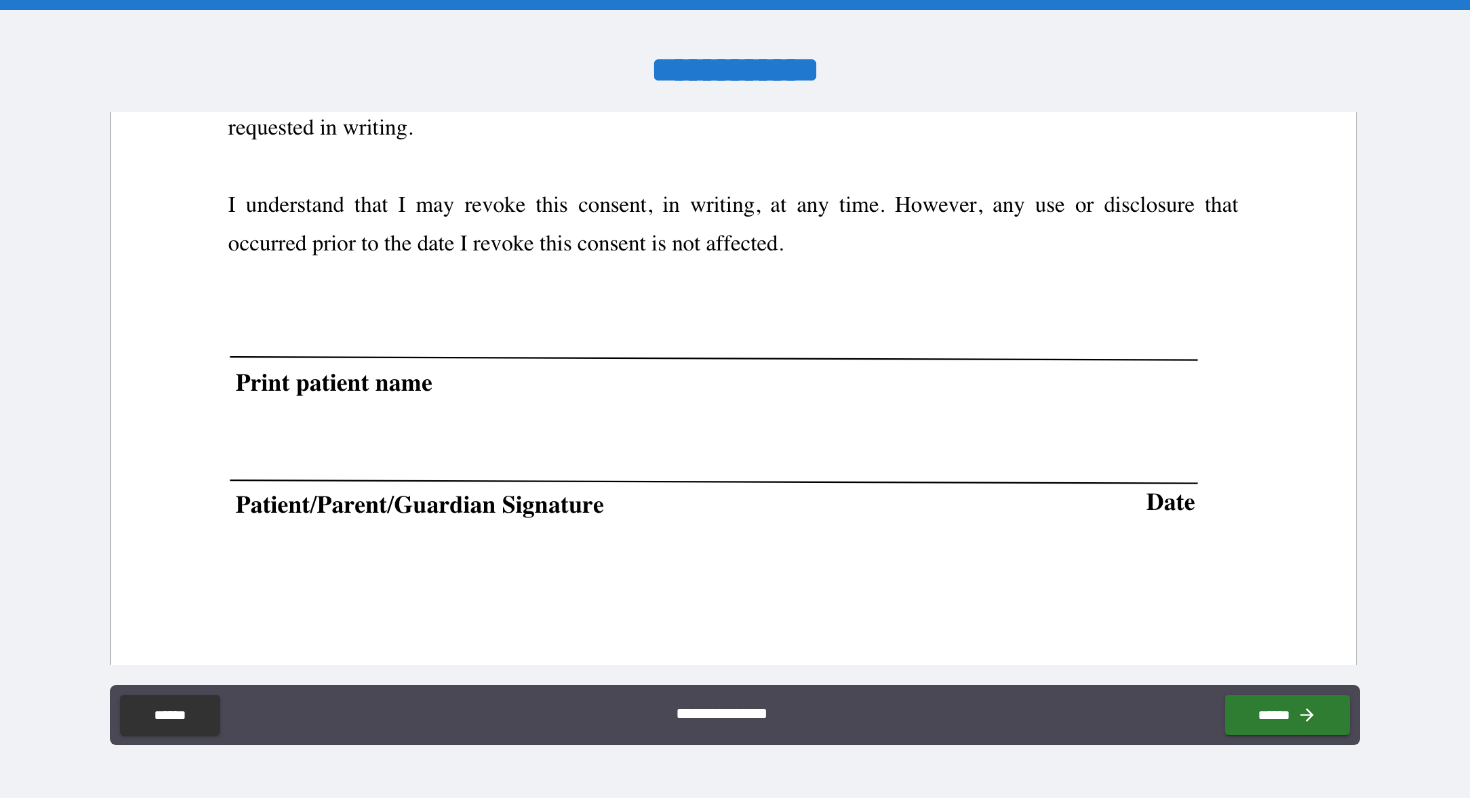 scroll, scrollTop: 1361, scrollLeft: 0, axis: vertical 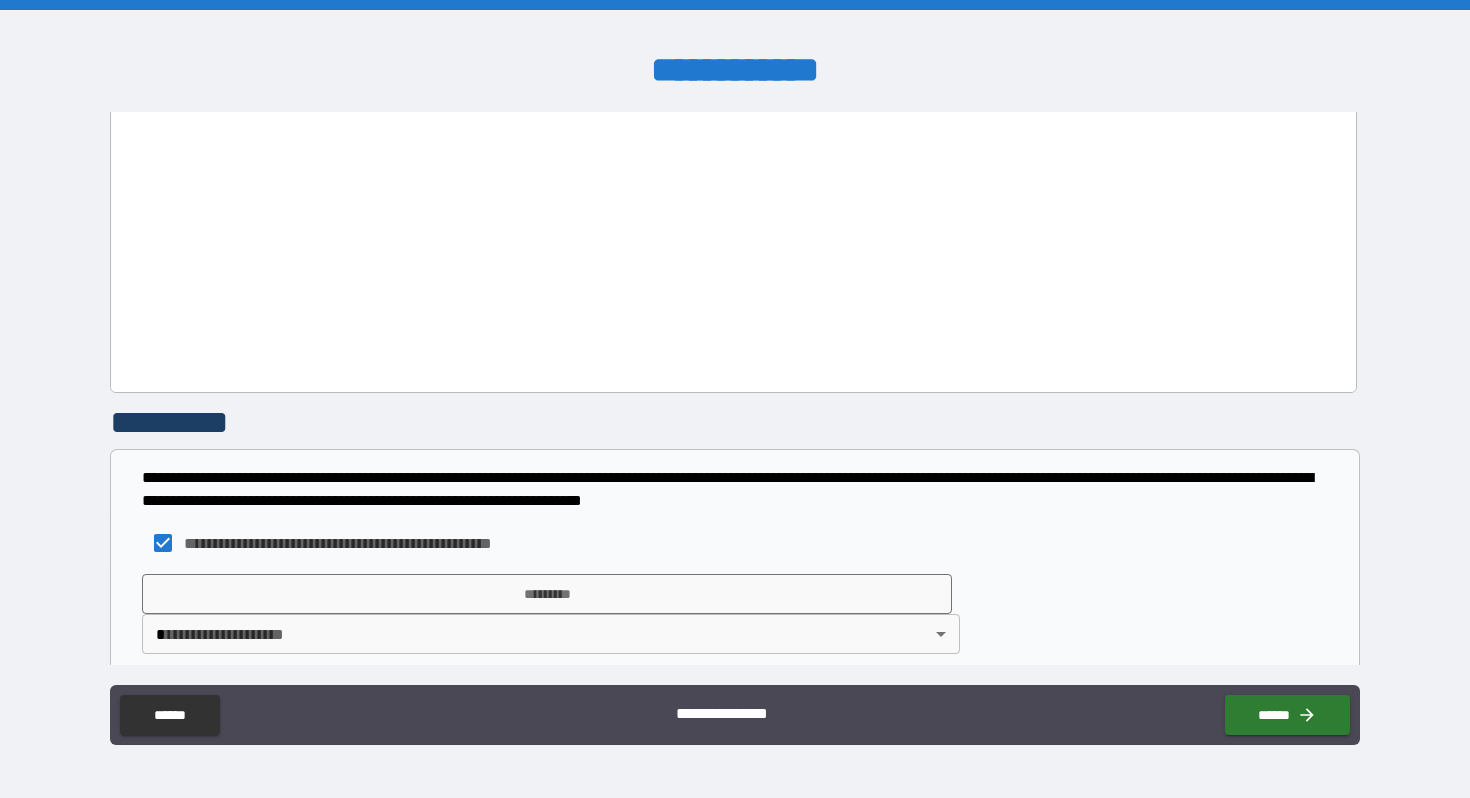 click on "[FIRST] [LAST] [STREET] [CITY] [STATE] [ZIP] [COUNTRY] [PHONE] [EMAIL] [DOB] [SSN] [CREDIT_CARD] [PASSPORT] [DRIVER_LICENSE]" at bounding box center [735, 399] 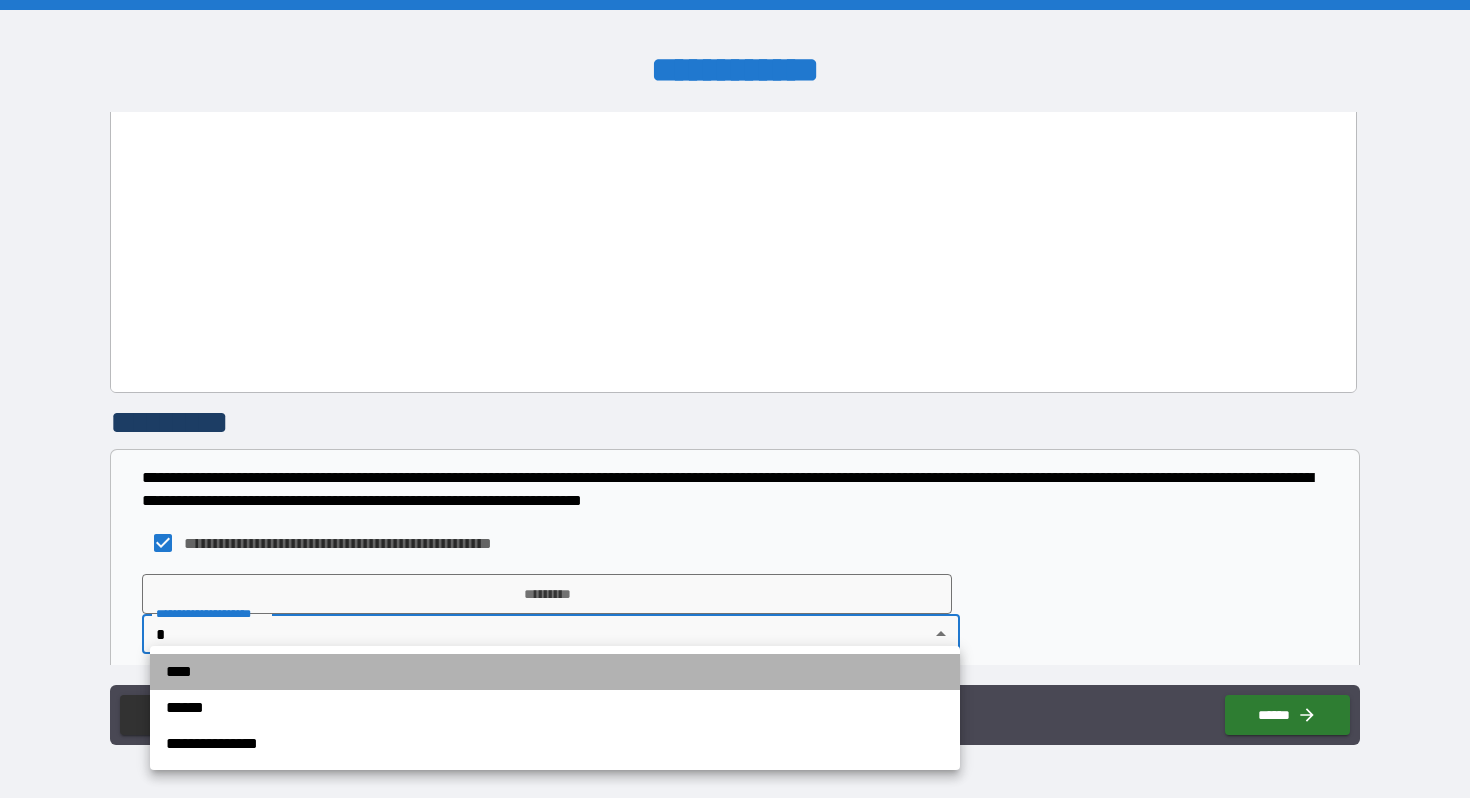 click on "****" at bounding box center [555, 672] 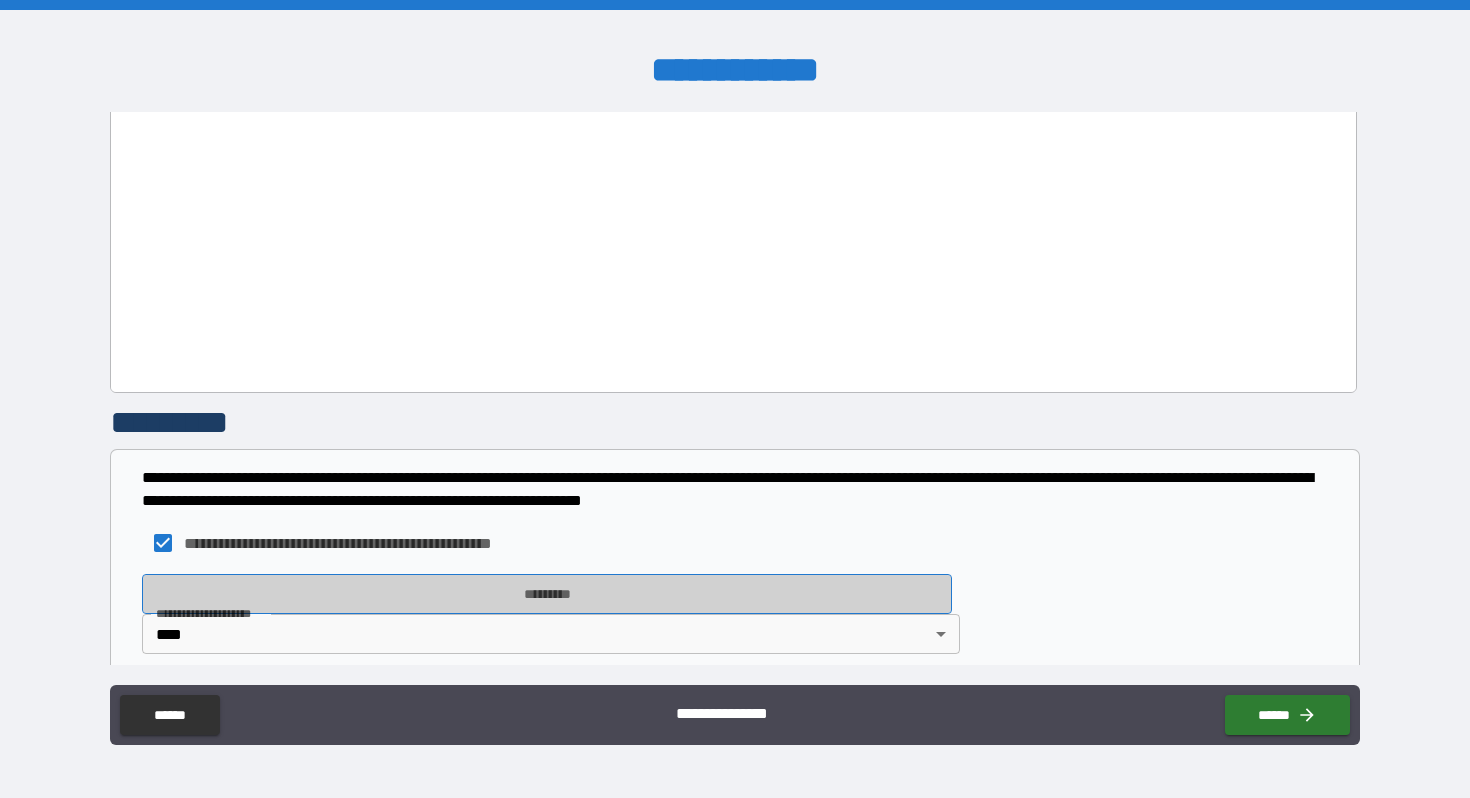 click on "*********" at bounding box center (547, 594) 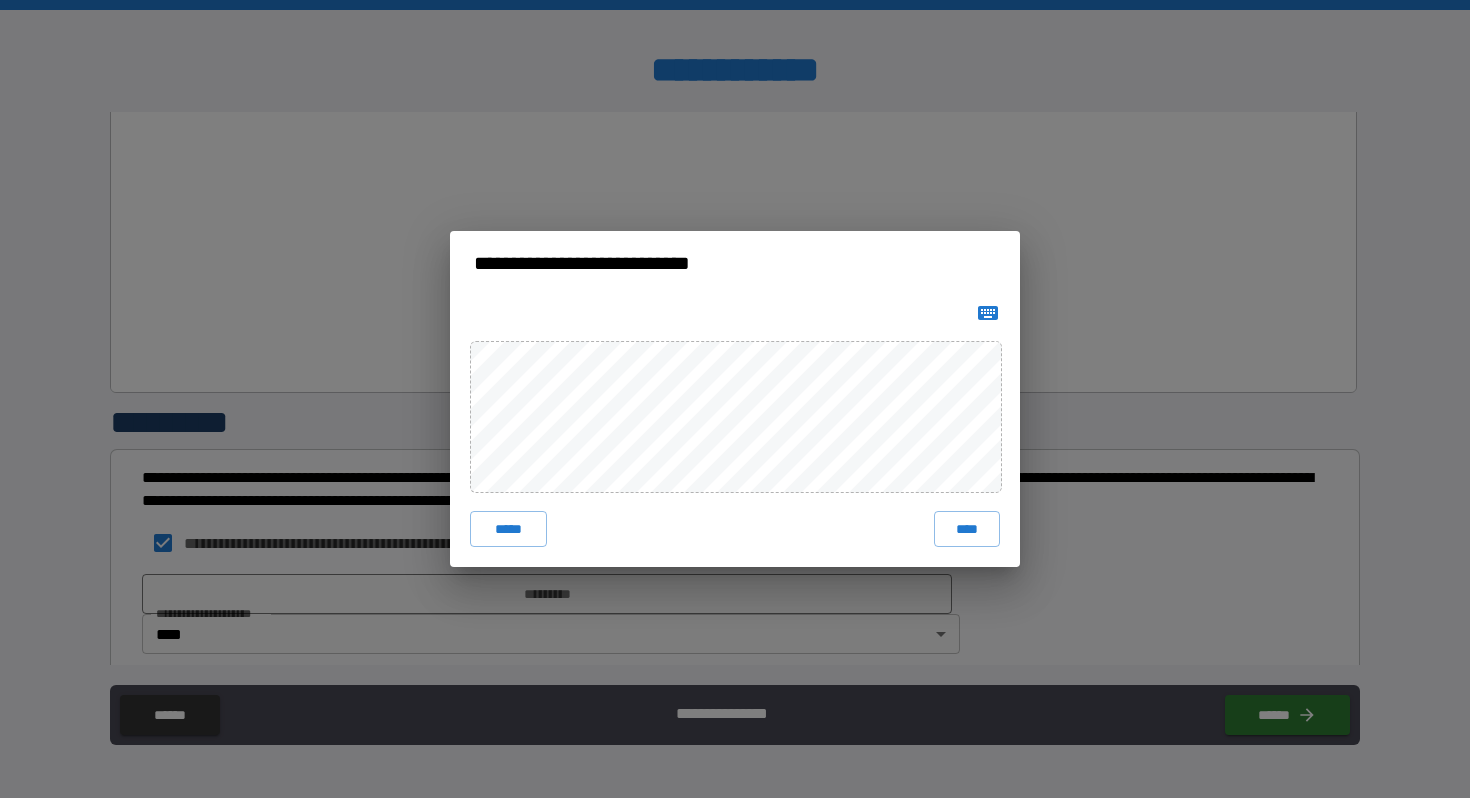 click 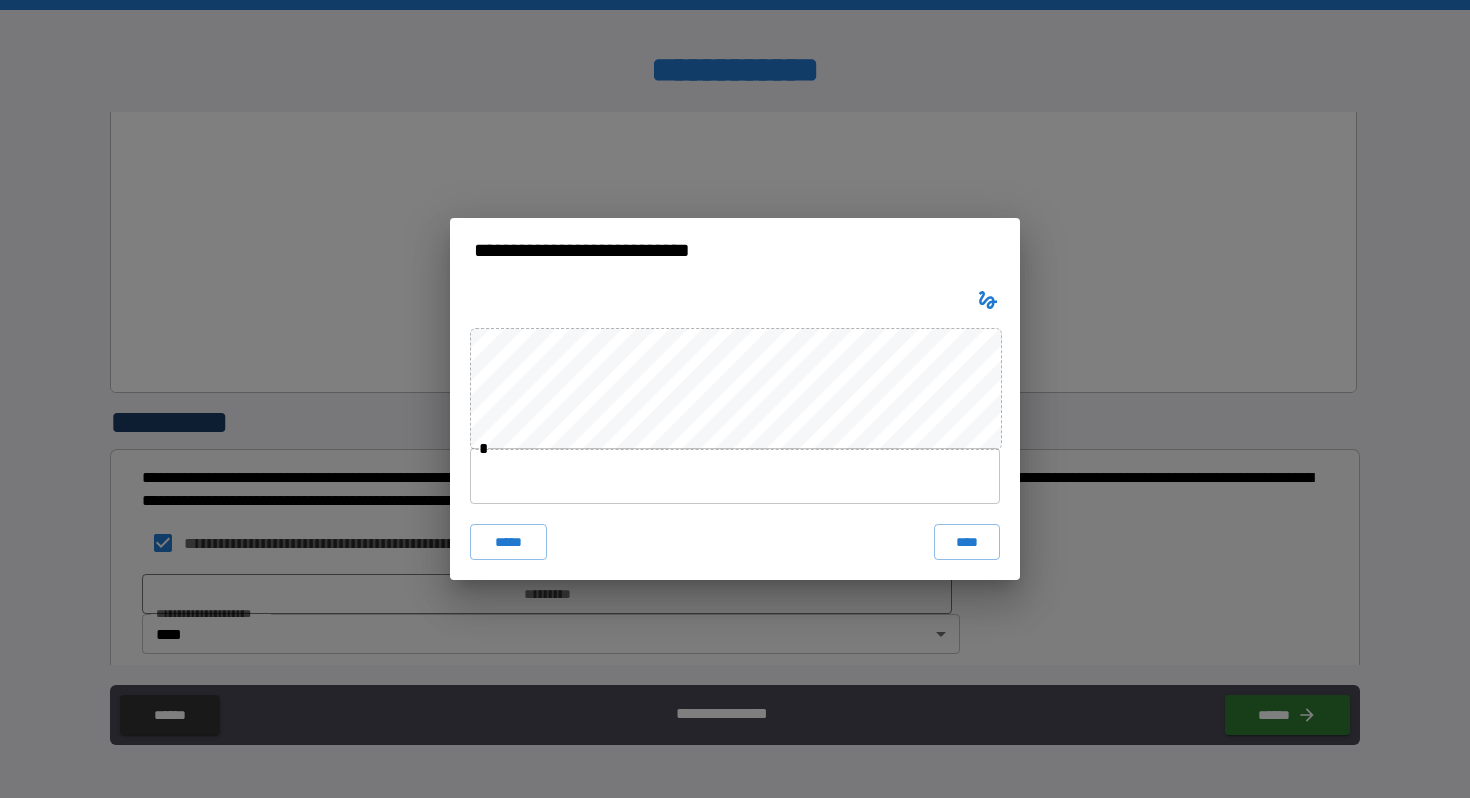 click at bounding box center (735, 476) 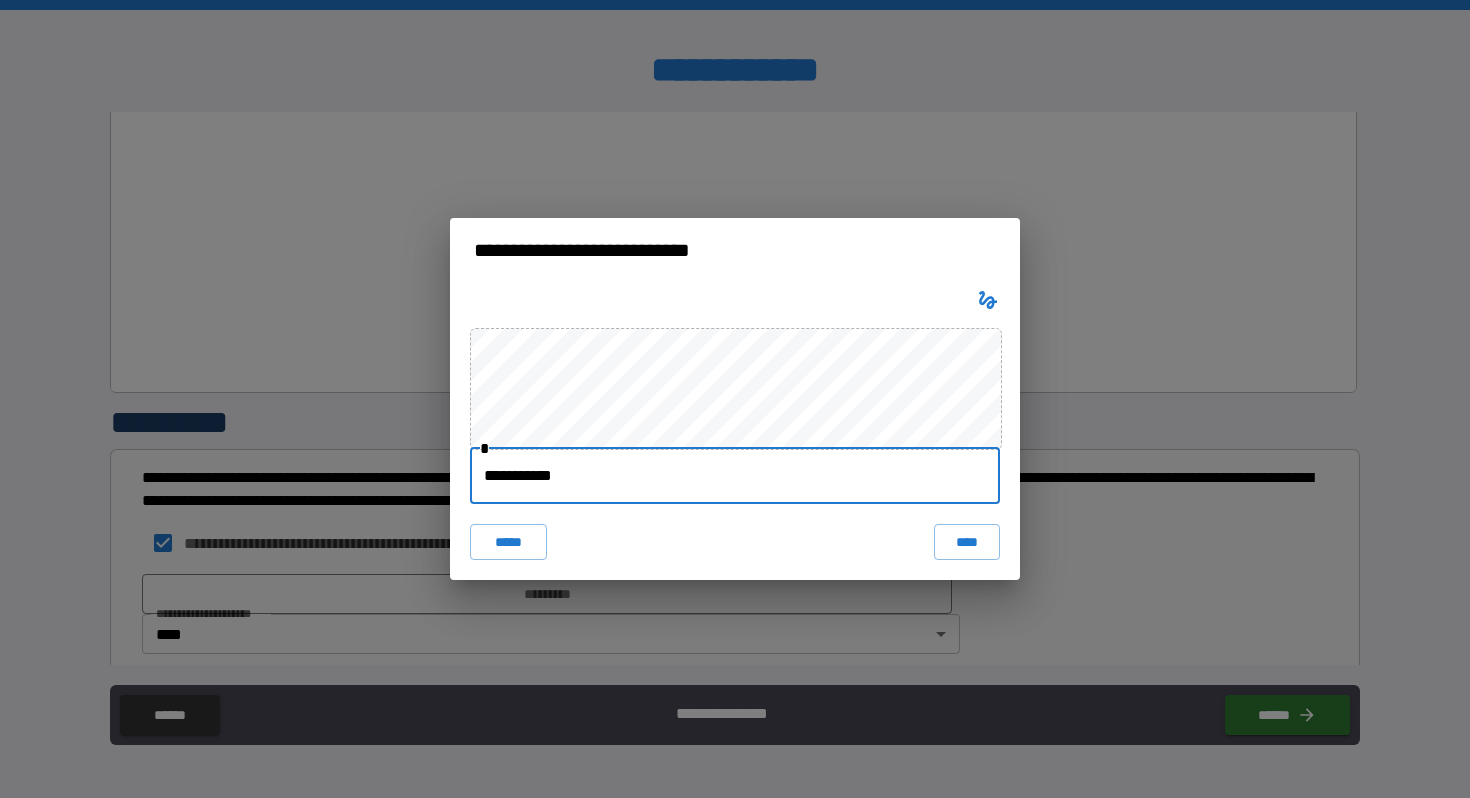 type on "**********" 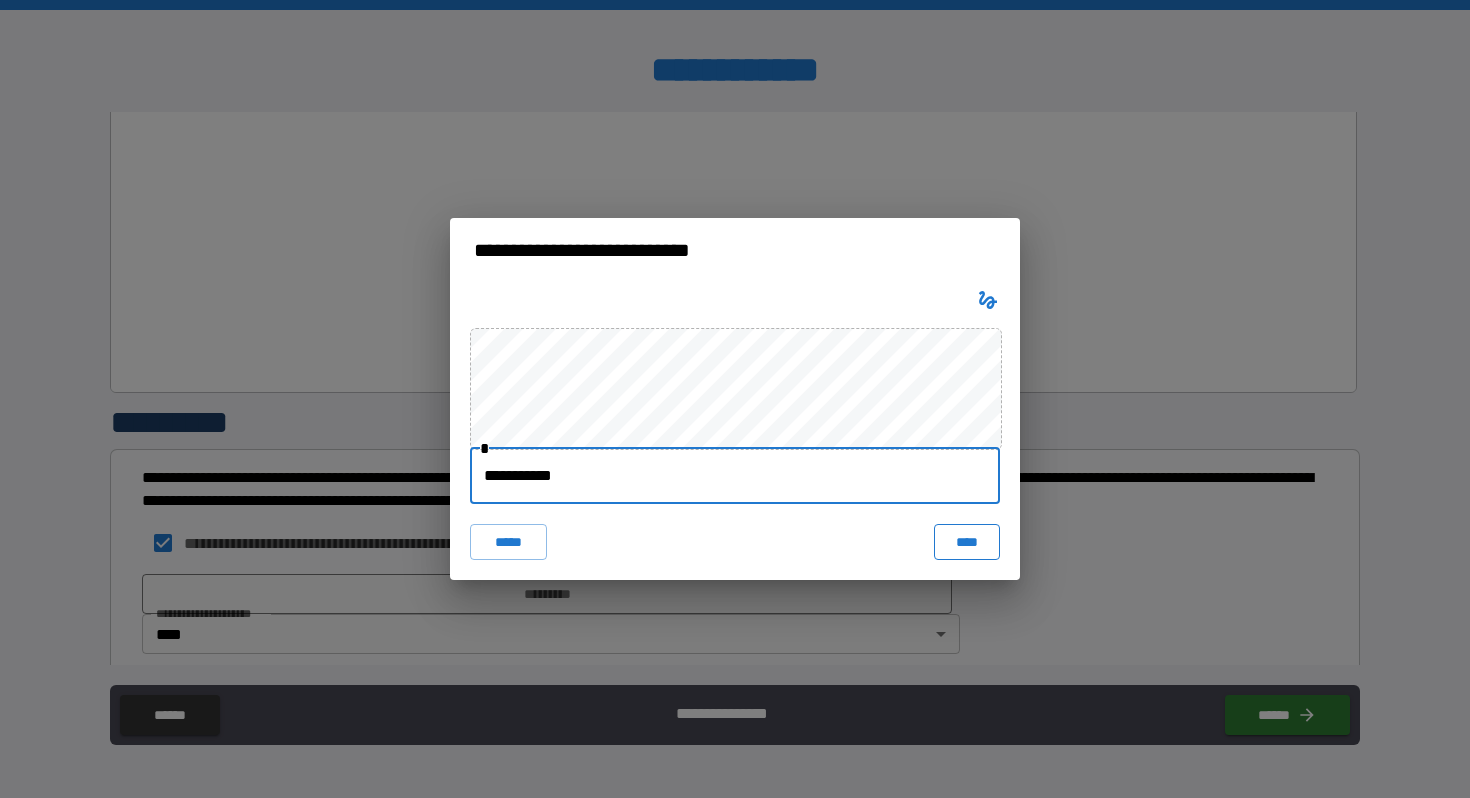 click on "****" at bounding box center [967, 542] 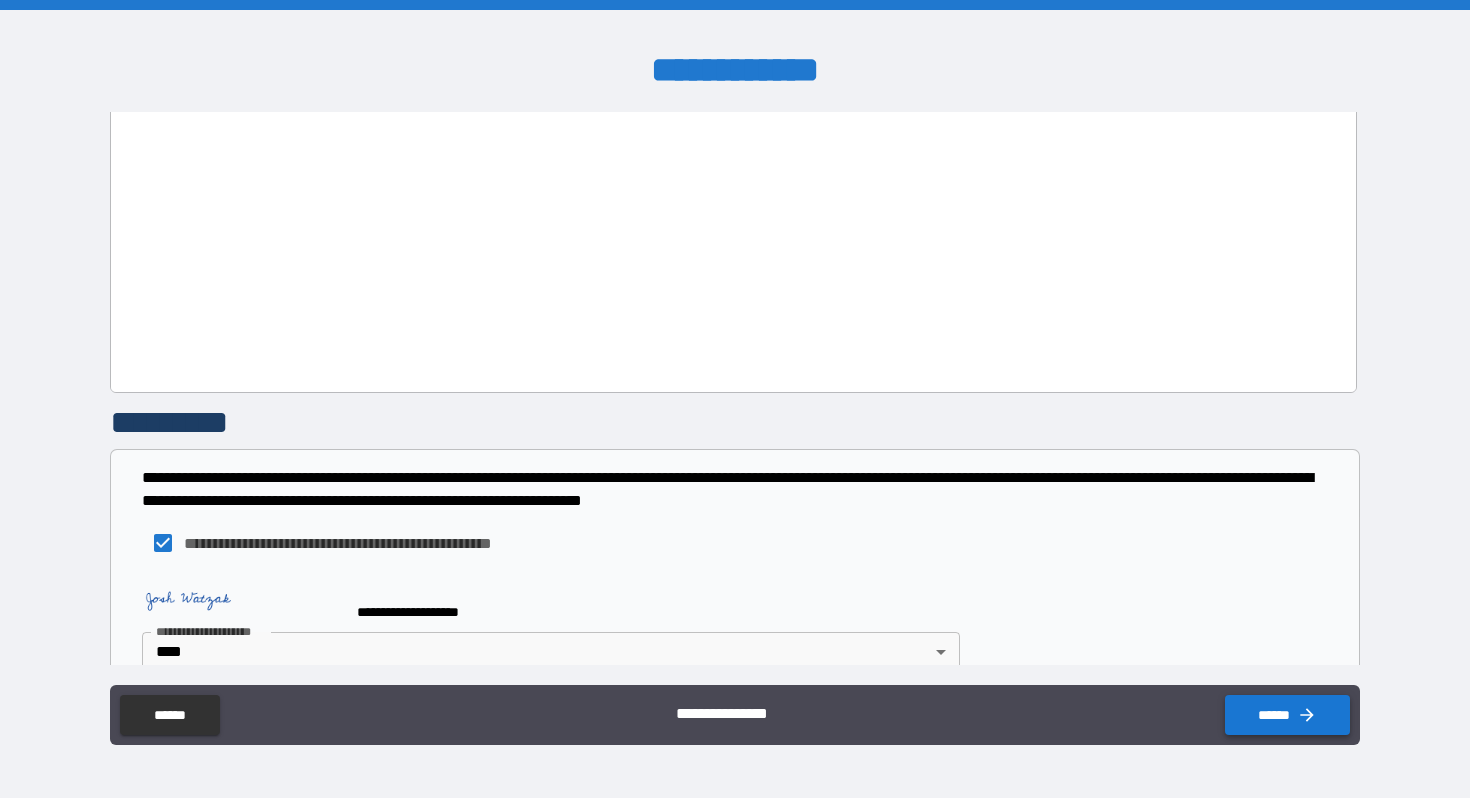 click on "******" at bounding box center [1287, 715] 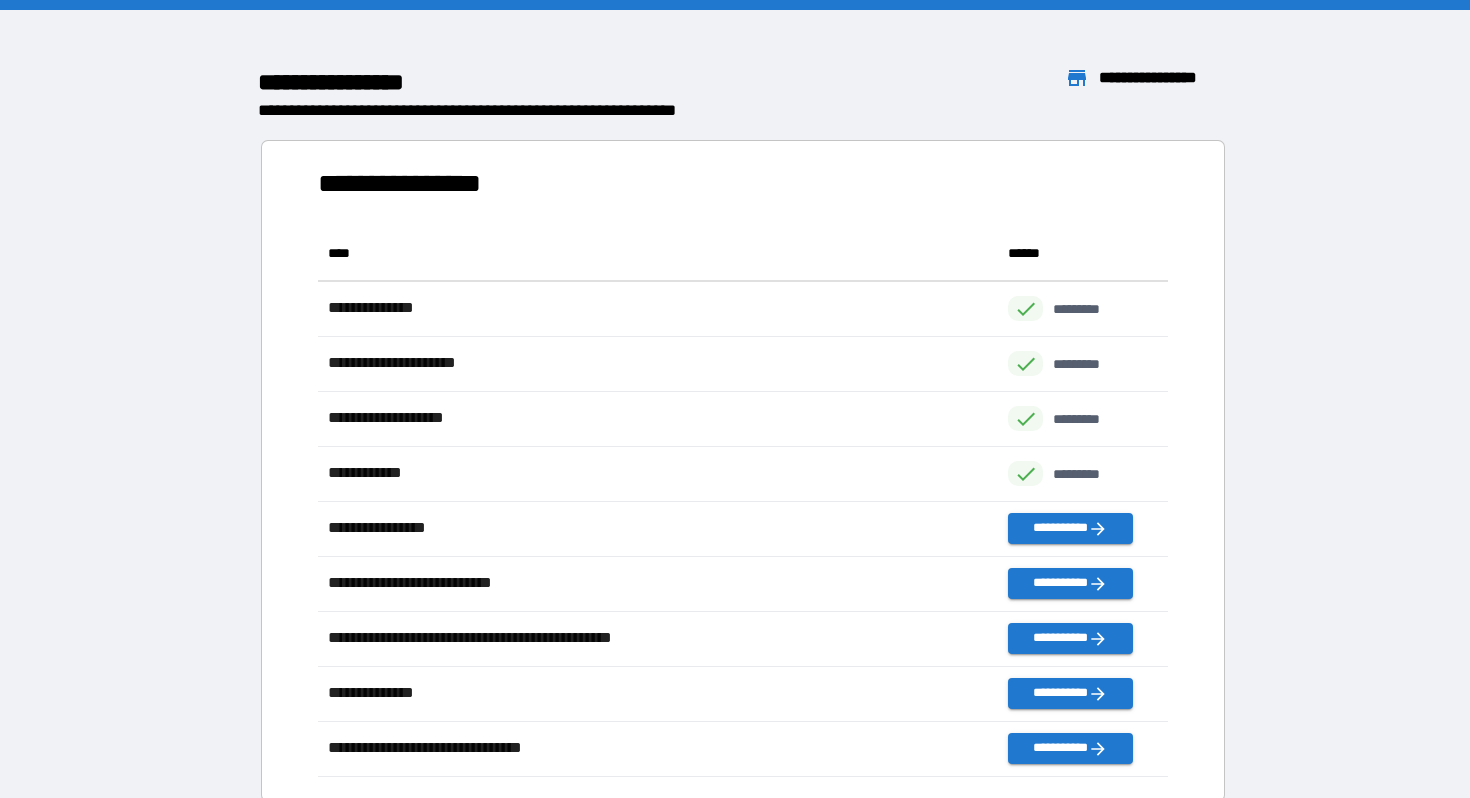 scroll, scrollTop: 1, scrollLeft: 1, axis: both 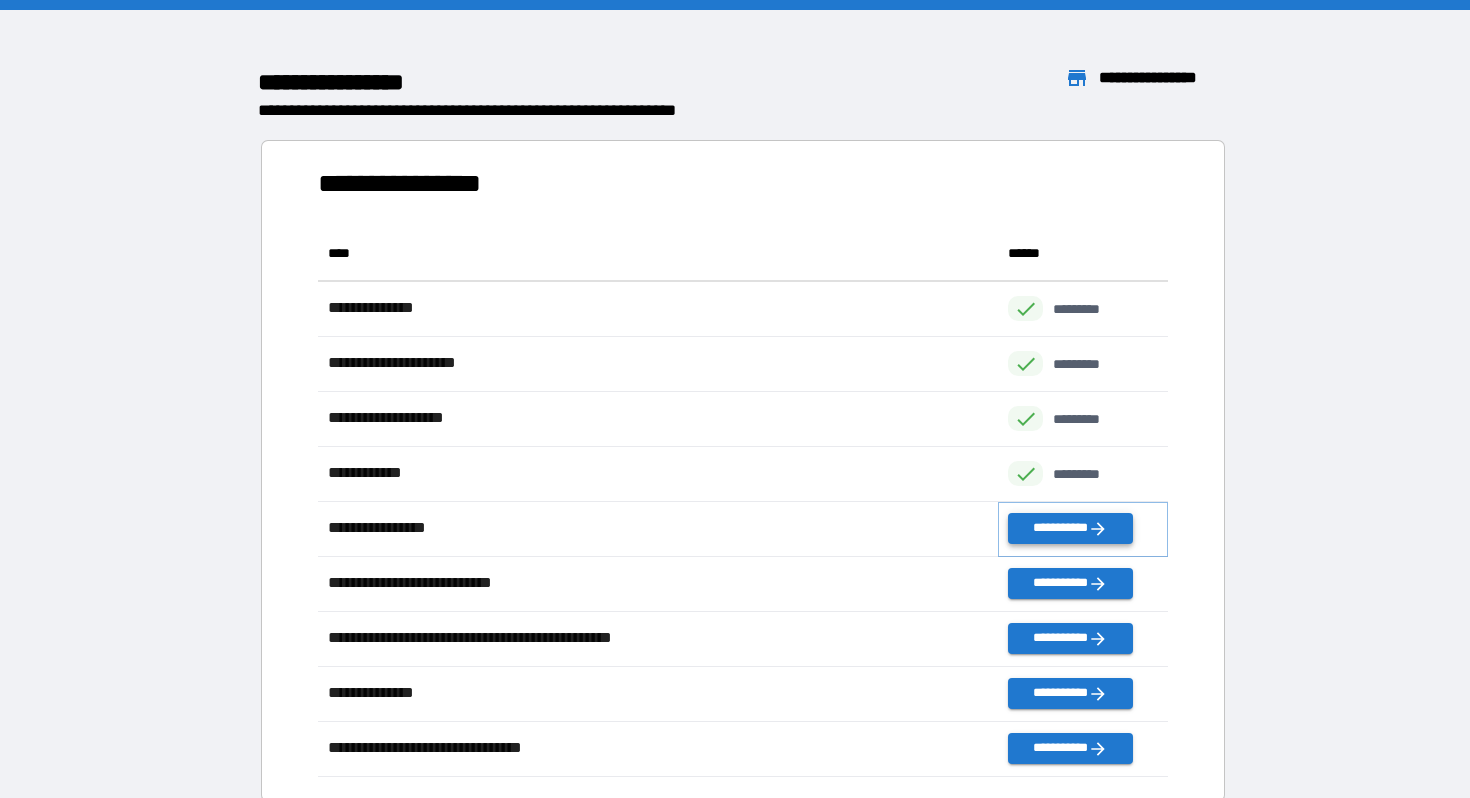 click on "**********" at bounding box center (1070, 528) 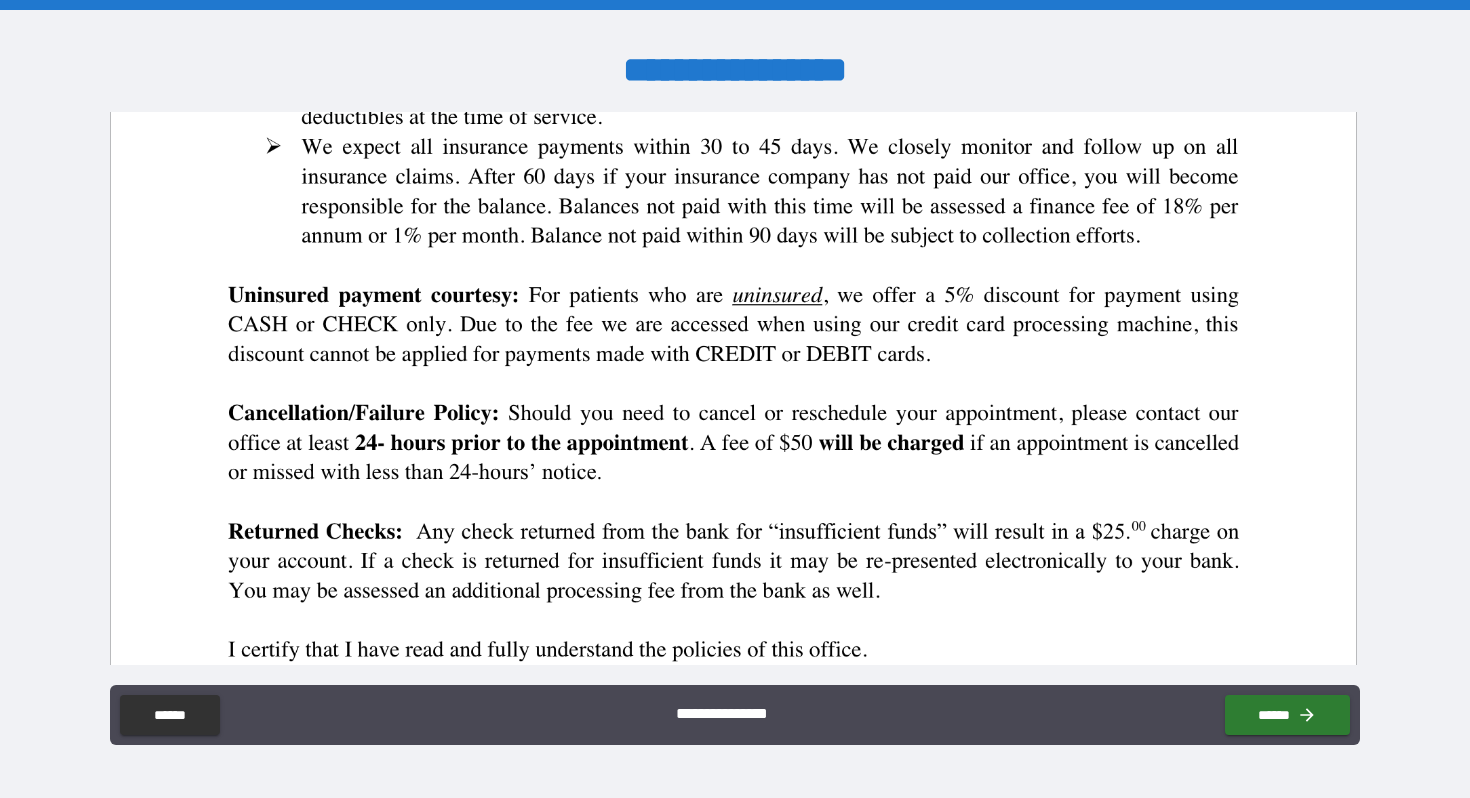 scroll, scrollTop: 1361, scrollLeft: 0, axis: vertical 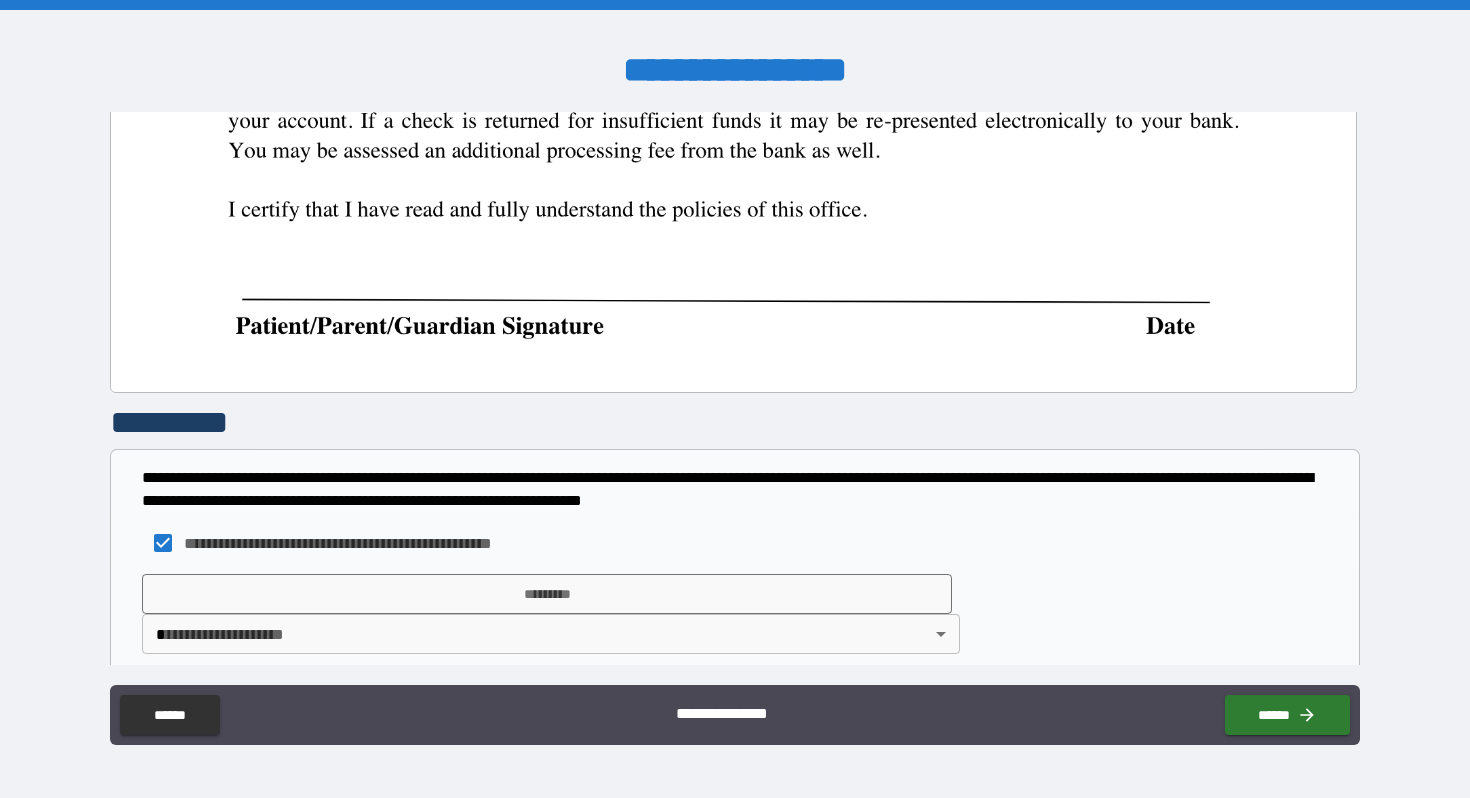 click on "[FIRST] [LAST] [STREET] [CITY] [STATE] [ZIP] [COUNTRY] [PHONE] [EMAIL] [DOB] [SSN] [CREDIT_CARD] [PASSPORT] [DRIVER_LICENSE]" at bounding box center (735, 399) 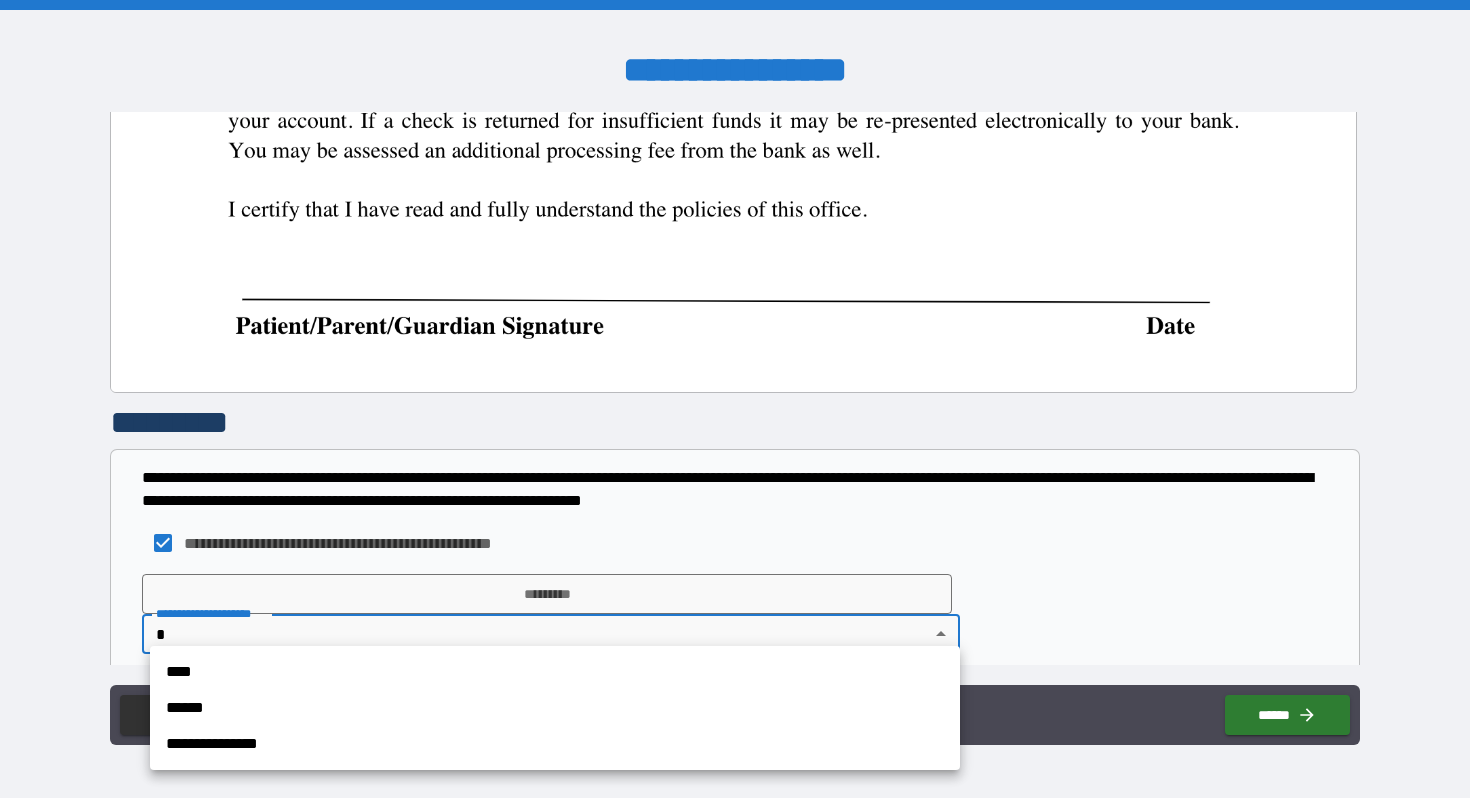 click on "****" at bounding box center (555, 672) 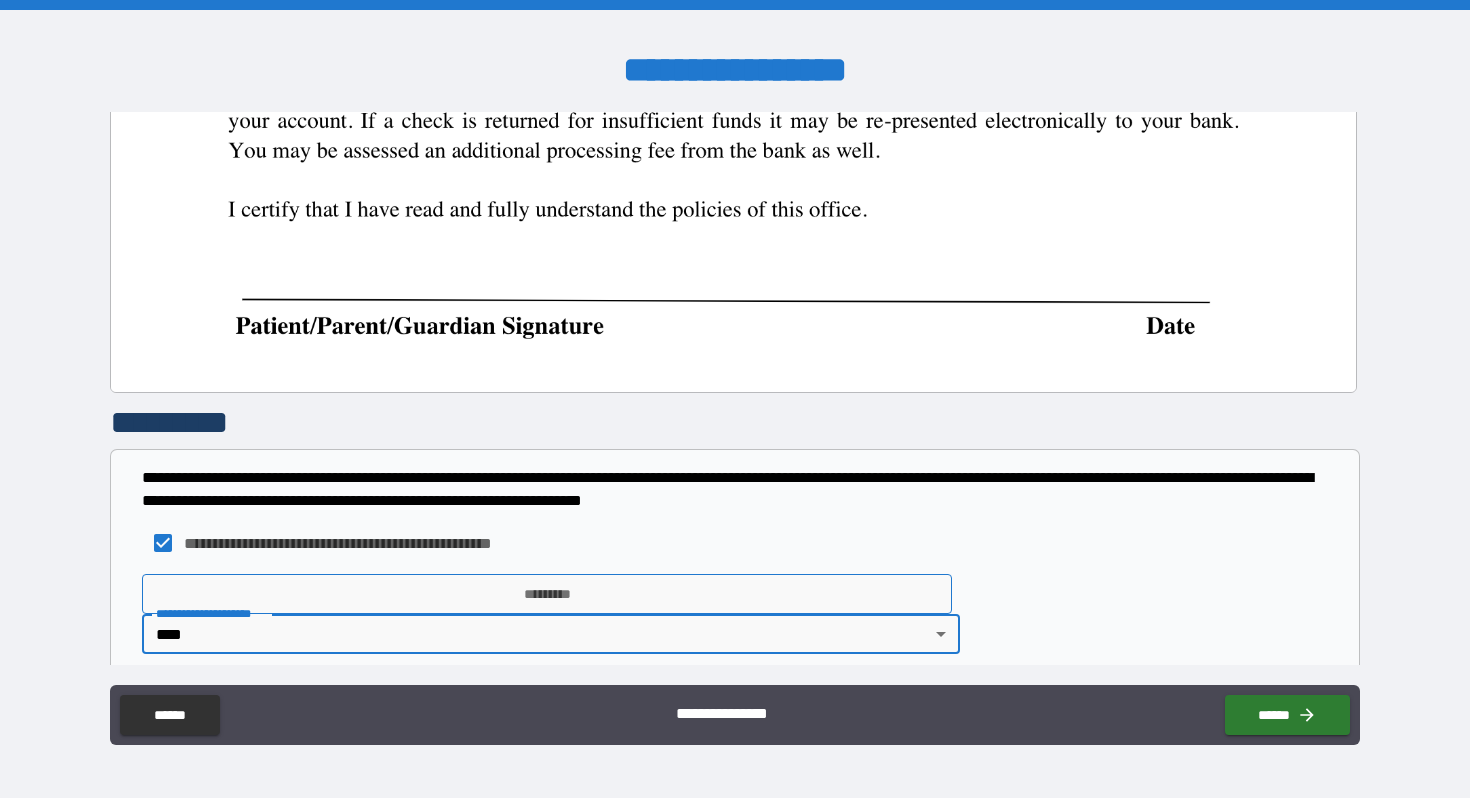 click on "*********" at bounding box center [547, 594] 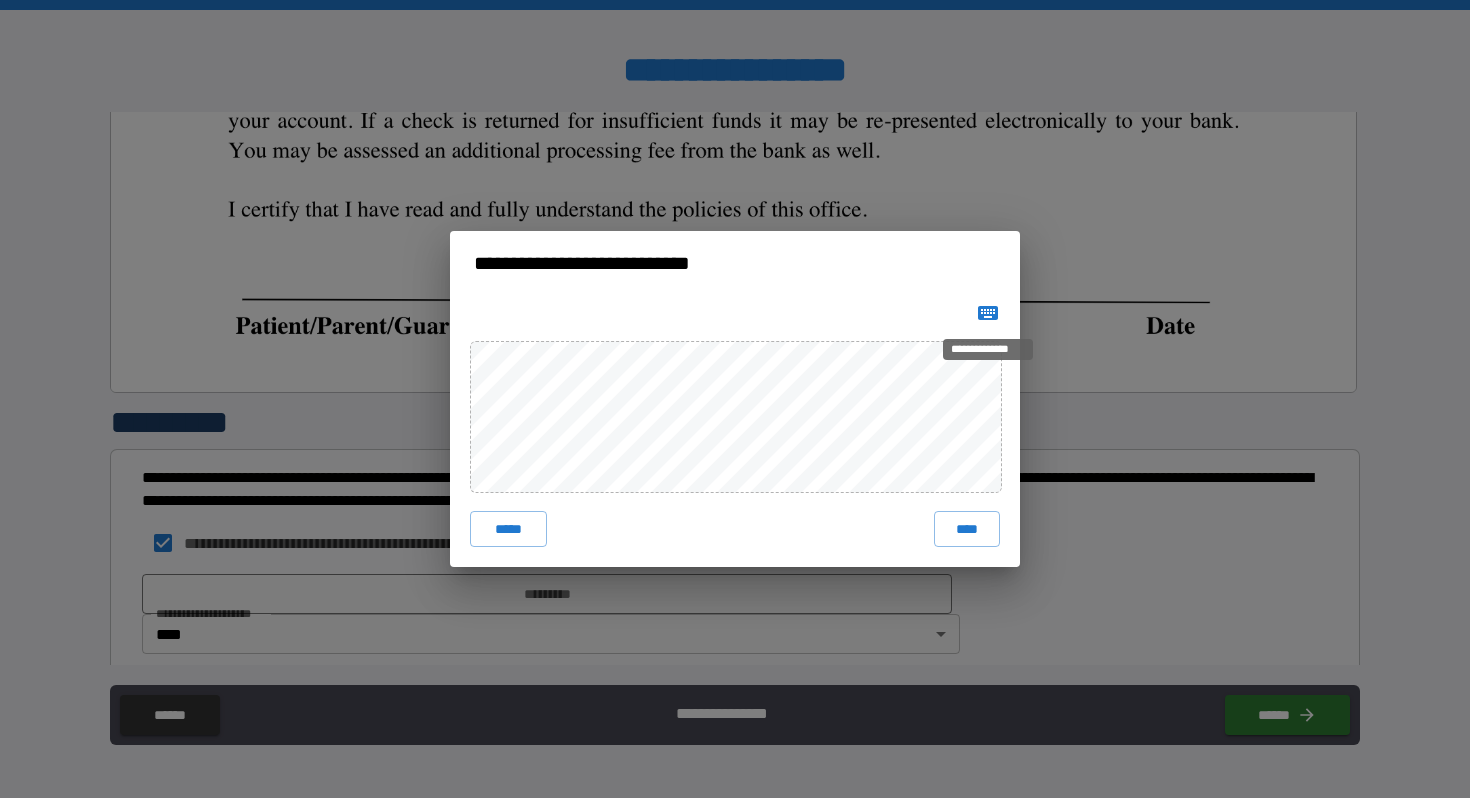 click 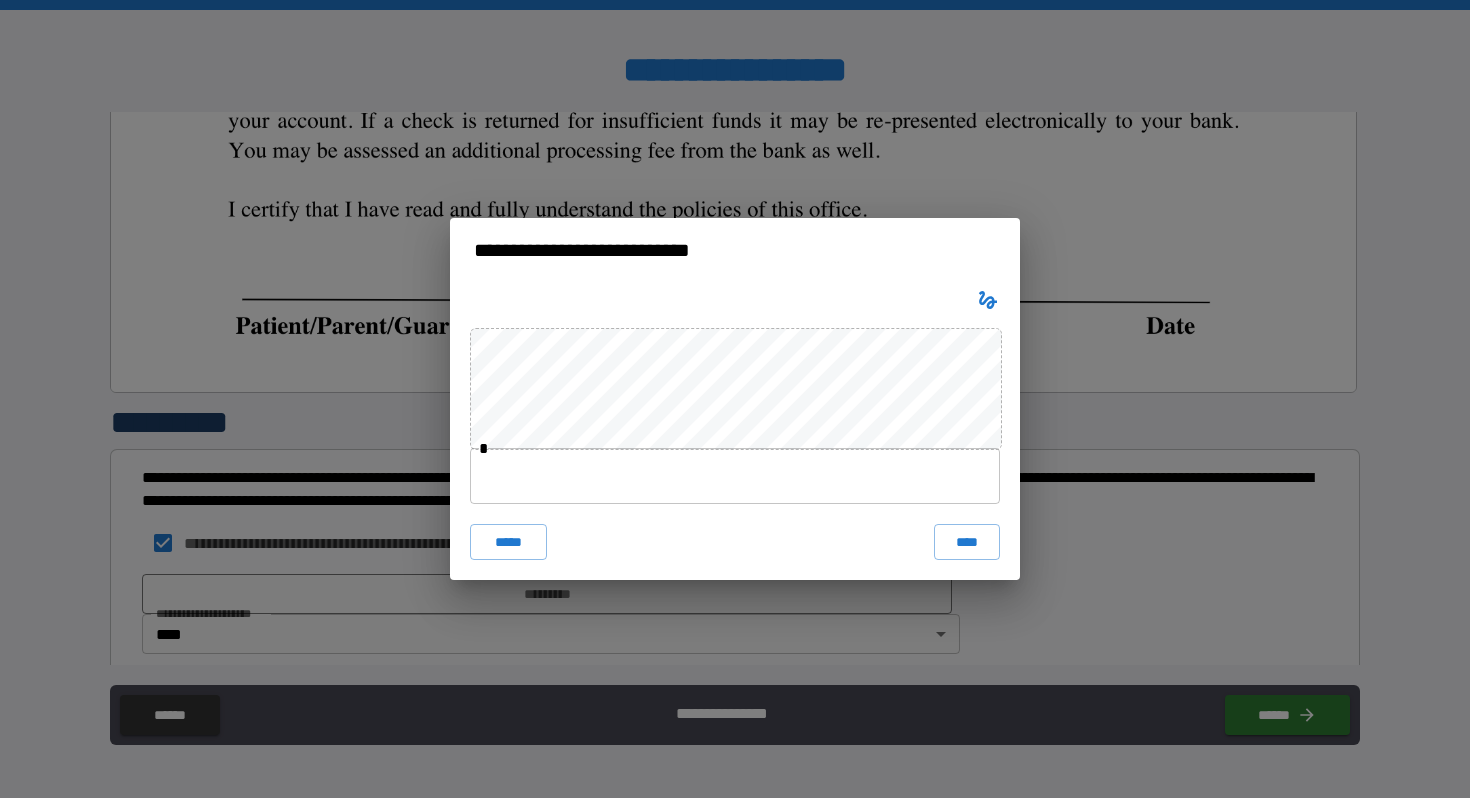 click at bounding box center (735, 476) 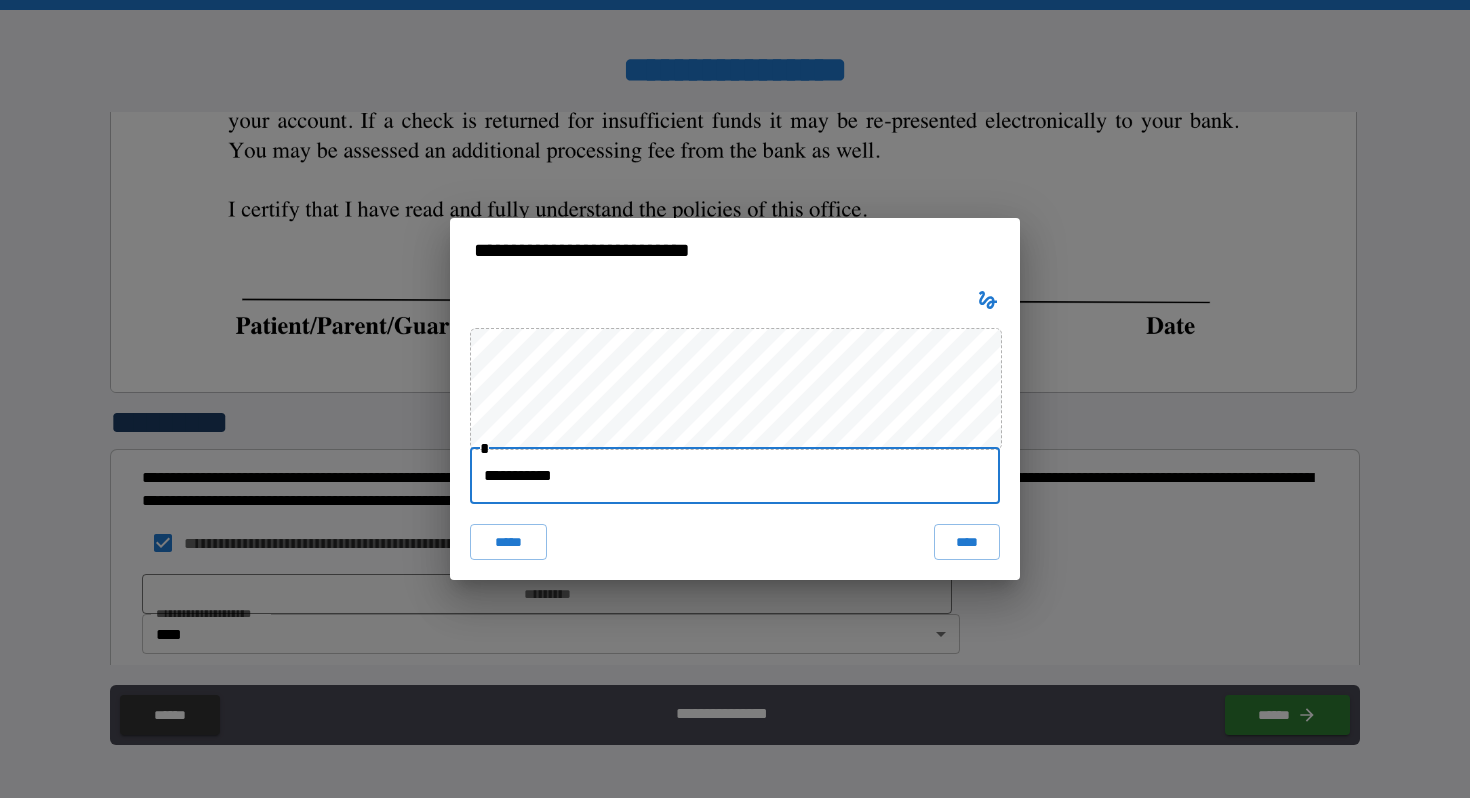 type on "**********" 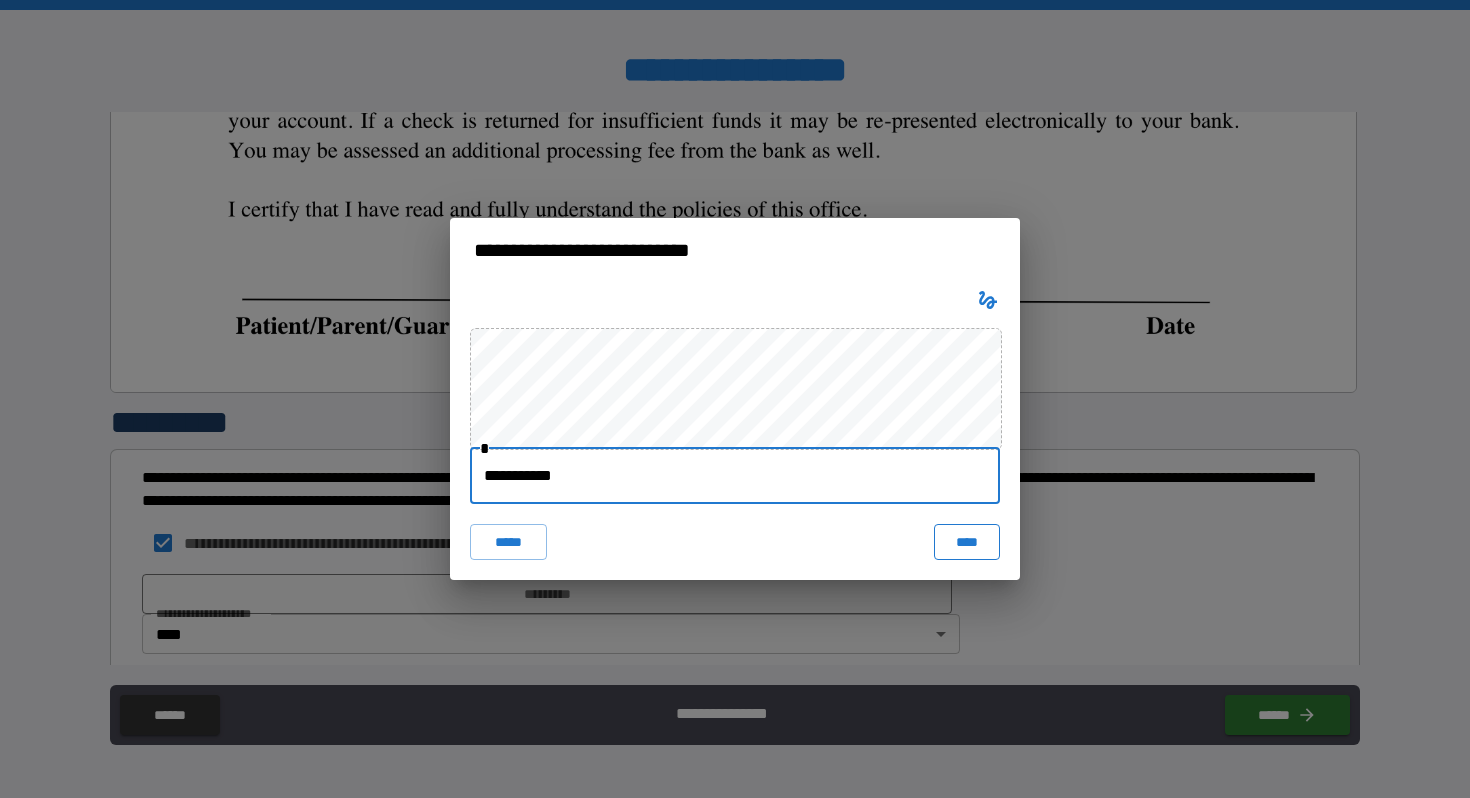 click on "****" at bounding box center (967, 542) 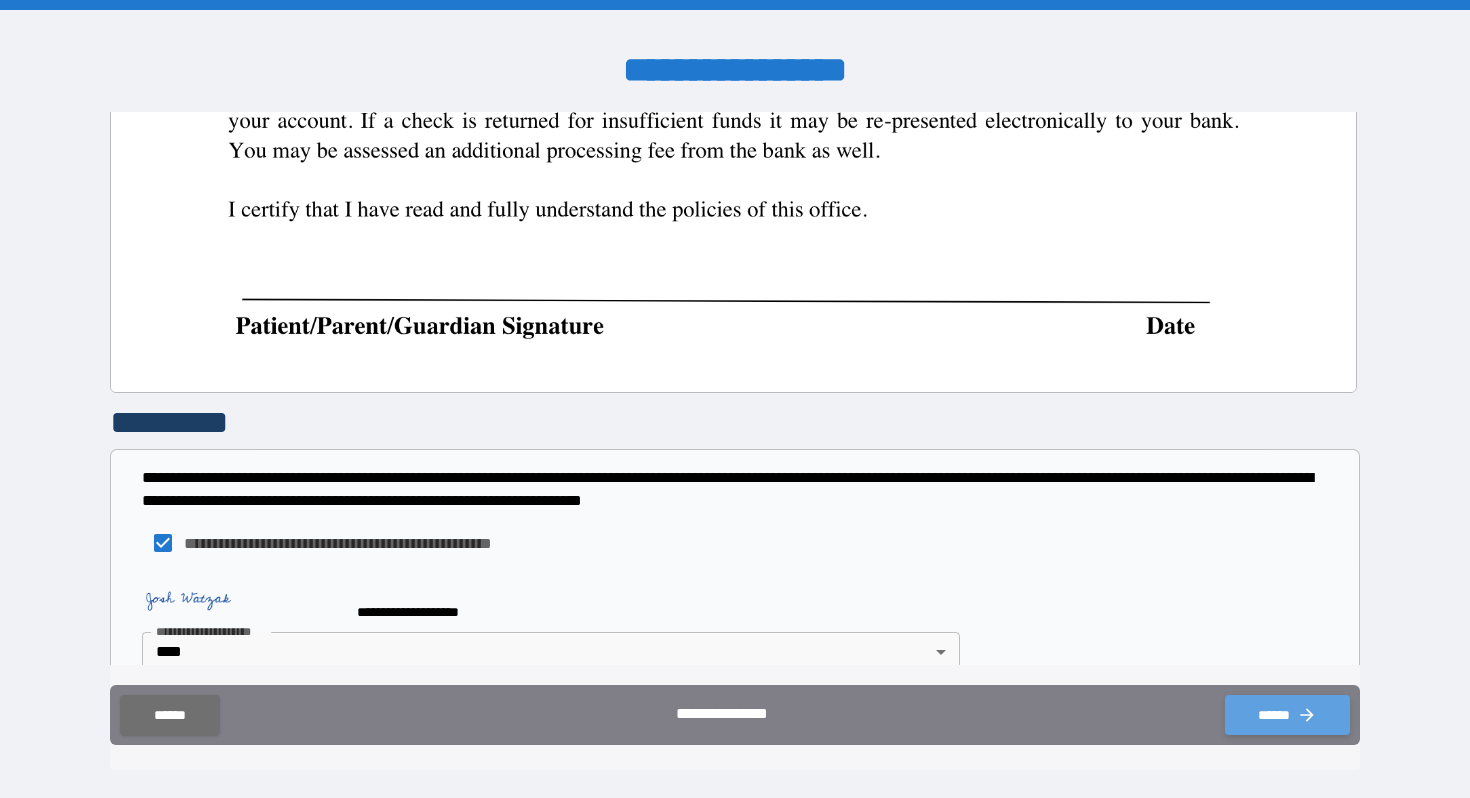 click on "******" at bounding box center (1287, 715) 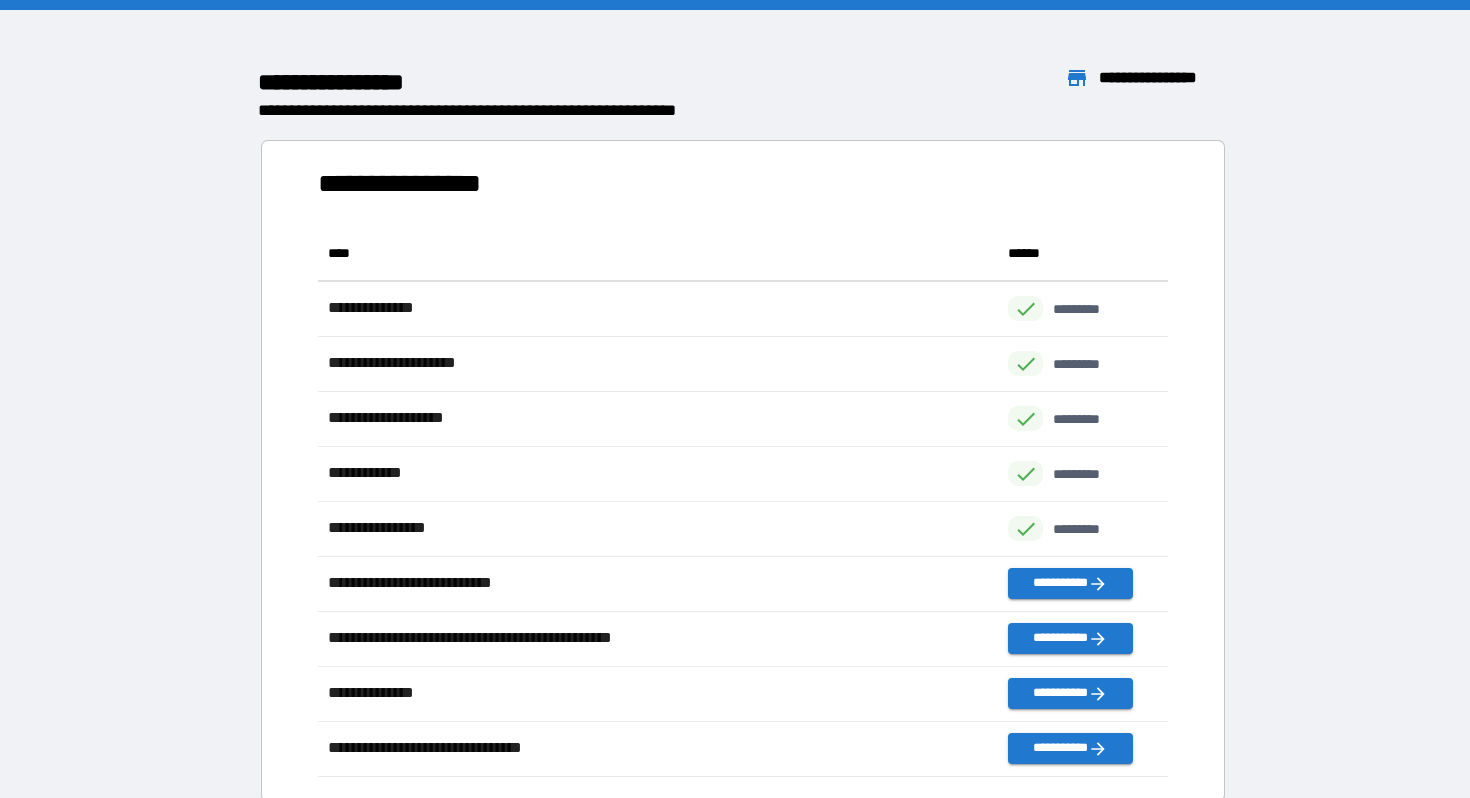 scroll, scrollTop: 1, scrollLeft: 1, axis: both 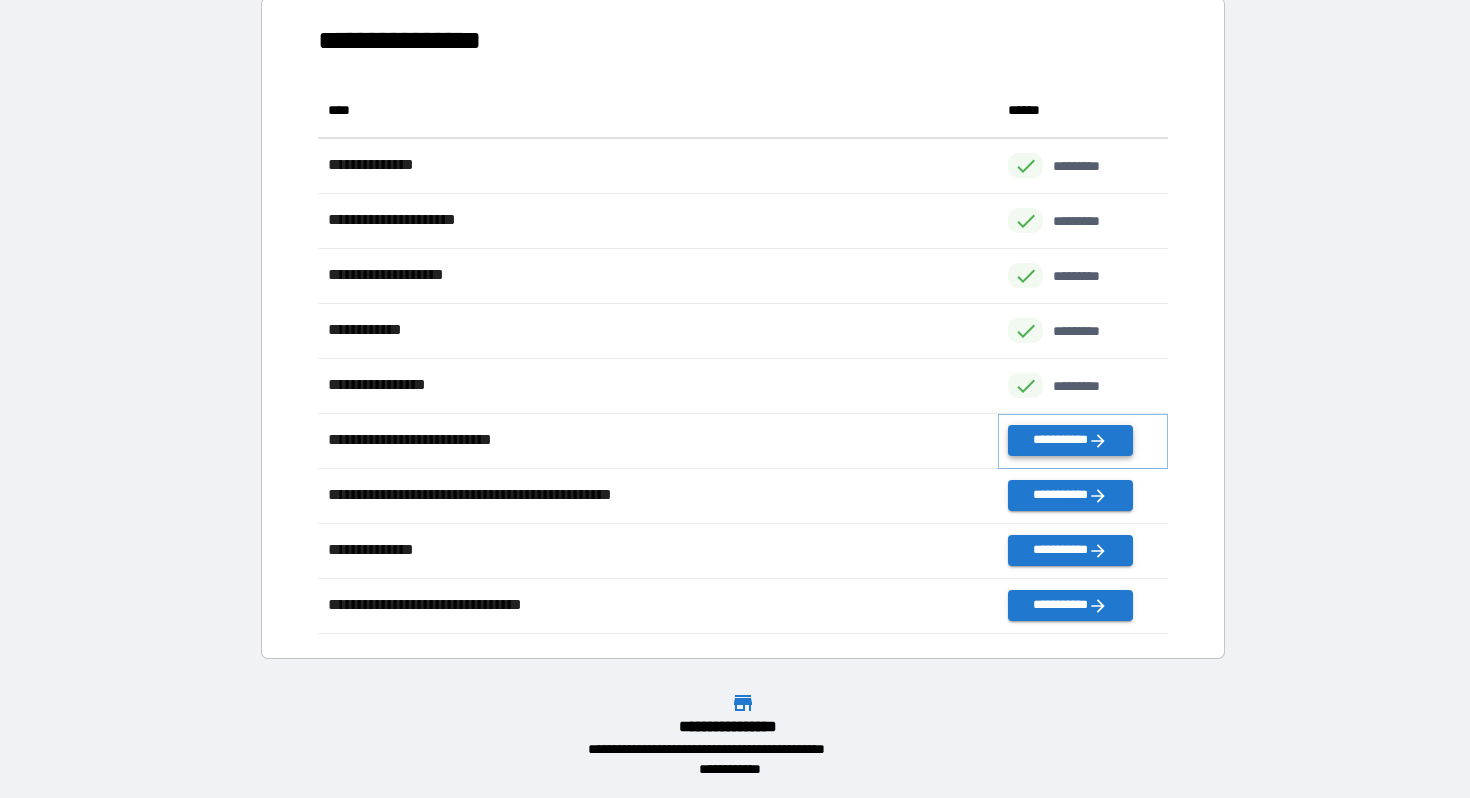 click on "**********" at bounding box center [1070, 440] 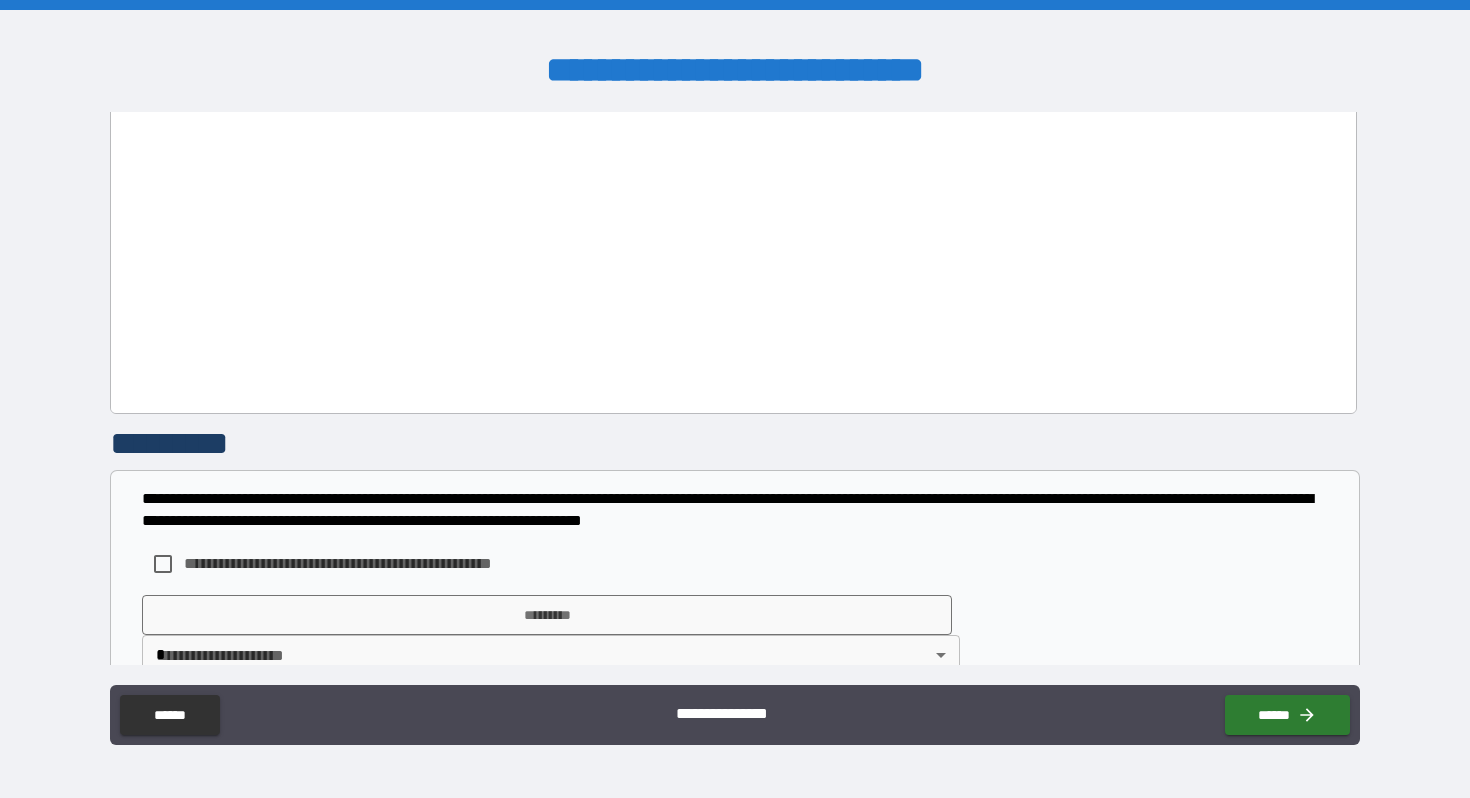 scroll, scrollTop: 2990, scrollLeft: 0, axis: vertical 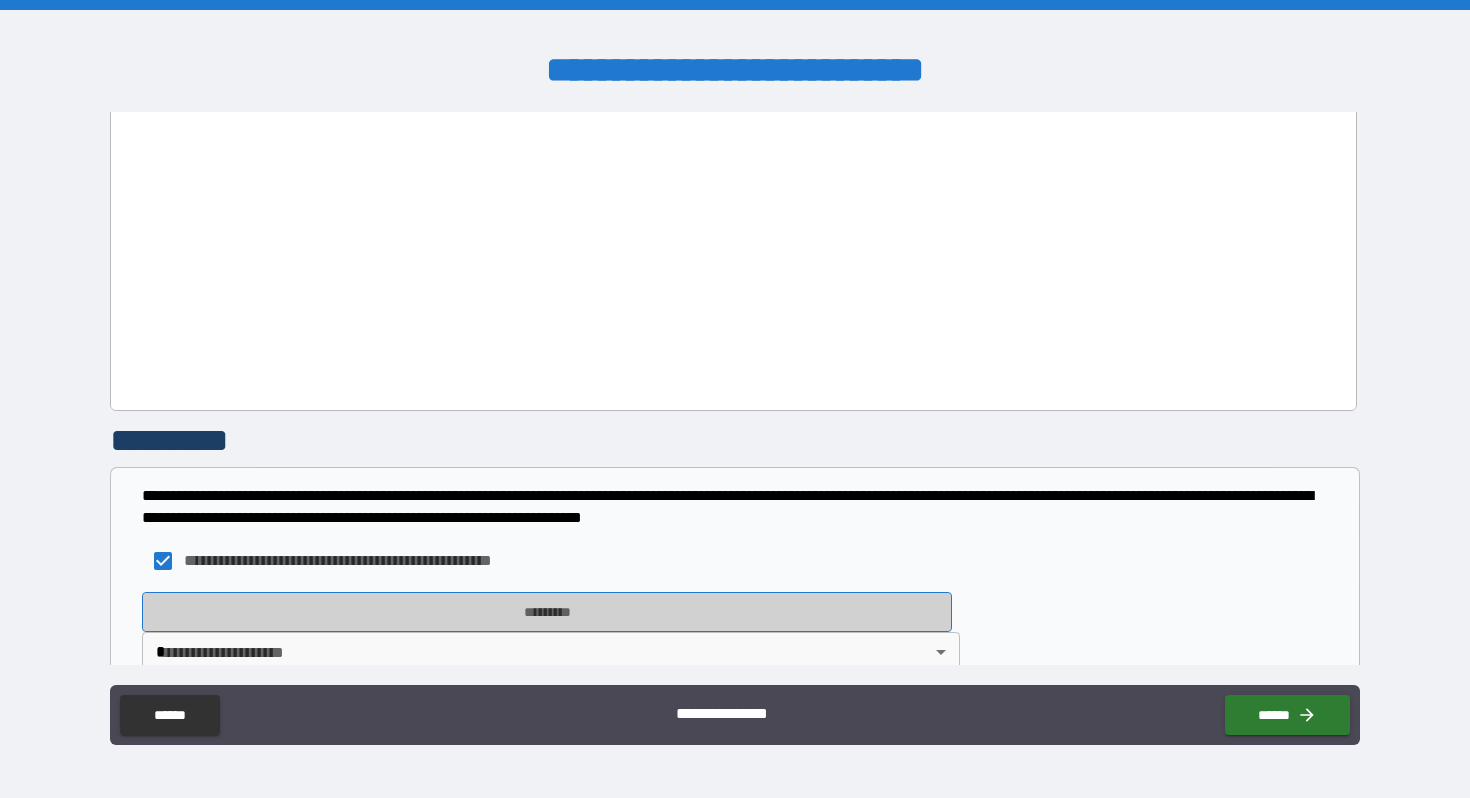 click on "*********" at bounding box center (547, 612) 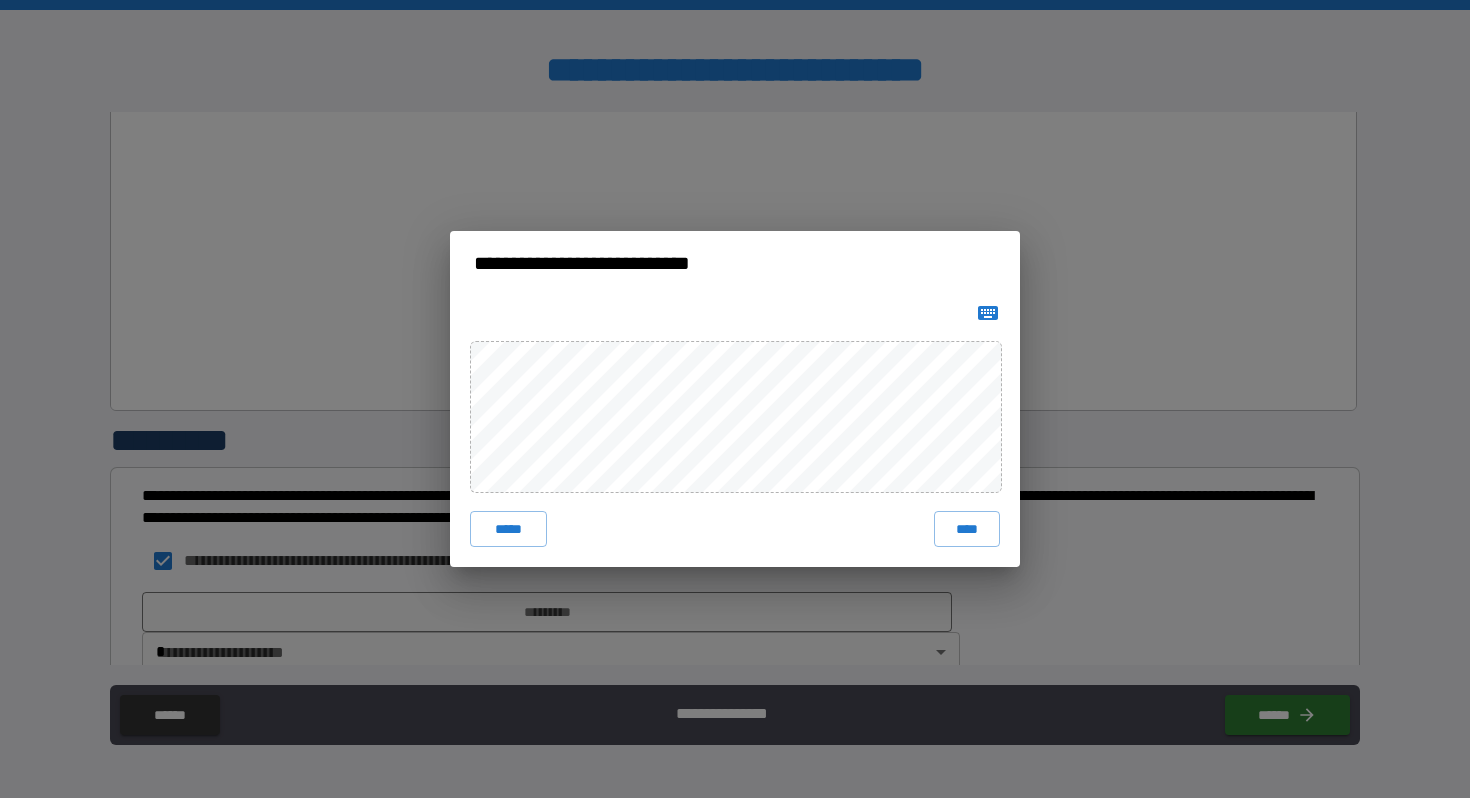 click 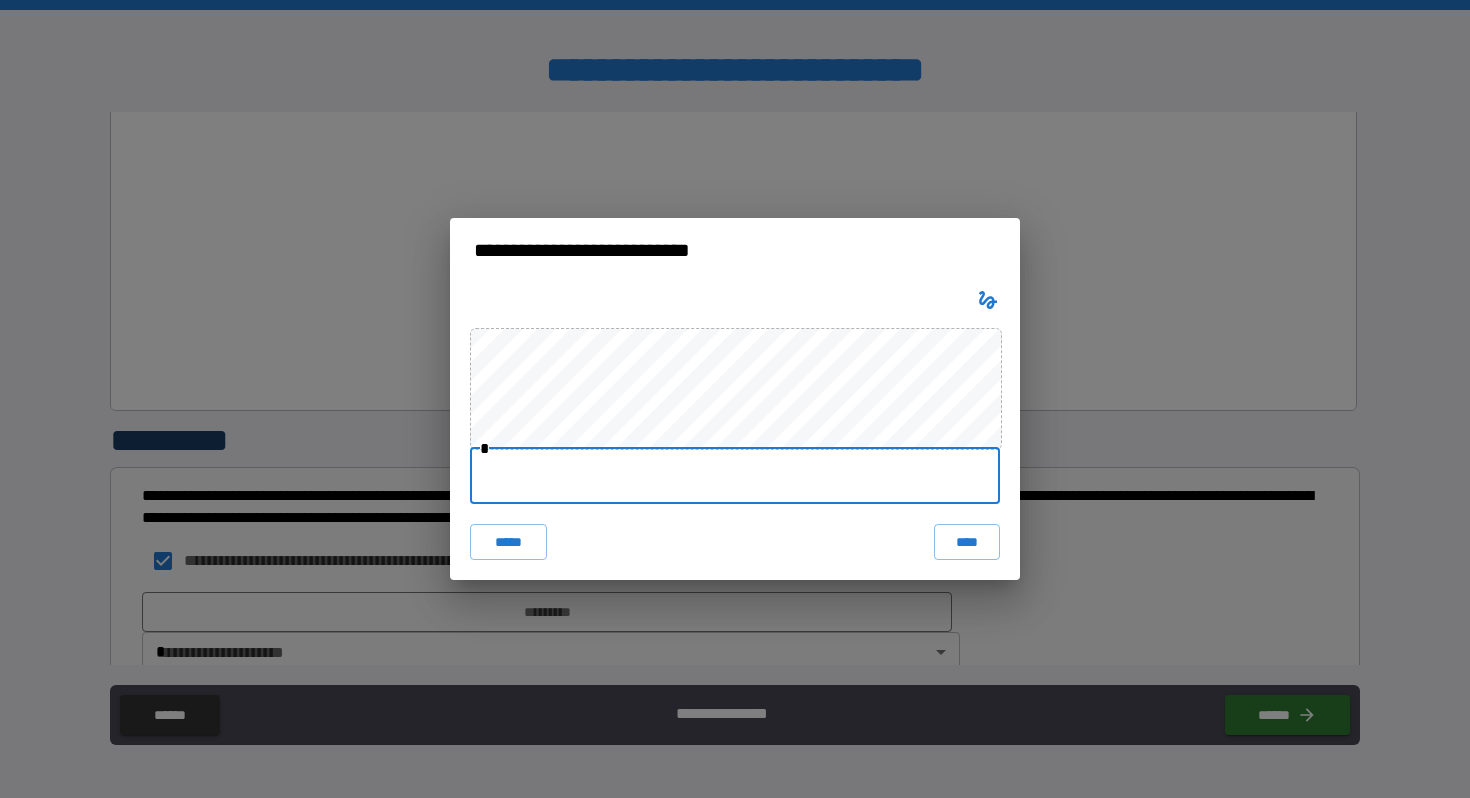 click at bounding box center [735, 476] 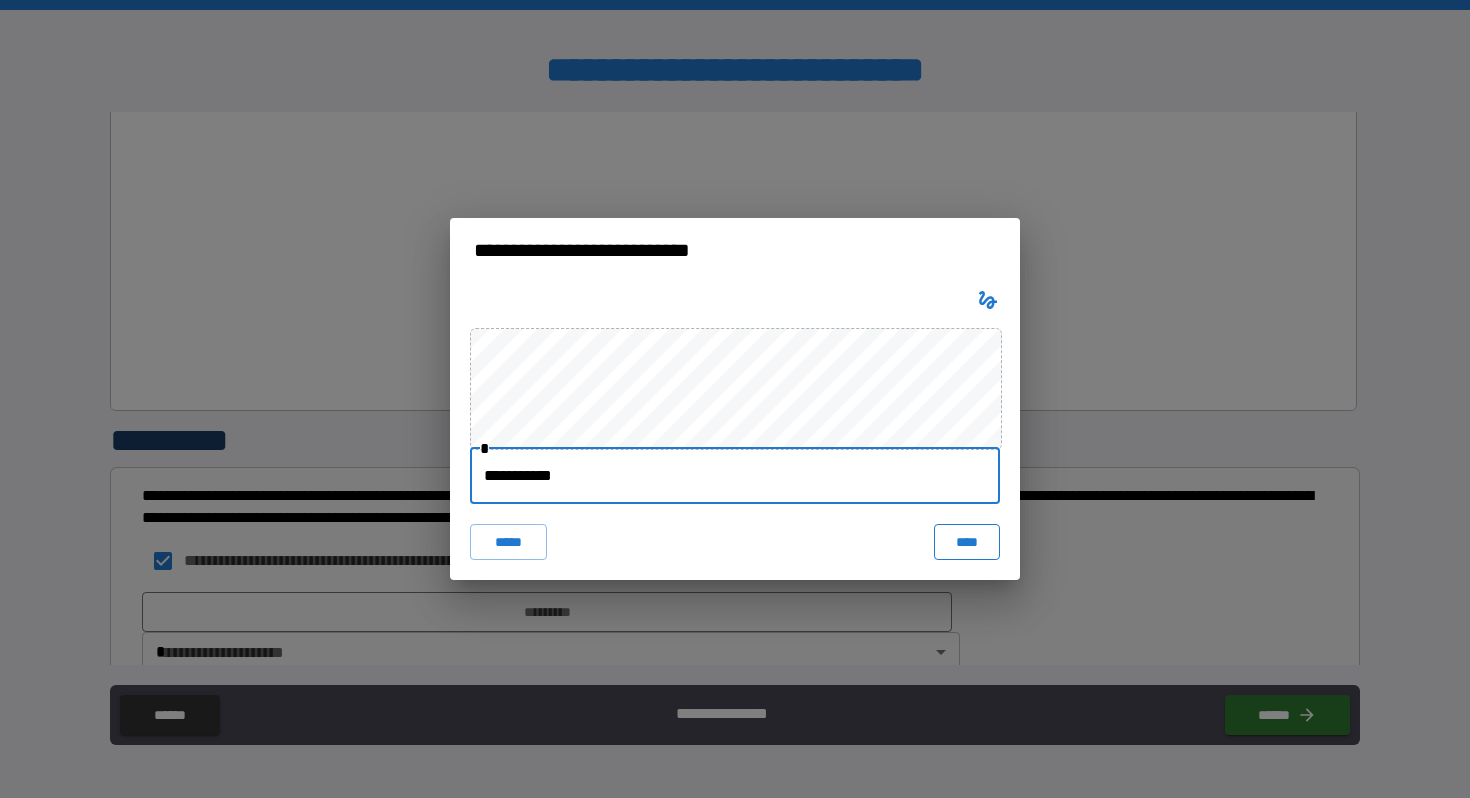 type on "**********" 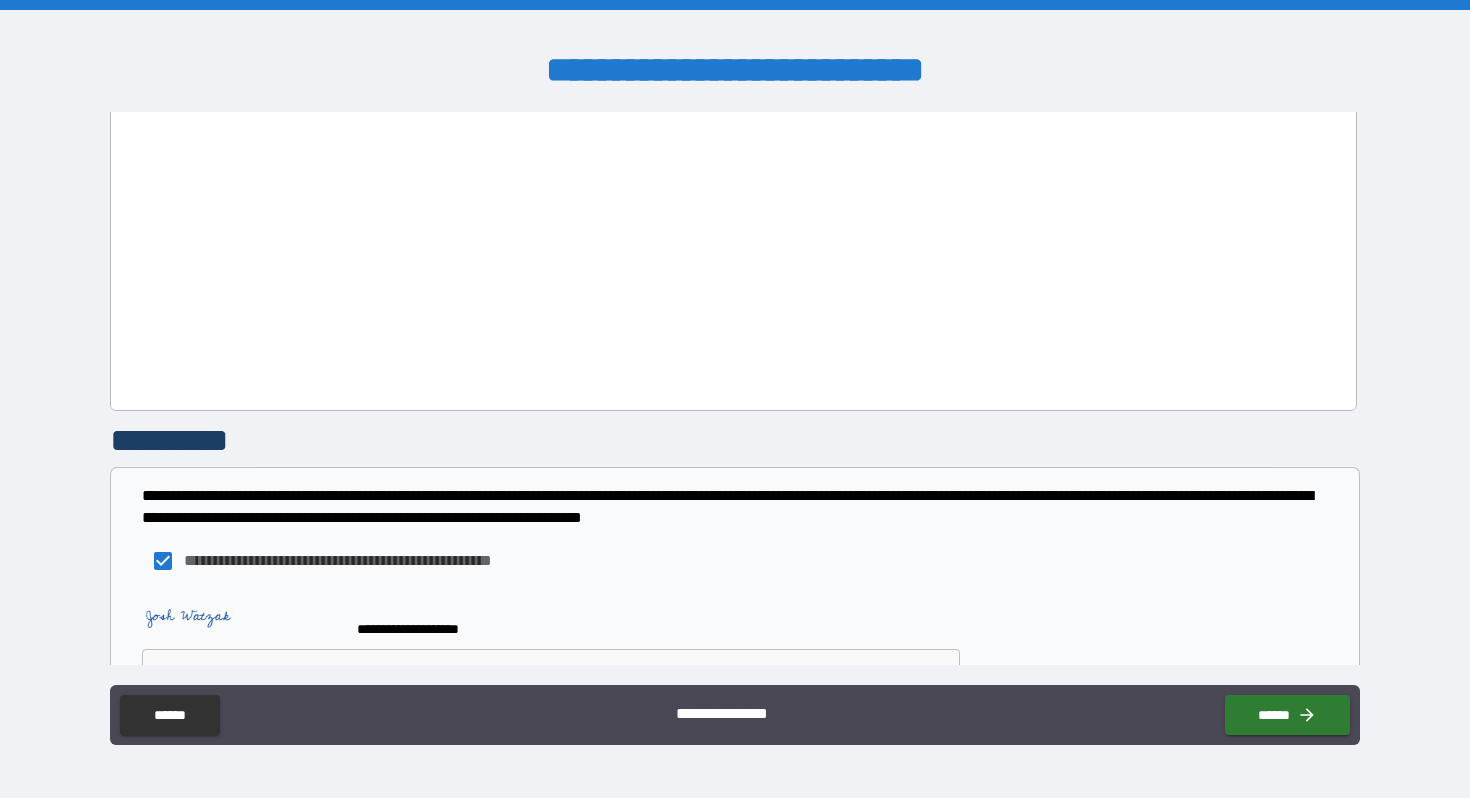 scroll, scrollTop: 3008, scrollLeft: 0, axis: vertical 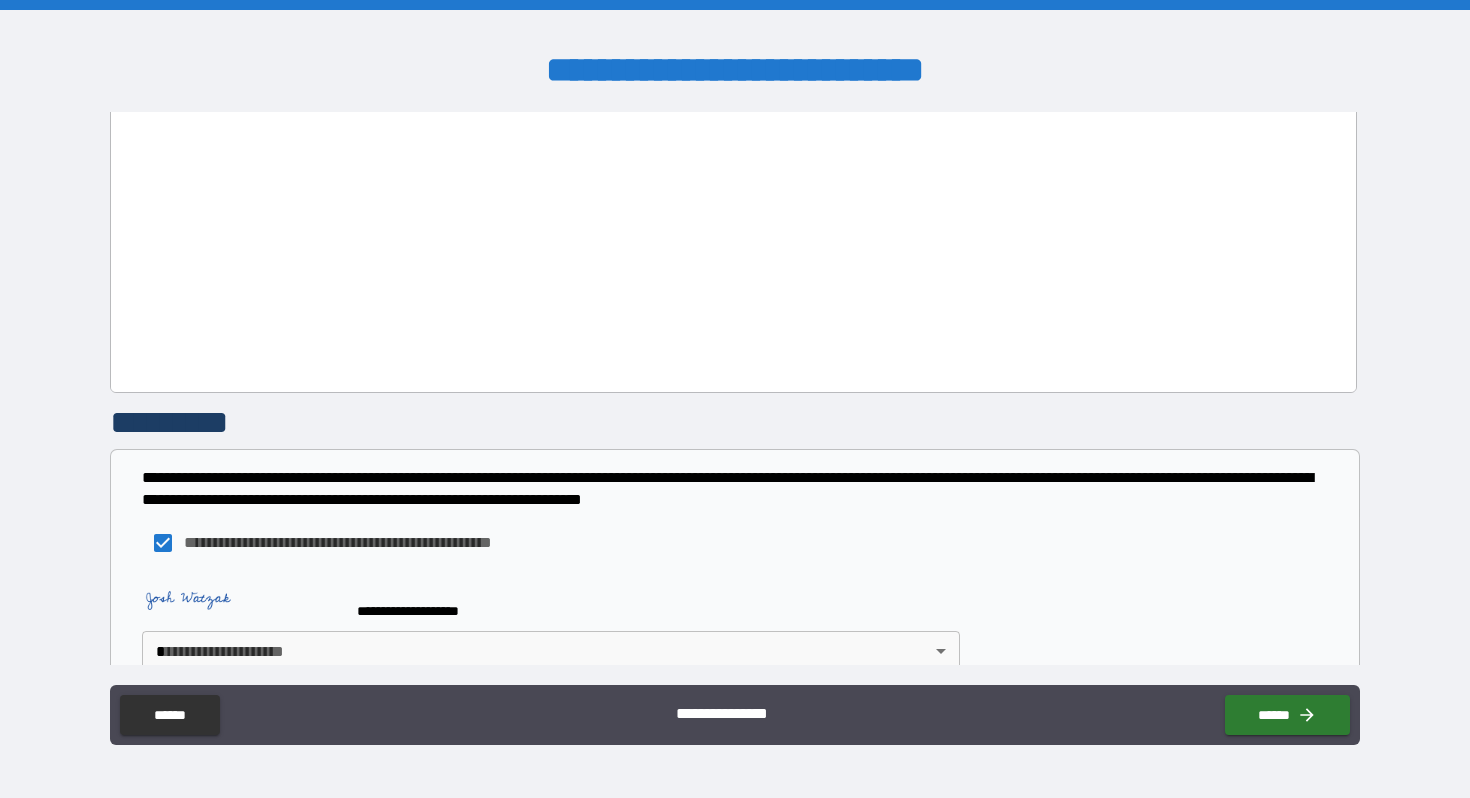 click on "[FIRST] [LAST] [STREET] [CITY] [STATE] [ZIP] [COUNTRY] [PHONE] [EMAIL] [DOB] [SSN] [CREDIT_CARD] [PASSPORT] [DRIVER_LICENSE]" at bounding box center [735, 399] 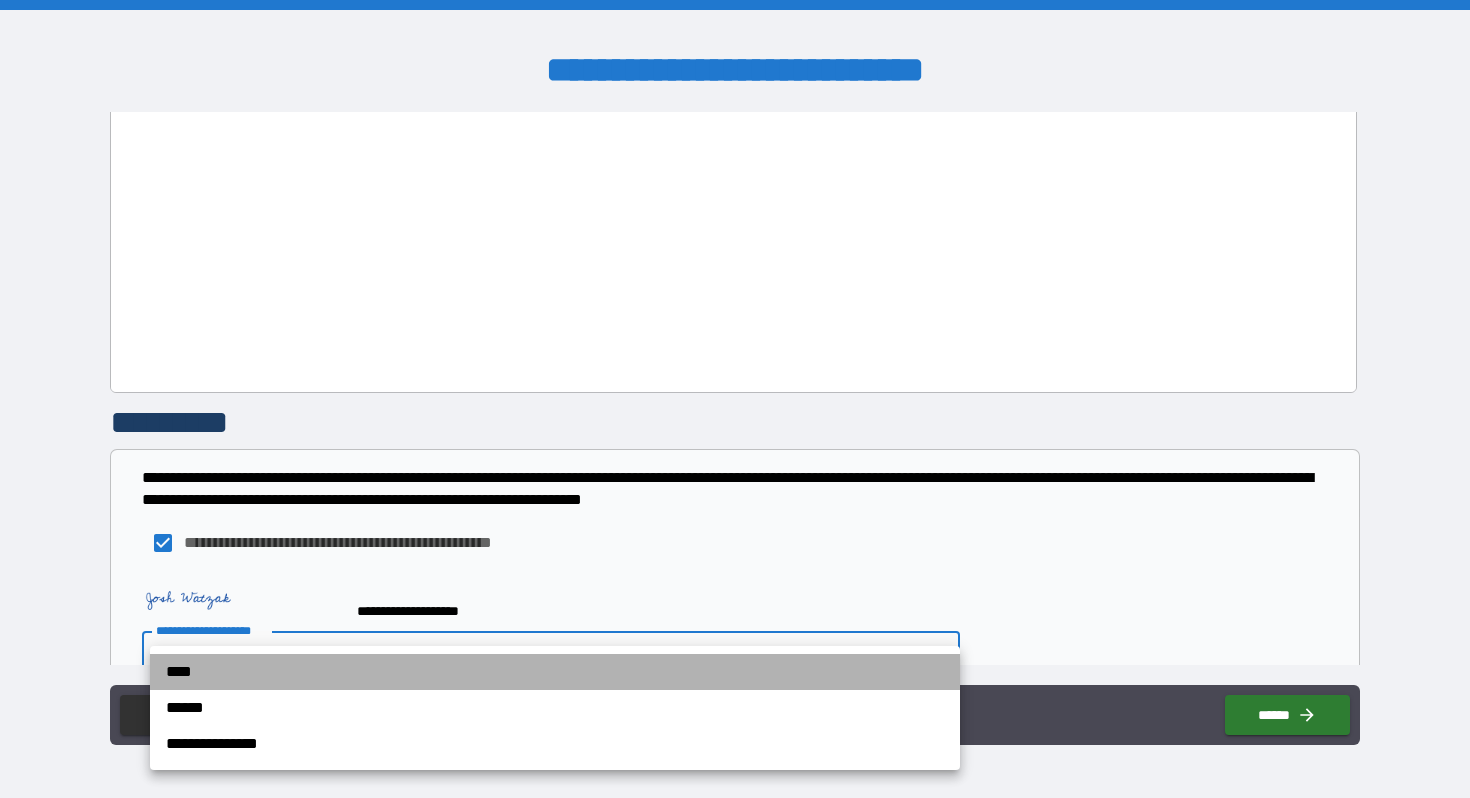 click on "****" at bounding box center (555, 672) 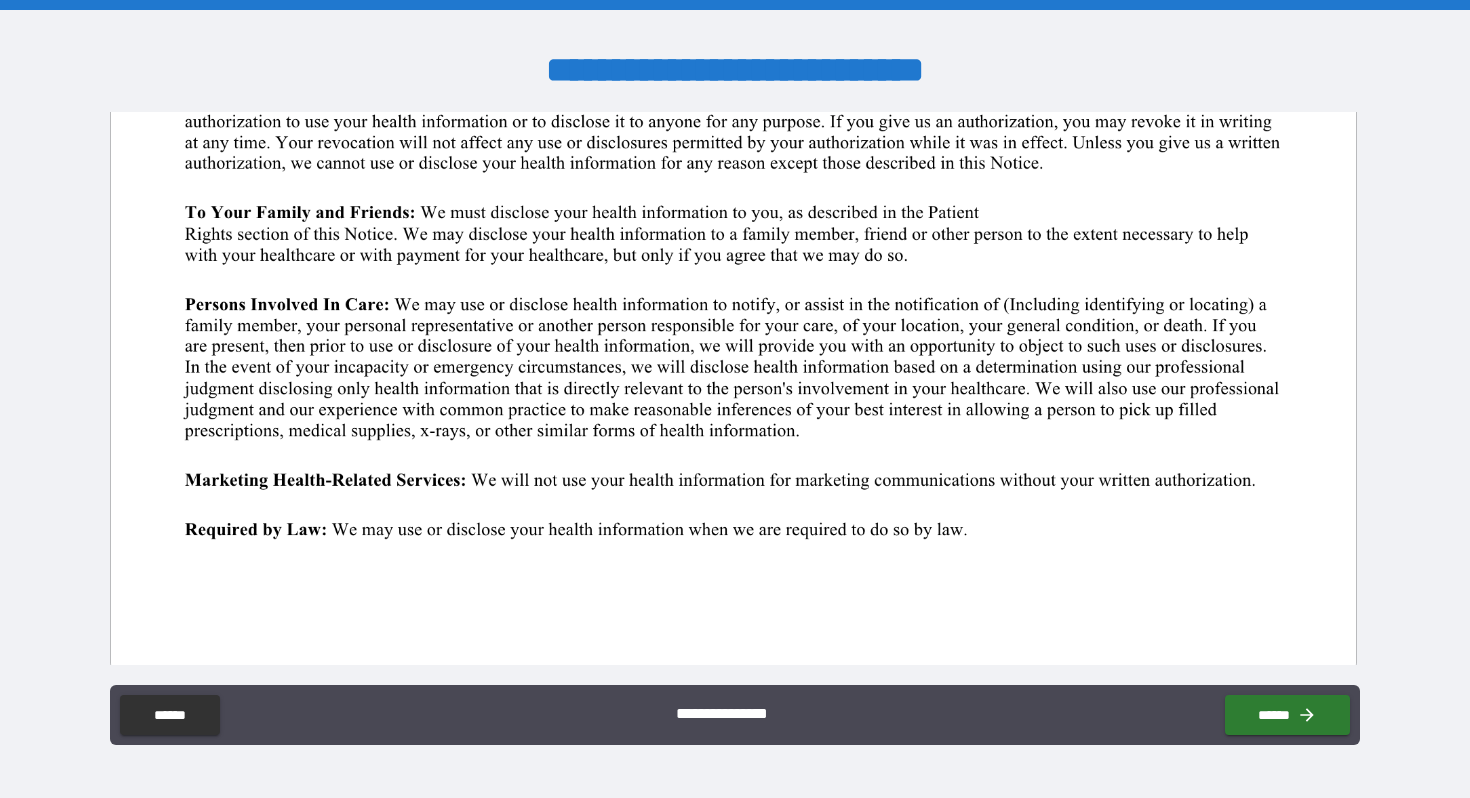 scroll, scrollTop: 807, scrollLeft: 0, axis: vertical 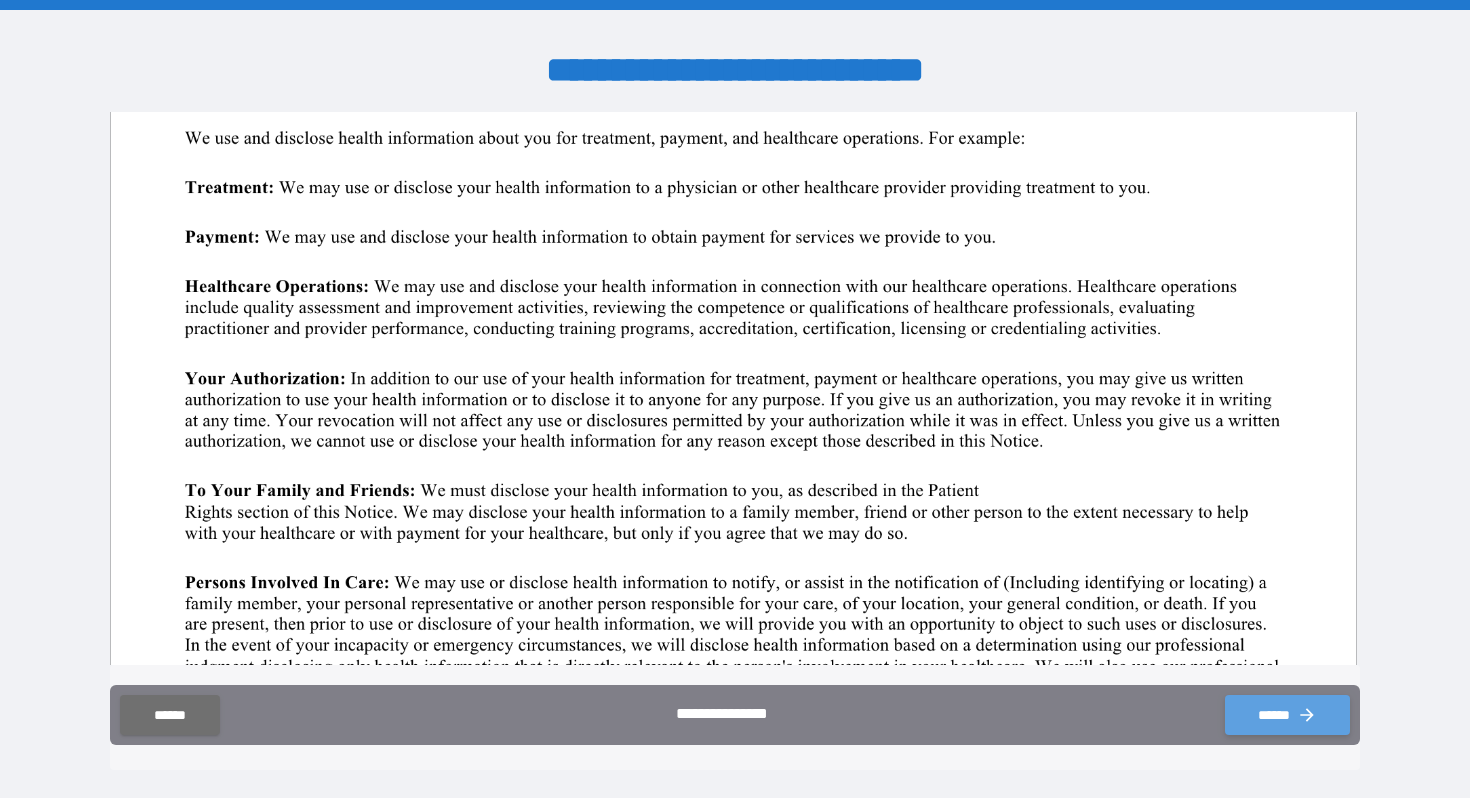 click 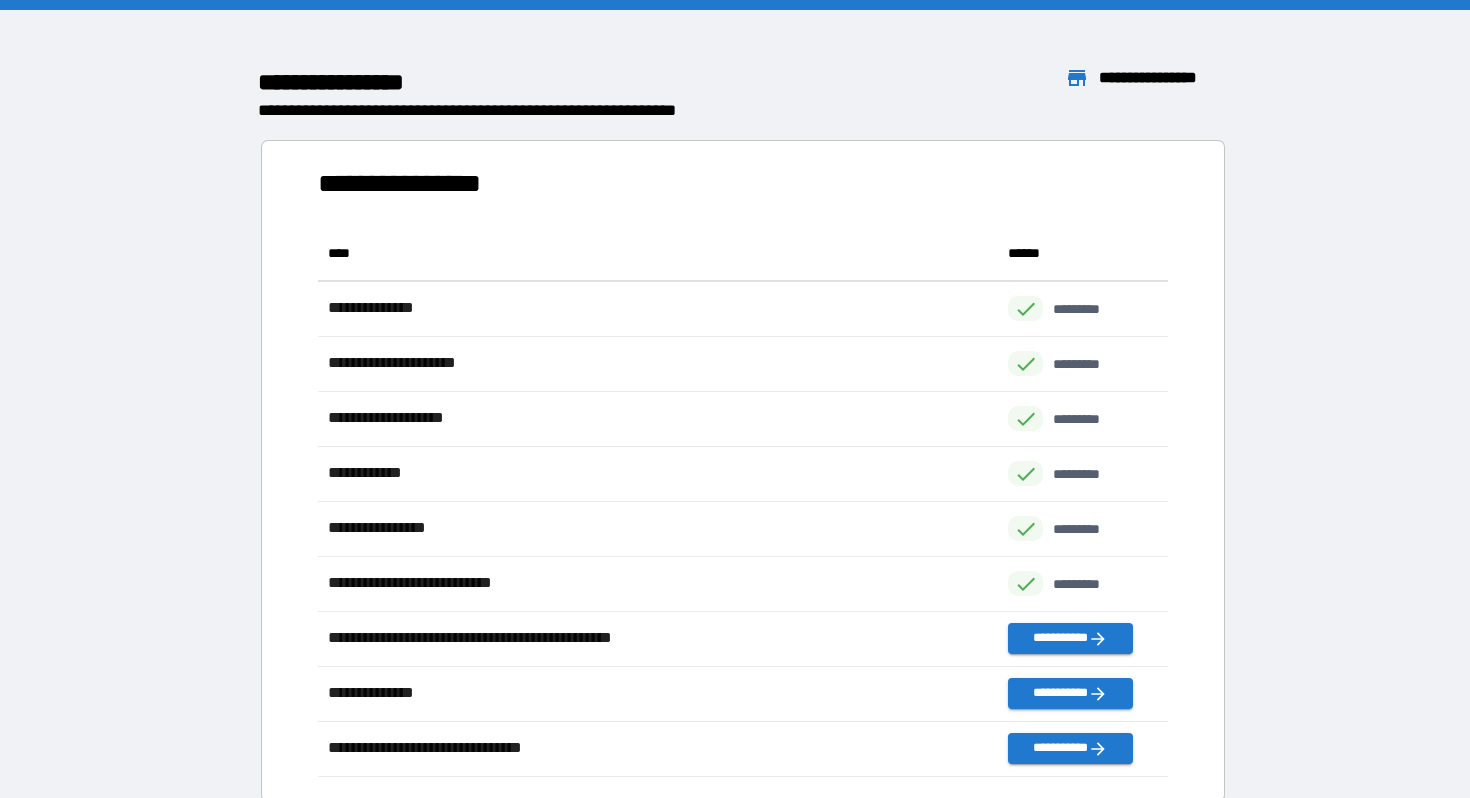 scroll, scrollTop: 1, scrollLeft: 1, axis: both 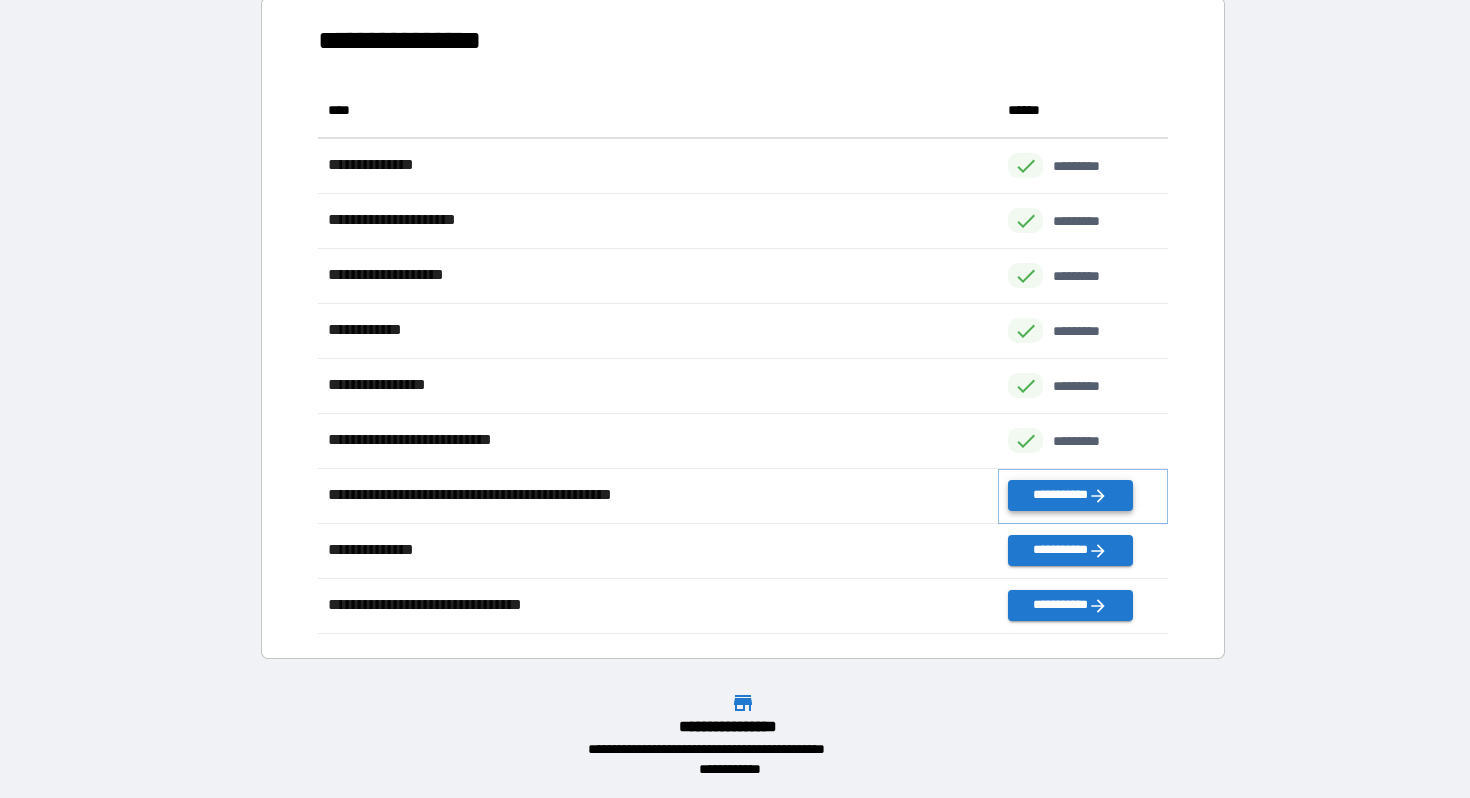 click on "**********" at bounding box center [1070, 495] 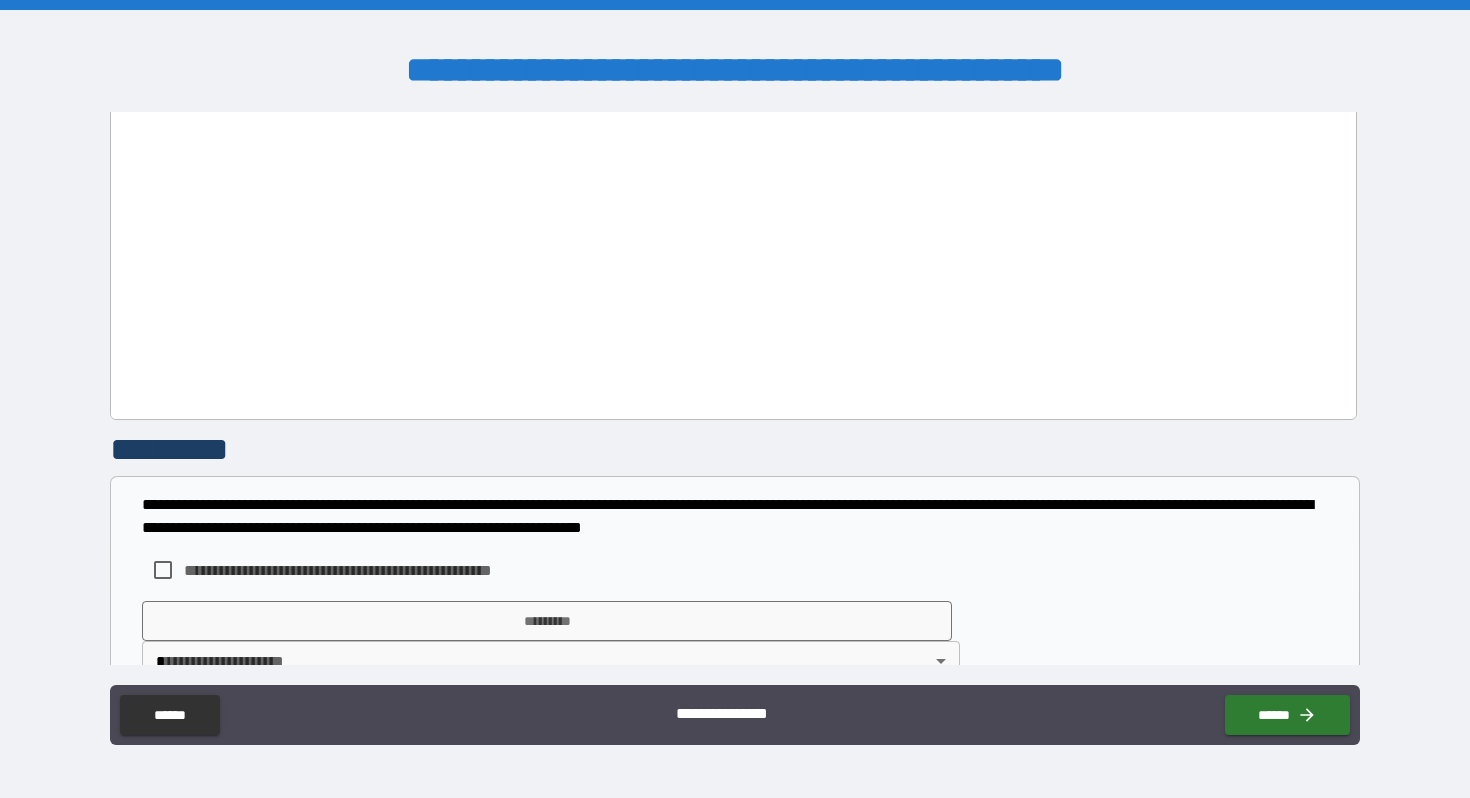 scroll, scrollTop: 1361, scrollLeft: 0, axis: vertical 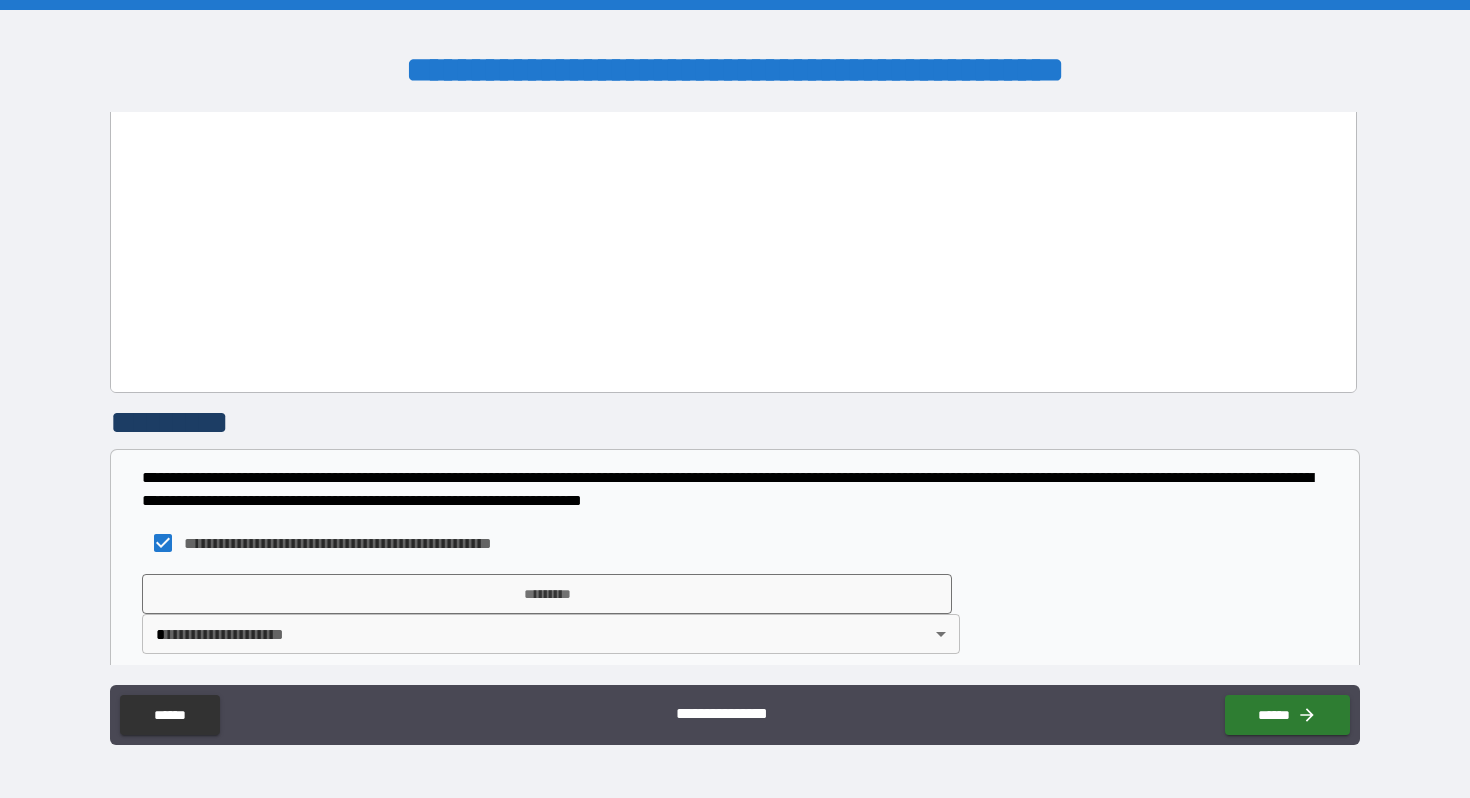 click on "[FIRST] [LAST] [STREET] [CITY] [STATE] [ZIP] [COUNTRY] [PHONE] [EMAIL] [DOB] [SSN] [CREDIT_CARD] [PASSPORT] [DRIVER_LICENSE]" at bounding box center (735, 399) 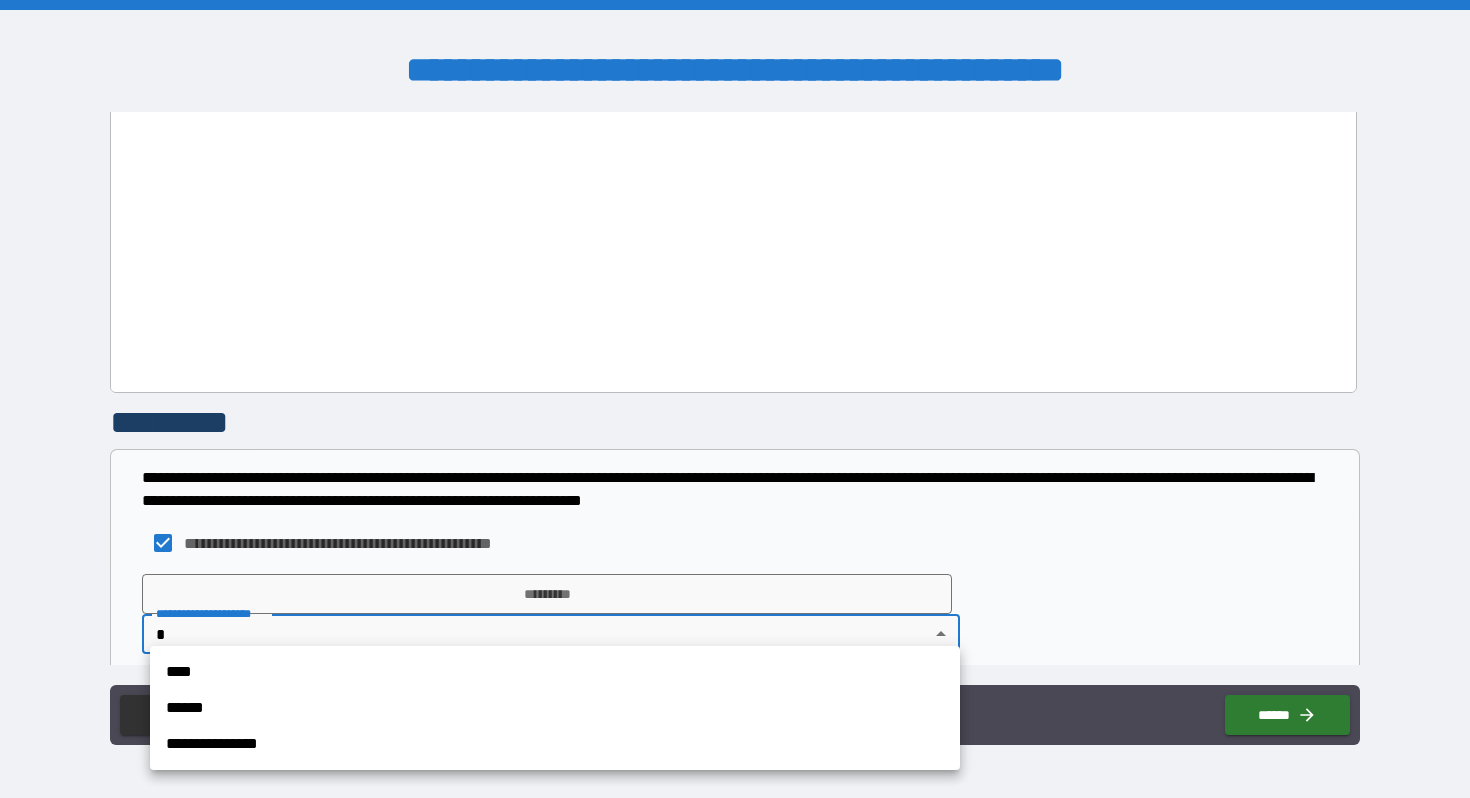 click on "****" at bounding box center [555, 672] 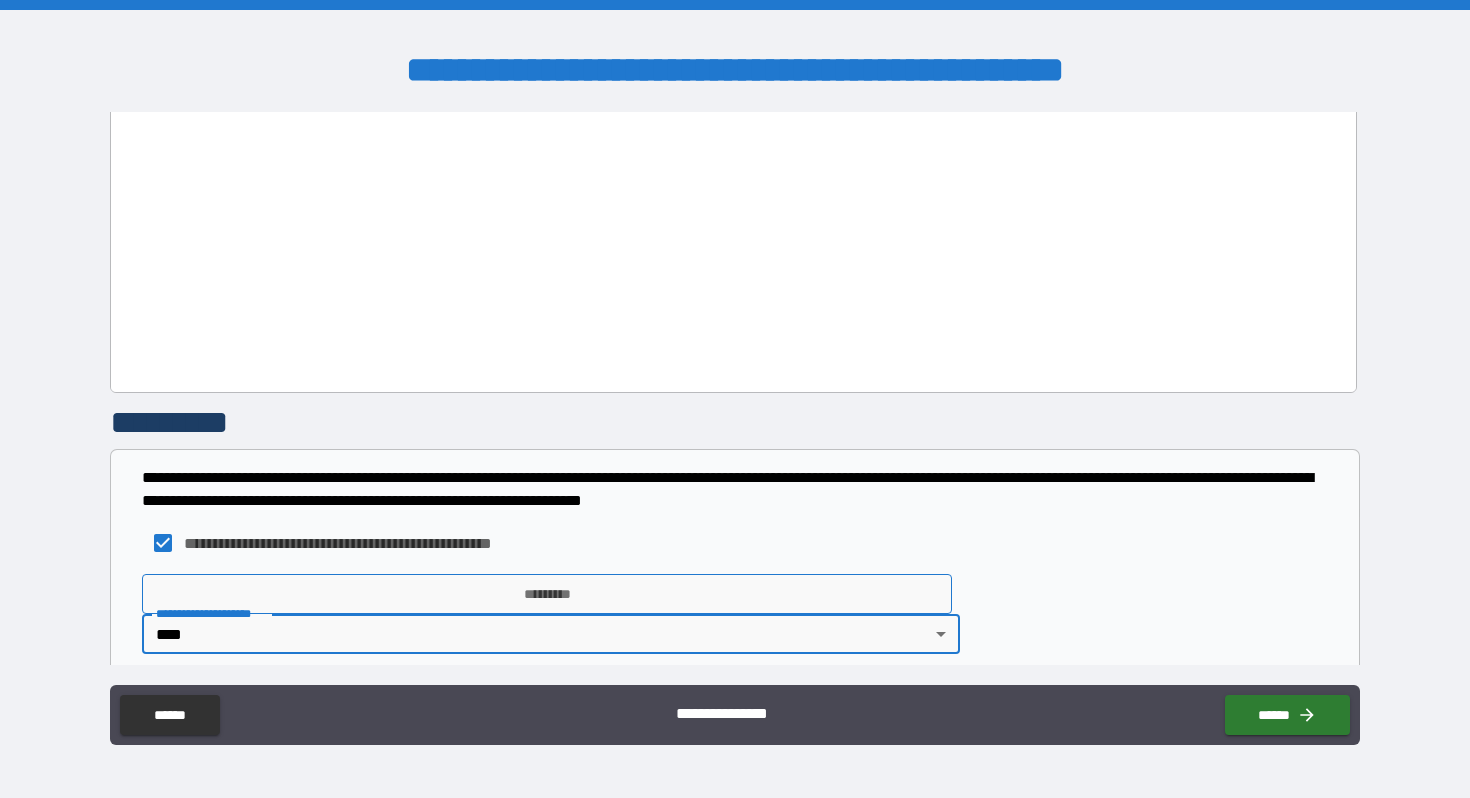 click on "*********" at bounding box center (547, 594) 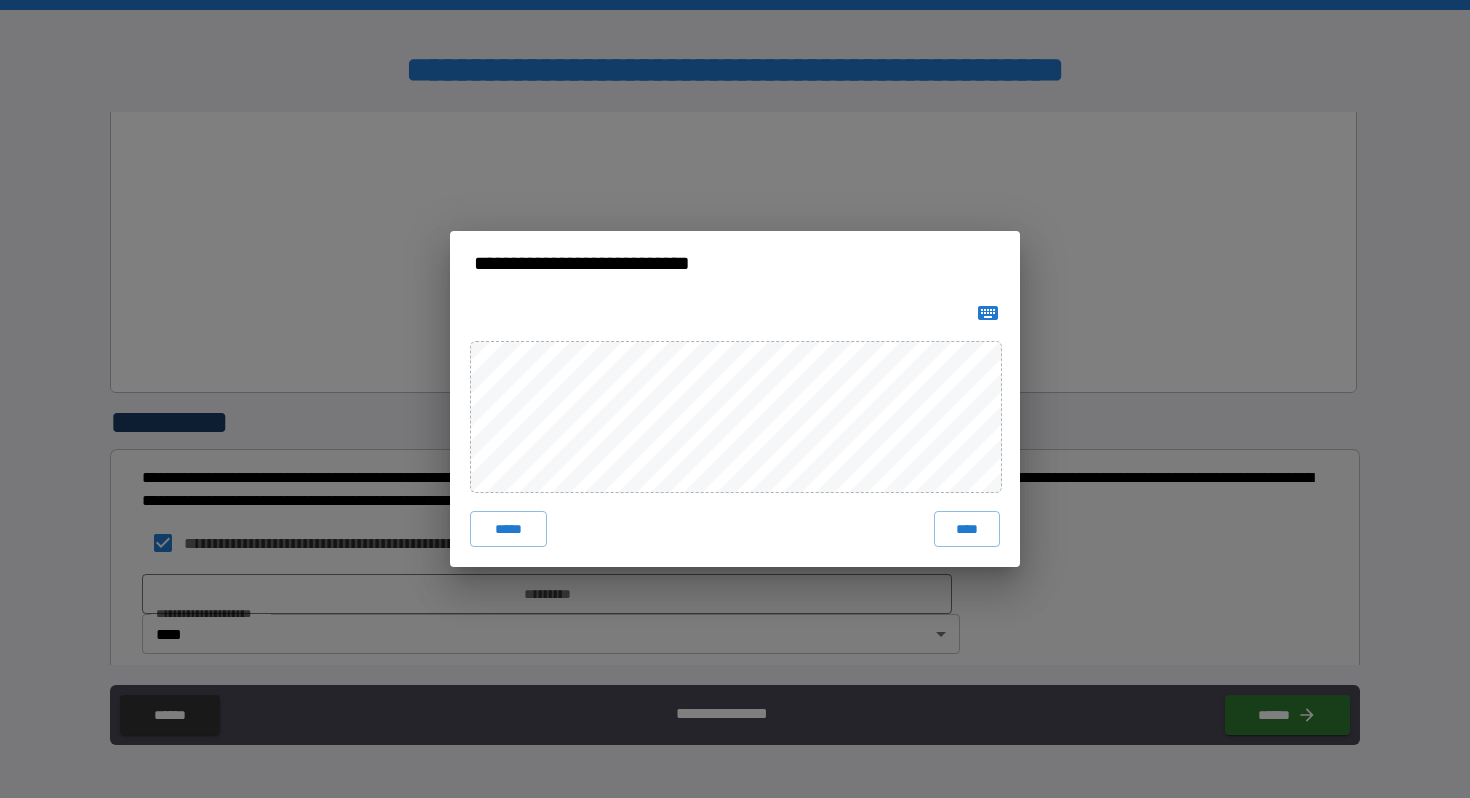 click 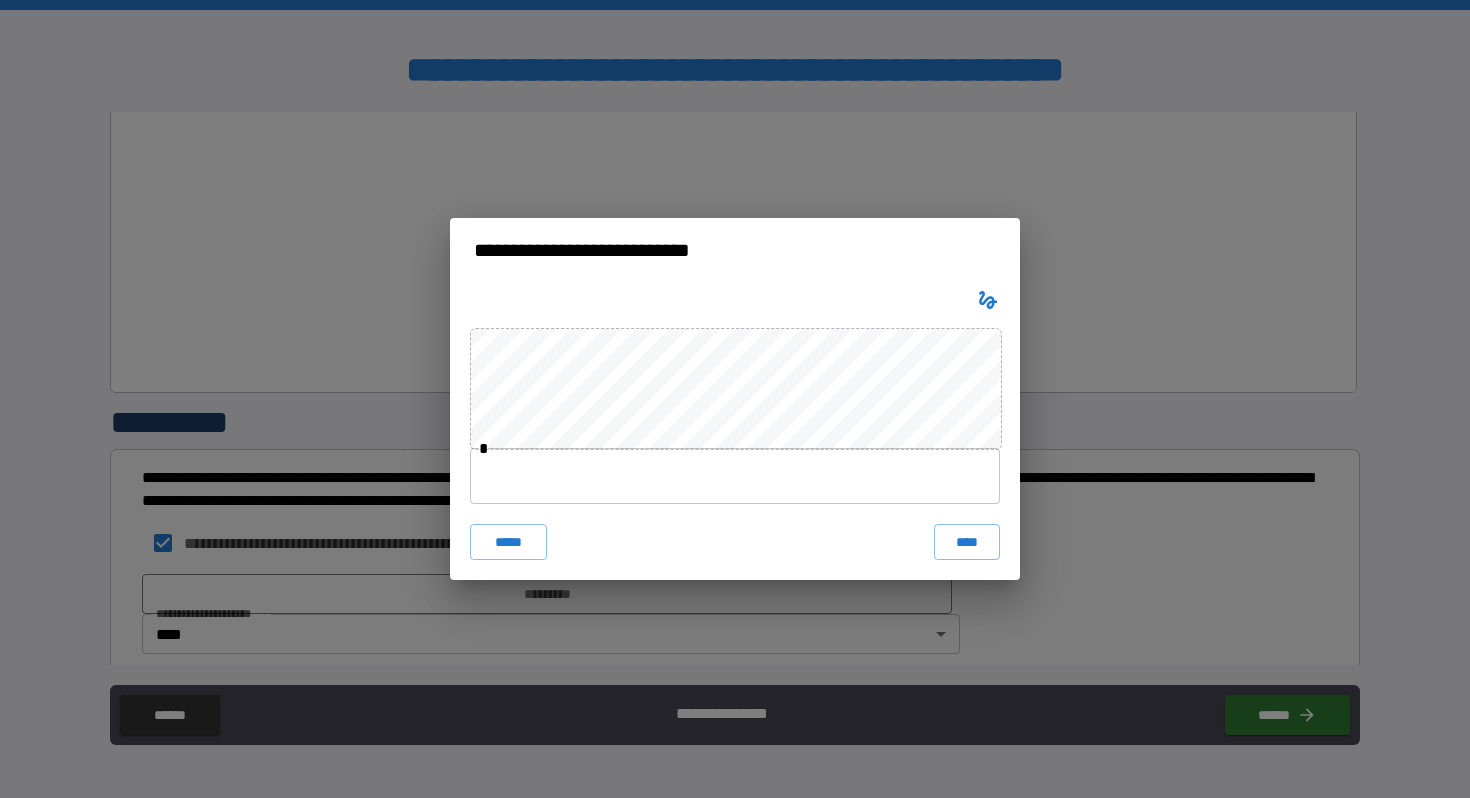 click at bounding box center [735, 476] 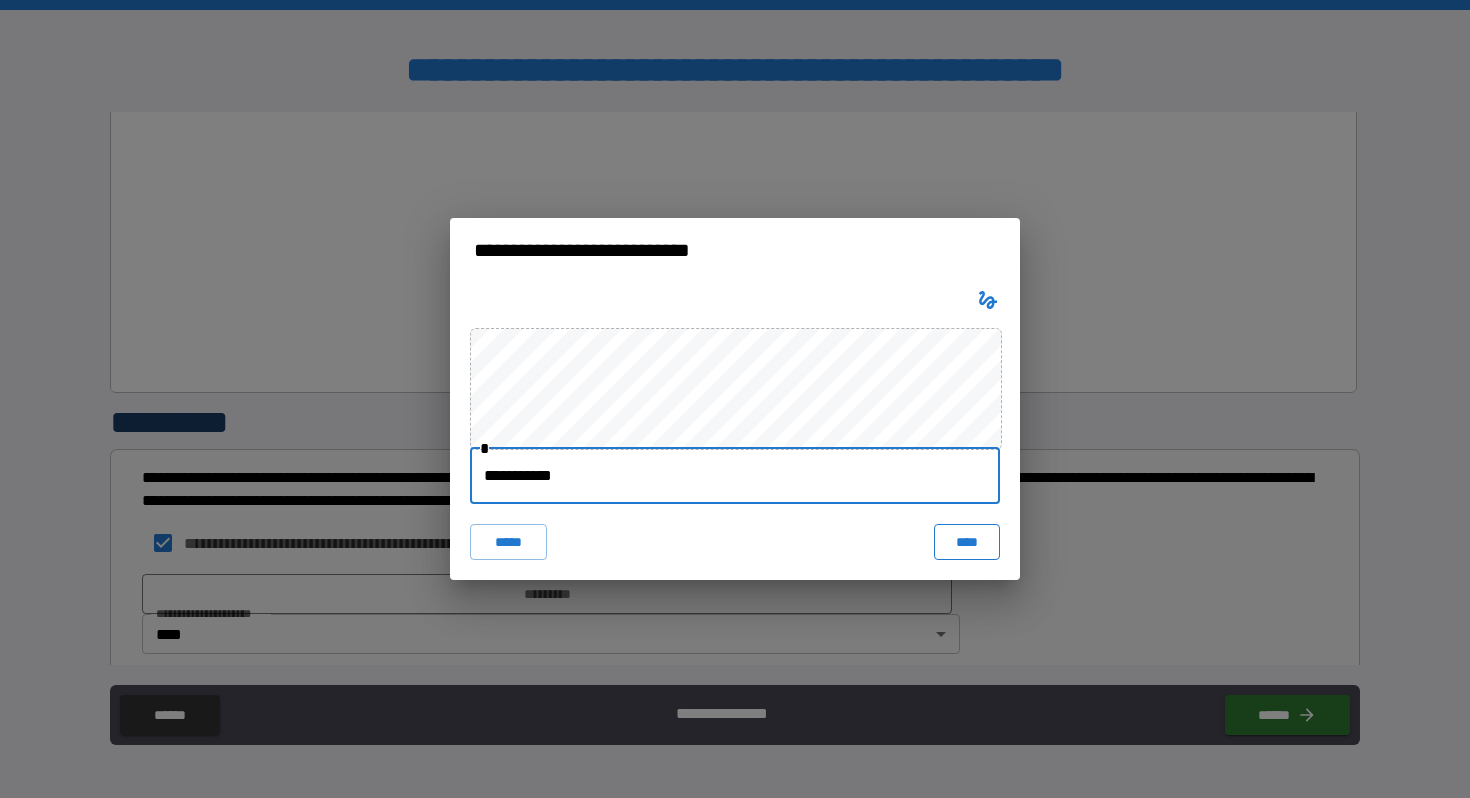 type on "**********" 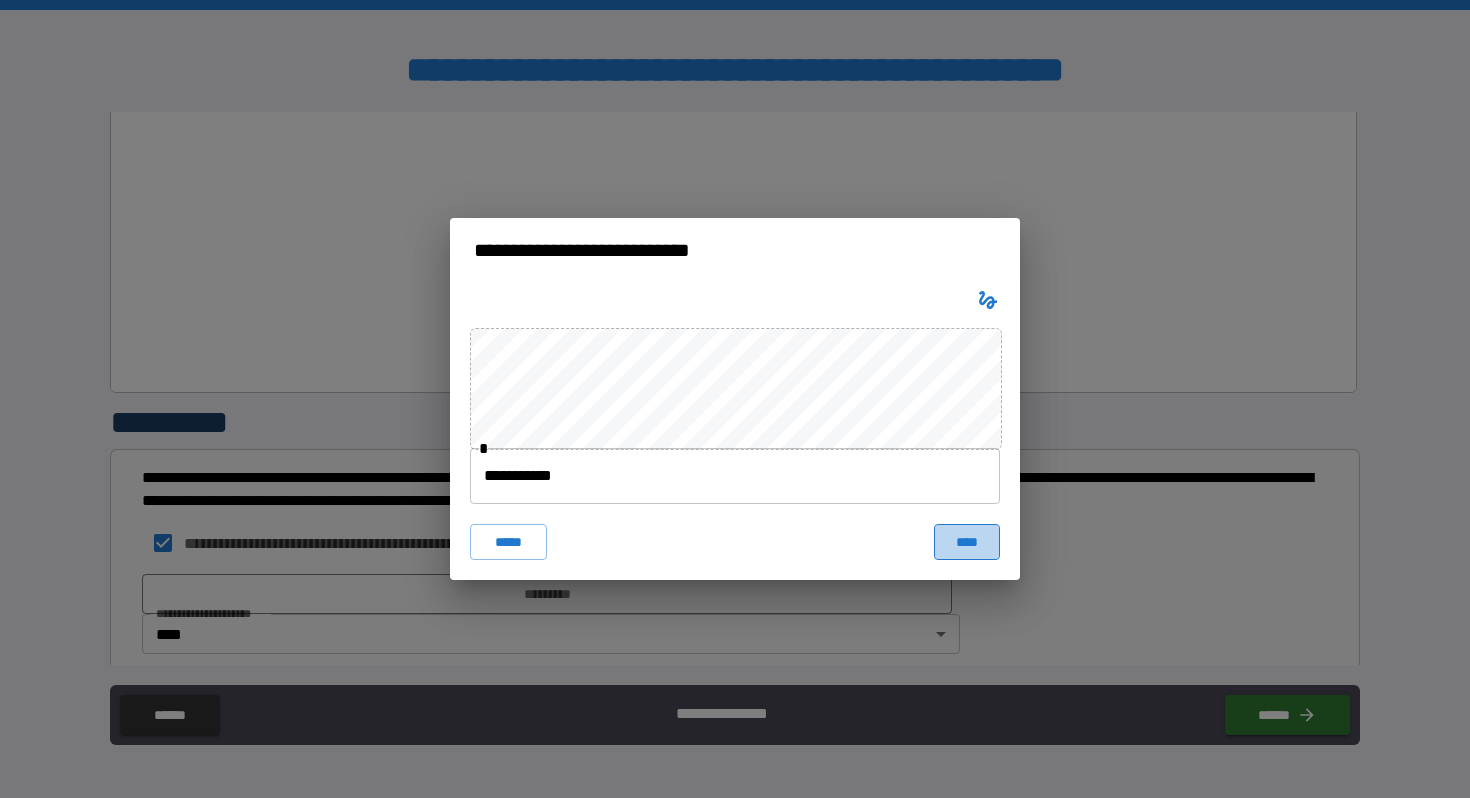 click on "****" at bounding box center (967, 542) 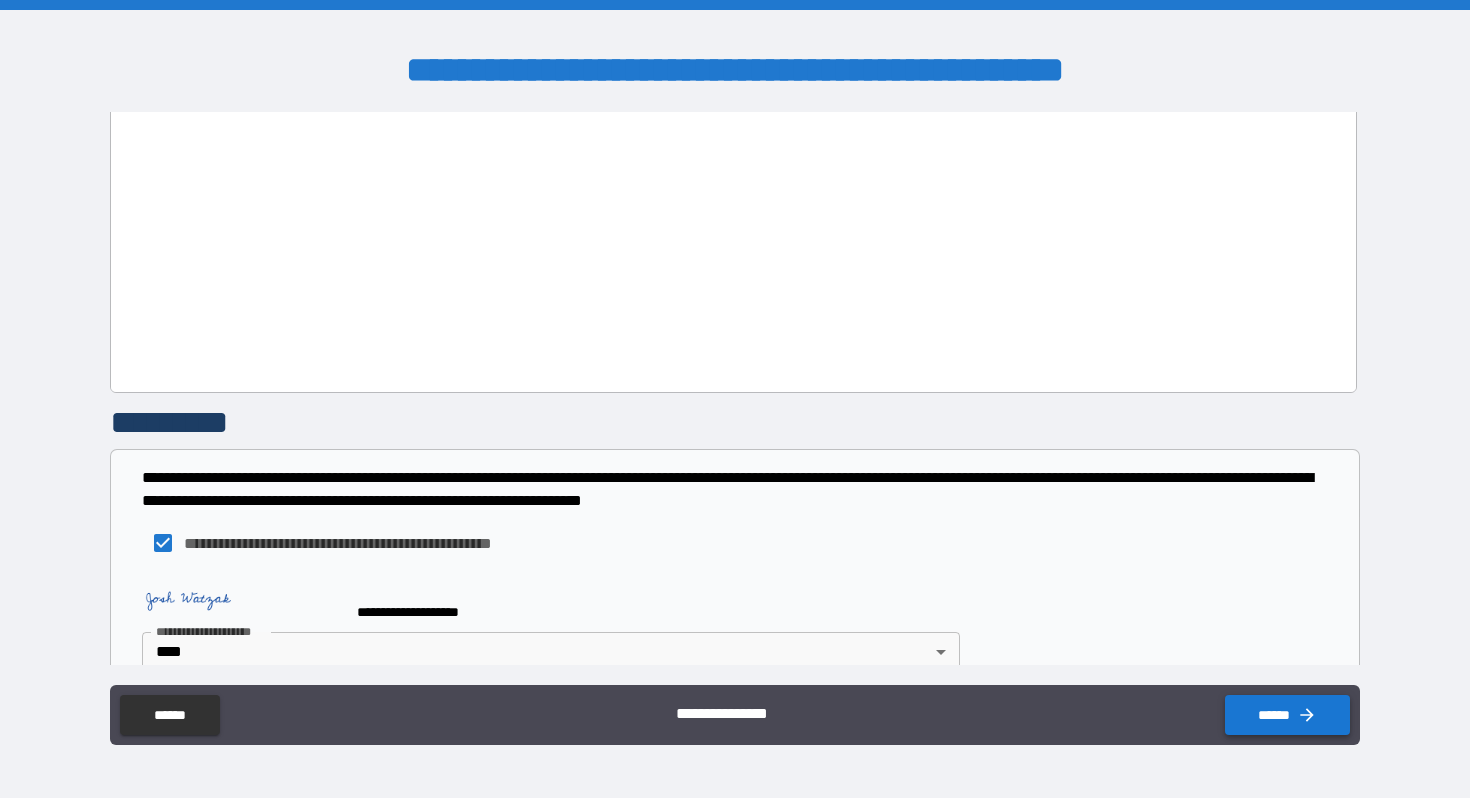 click on "******" at bounding box center [1287, 715] 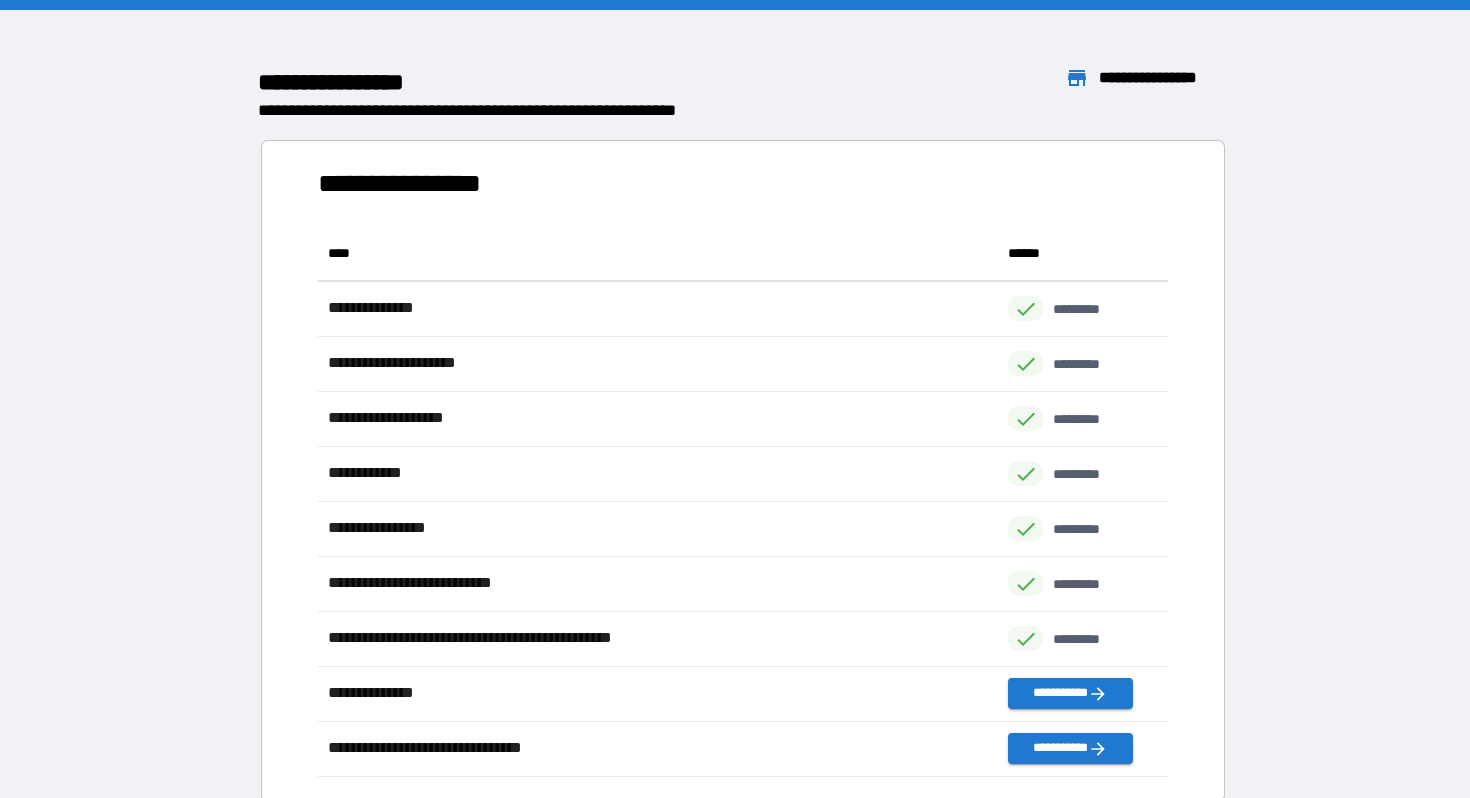 scroll, scrollTop: 1, scrollLeft: 1, axis: both 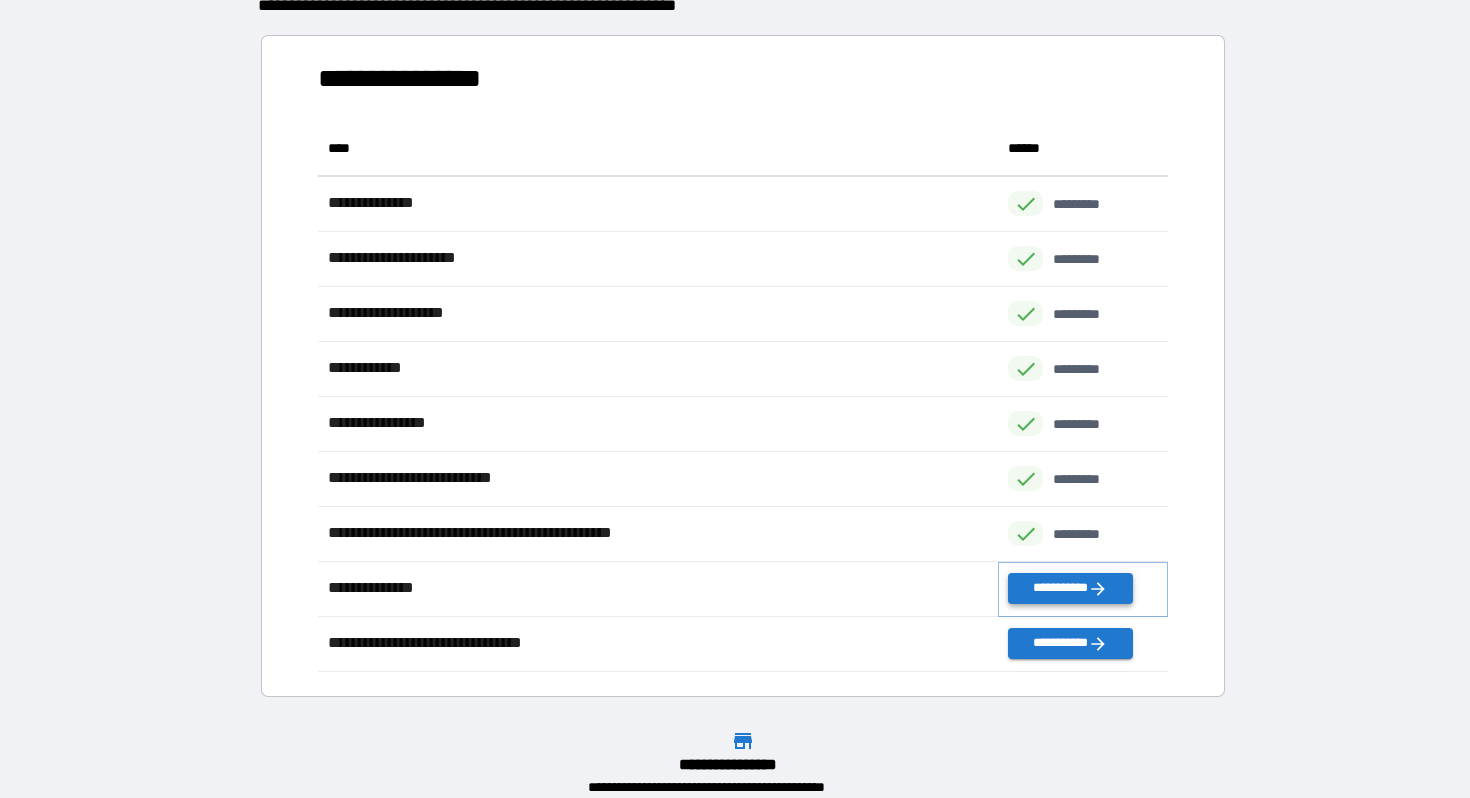 click on "**********" at bounding box center [1070, 588] 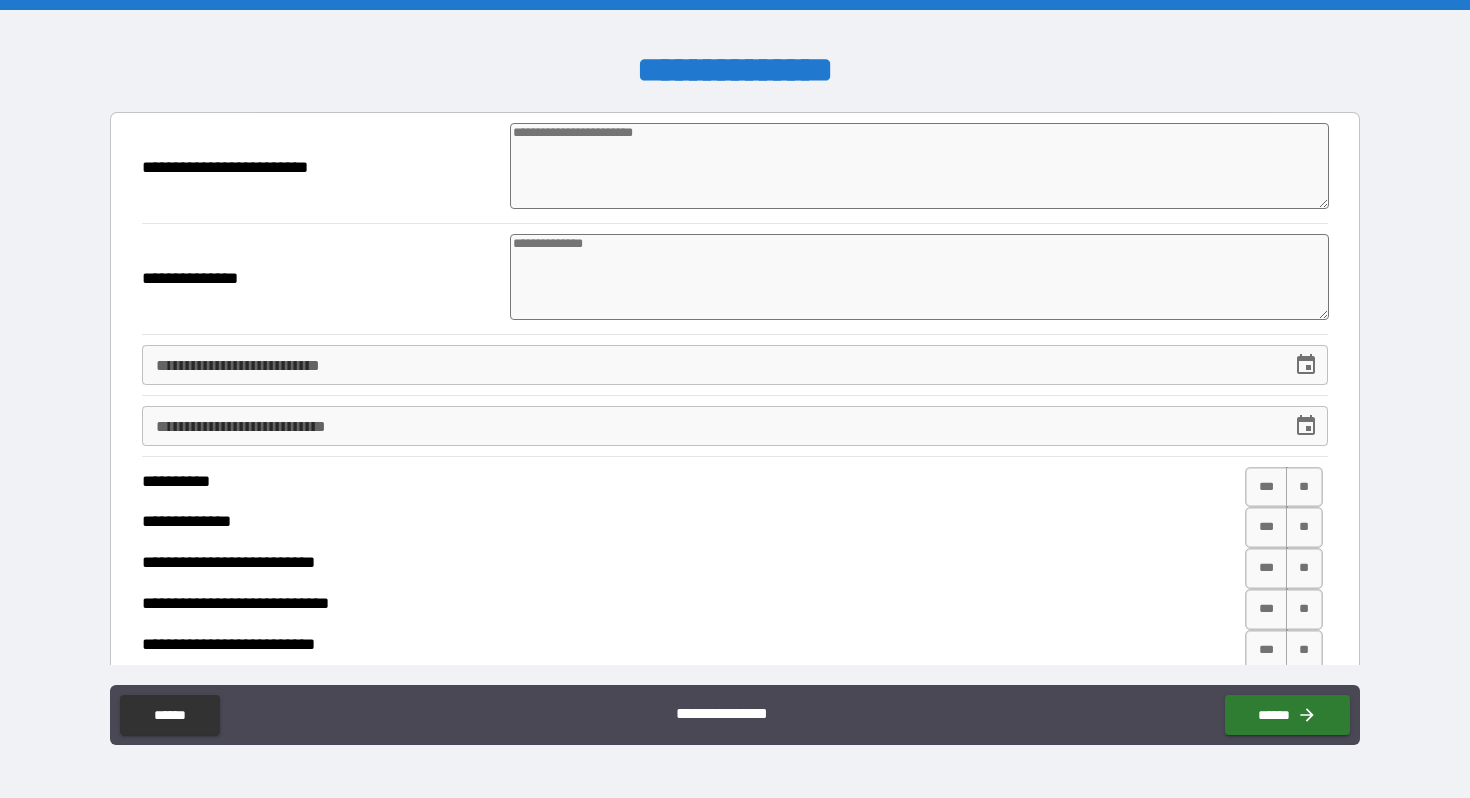 type on "*" 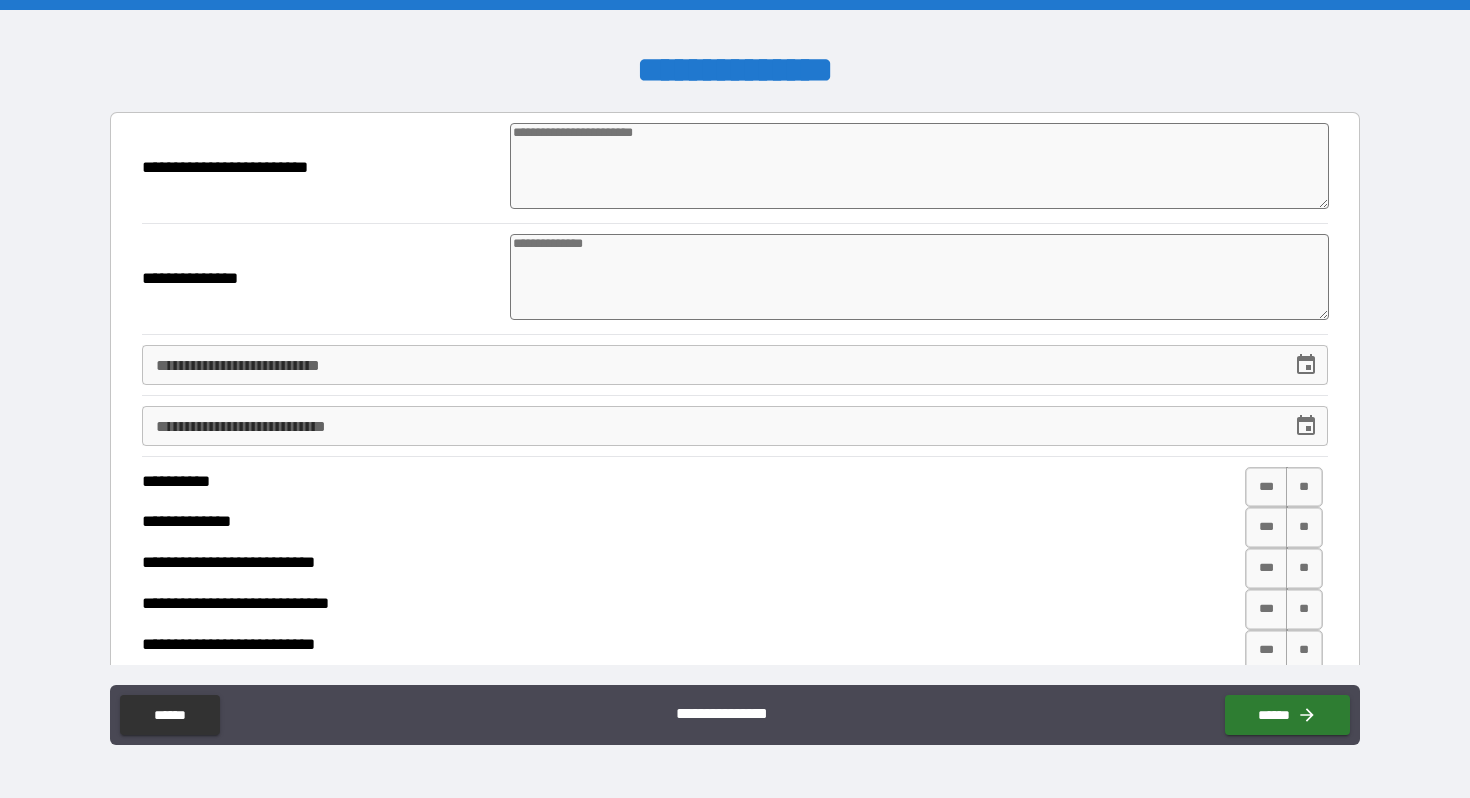 type on "*" 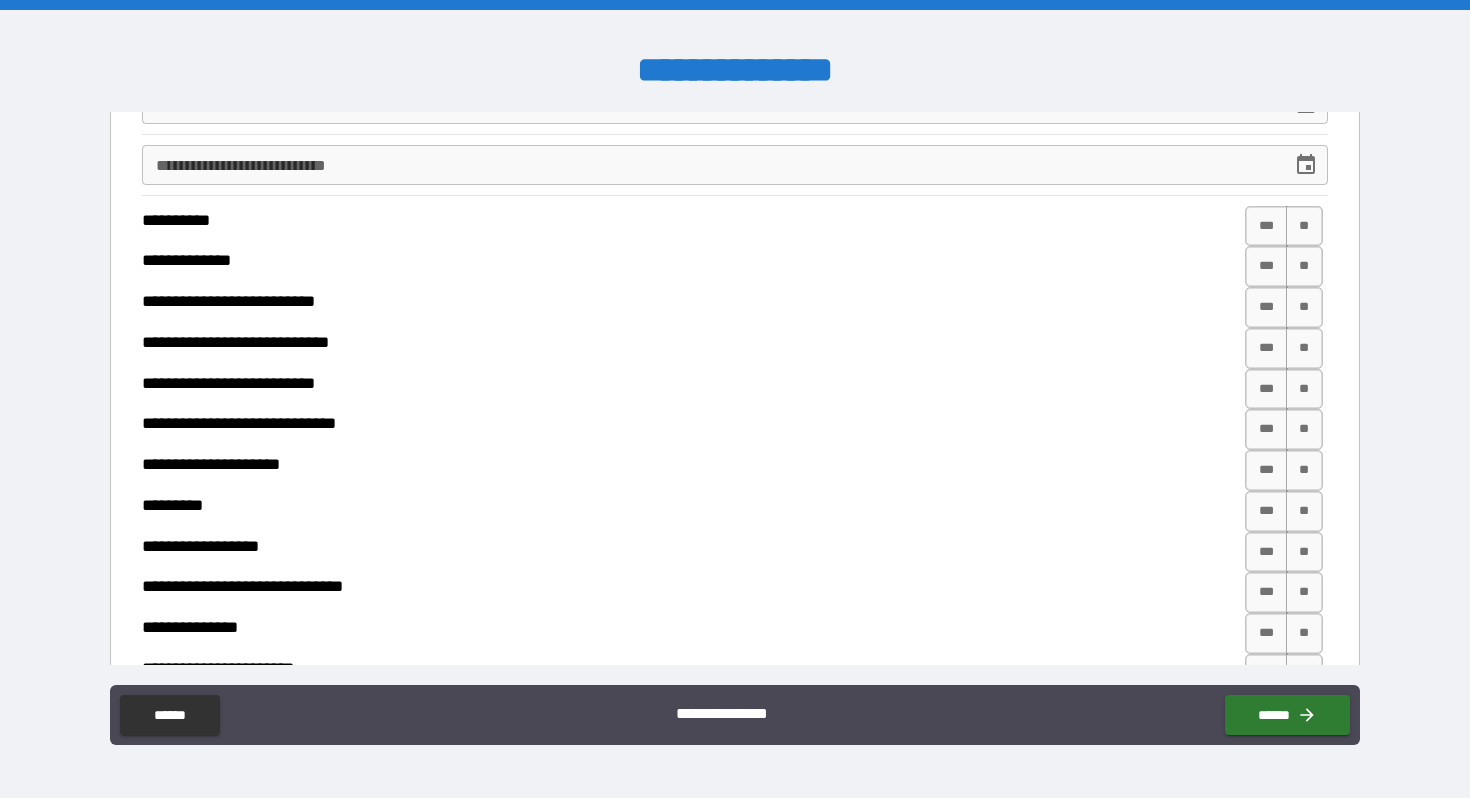 scroll, scrollTop: 0, scrollLeft: 0, axis: both 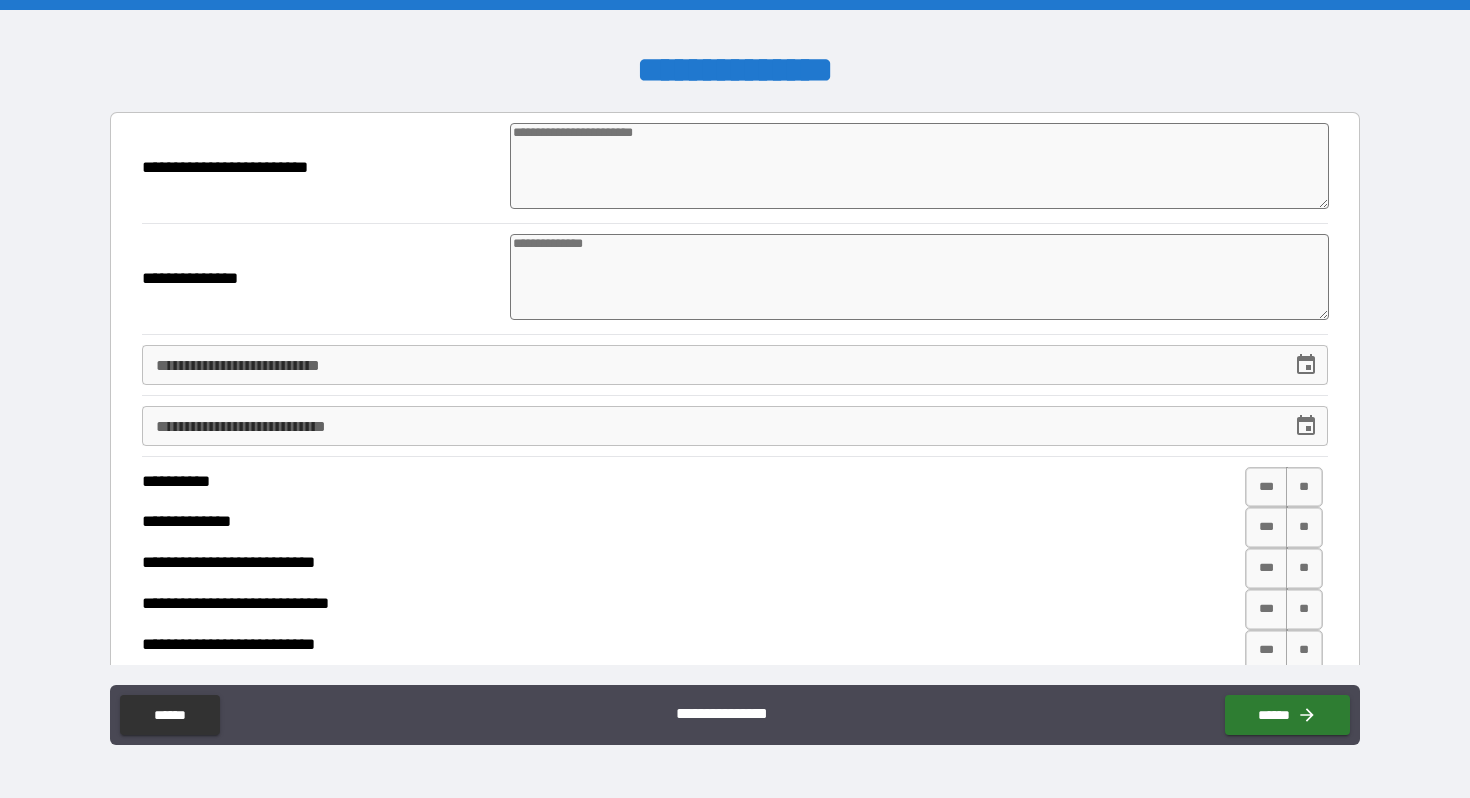click at bounding box center (919, 166) 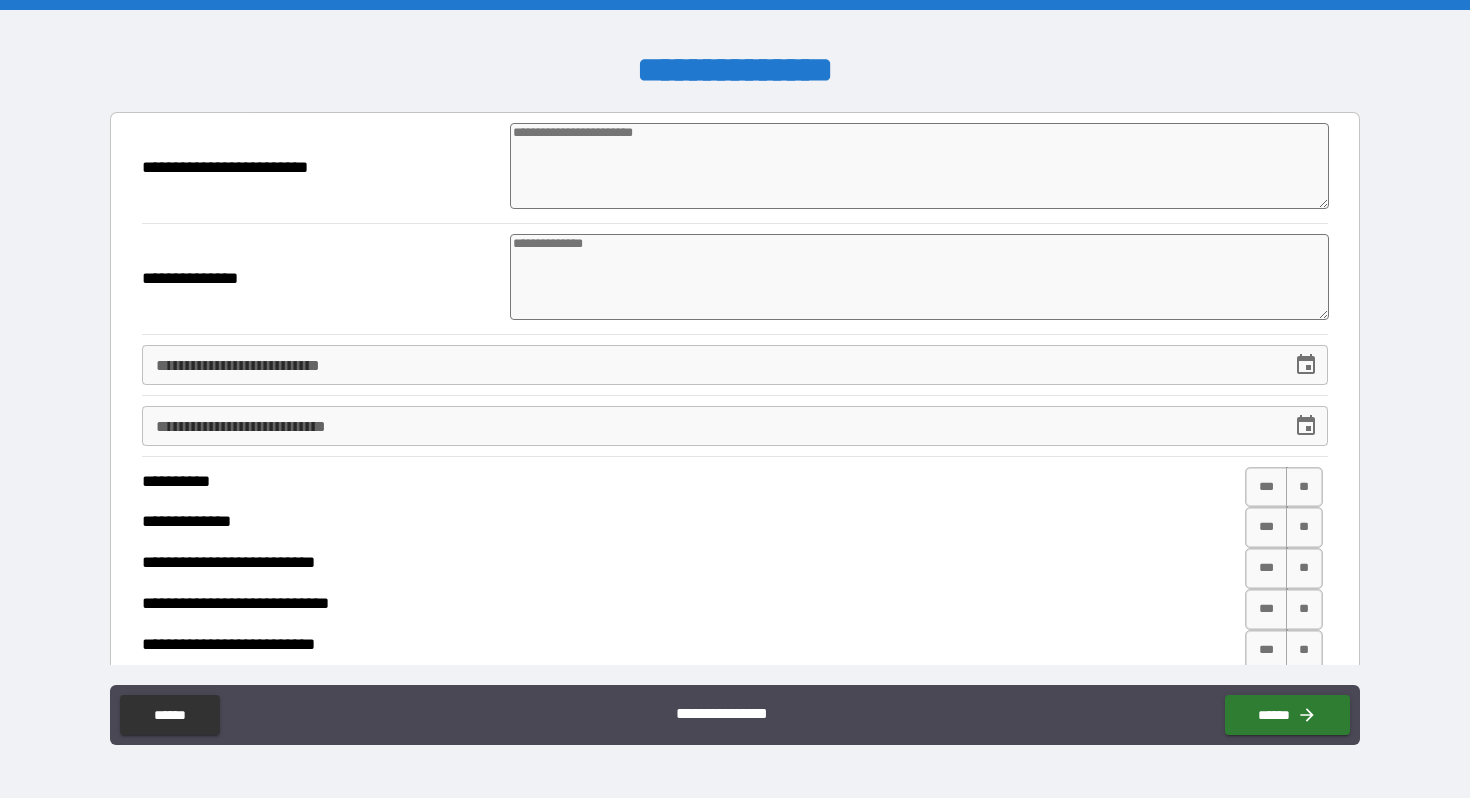 type on "*" 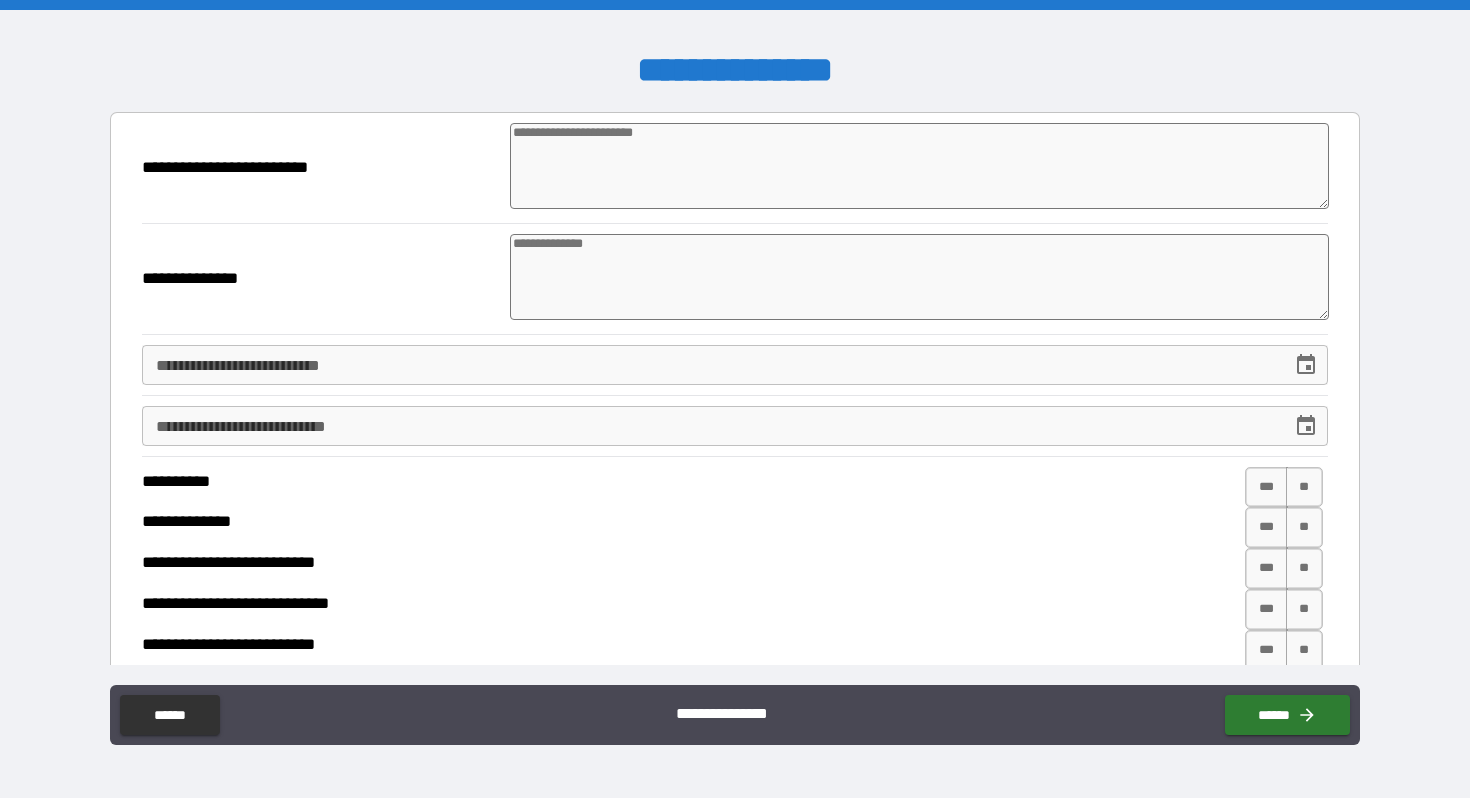 type on "*" 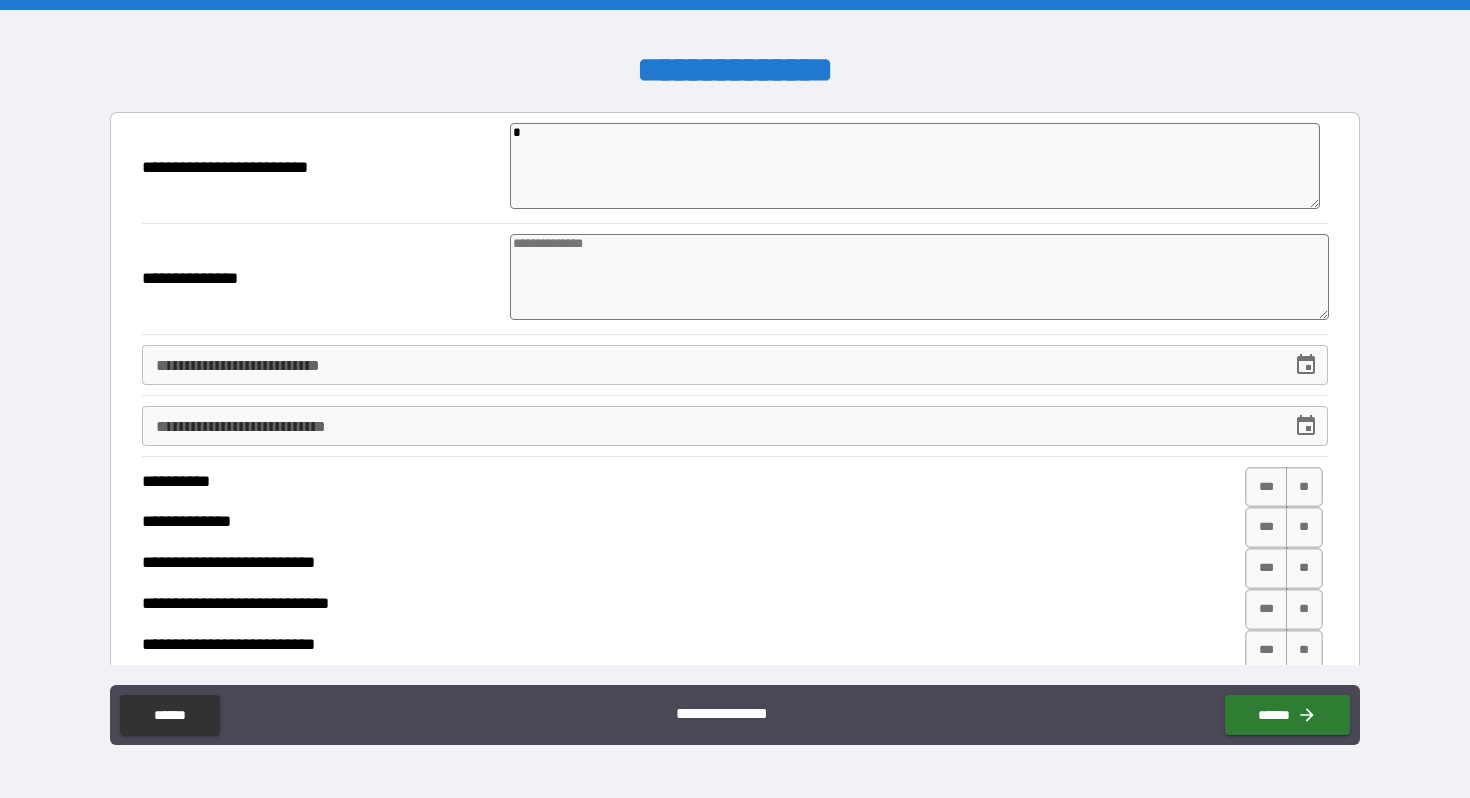 type on "*" 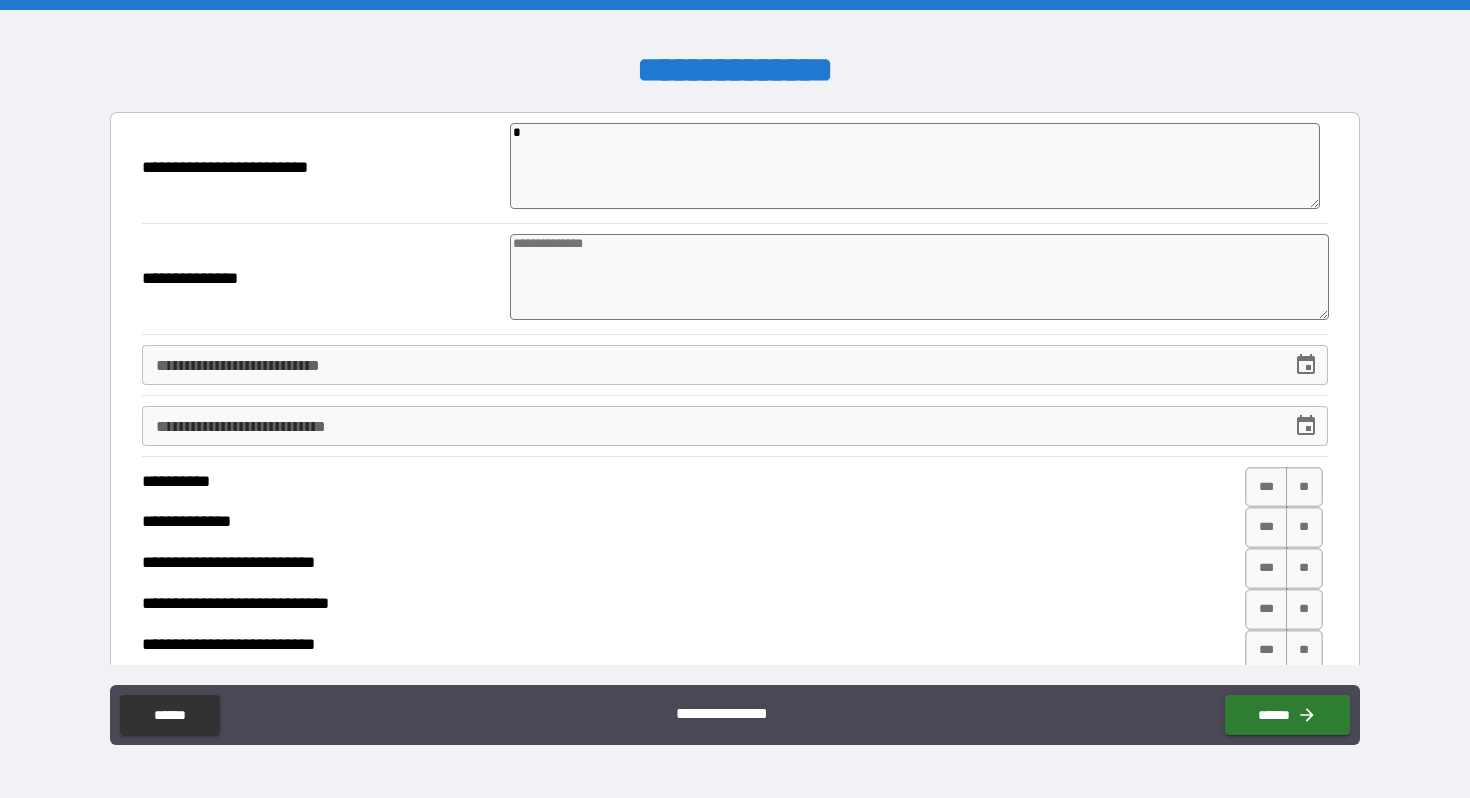 type on "*" 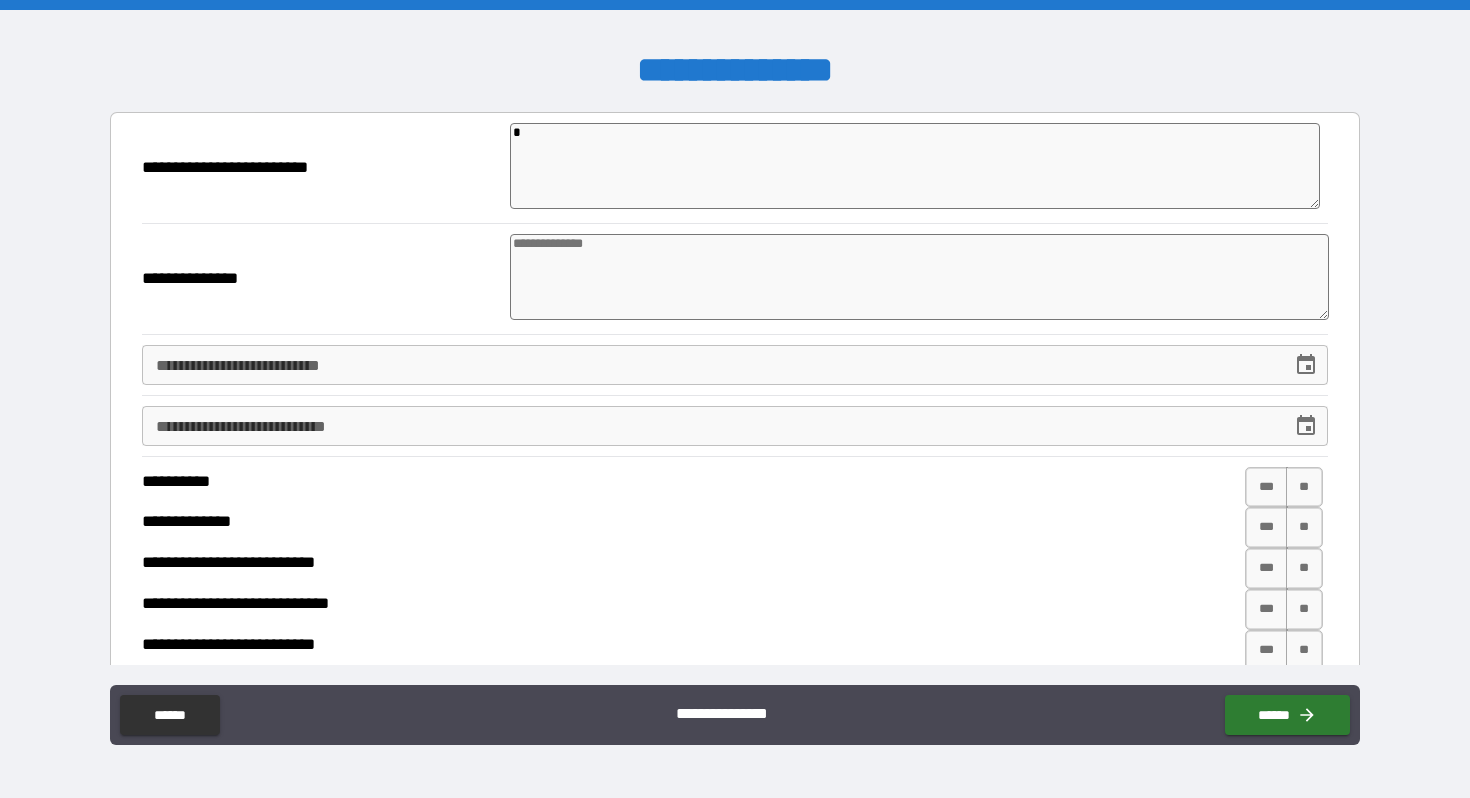 type on "*" 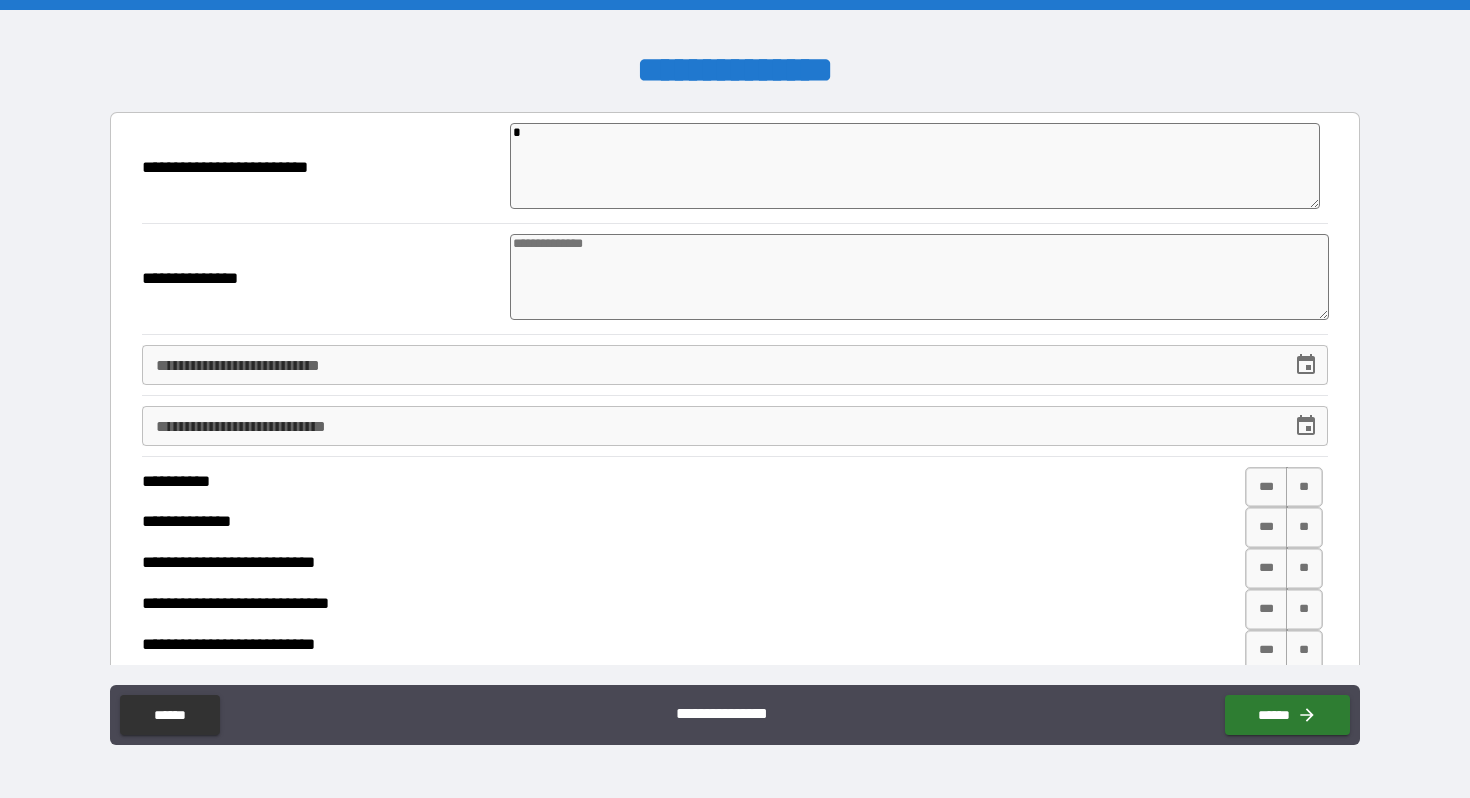 type on "*" 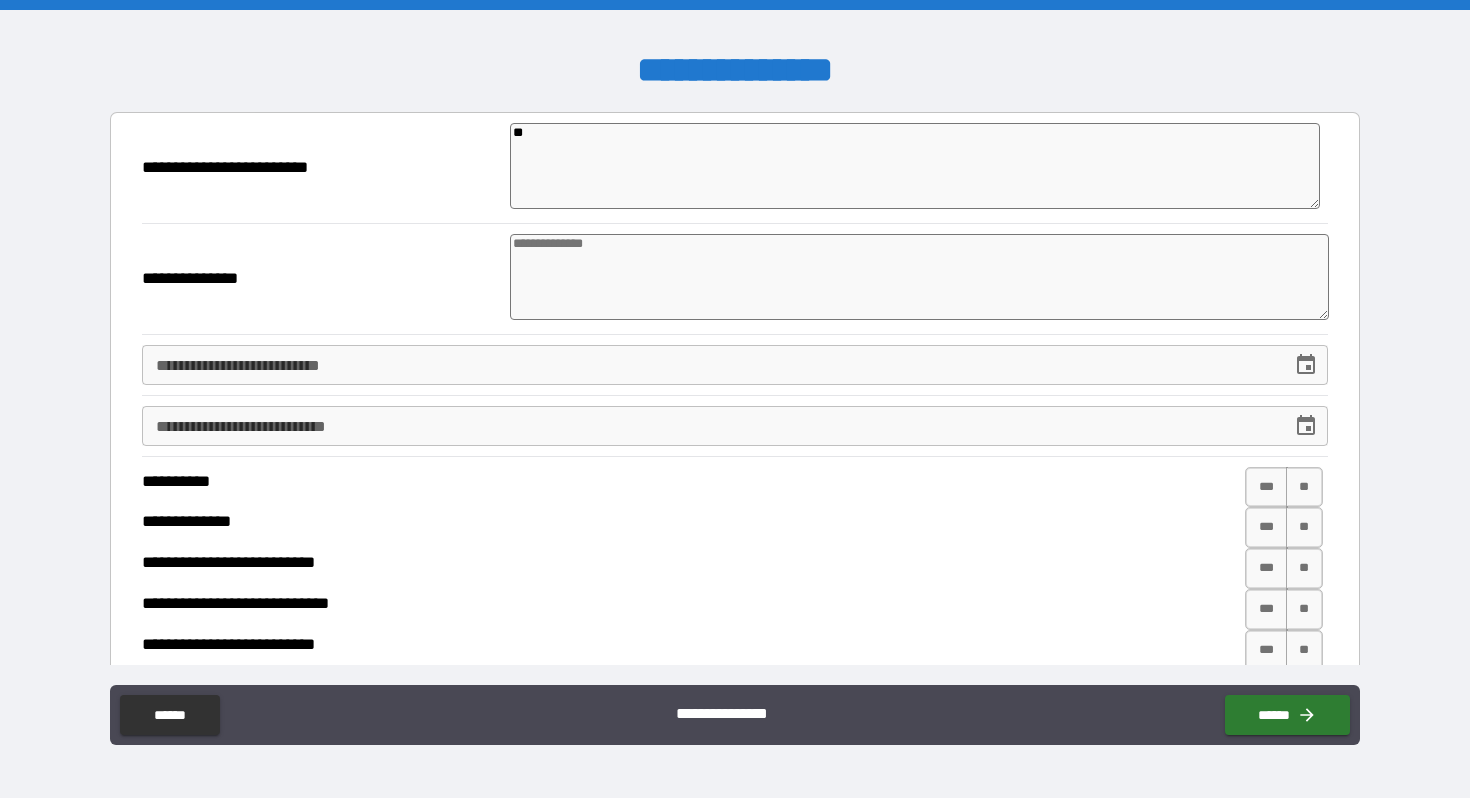 type on "***" 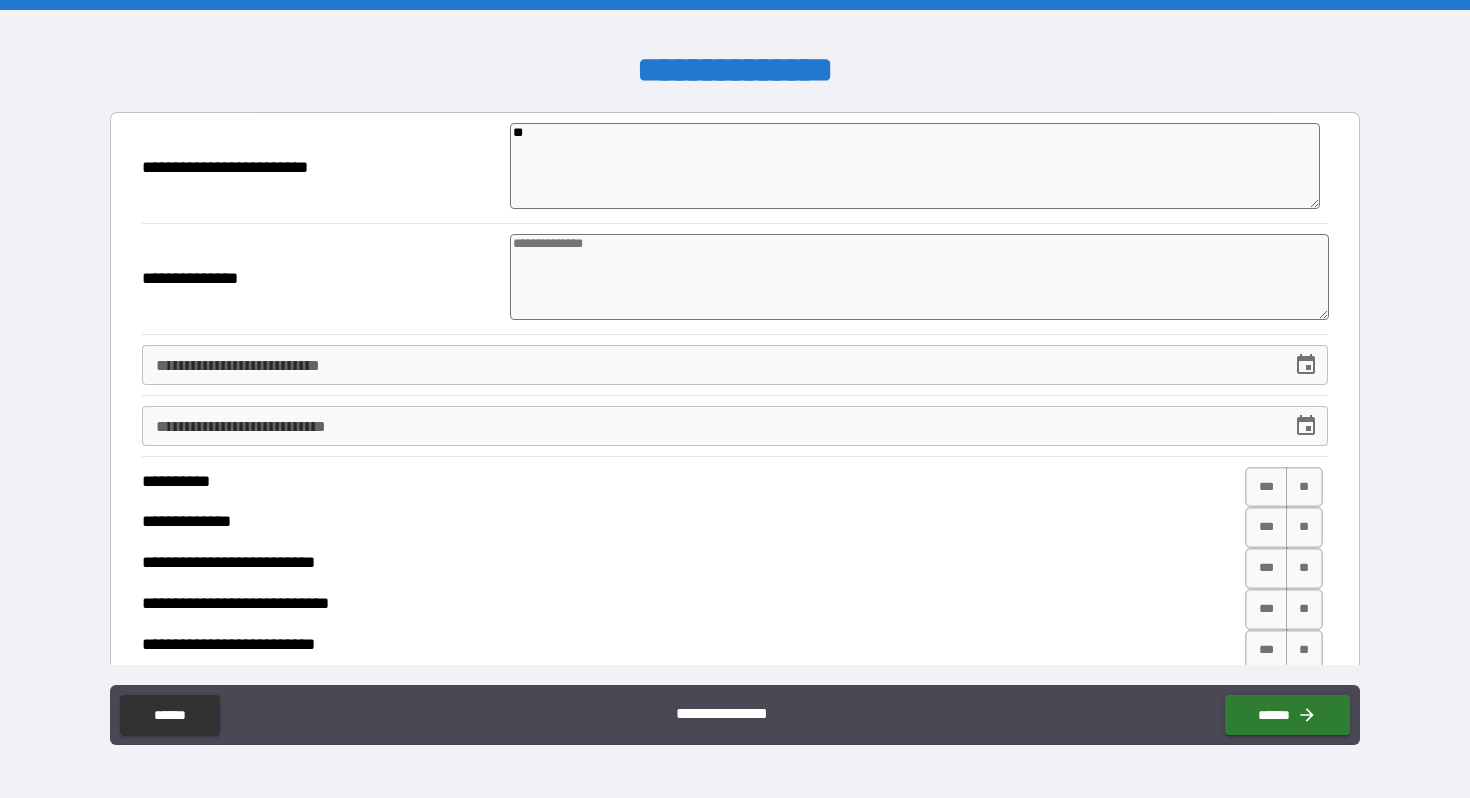 type on "*" 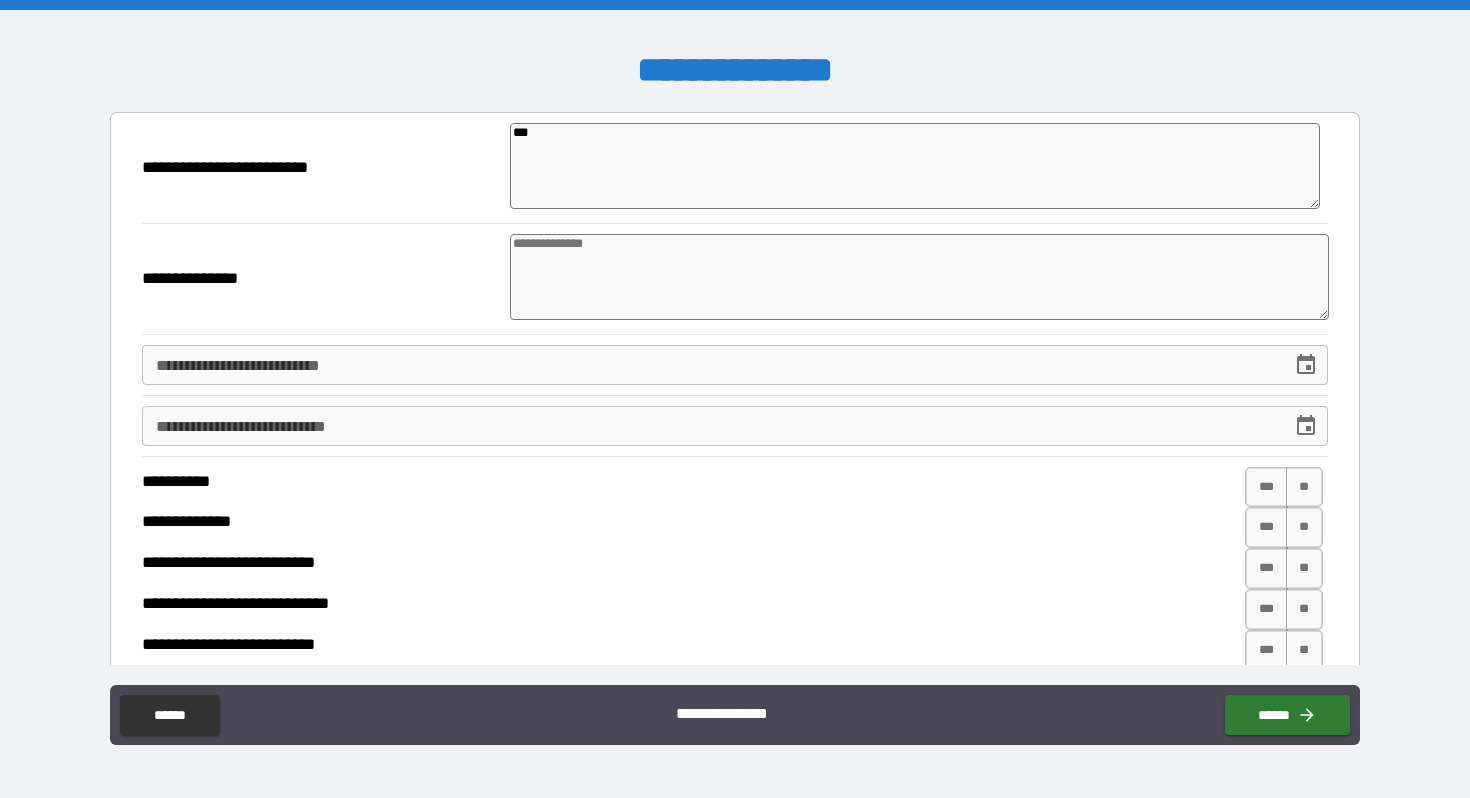 type on "****" 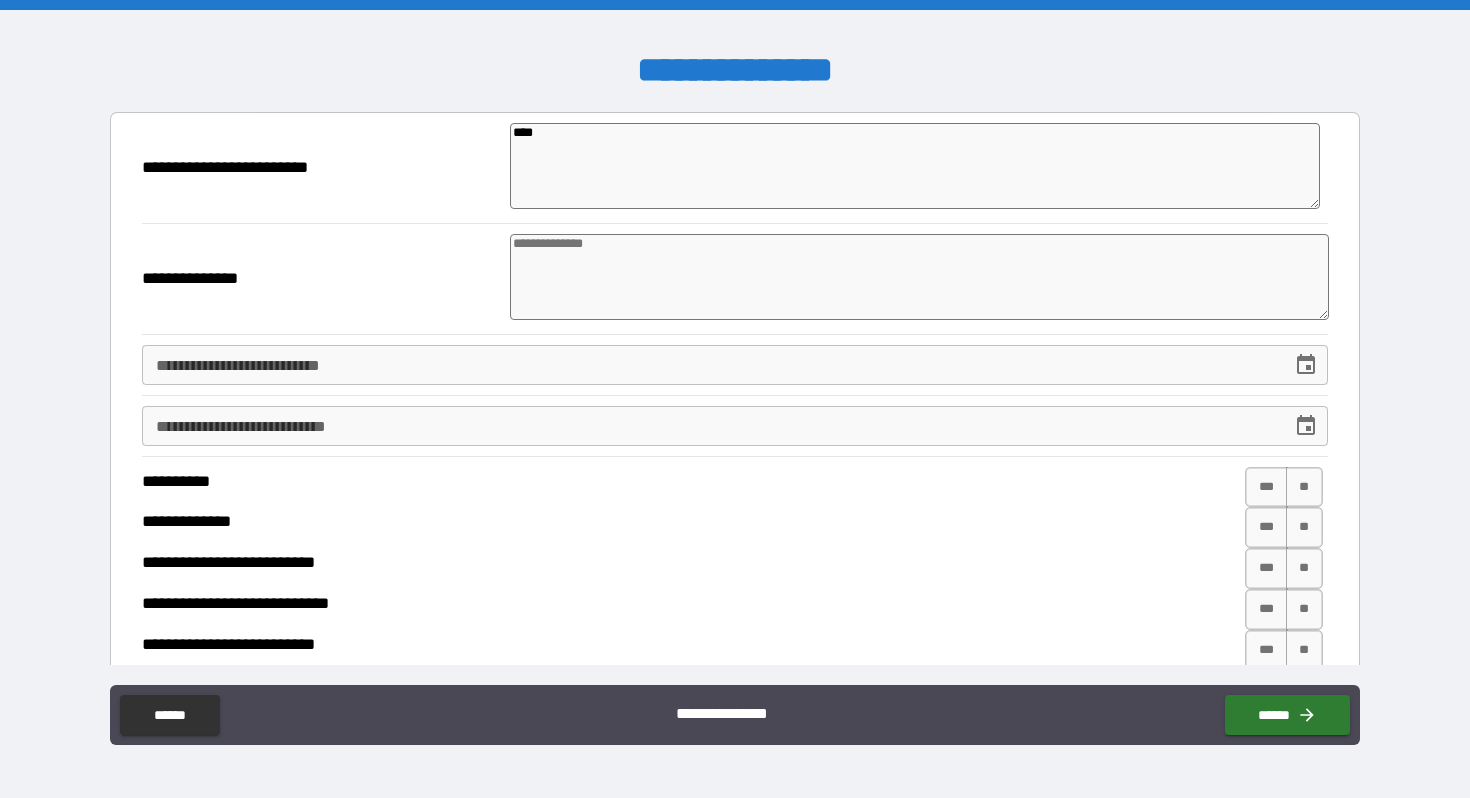 type on "*****" 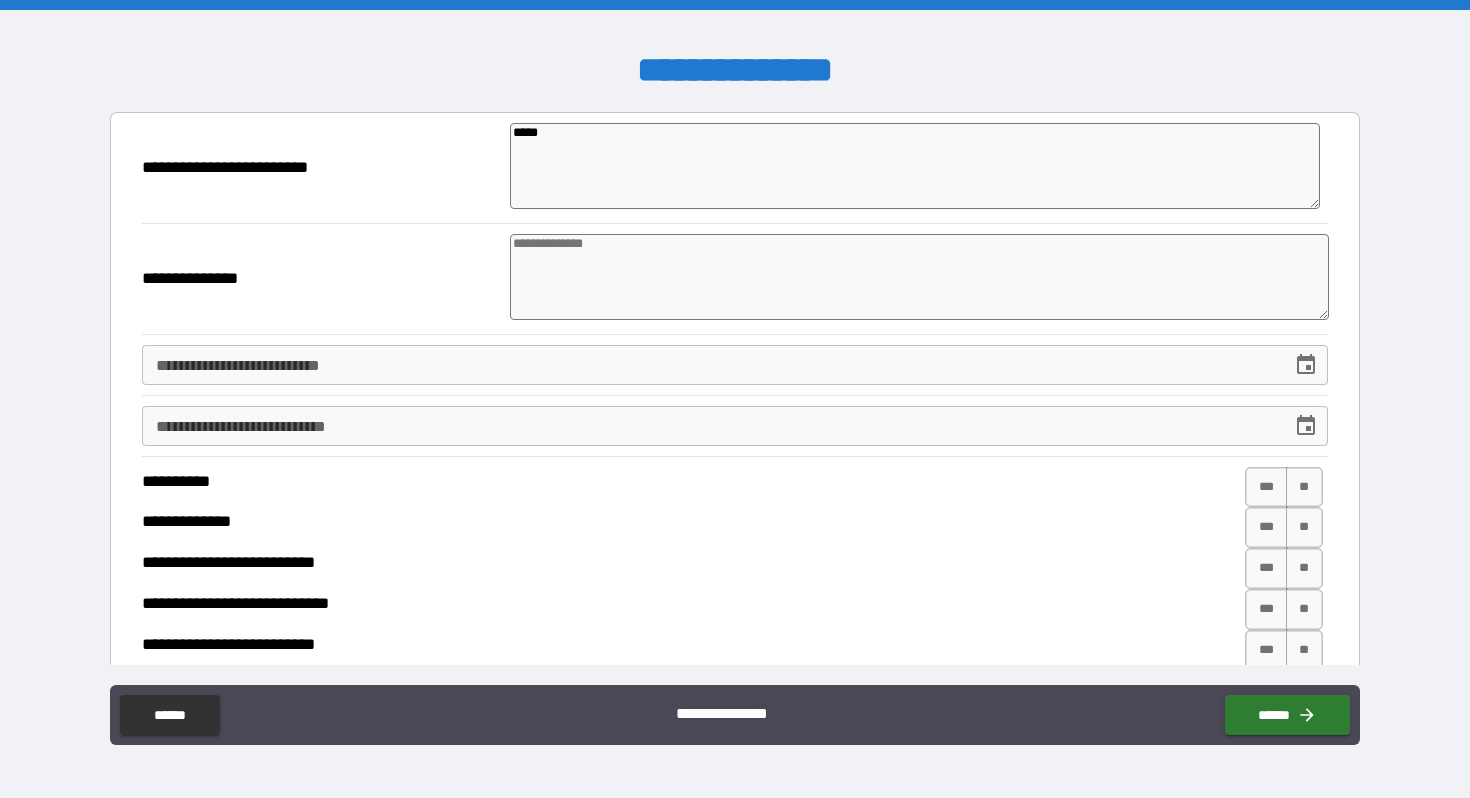 type on "*" 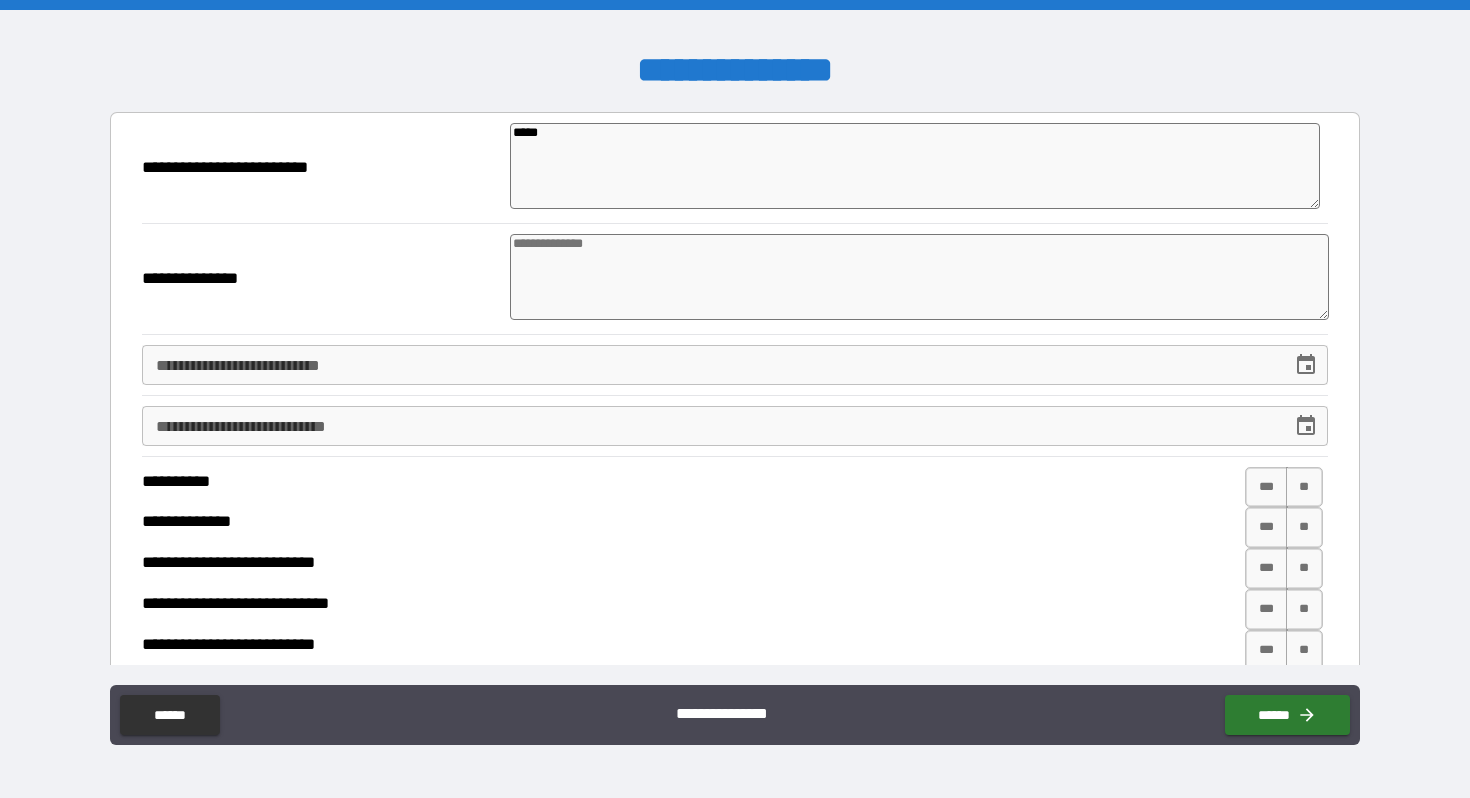 type on "*" 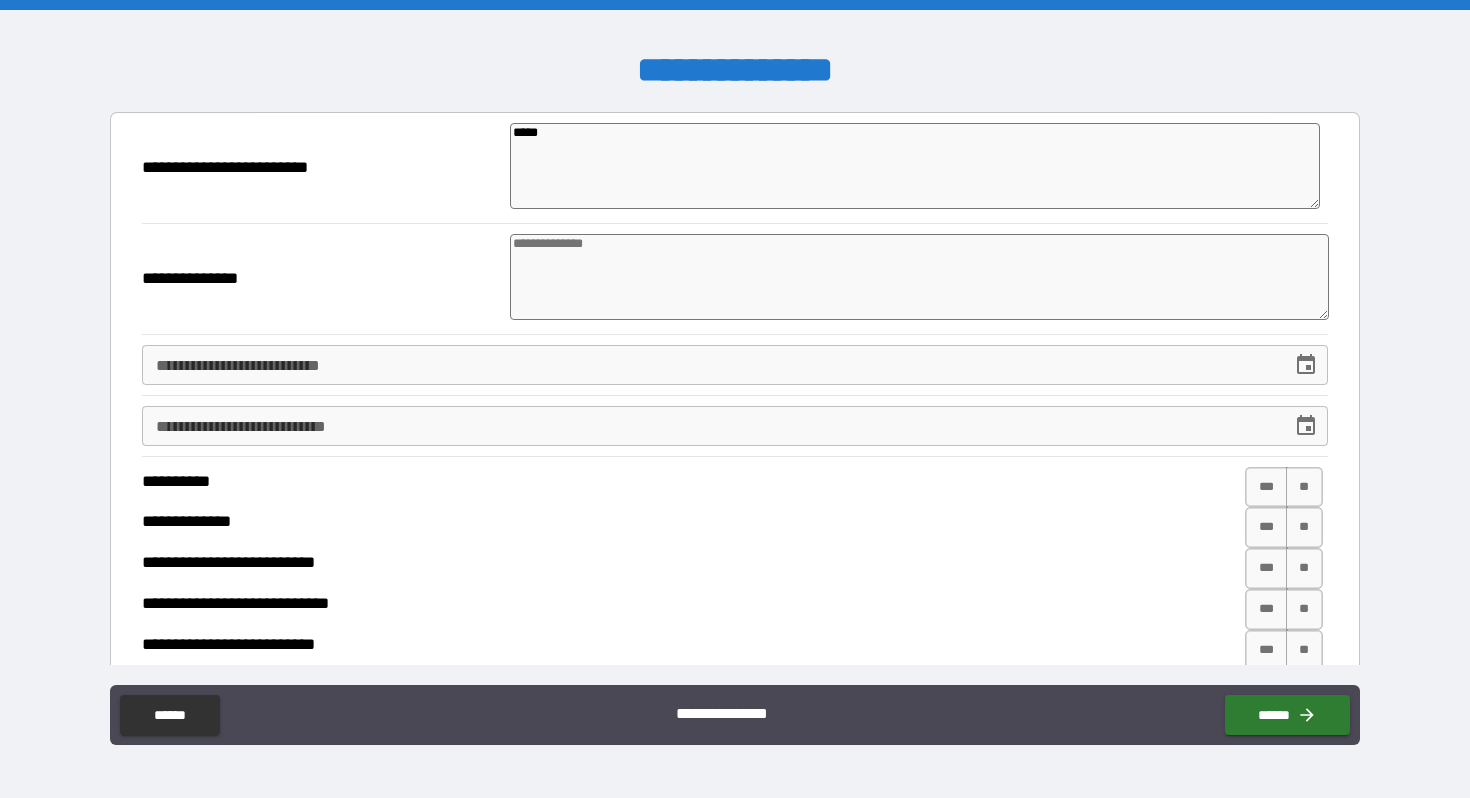 type on "*" 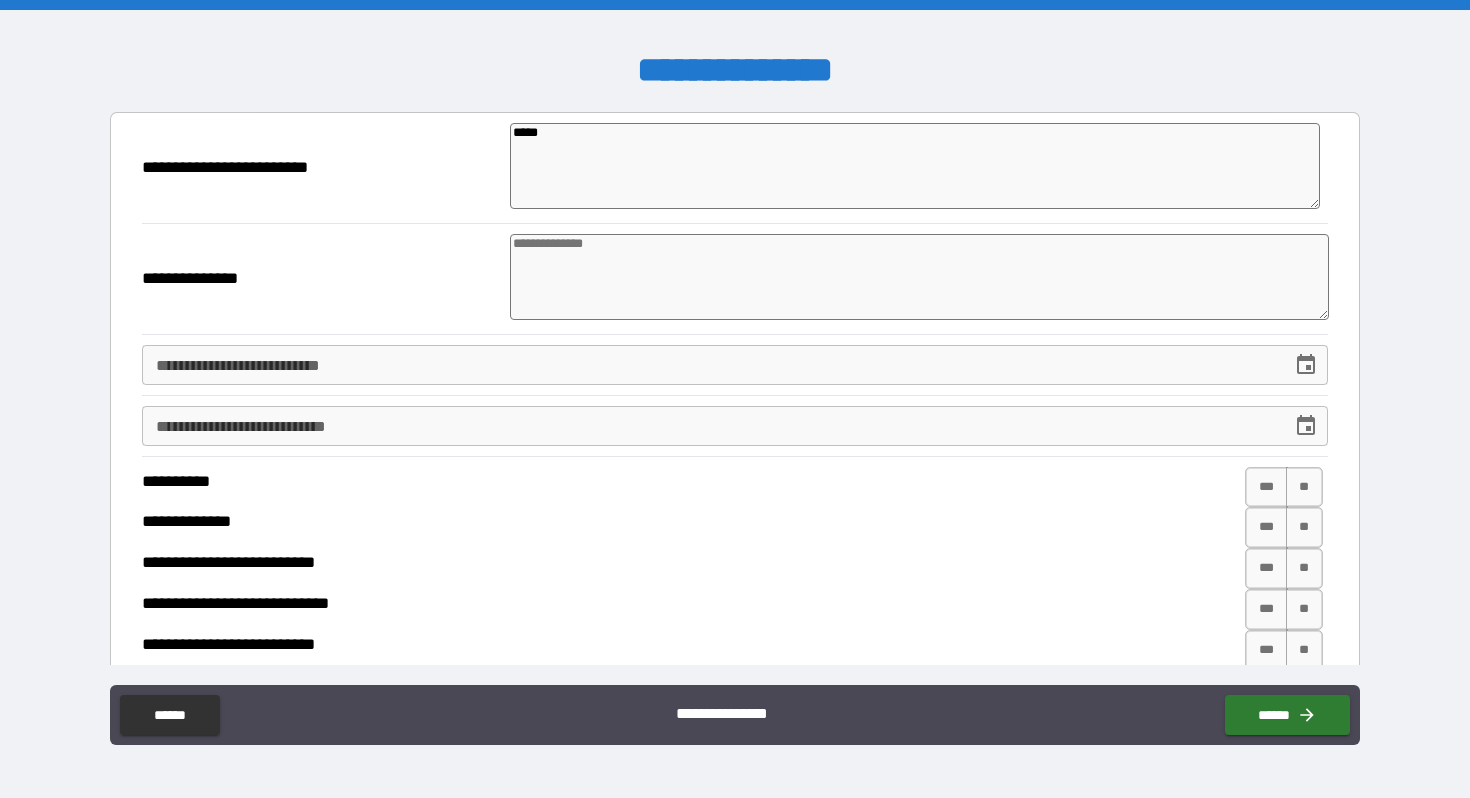 type on "******" 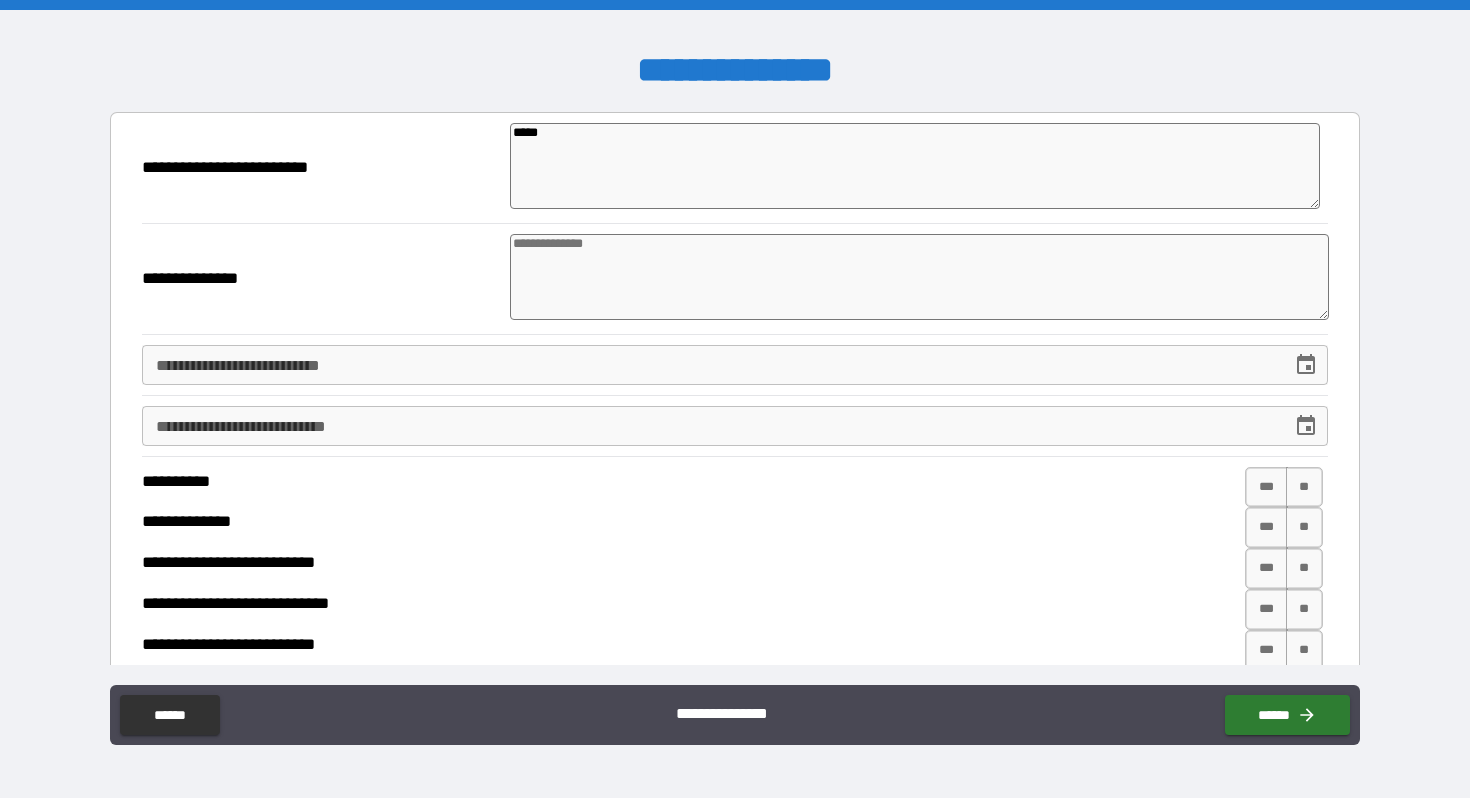 type on "*" 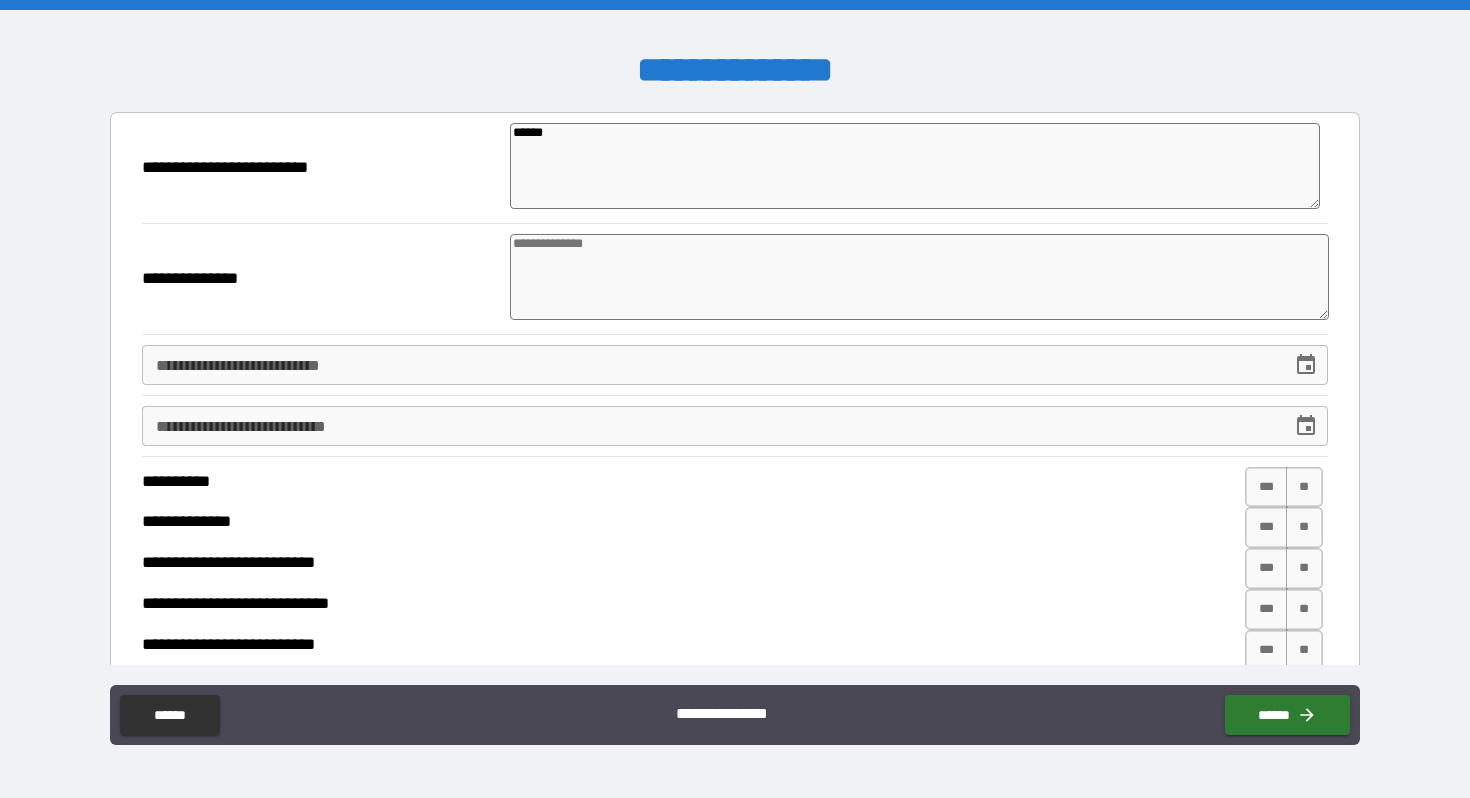 type on "*******" 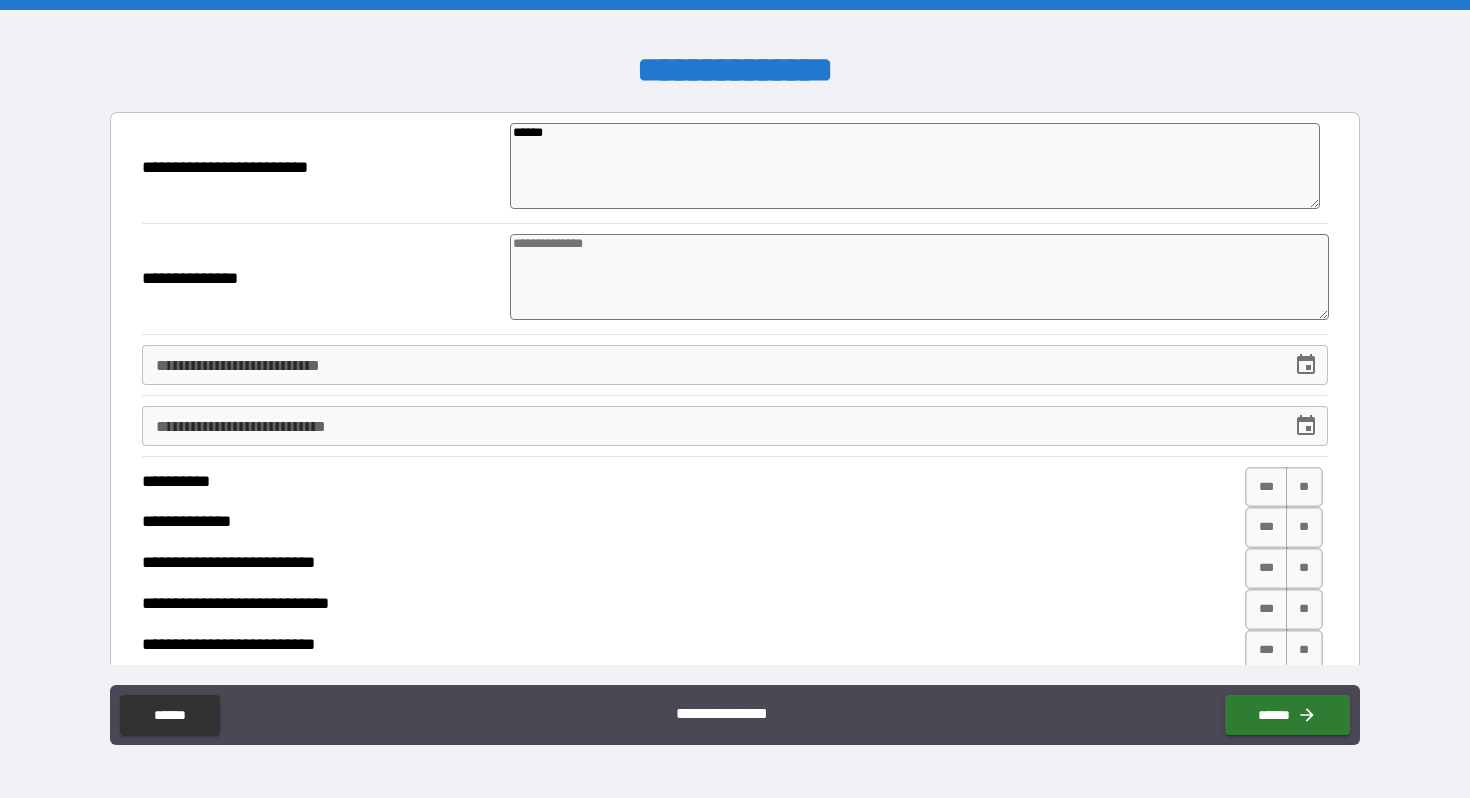 type on "*" 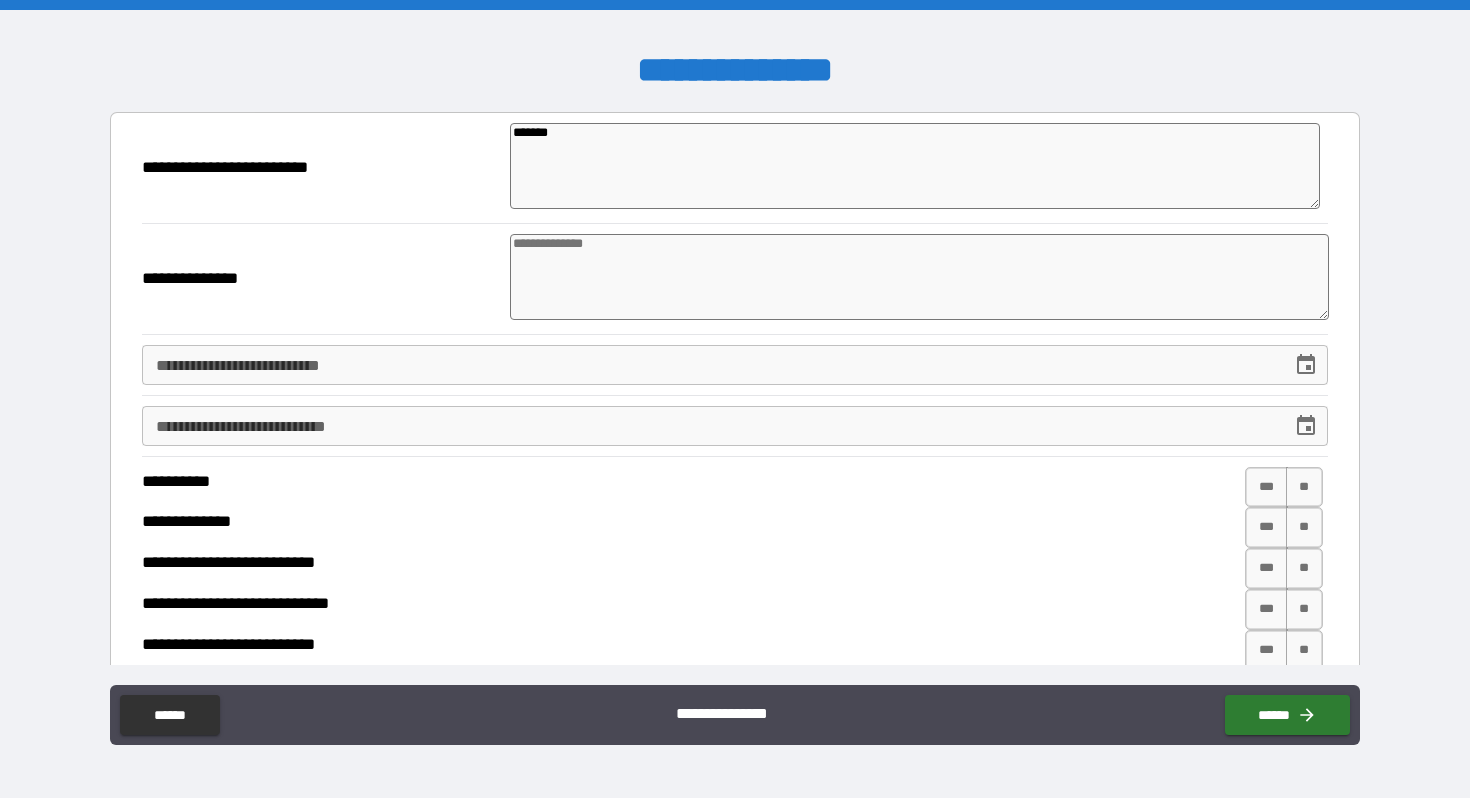 type on "*******" 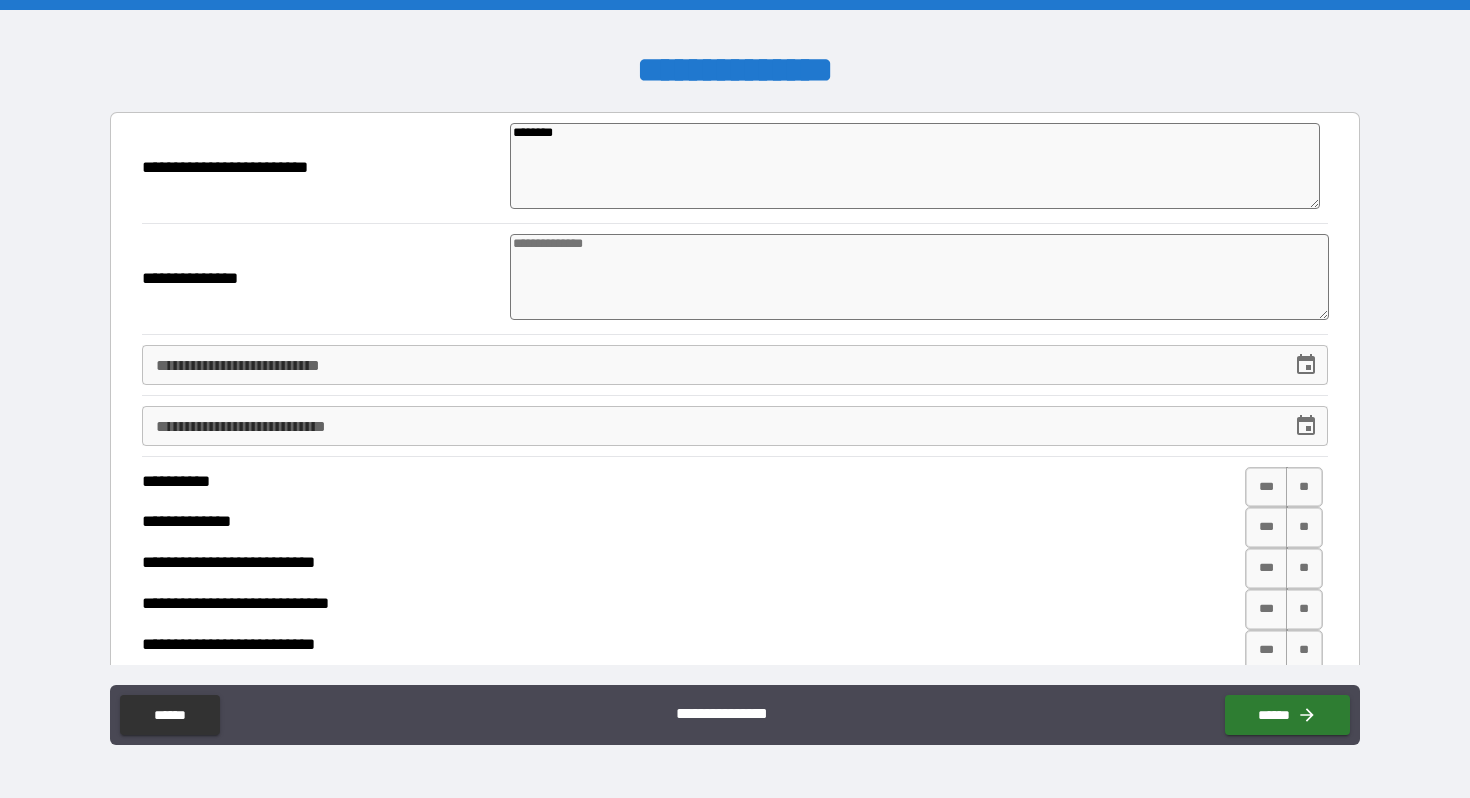type on "*" 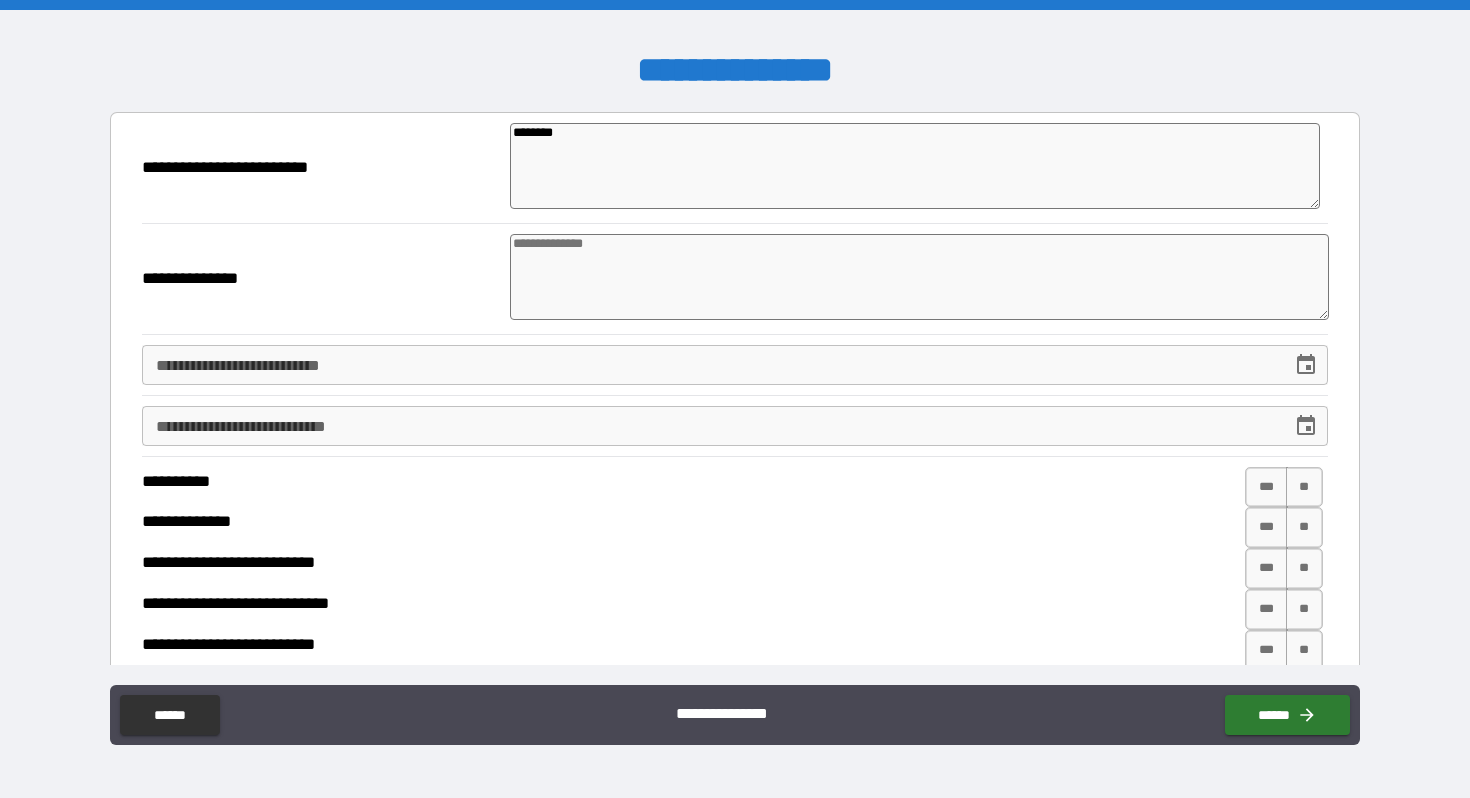 type on "*" 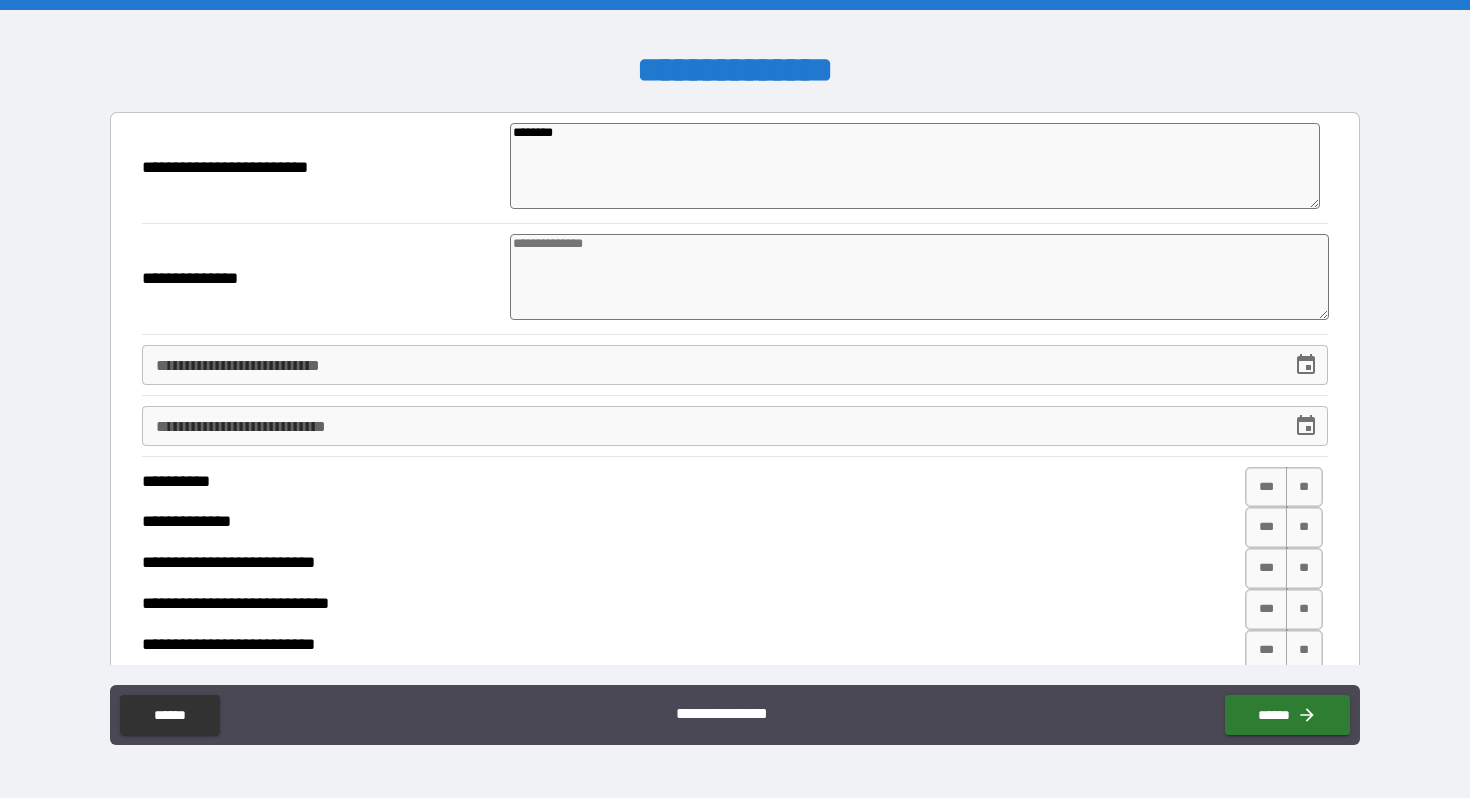 type on "*" 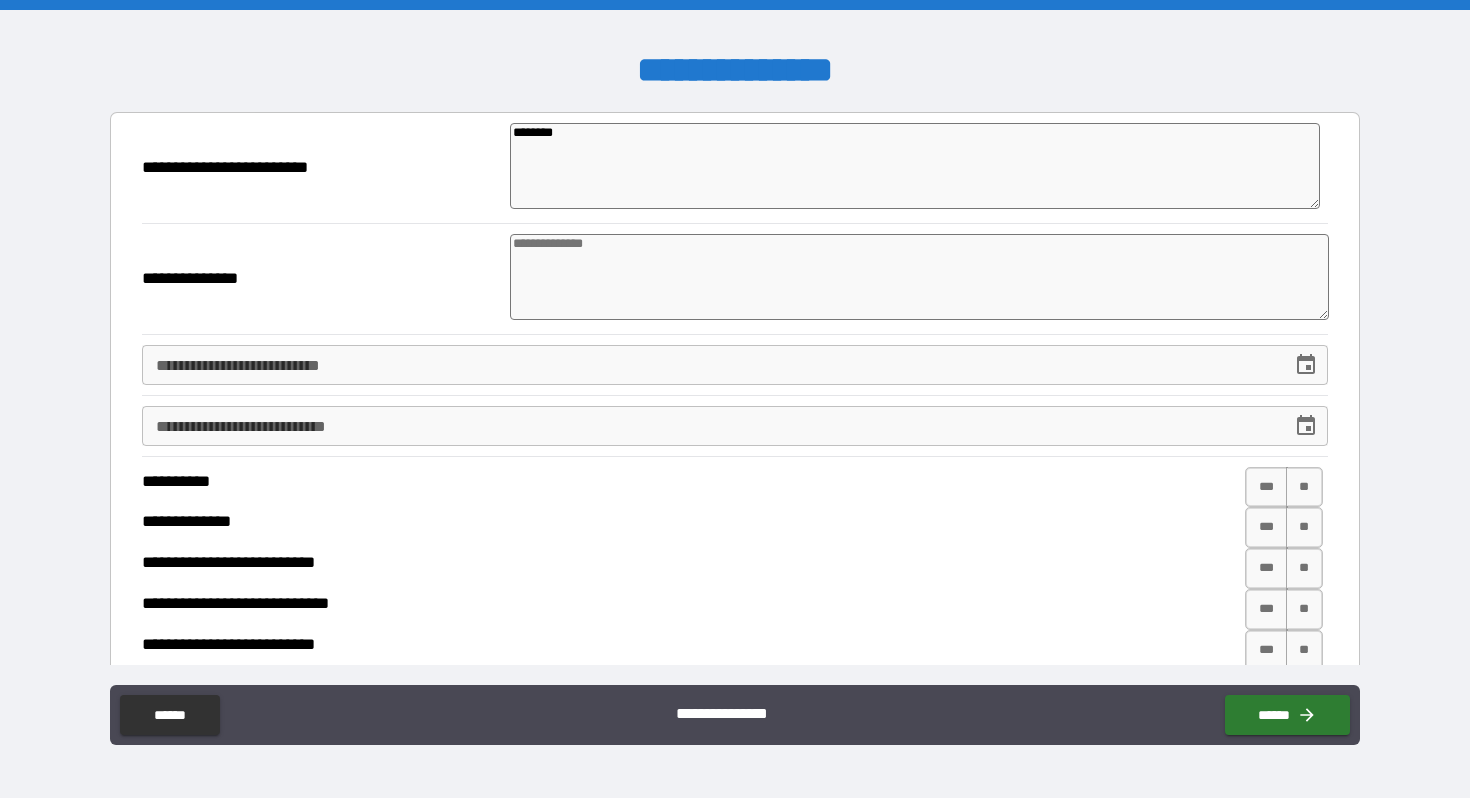 type on "*" 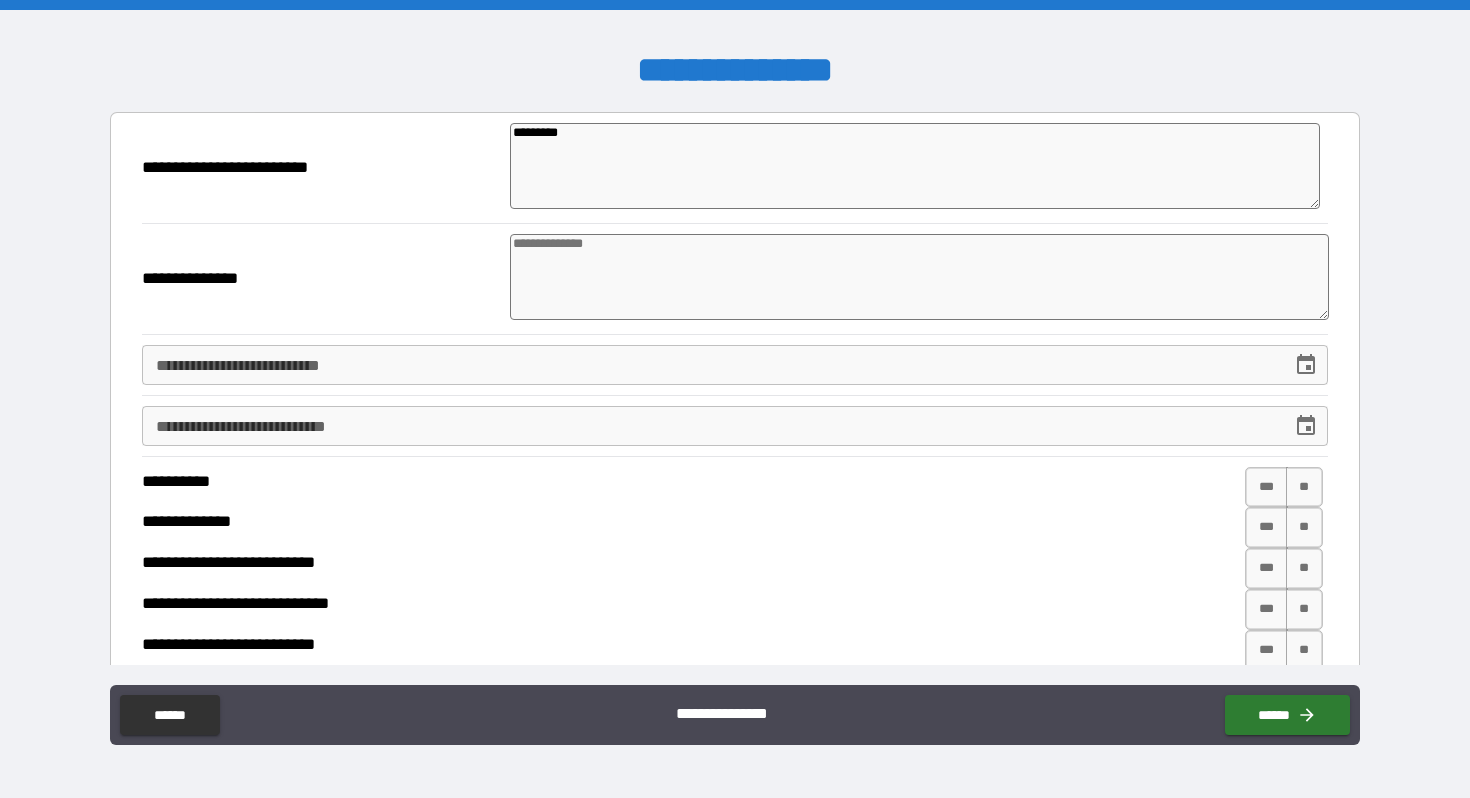 type on "**********" 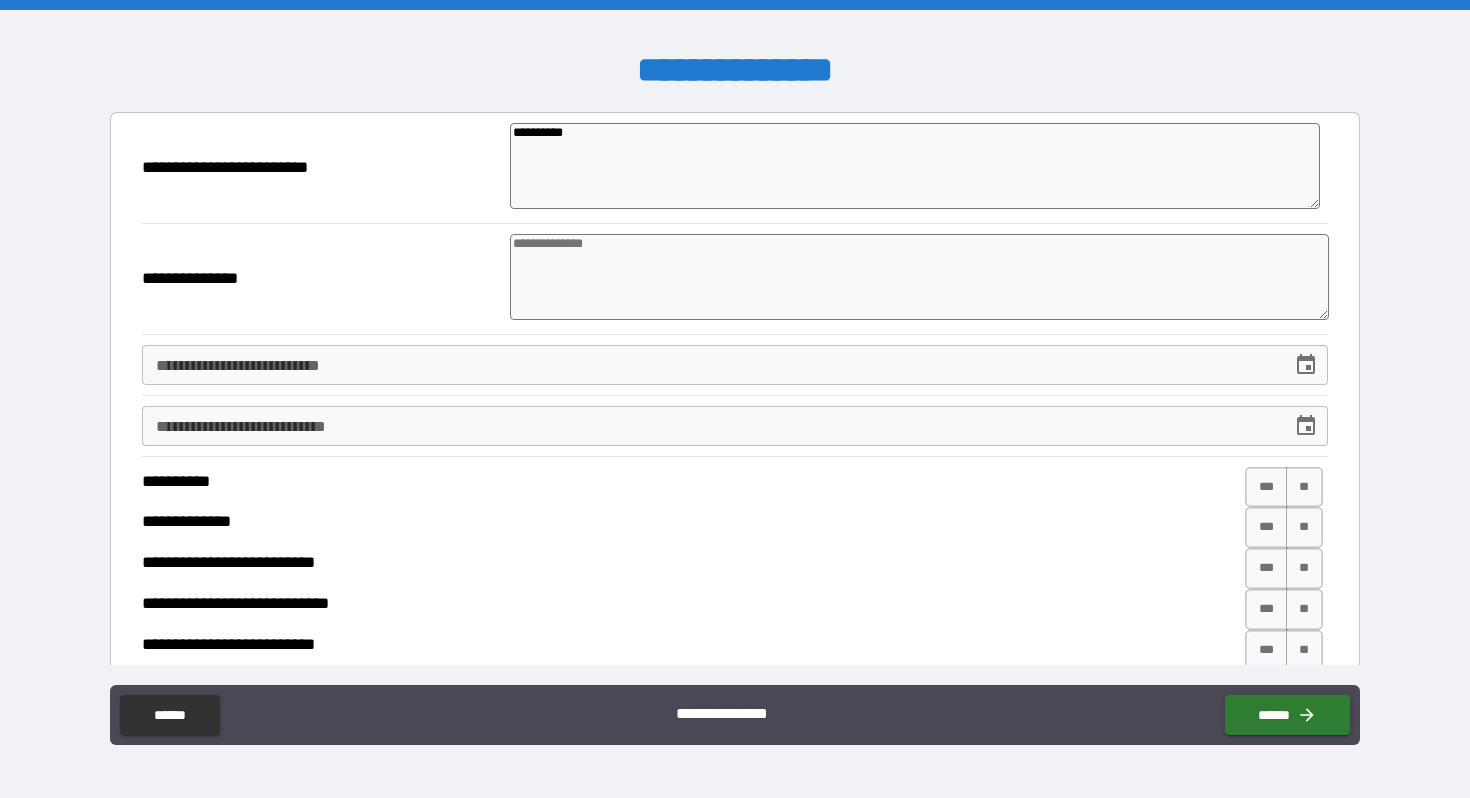 type on "*" 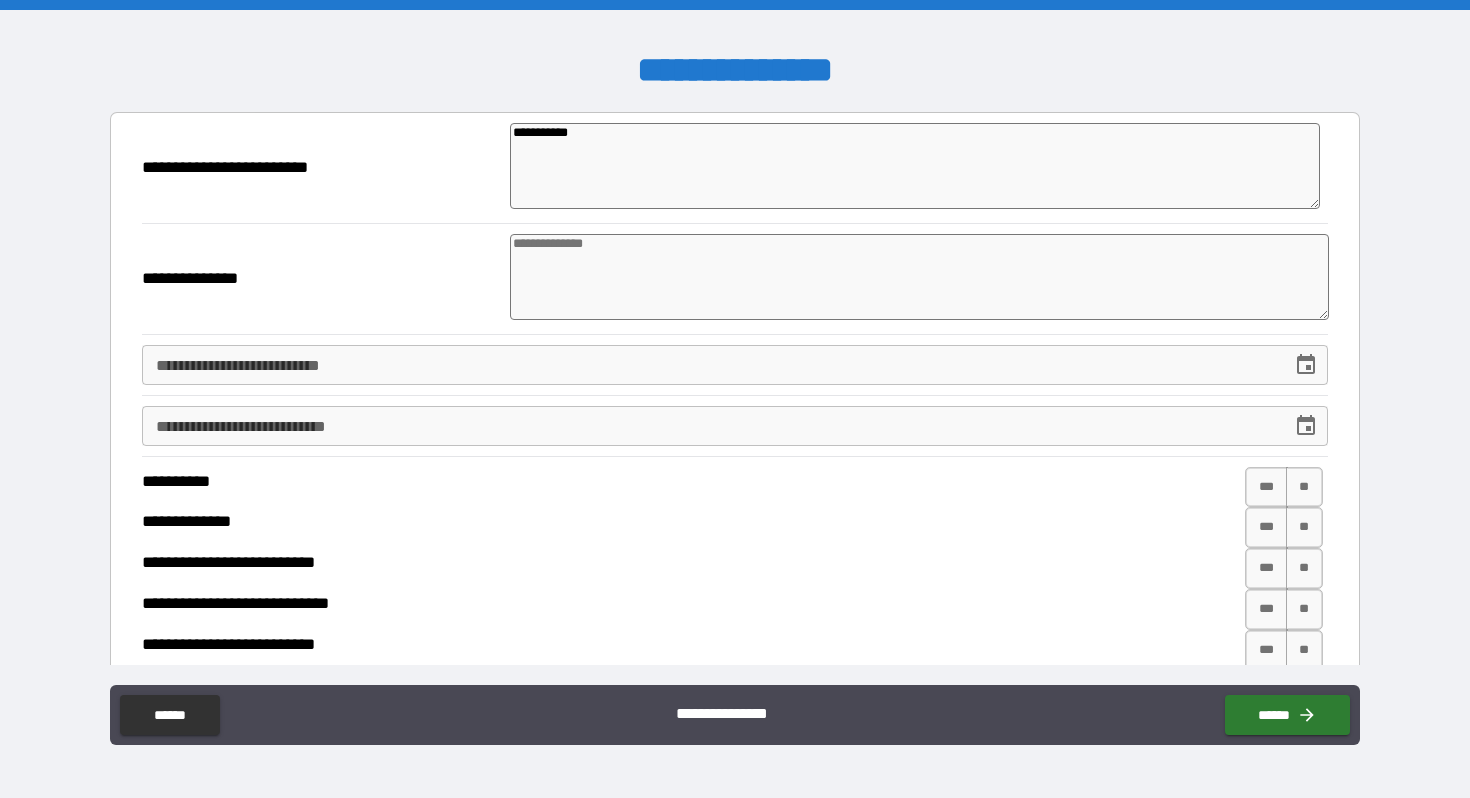 type on "**********" 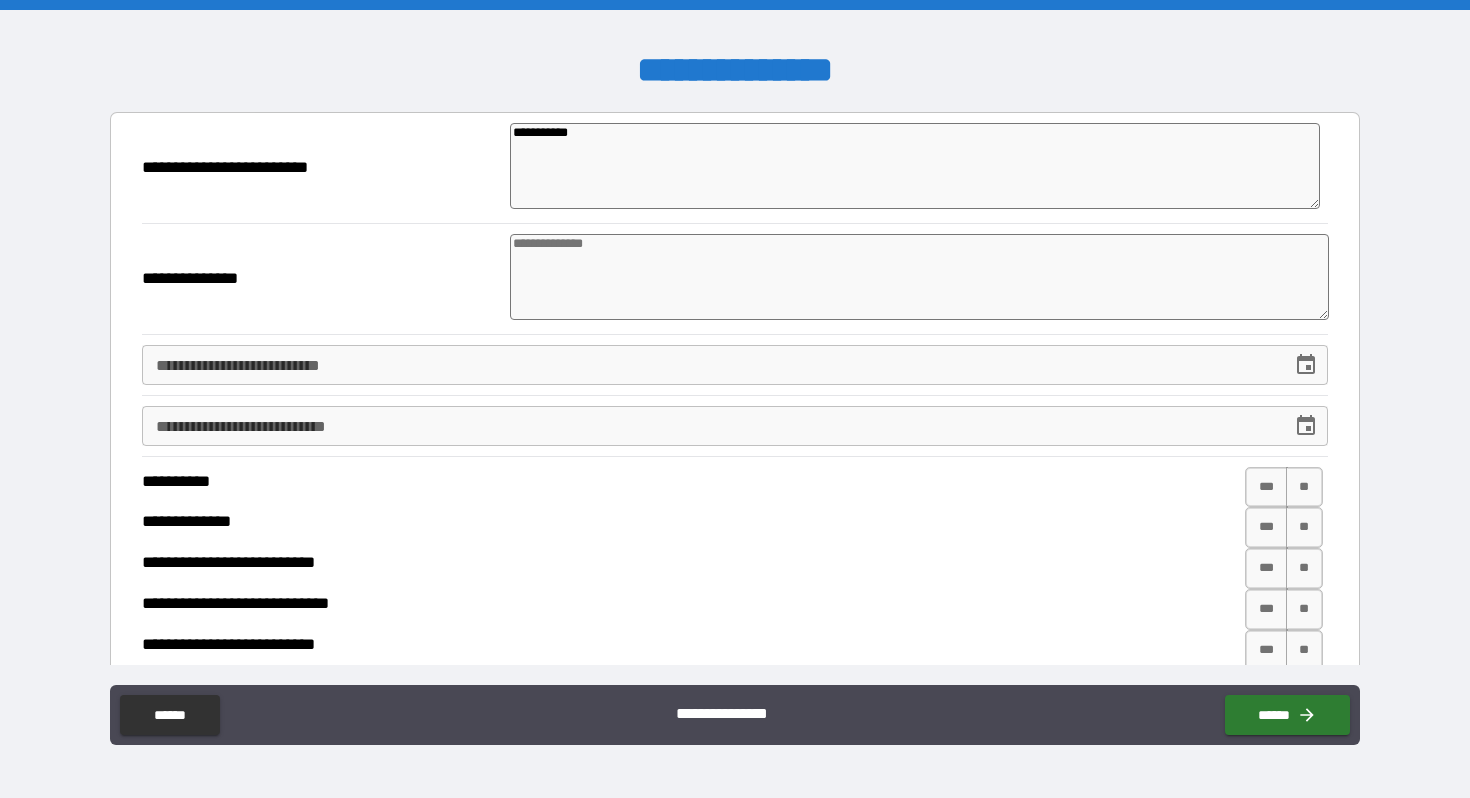 type on "*" 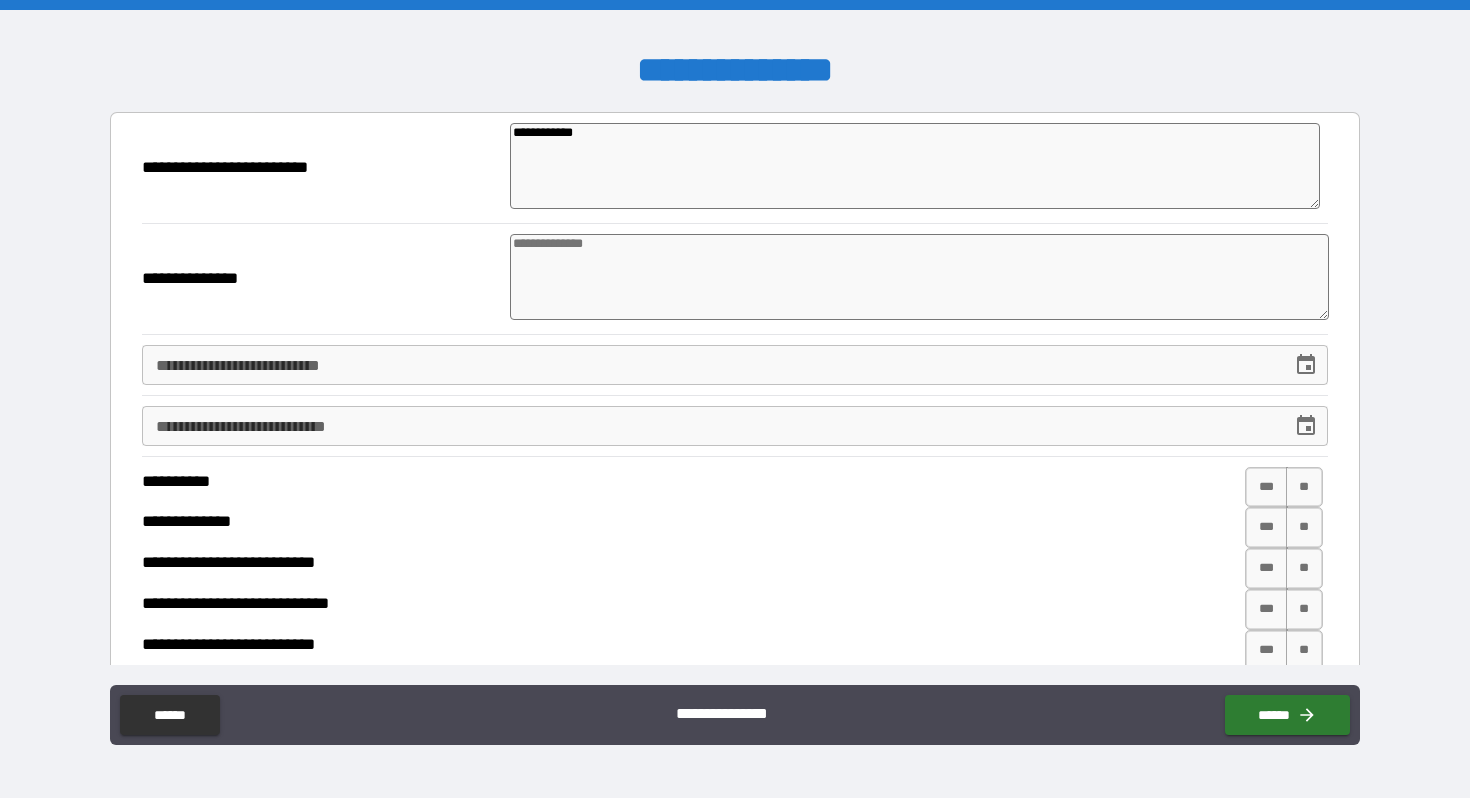 type on "*" 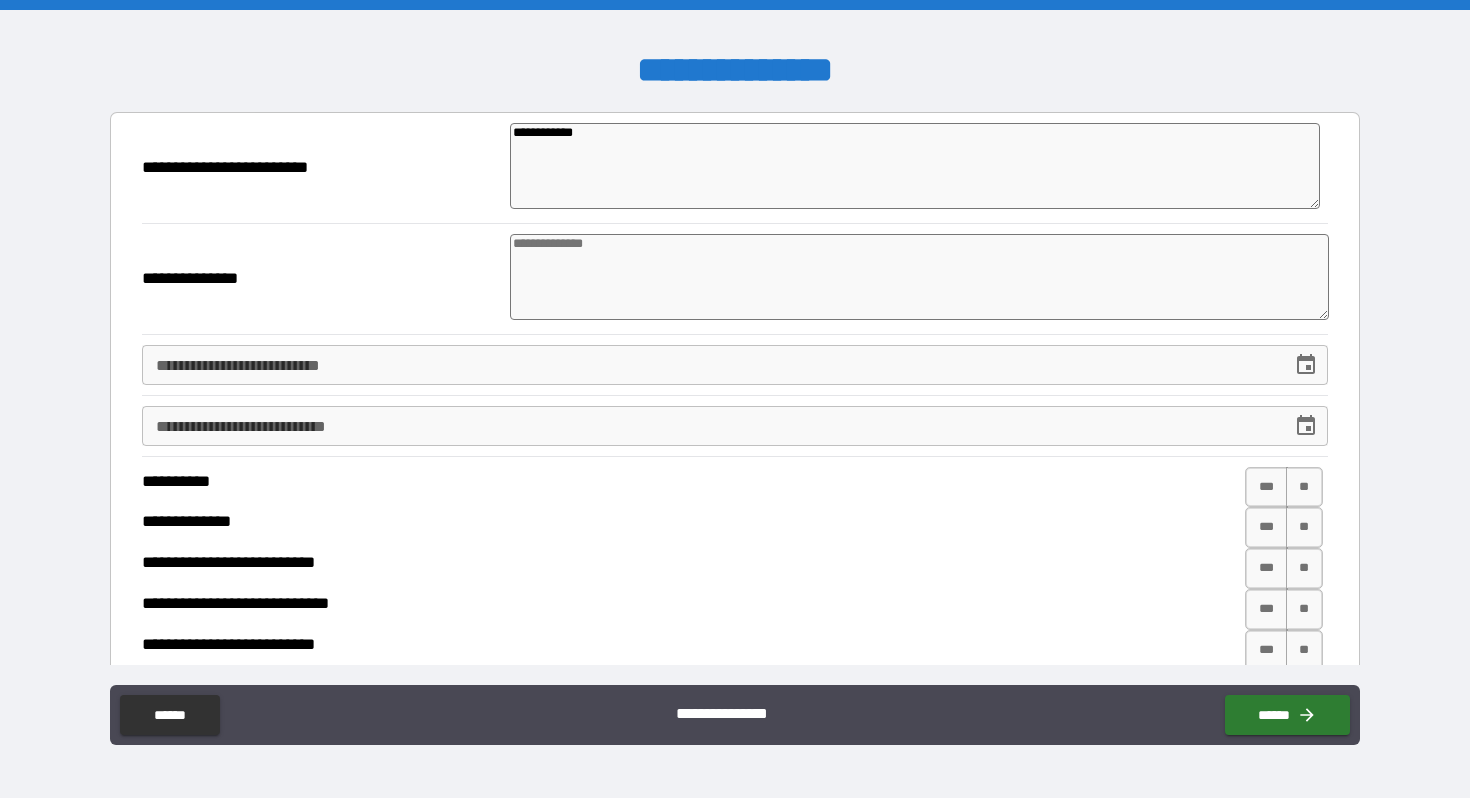 type on "*" 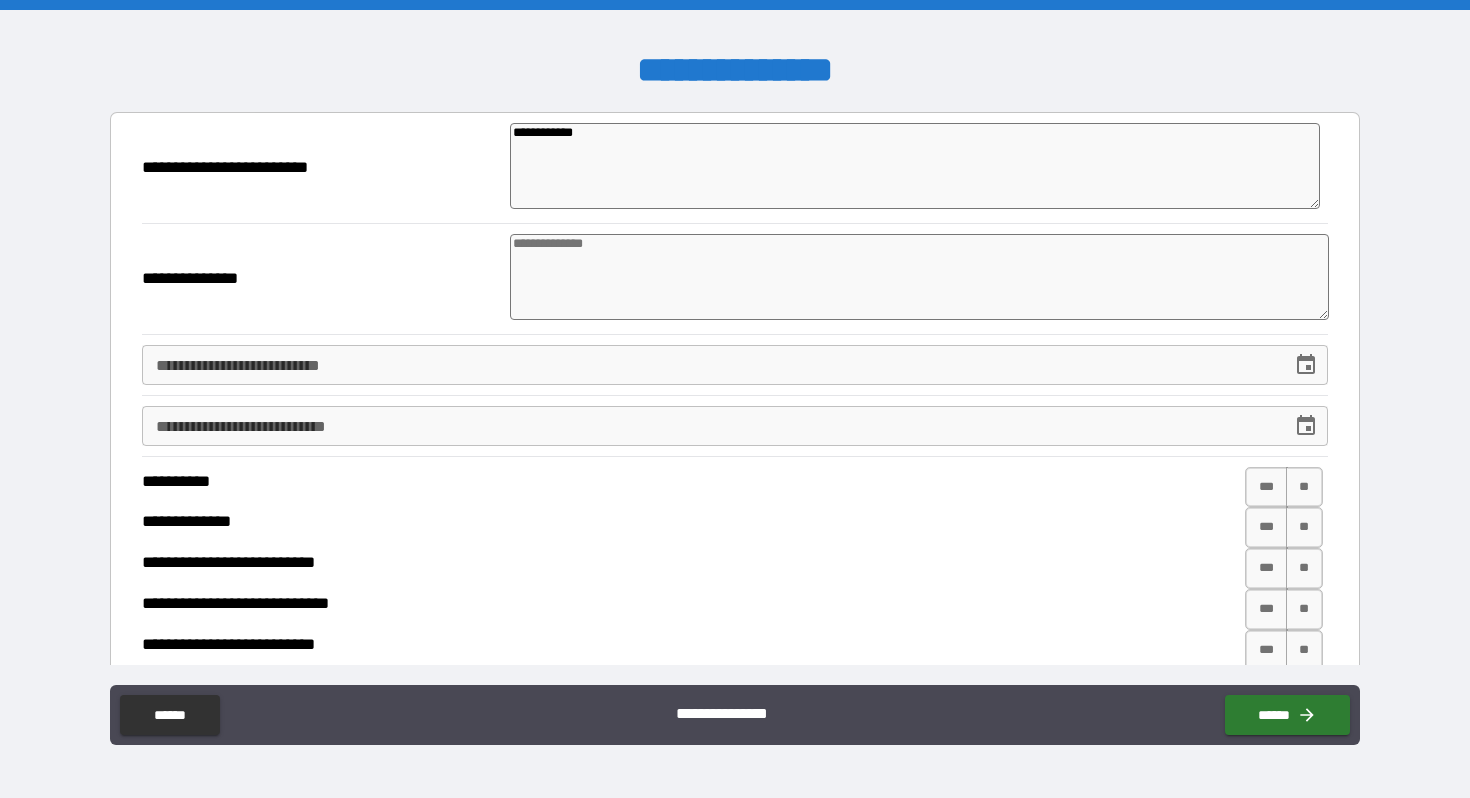 type on "*" 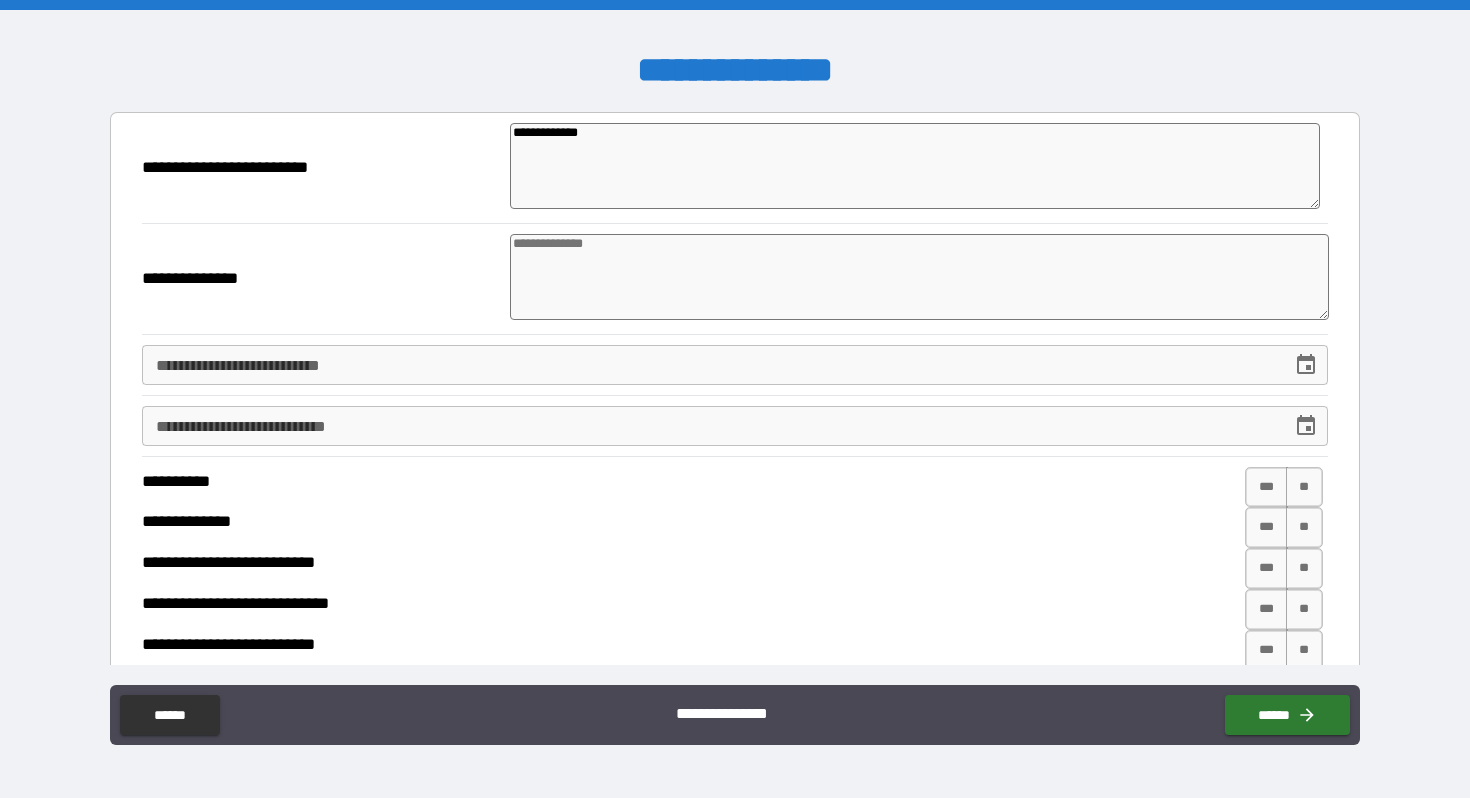 type on "**********" 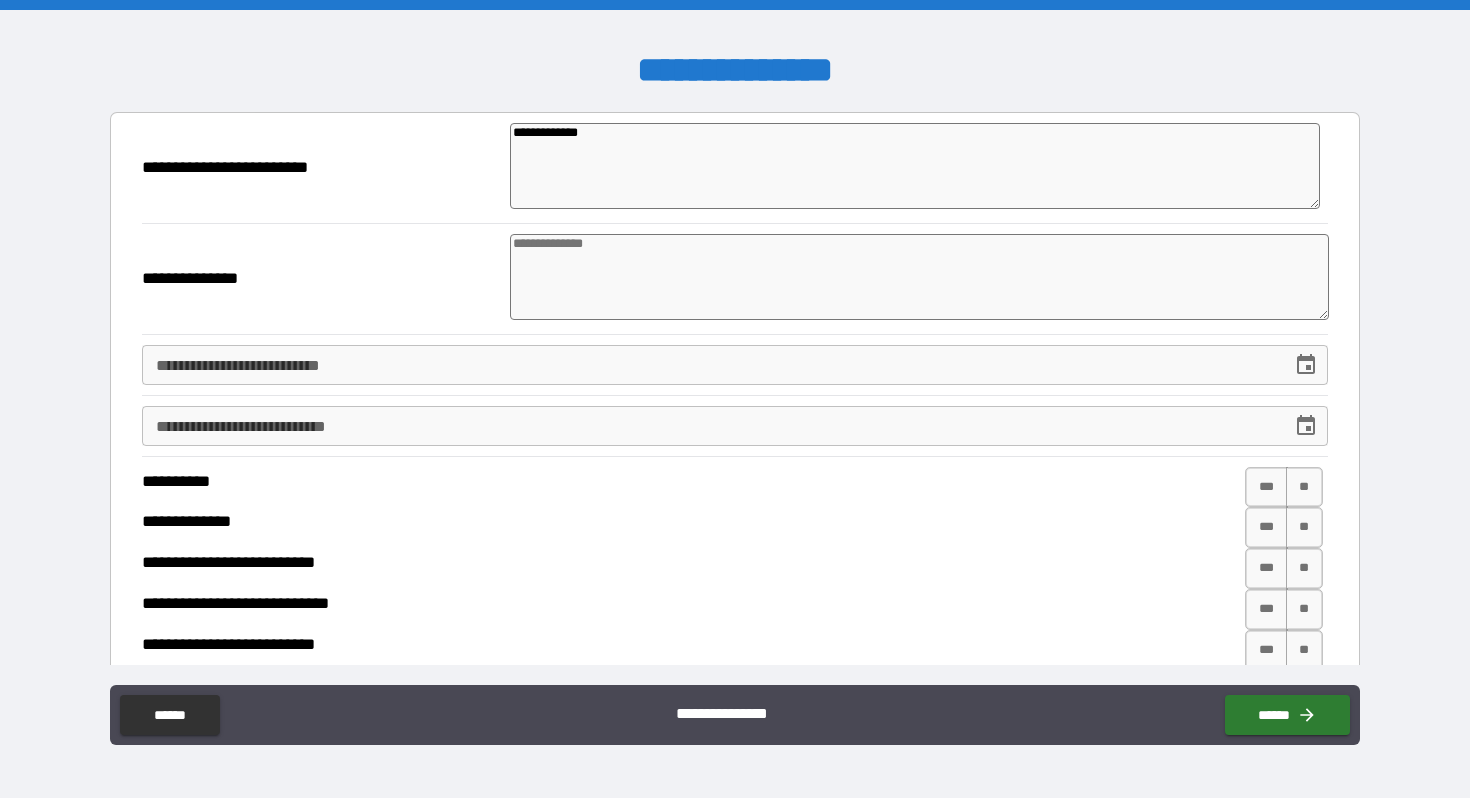 type on "*" 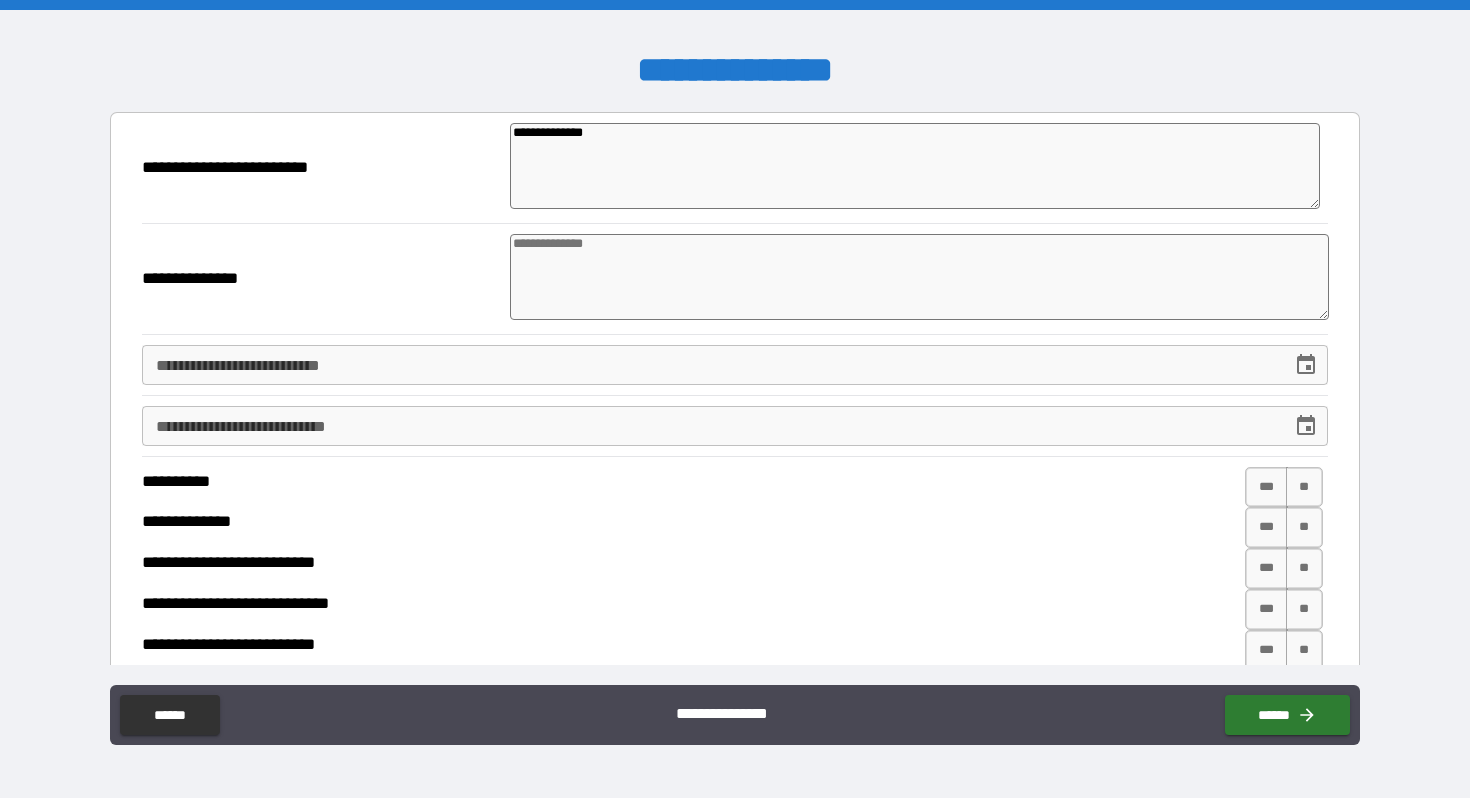 type on "**********" 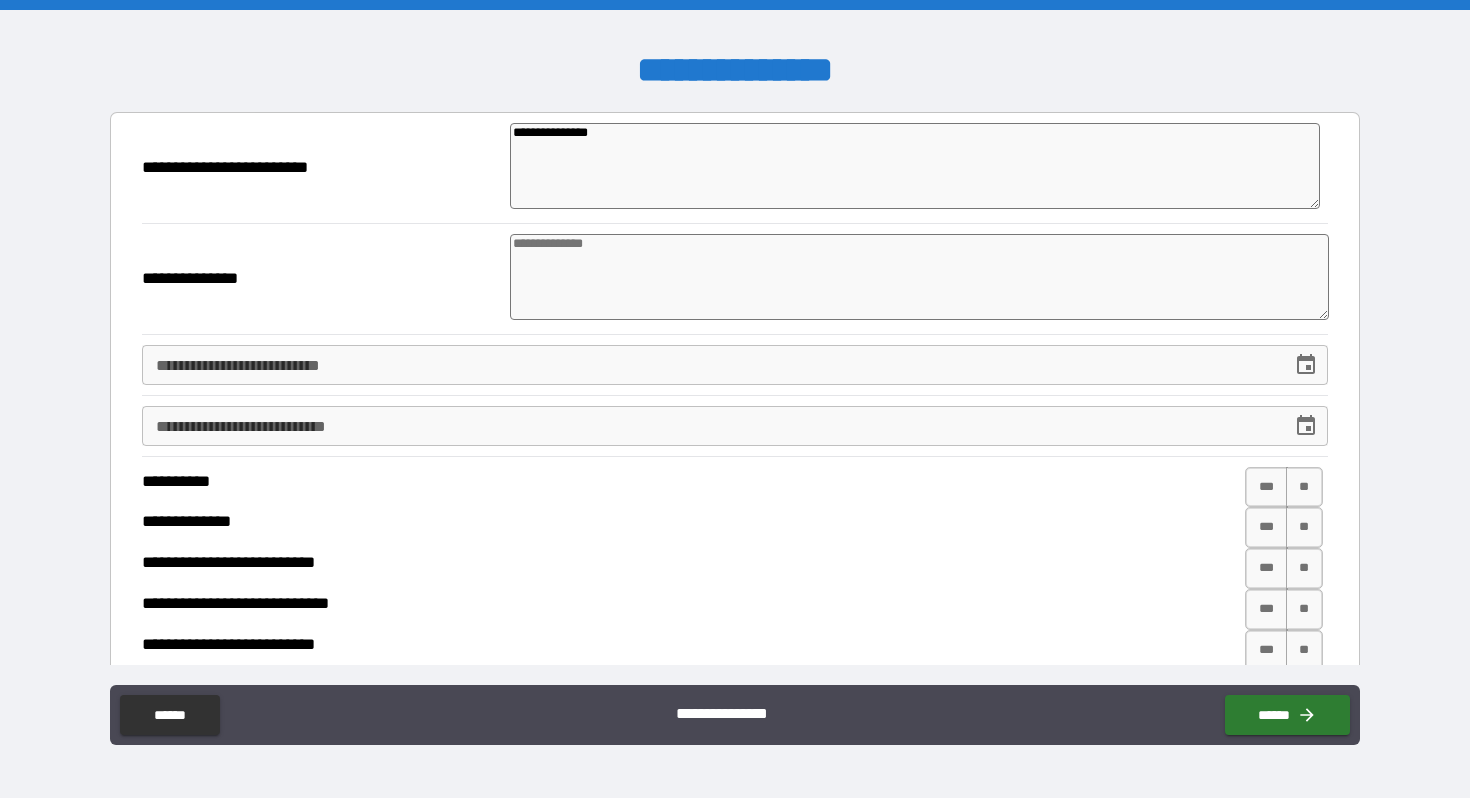 type on "*" 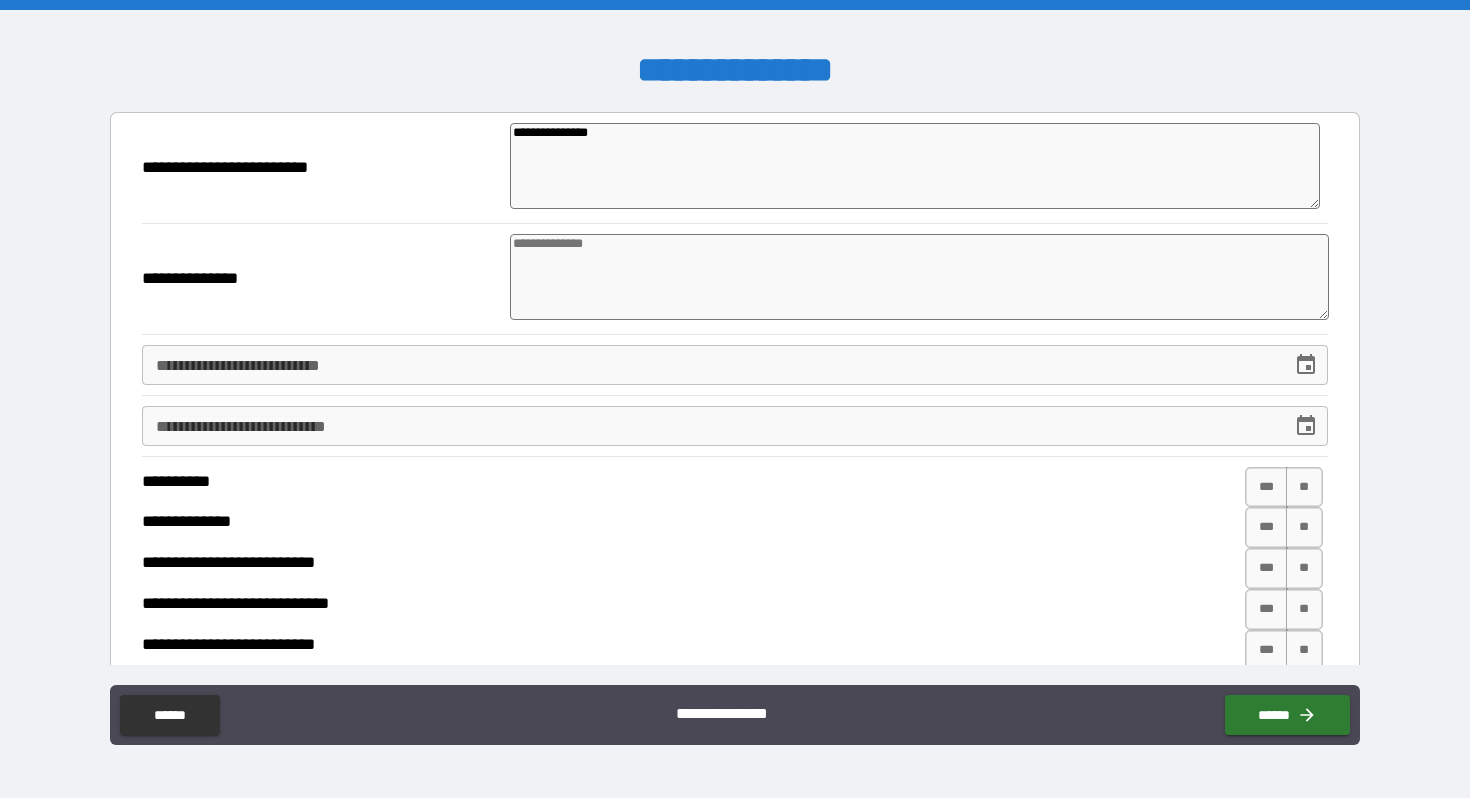type on "*" 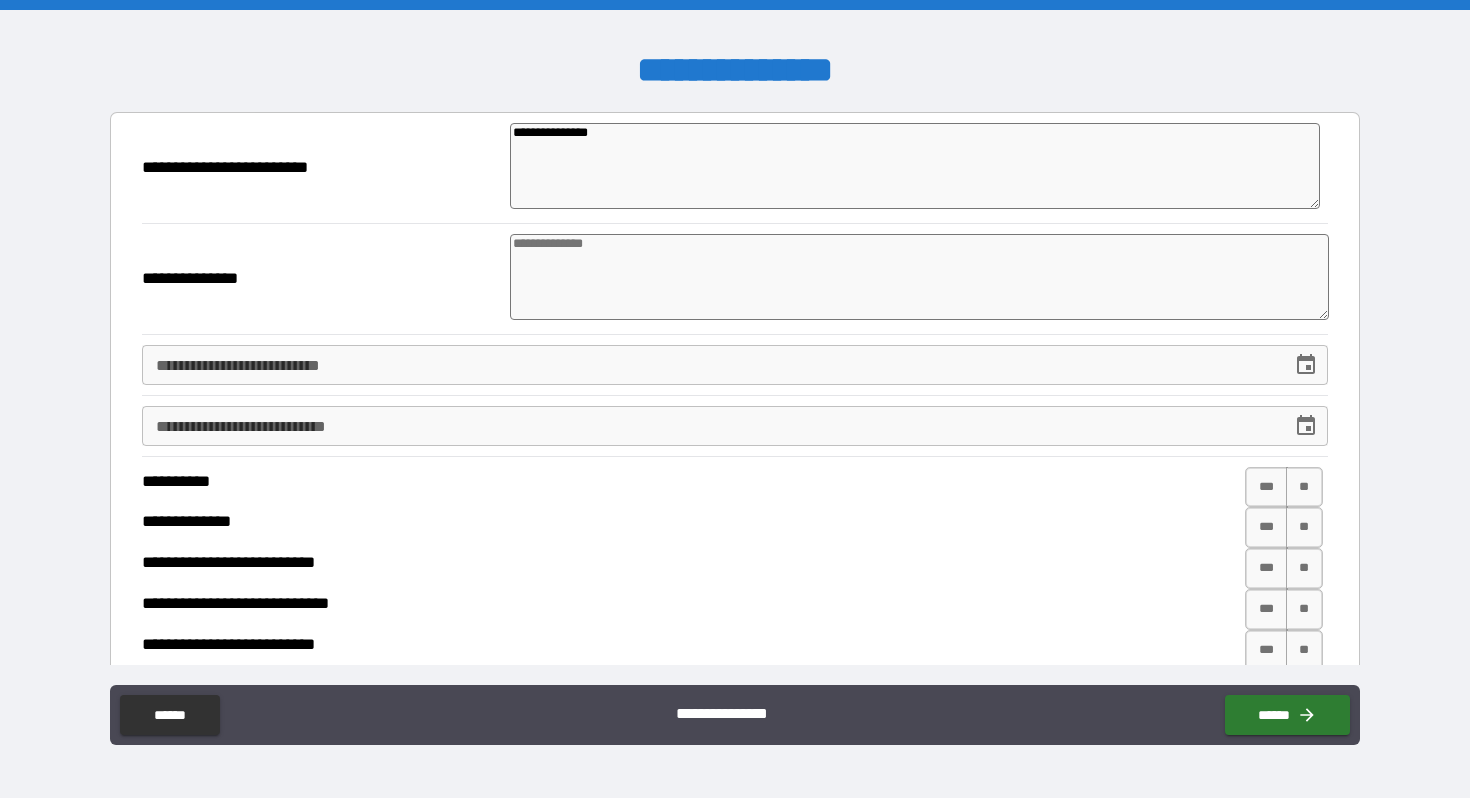 type on "*" 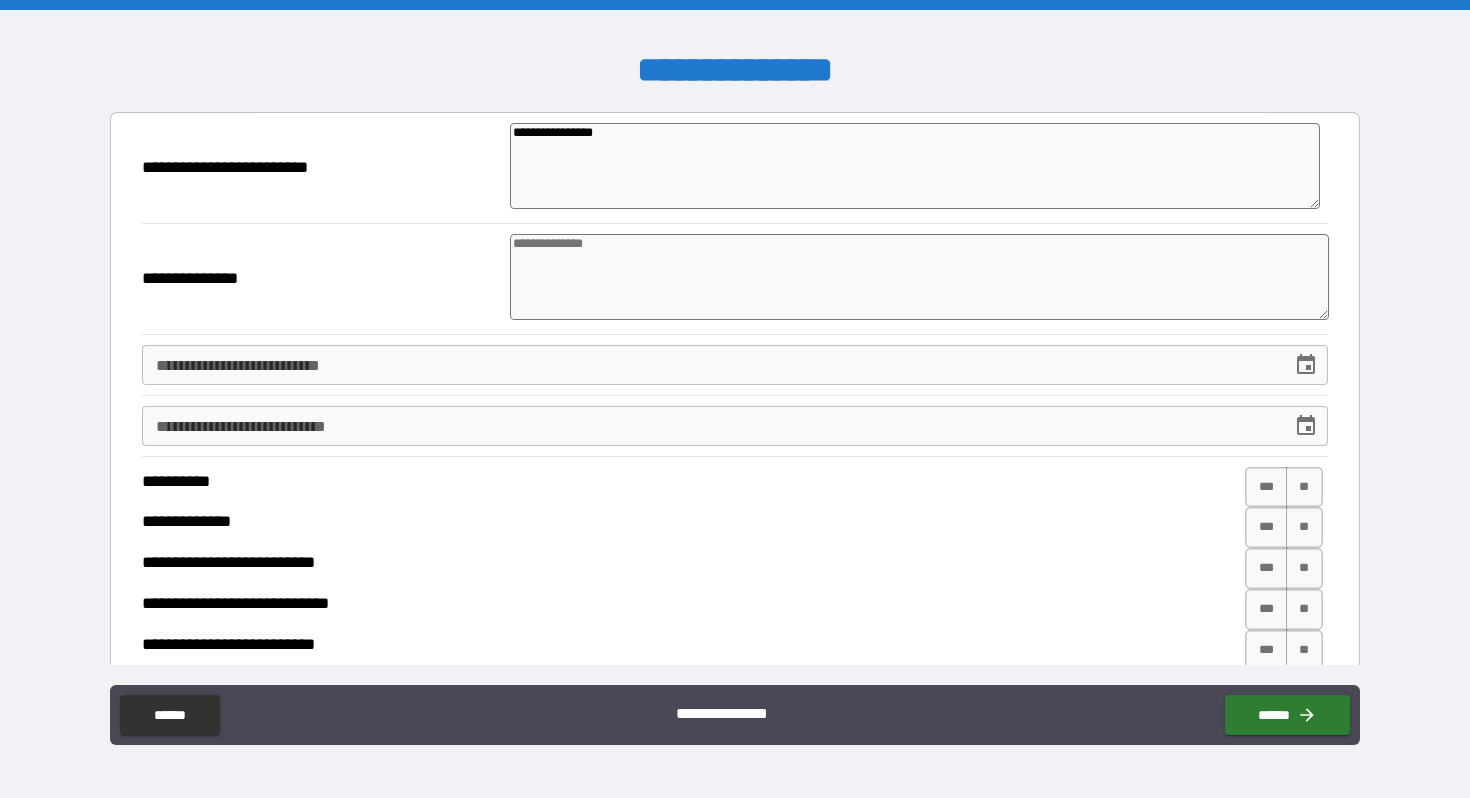 type on "**********" 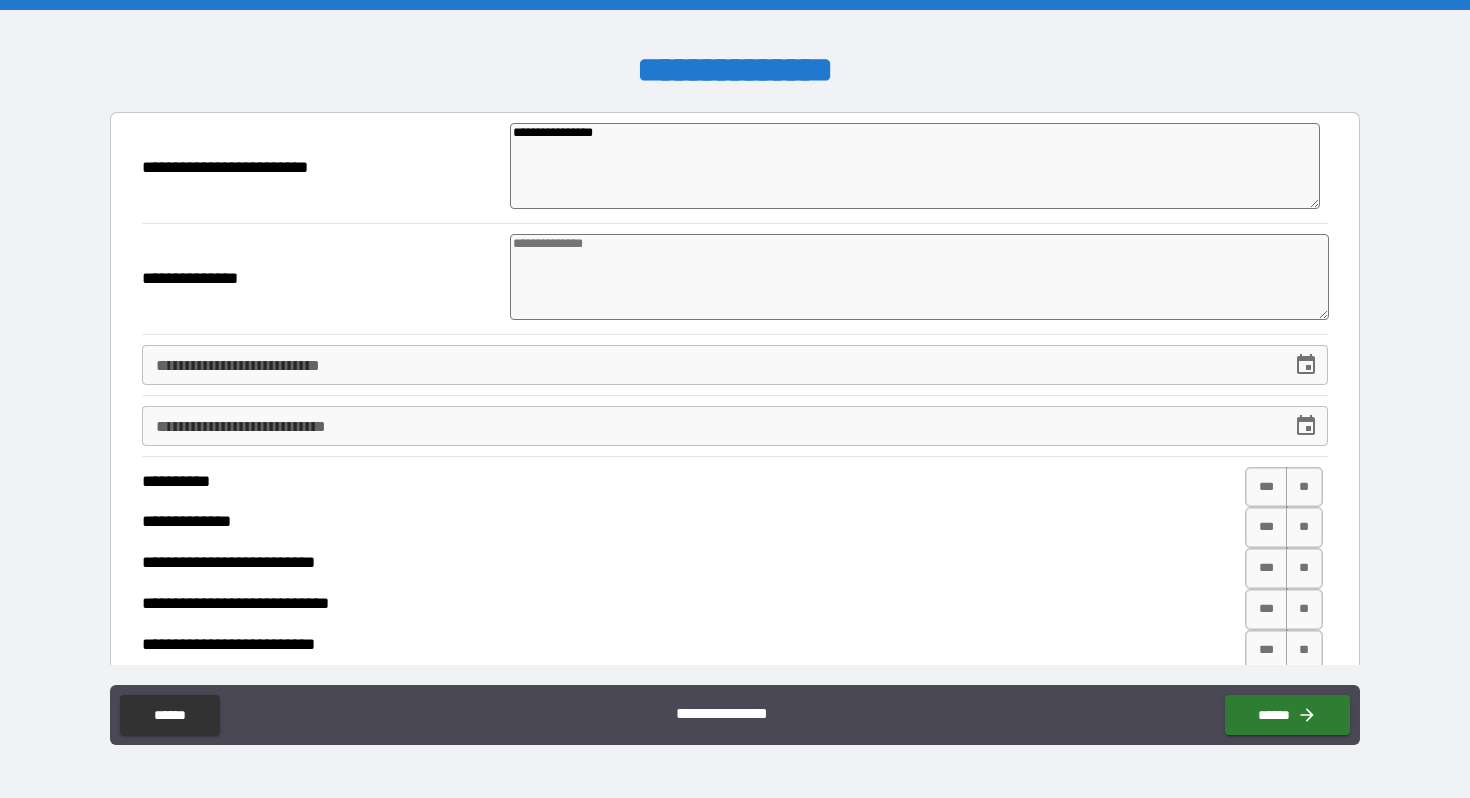 type on "*" 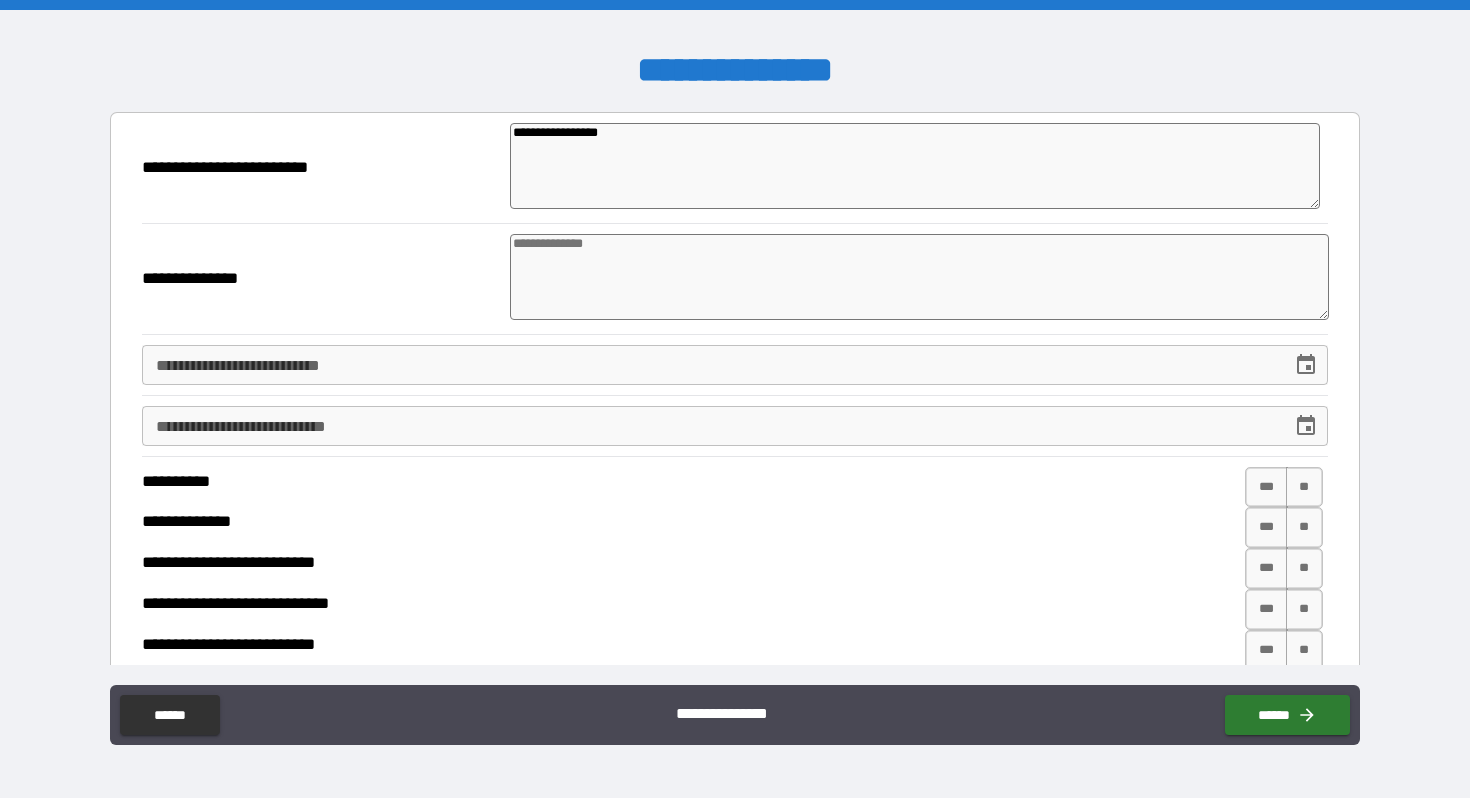 type on "**********" 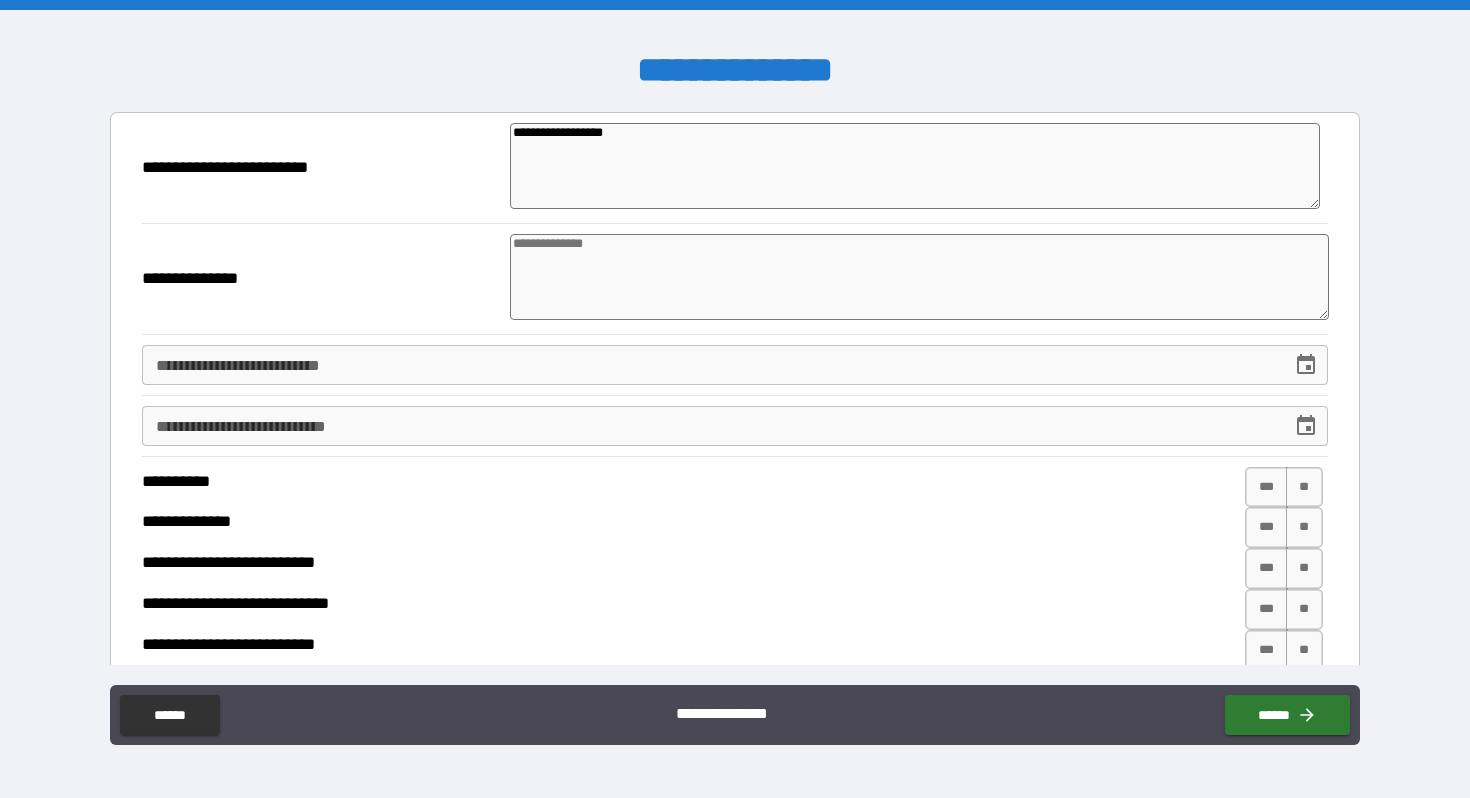 type on "**********" 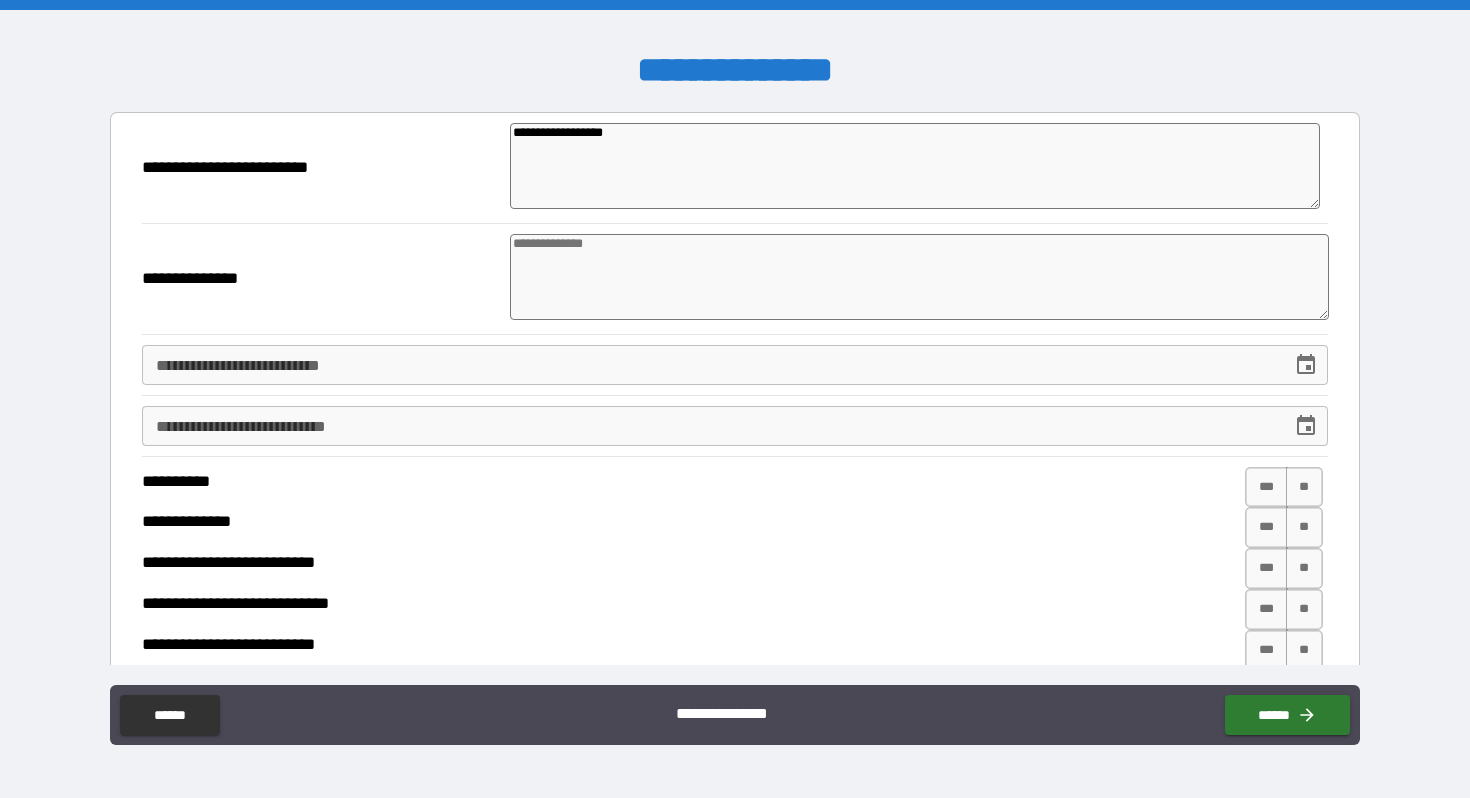 type on "*" 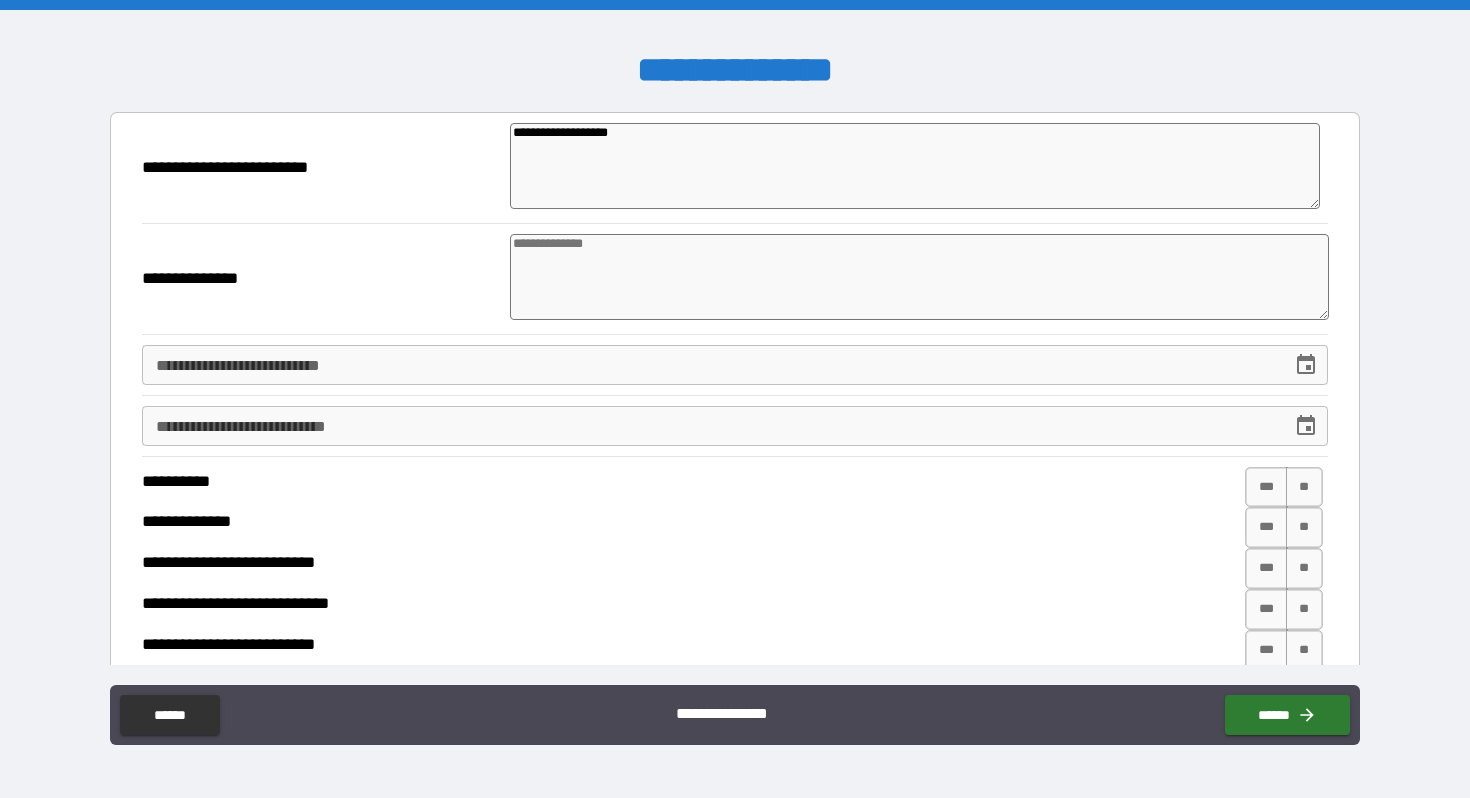 type on "**********" 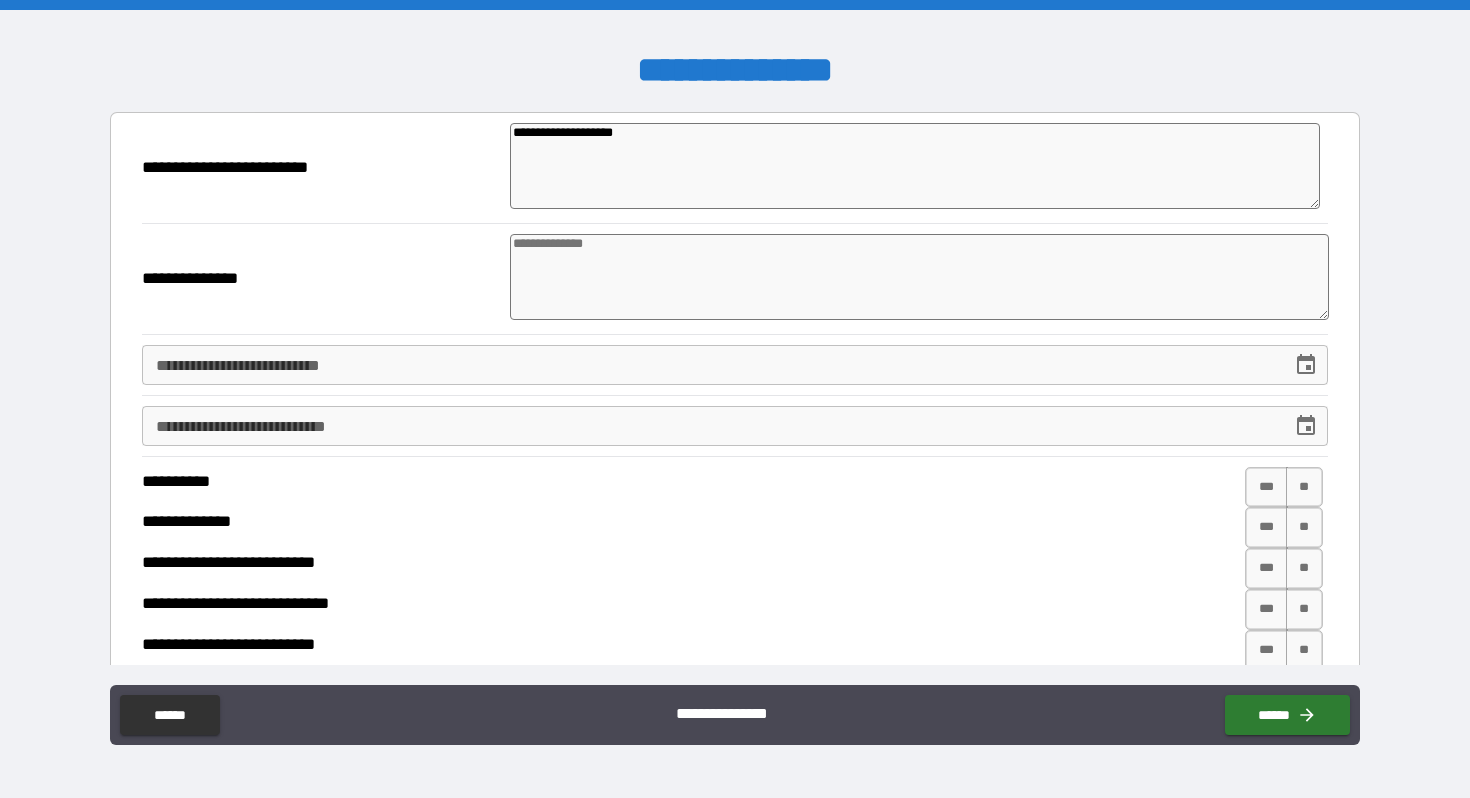type on "*" 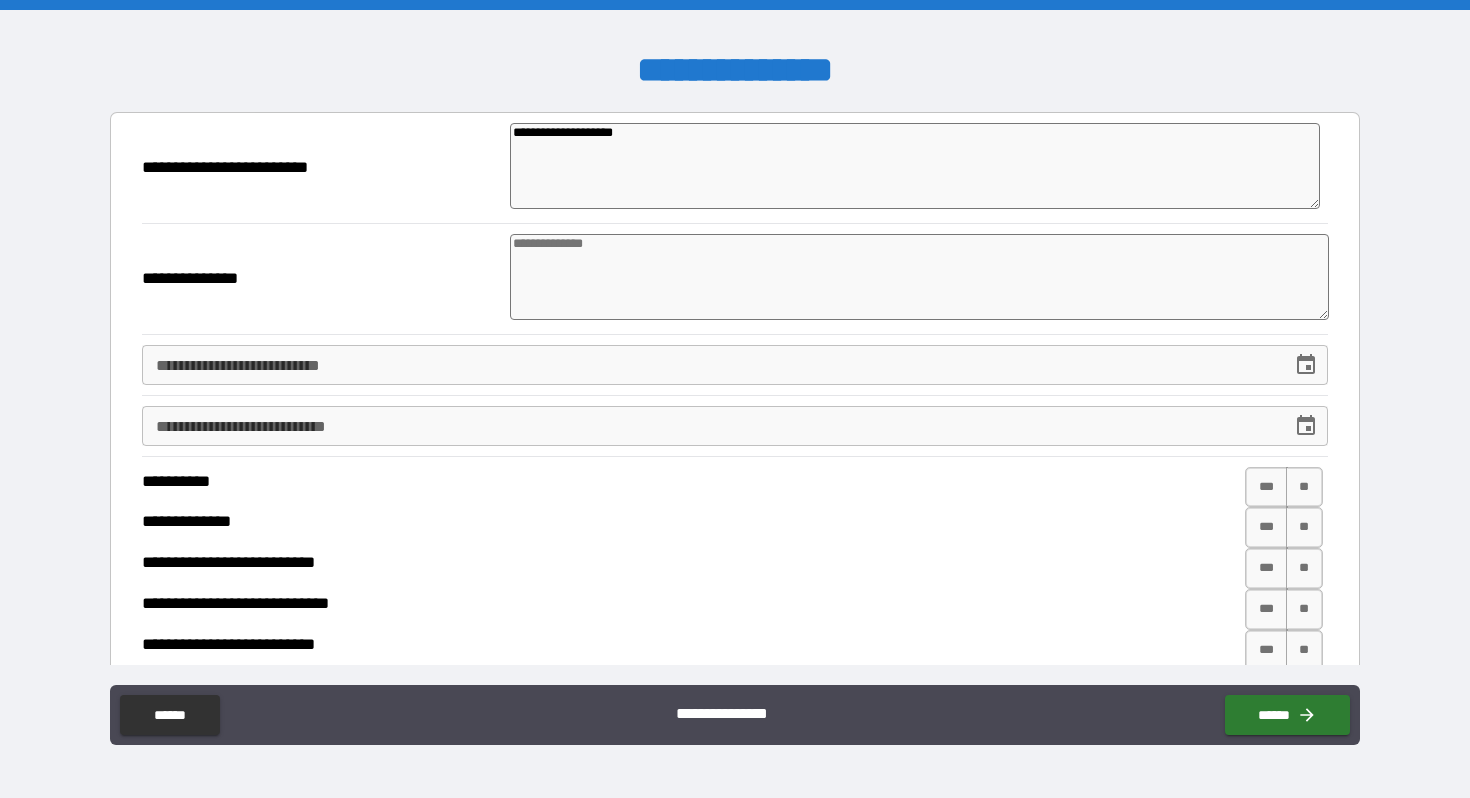 type on "*" 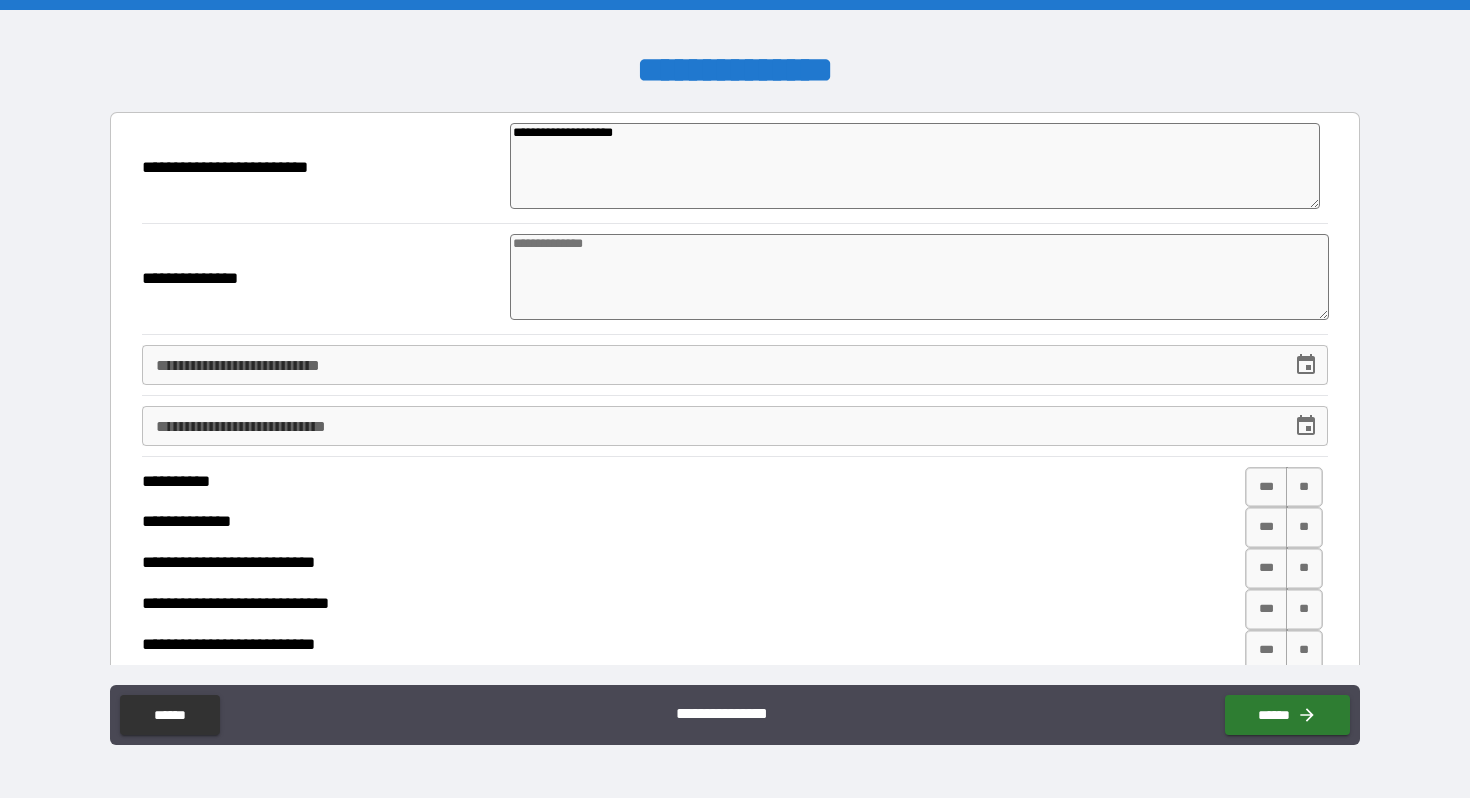 type on "*" 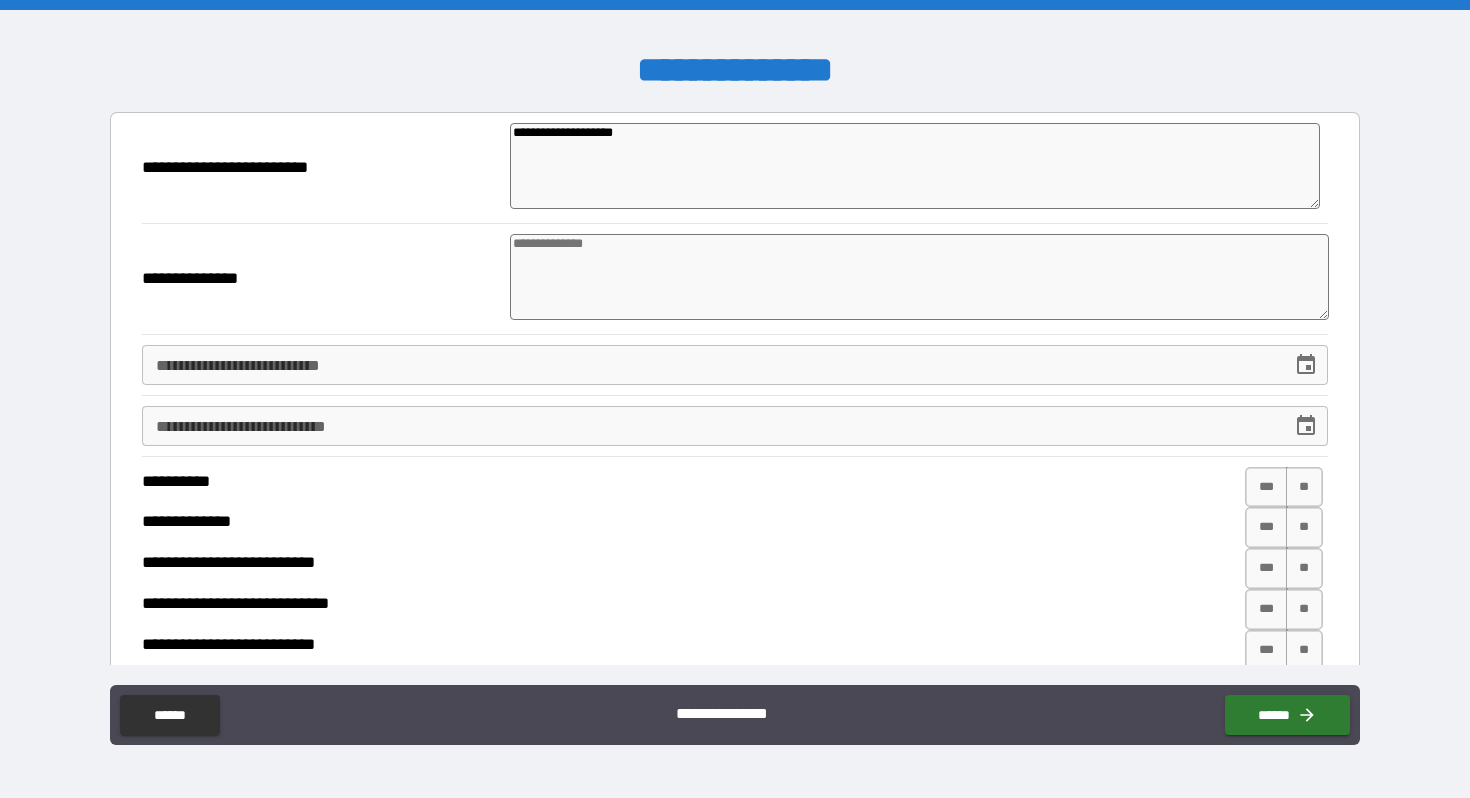 type on "*" 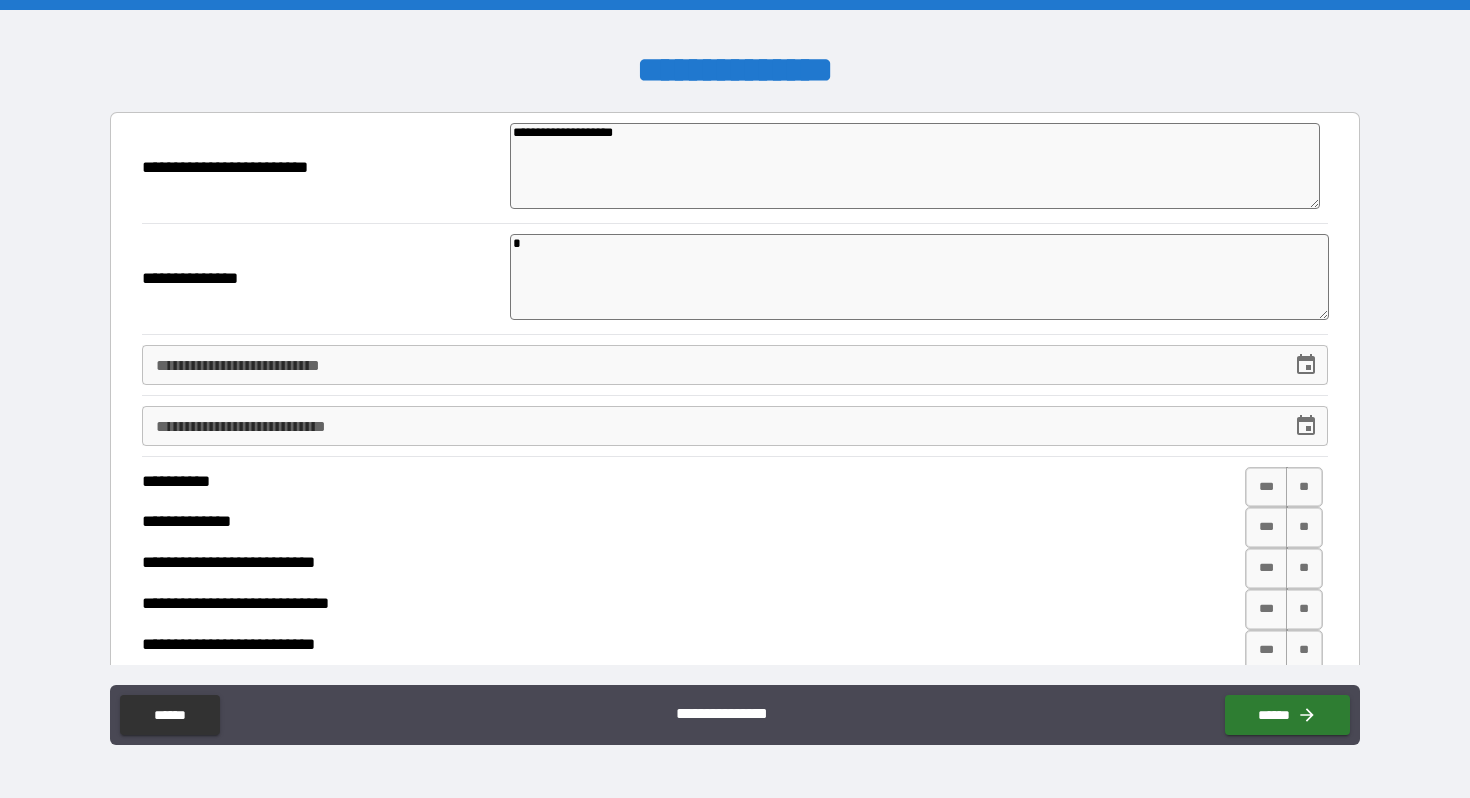 type on "*" 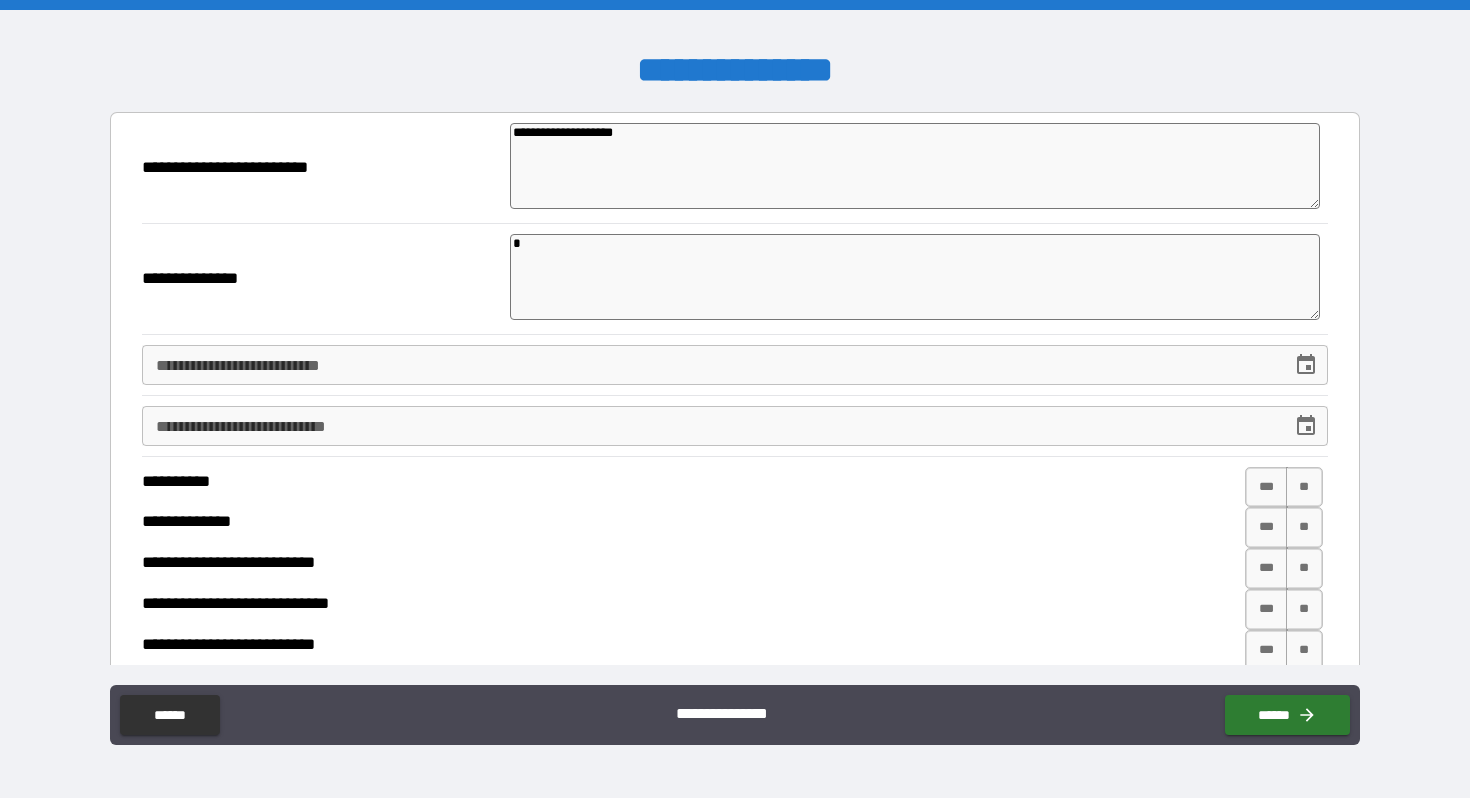 type on "*" 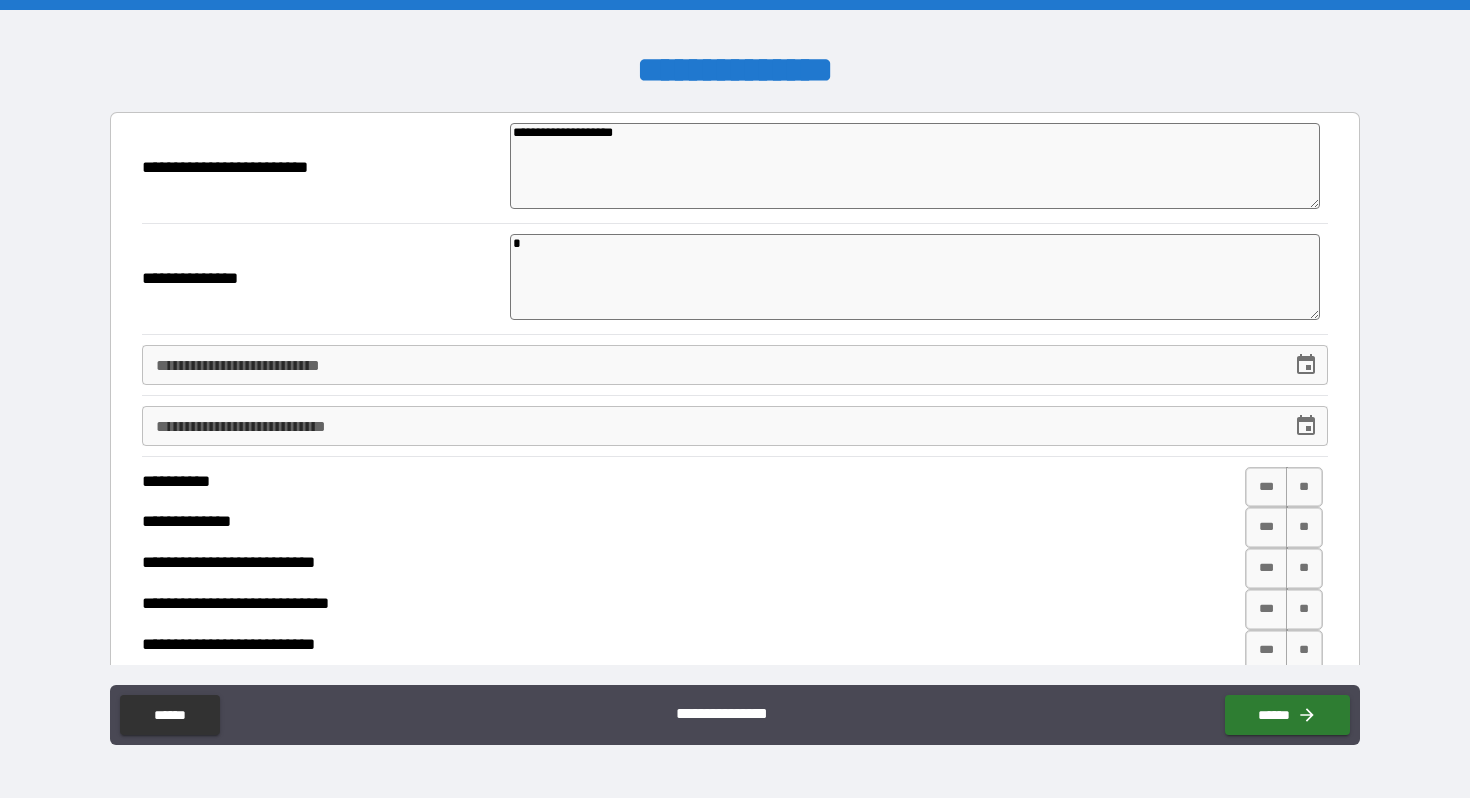 type 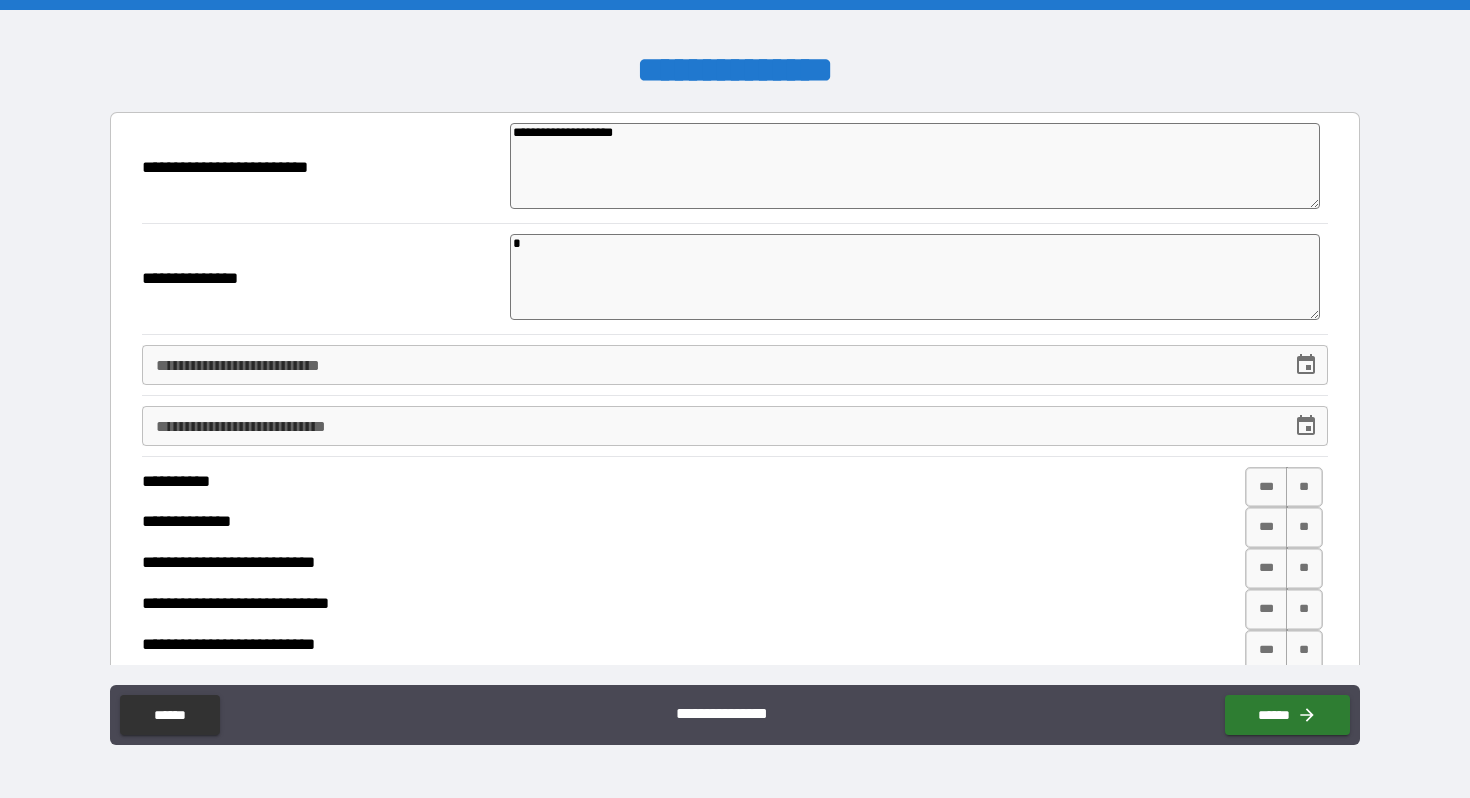 type on "*" 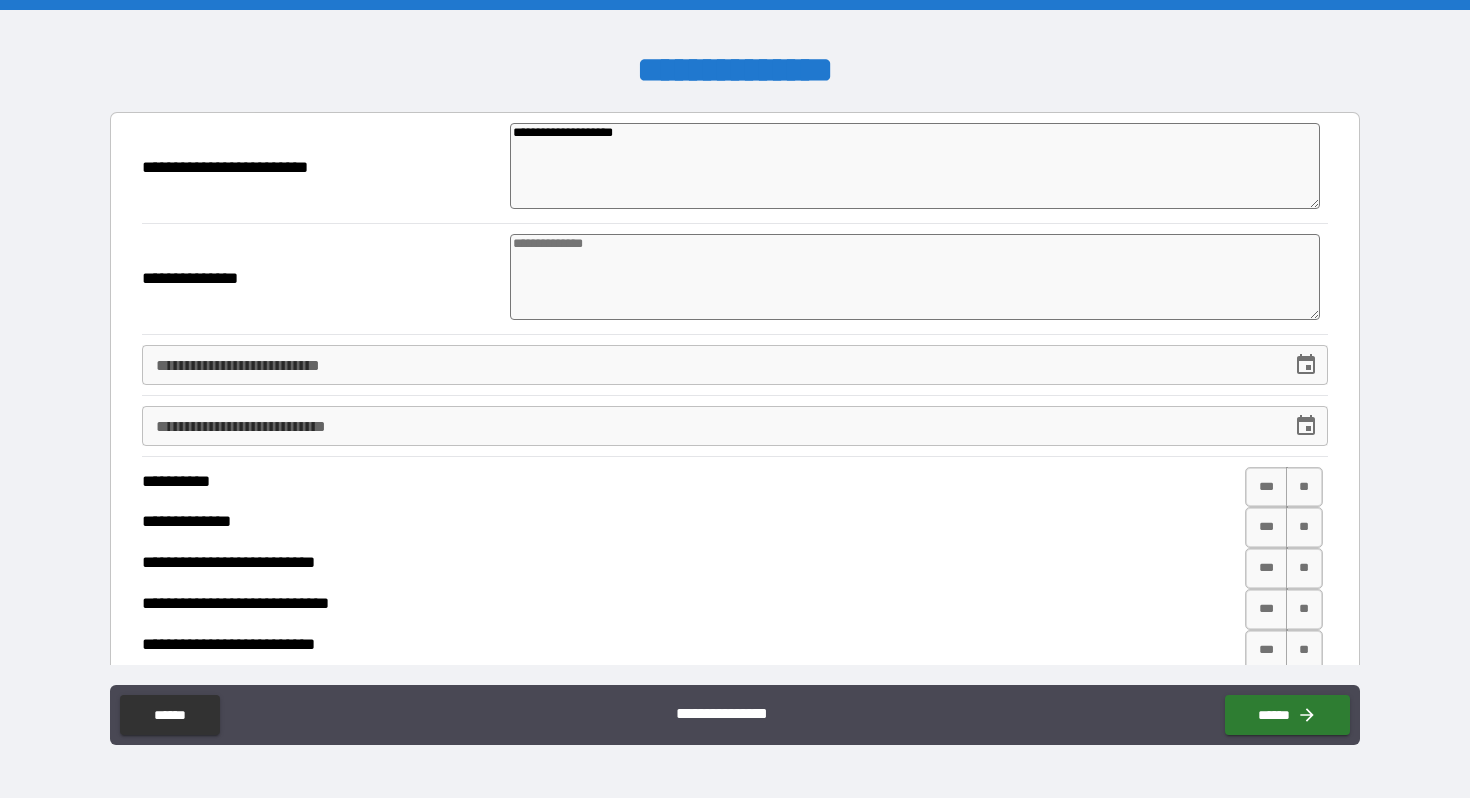 type on "*" 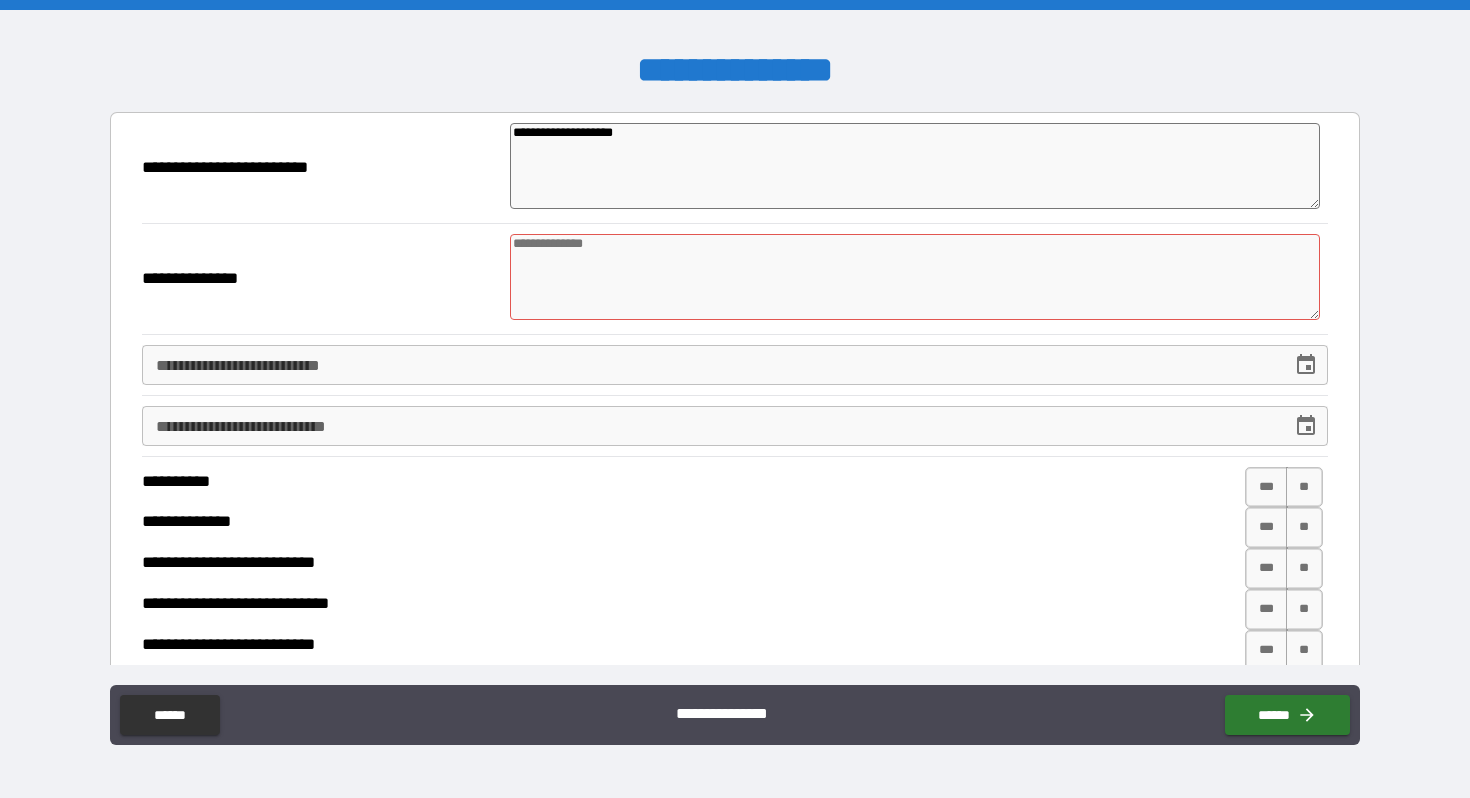 click on "**********" at bounding box center [318, 279] 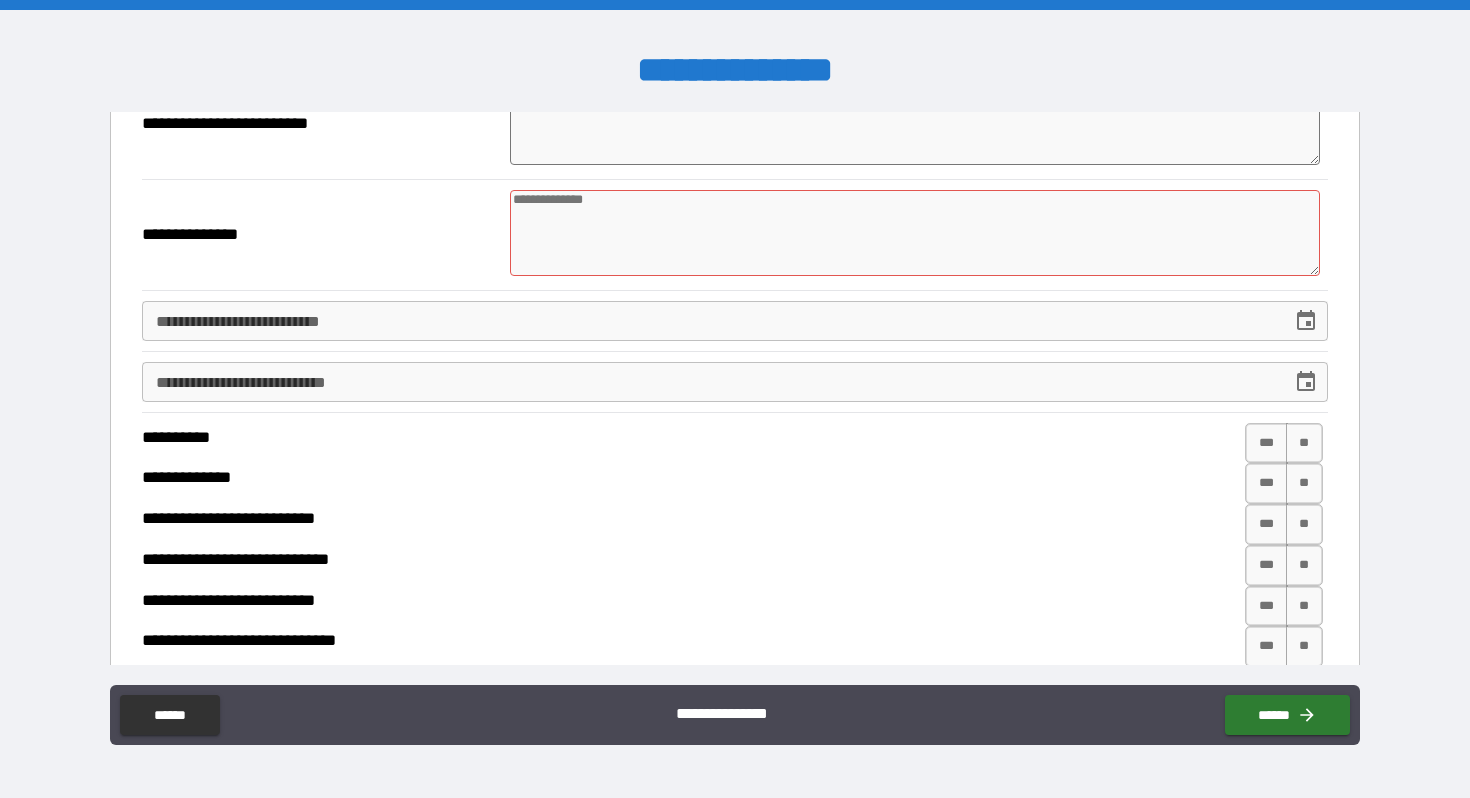 scroll, scrollTop: 68, scrollLeft: 0, axis: vertical 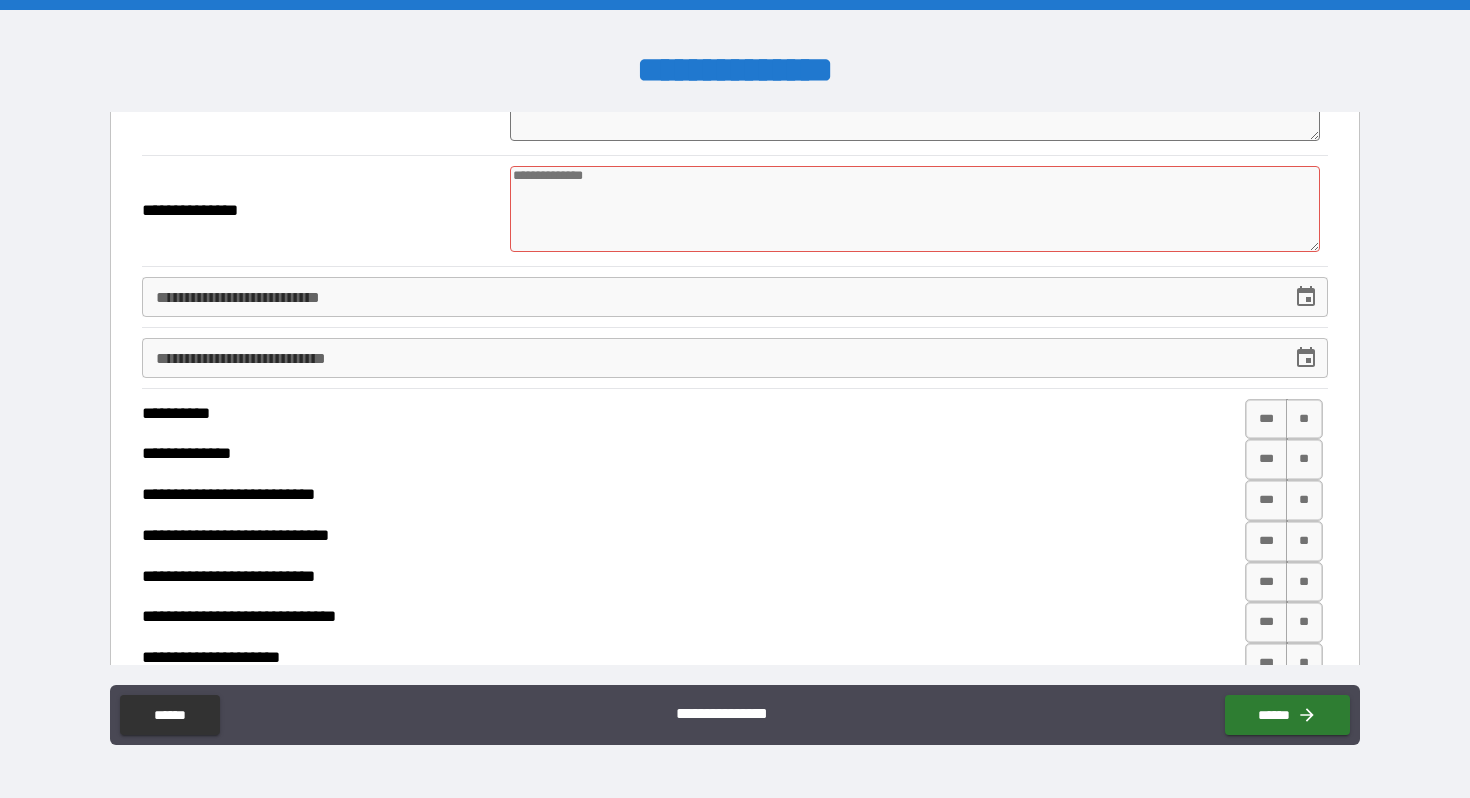 click on "**********" at bounding box center (709, 297) 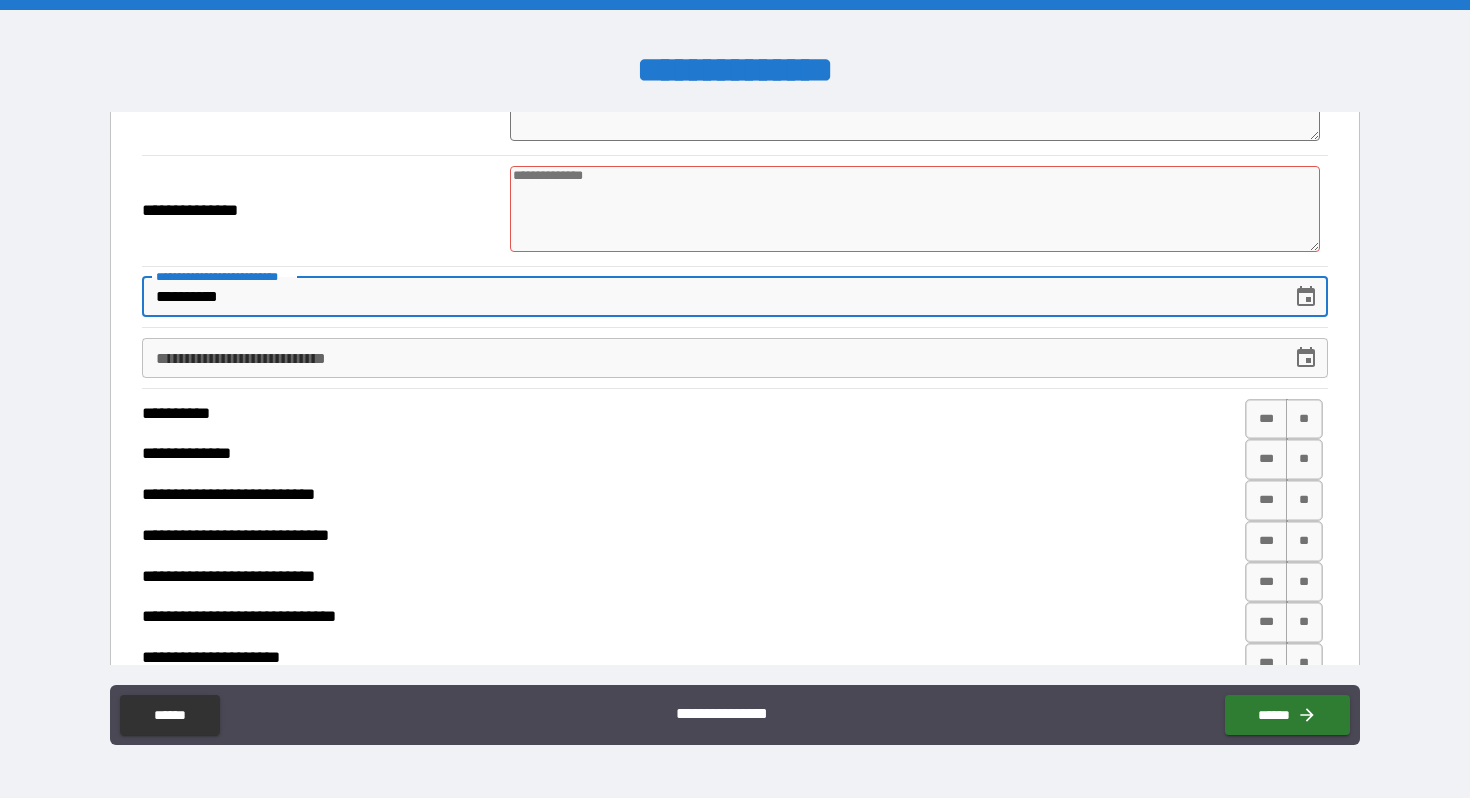 click on "[FIRST] [LAST]" at bounding box center [709, 358] 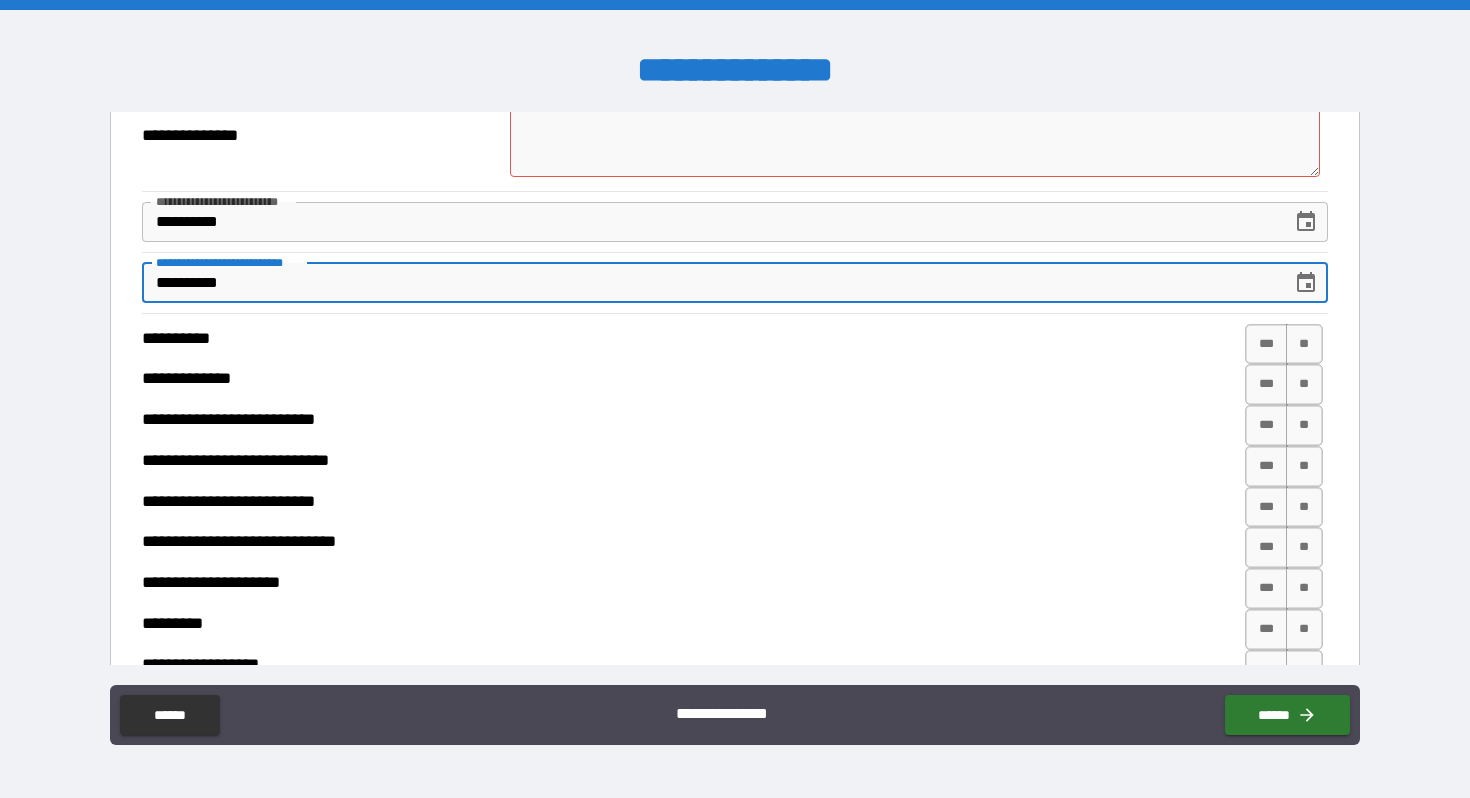 scroll, scrollTop: 156, scrollLeft: 0, axis: vertical 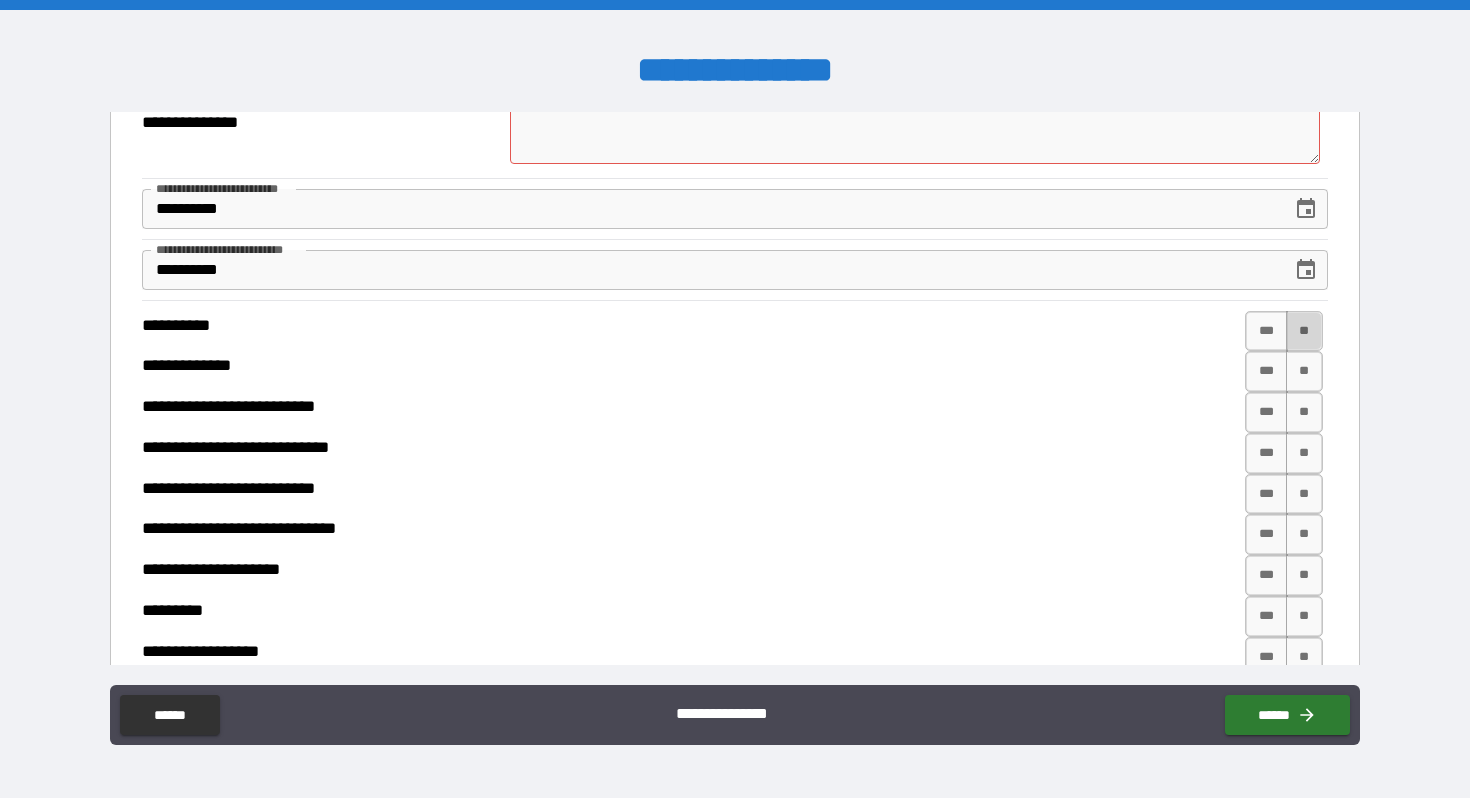 click on "**" at bounding box center [1304, 331] 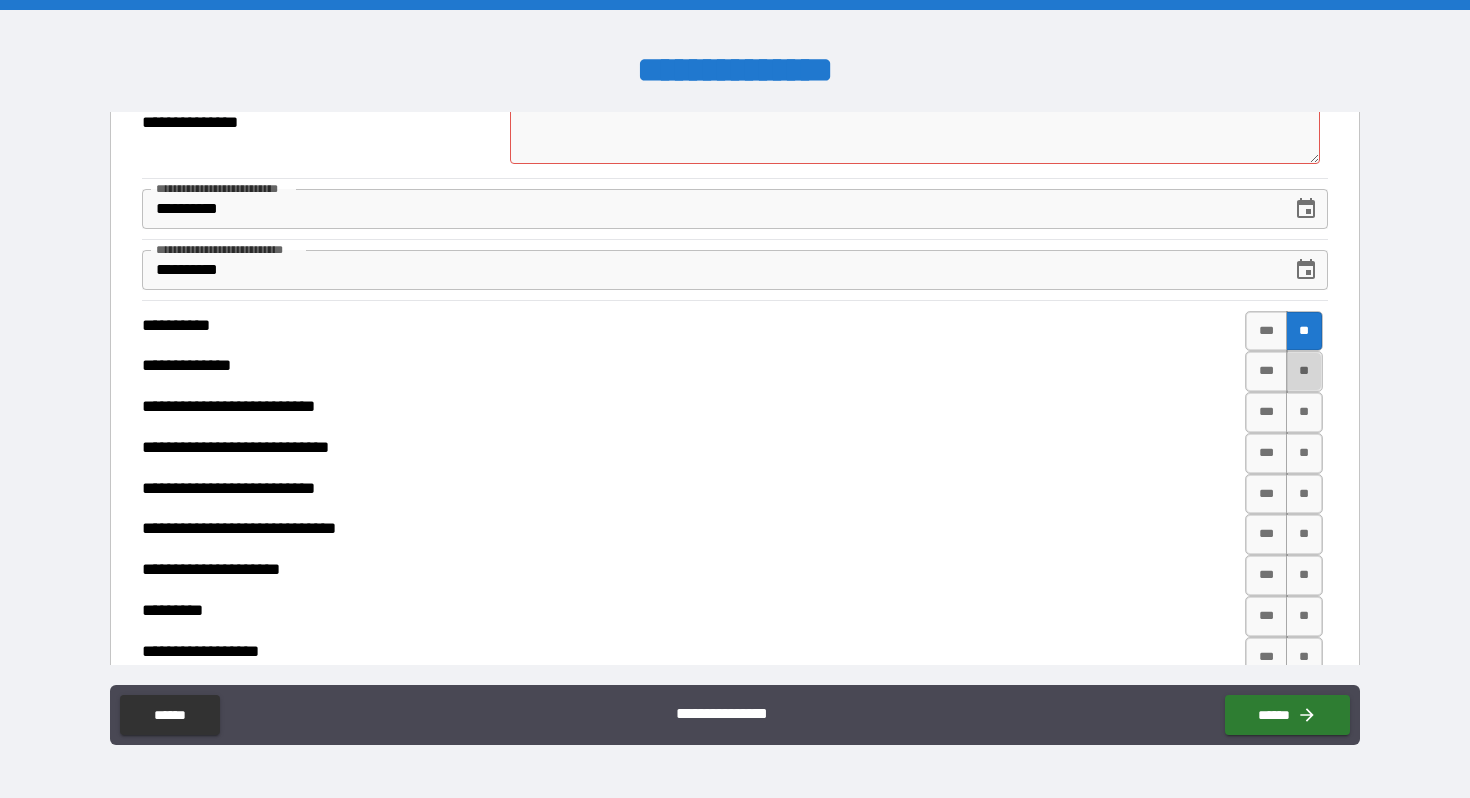 click on "**" at bounding box center [1304, 371] 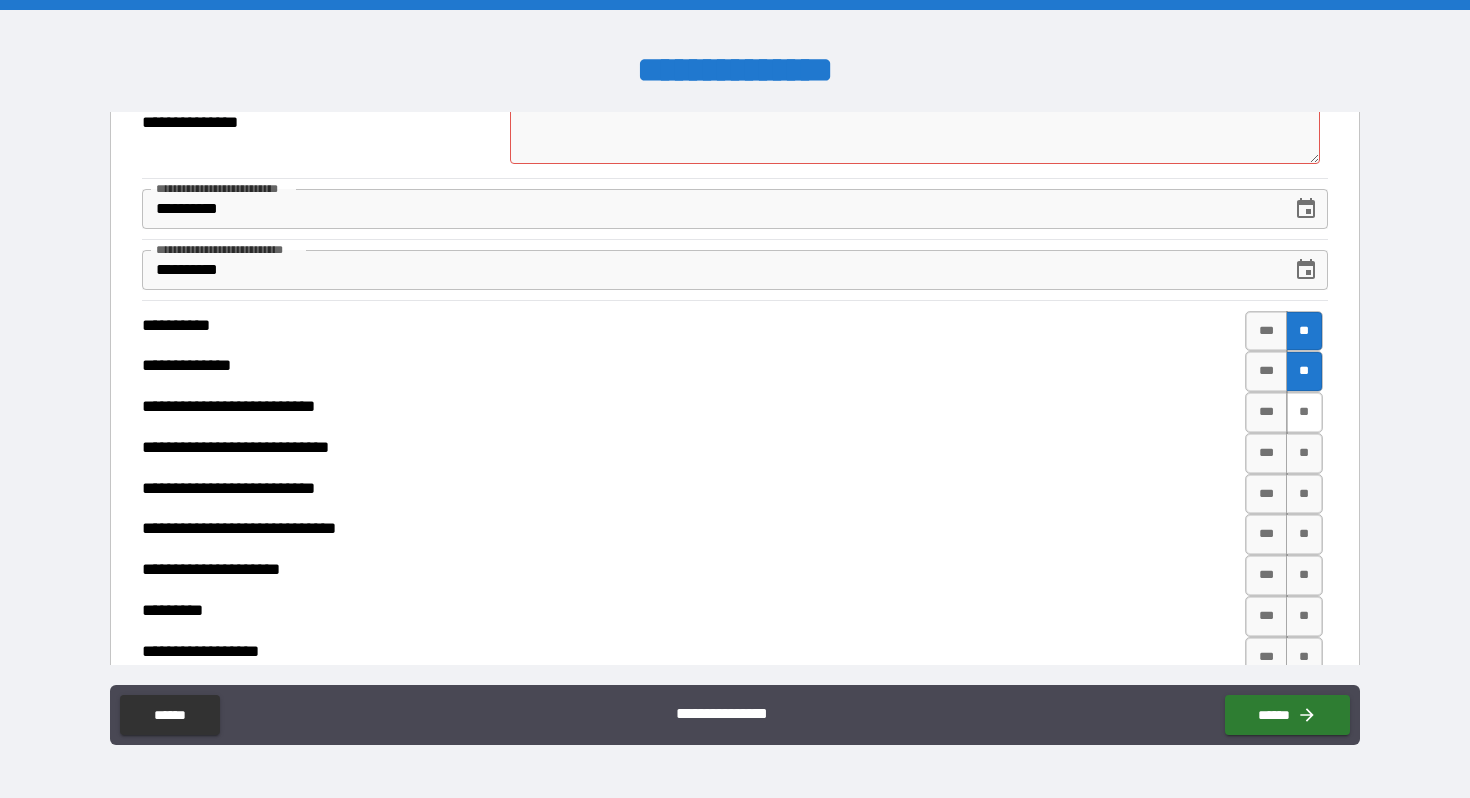 click on "**" at bounding box center [1304, 412] 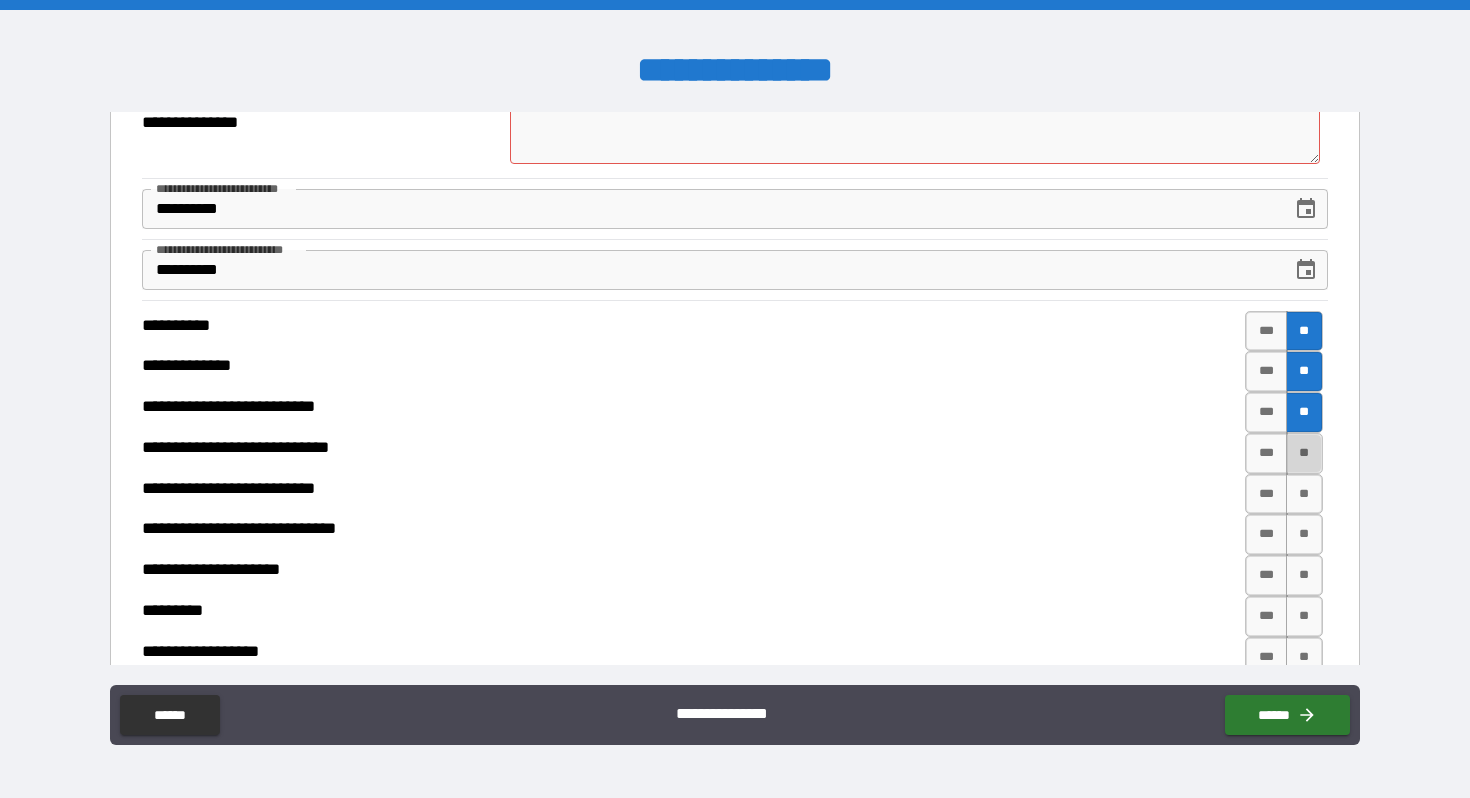 click on "**" at bounding box center [1304, 453] 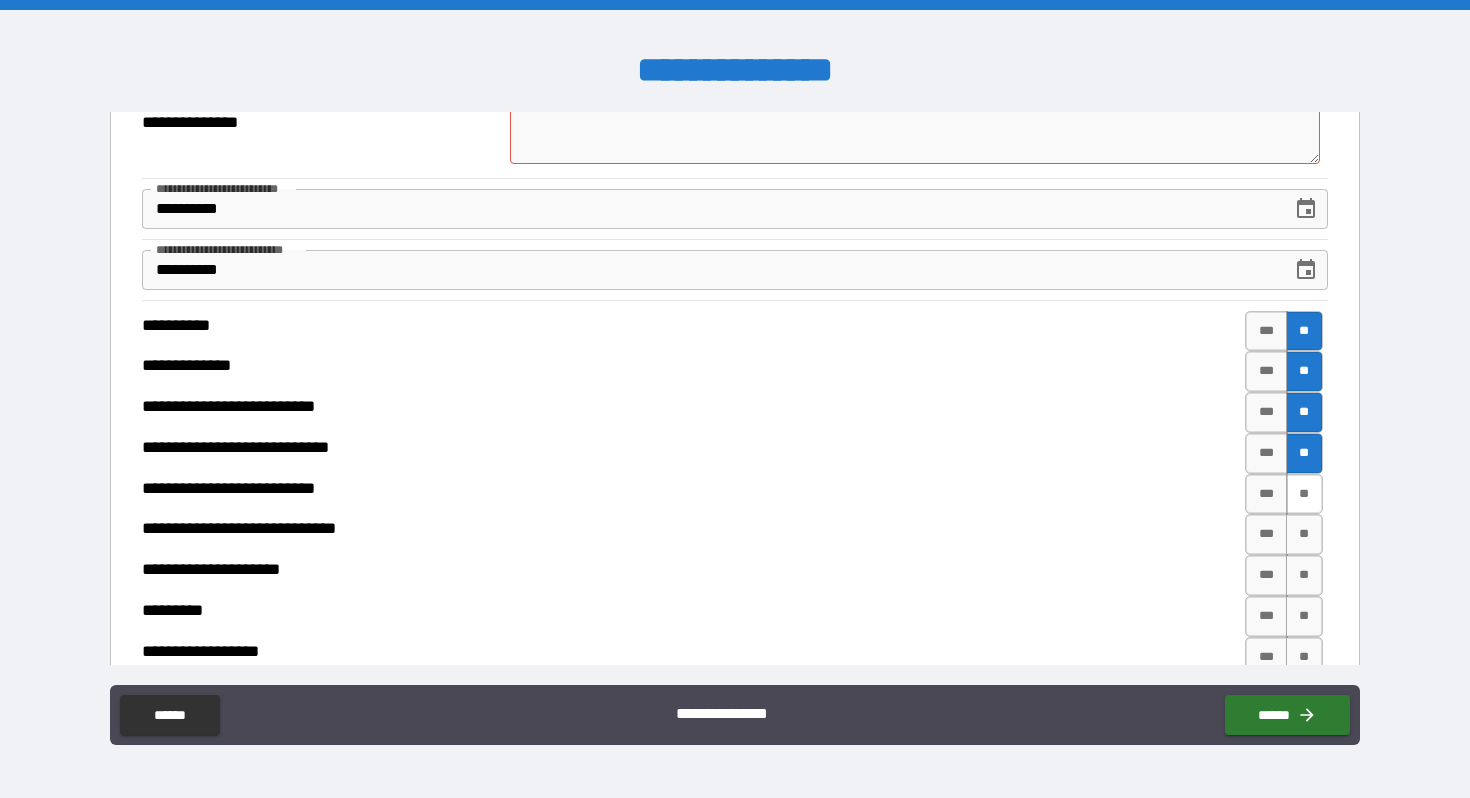 click on "**" at bounding box center (1304, 494) 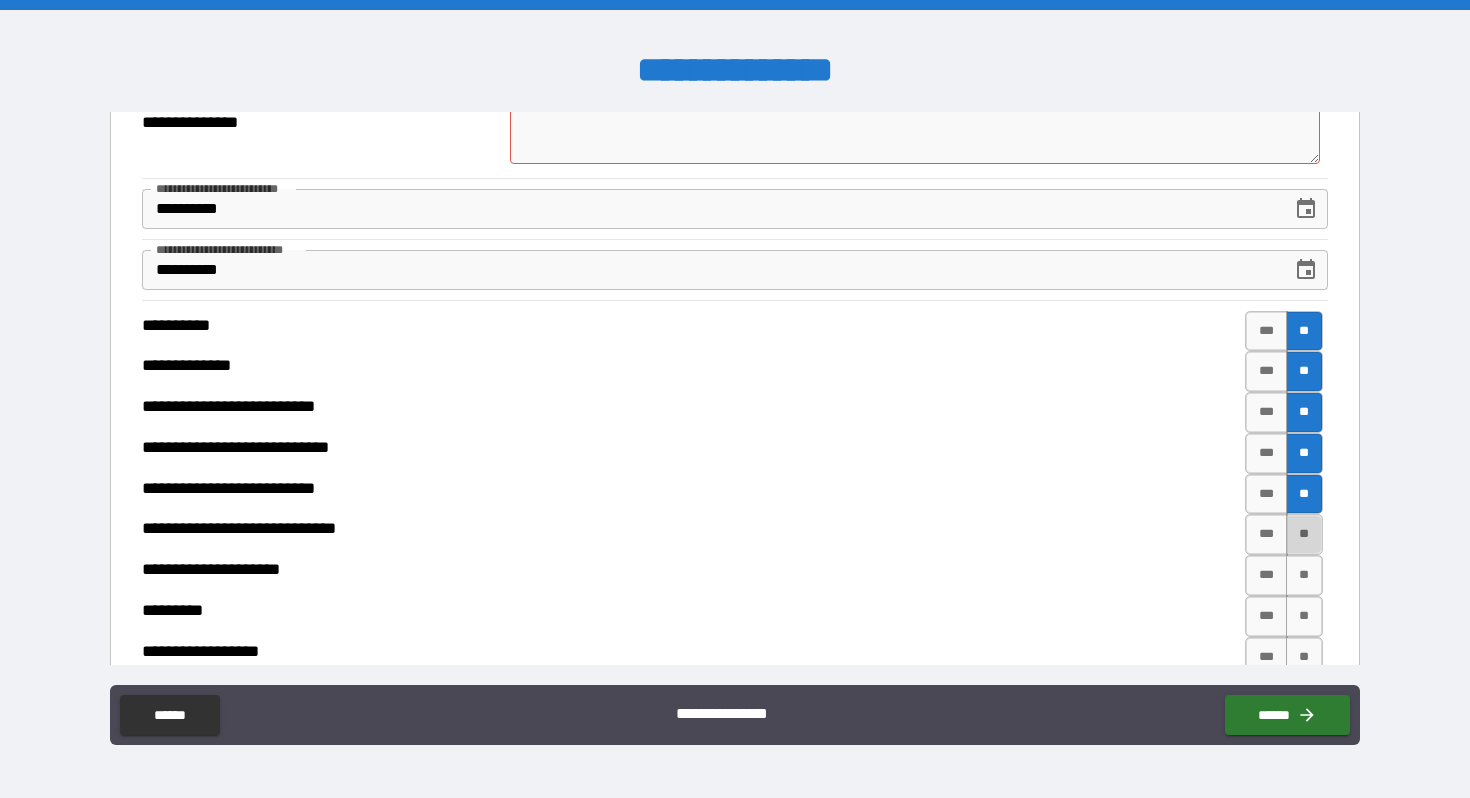 click on "**" at bounding box center (1304, 534) 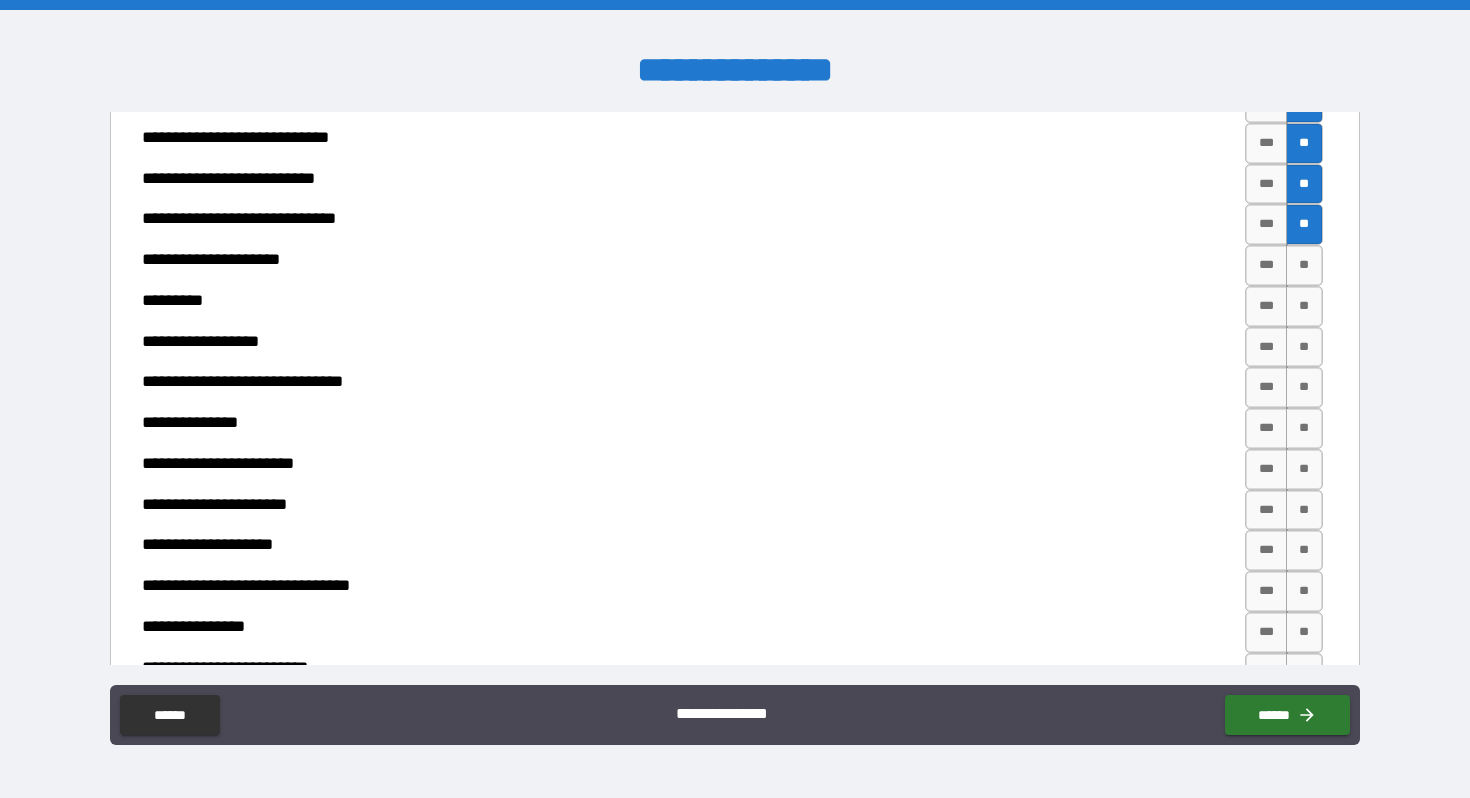 scroll, scrollTop: 468, scrollLeft: 0, axis: vertical 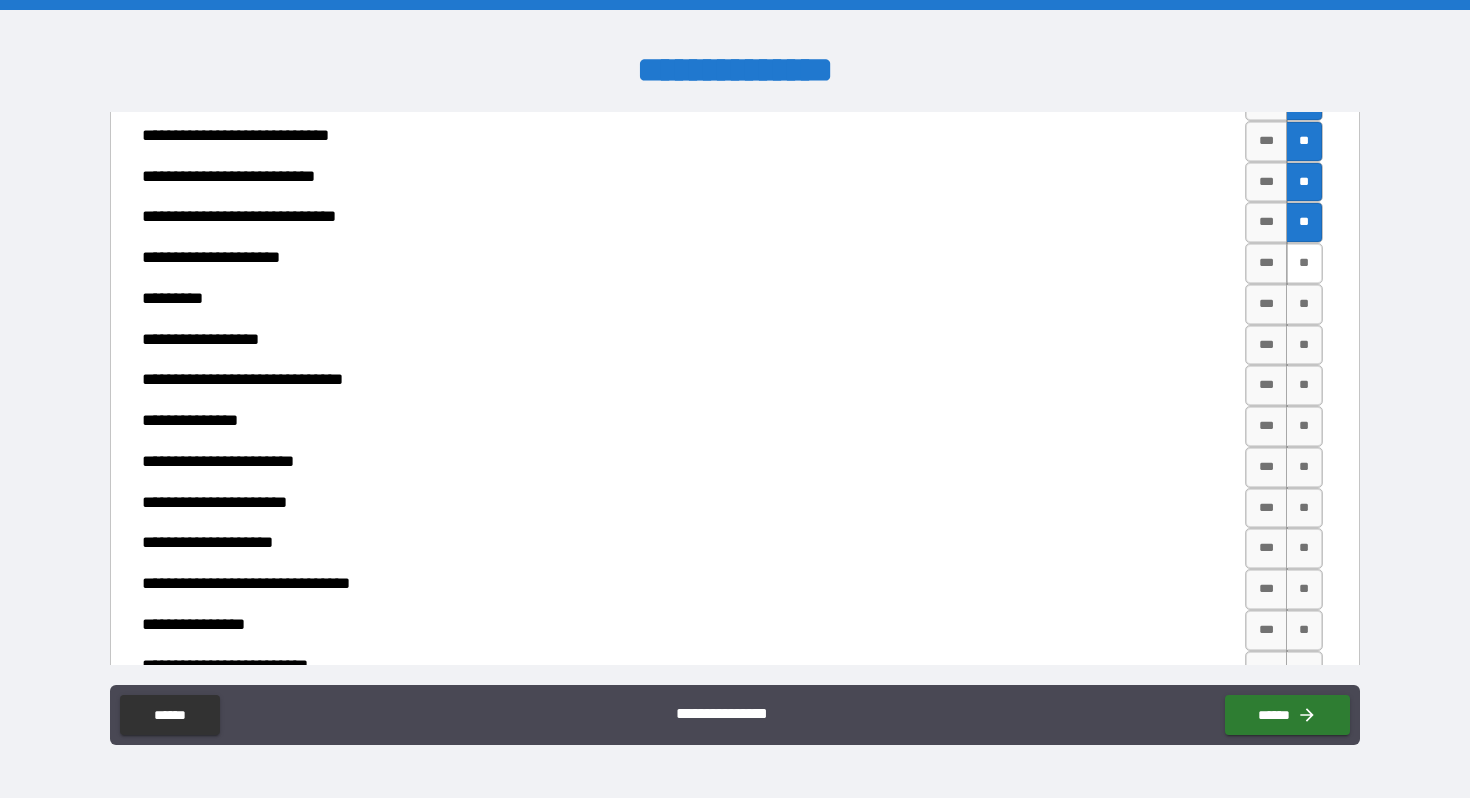 click on "**" at bounding box center [1304, 263] 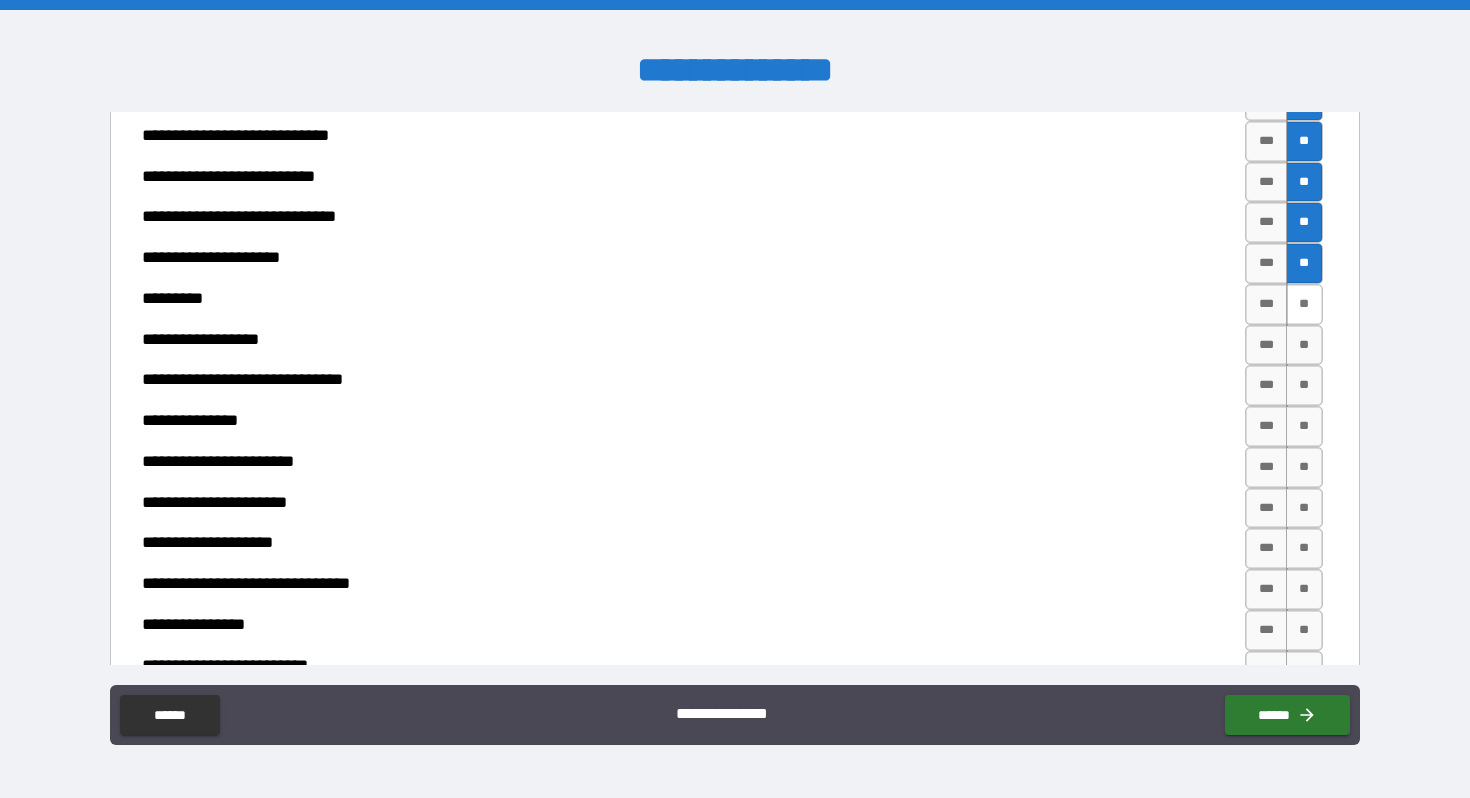 click on "**" at bounding box center [1304, 304] 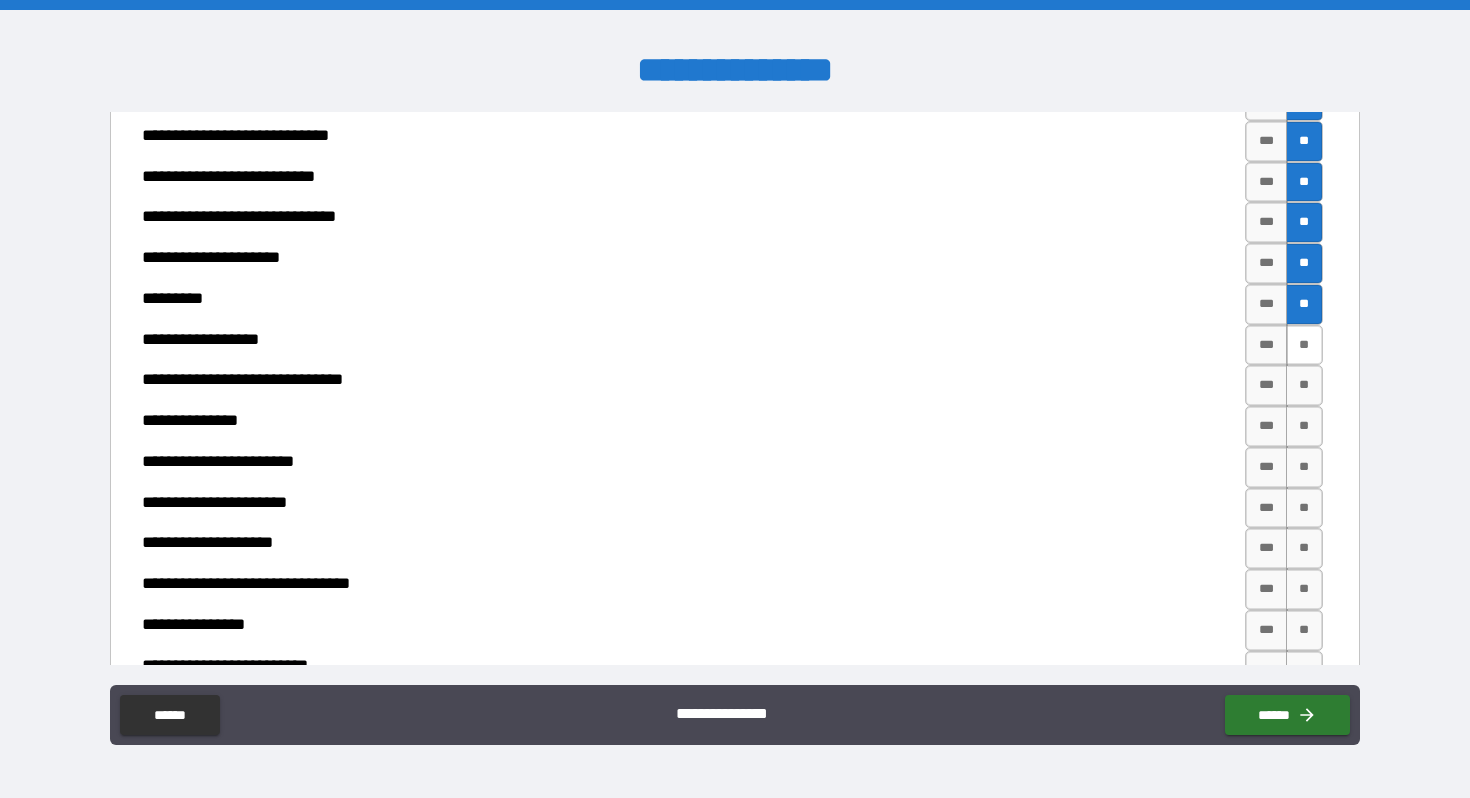 click on "**" at bounding box center [1304, 345] 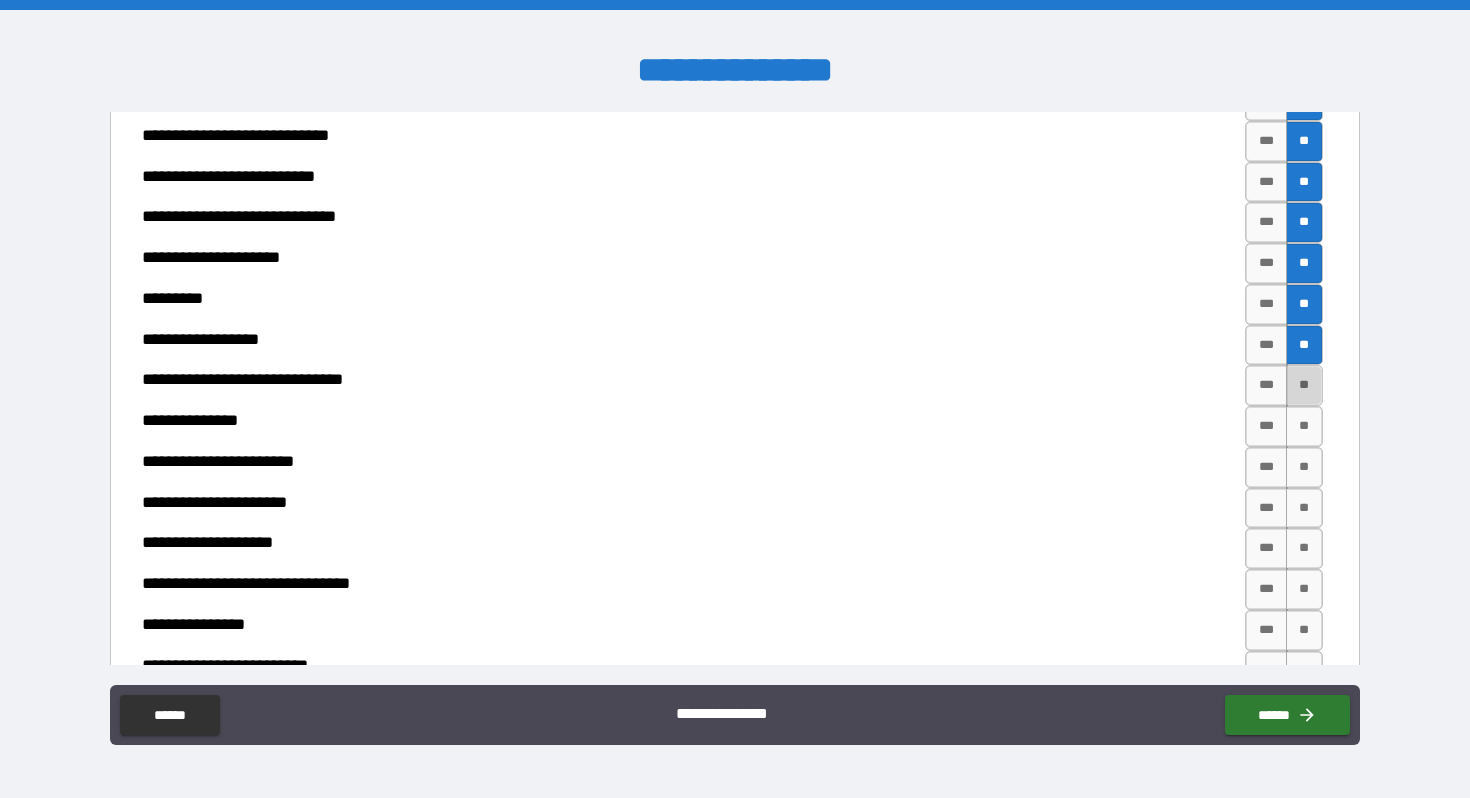 click on "**" at bounding box center (1304, 385) 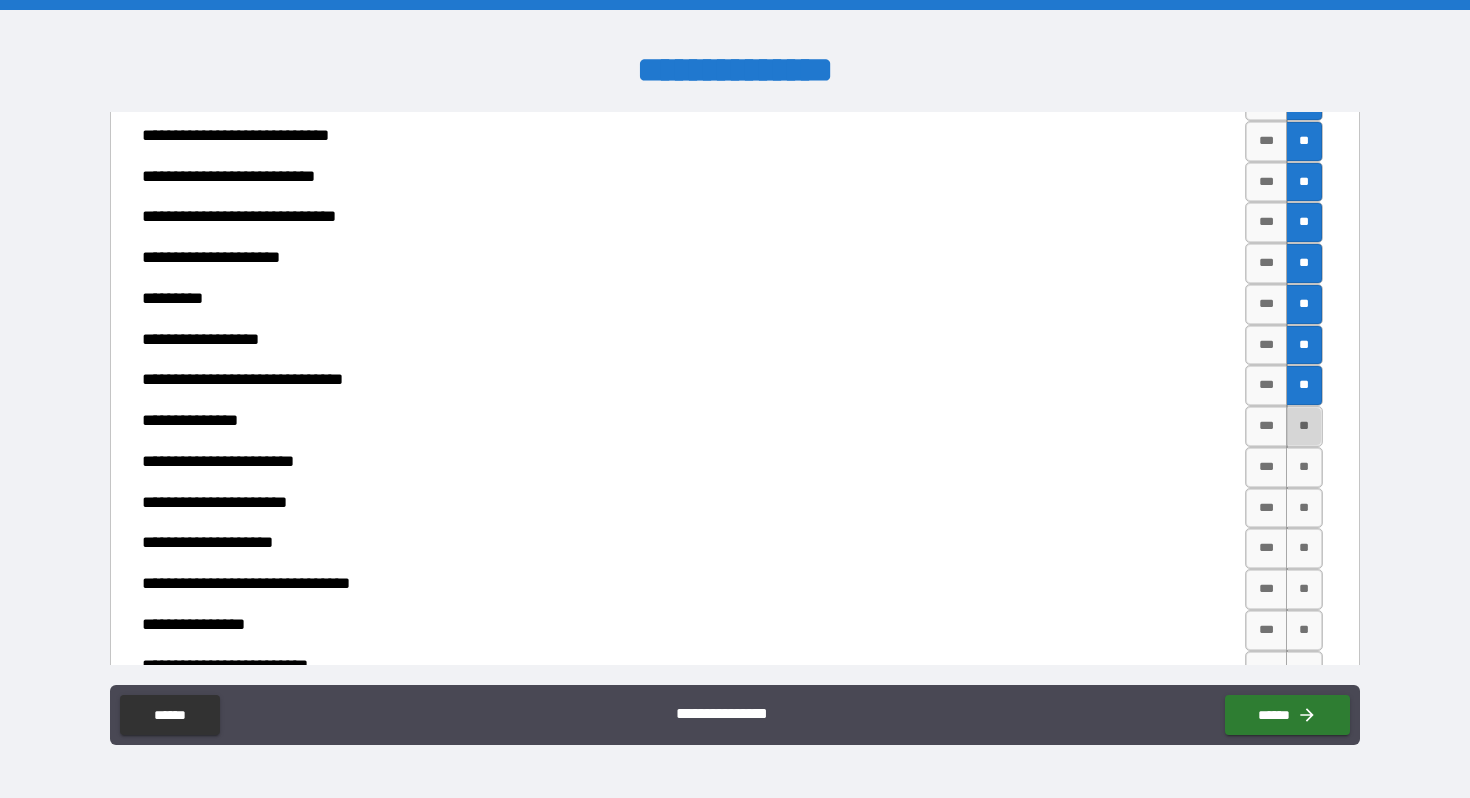 click on "**" at bounding box center [1304, 426] 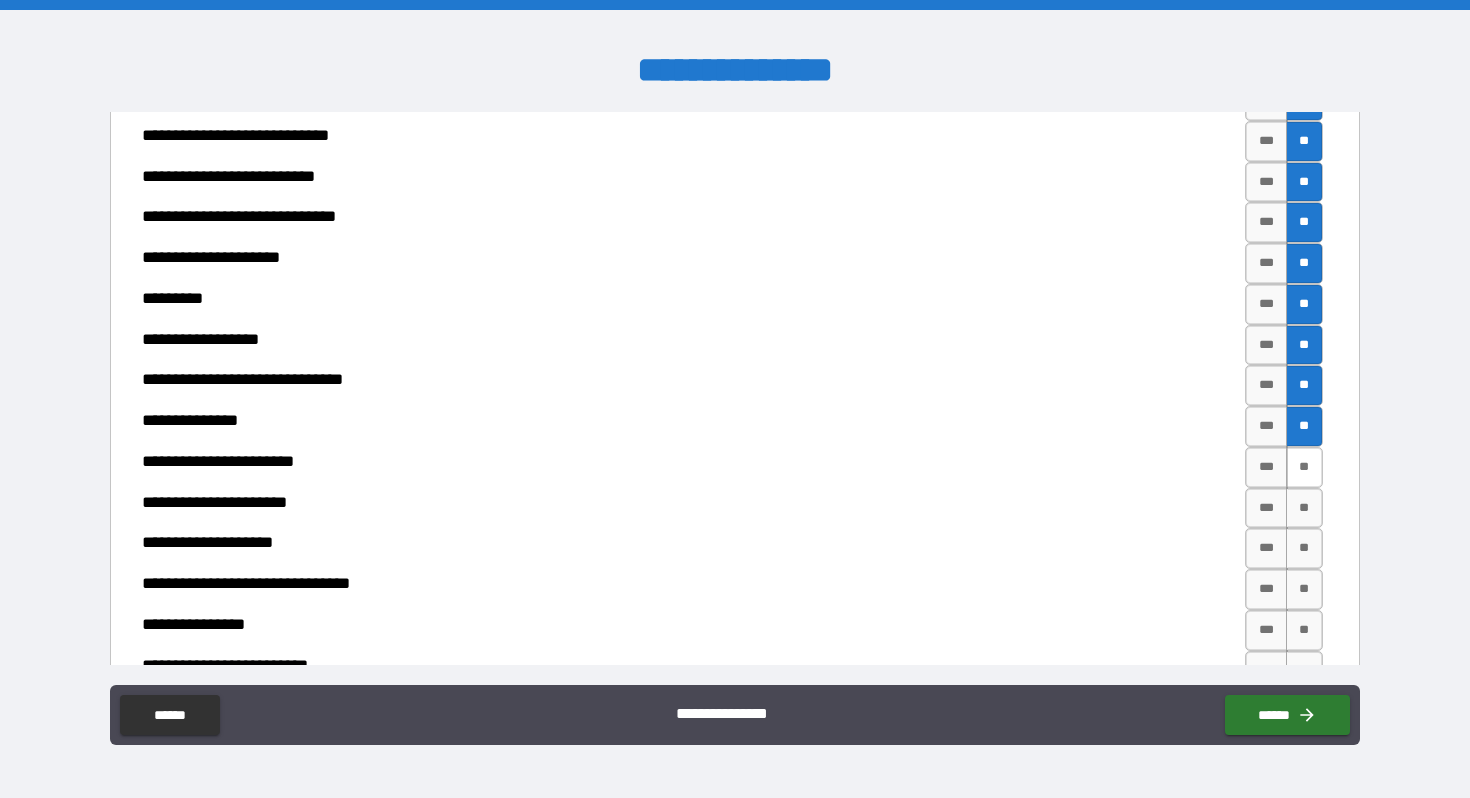 click on "**" at bounding box center (1304, 467) 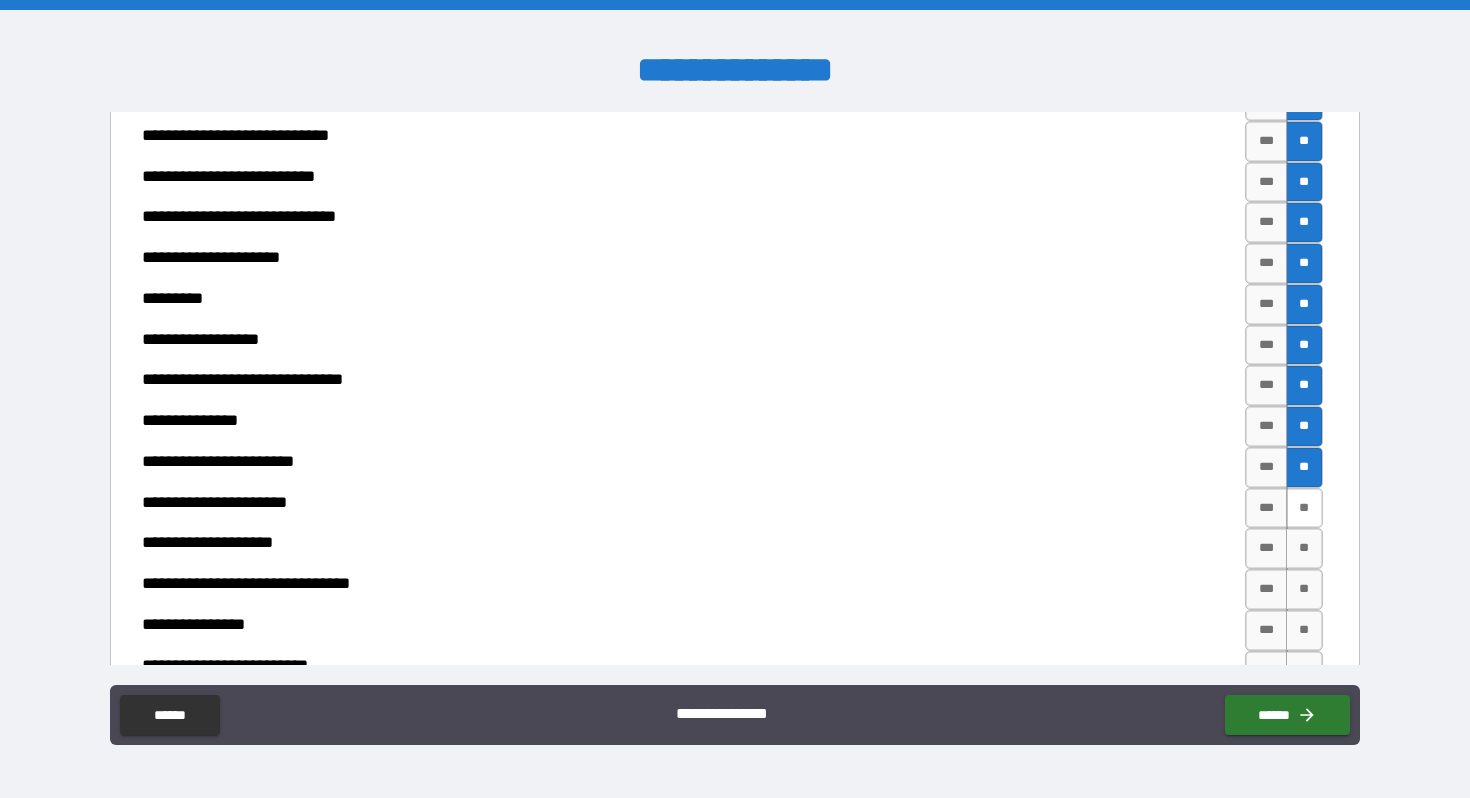 click on "**" at bounding box center (1304, 508) 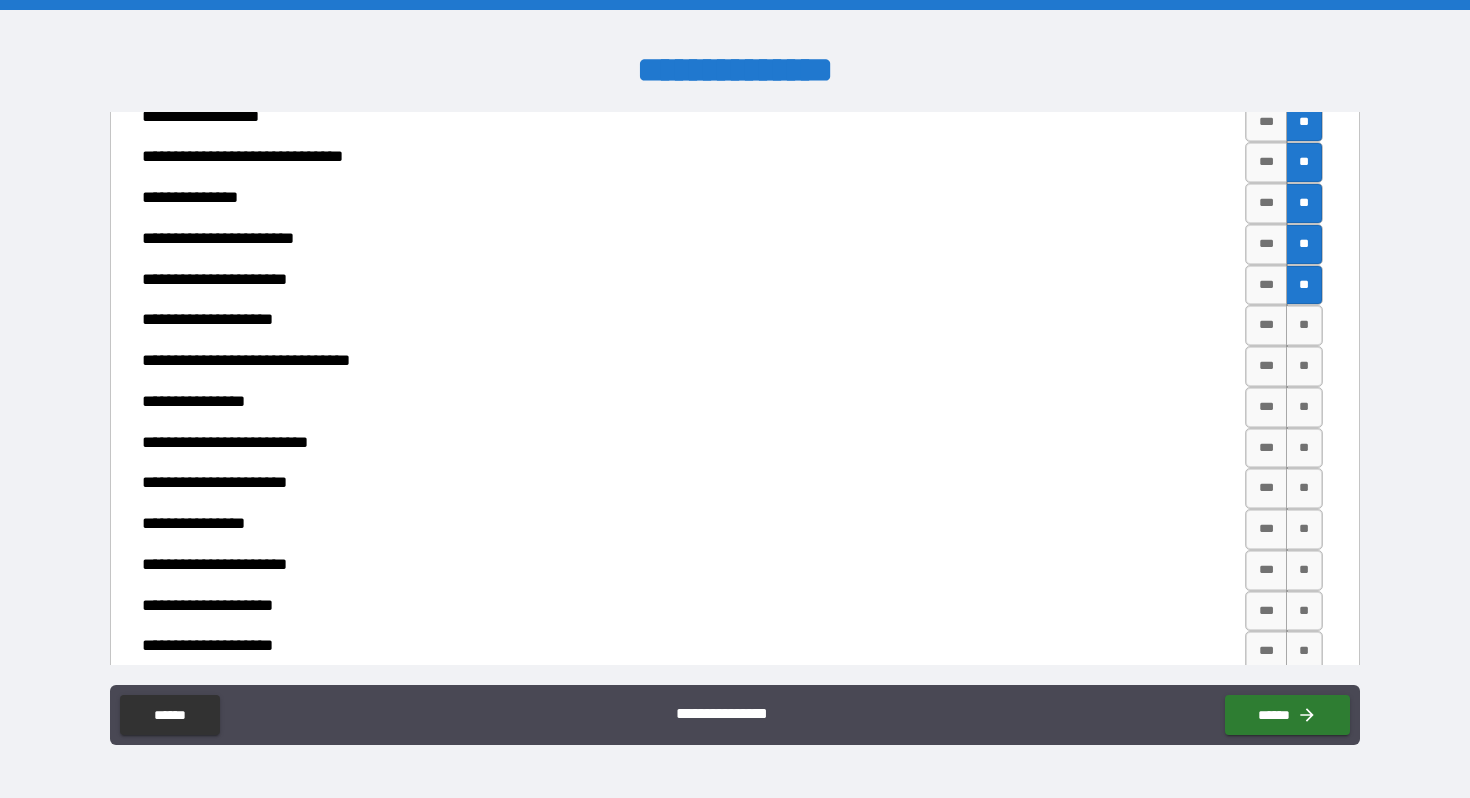 scroll, scrollTop: 687, scrollLeft: 0, axis: vertical 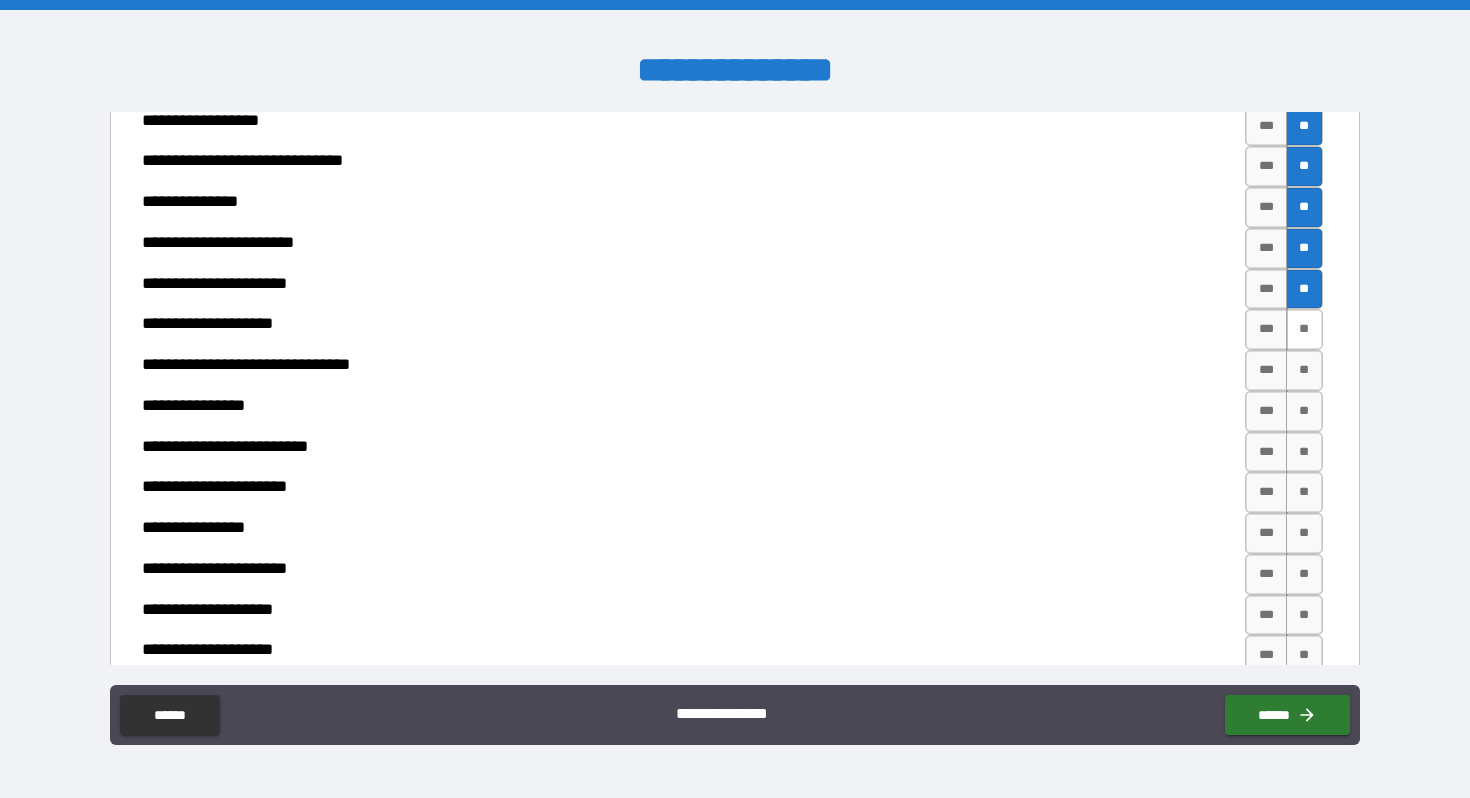 click on "**" at bounding box center (1304, 329) 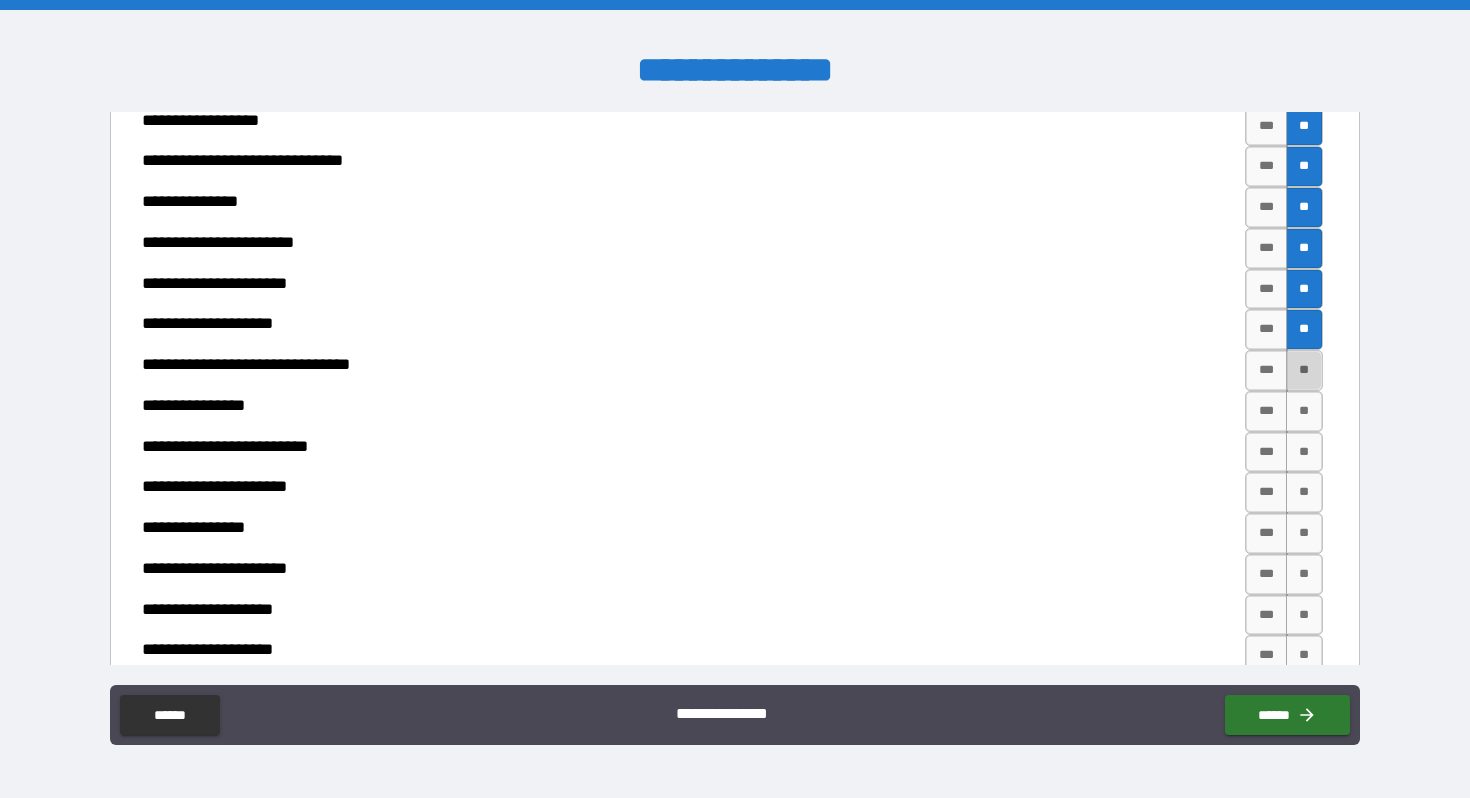 click on "**" at bounding box center (1304, 370) 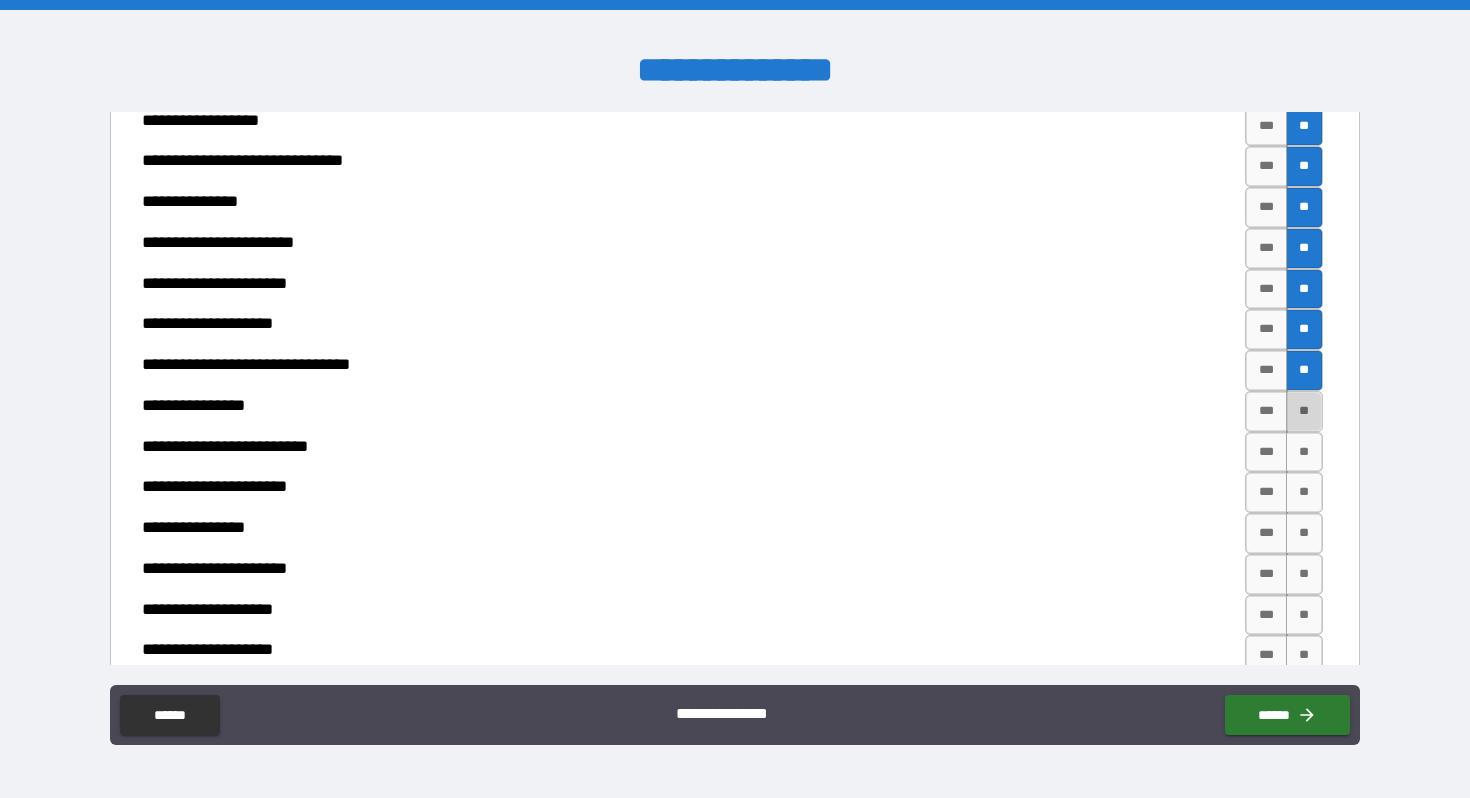 click on "**" at bounding box center [1304, 411] 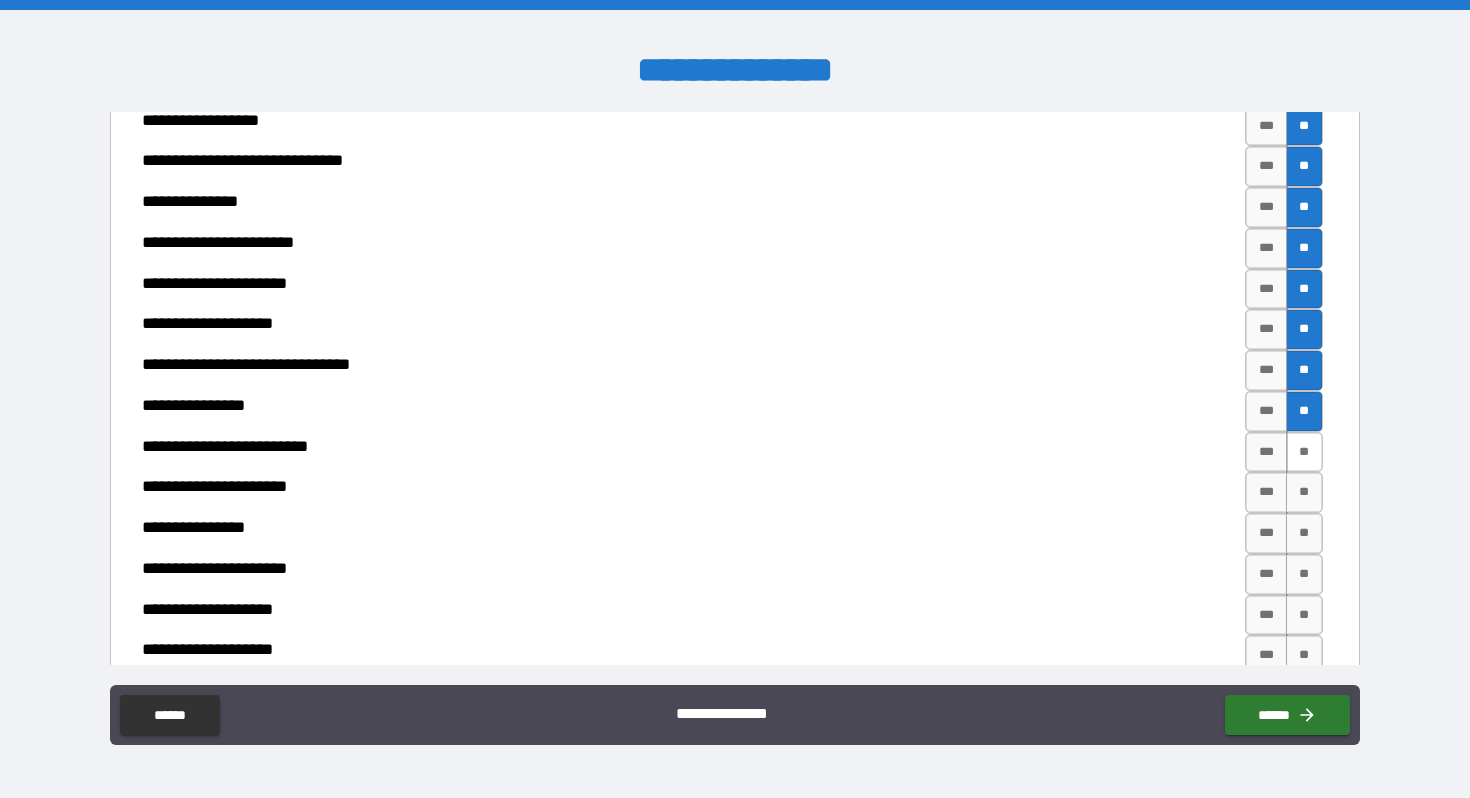 click on "**" at bounding box center [1304, 452] 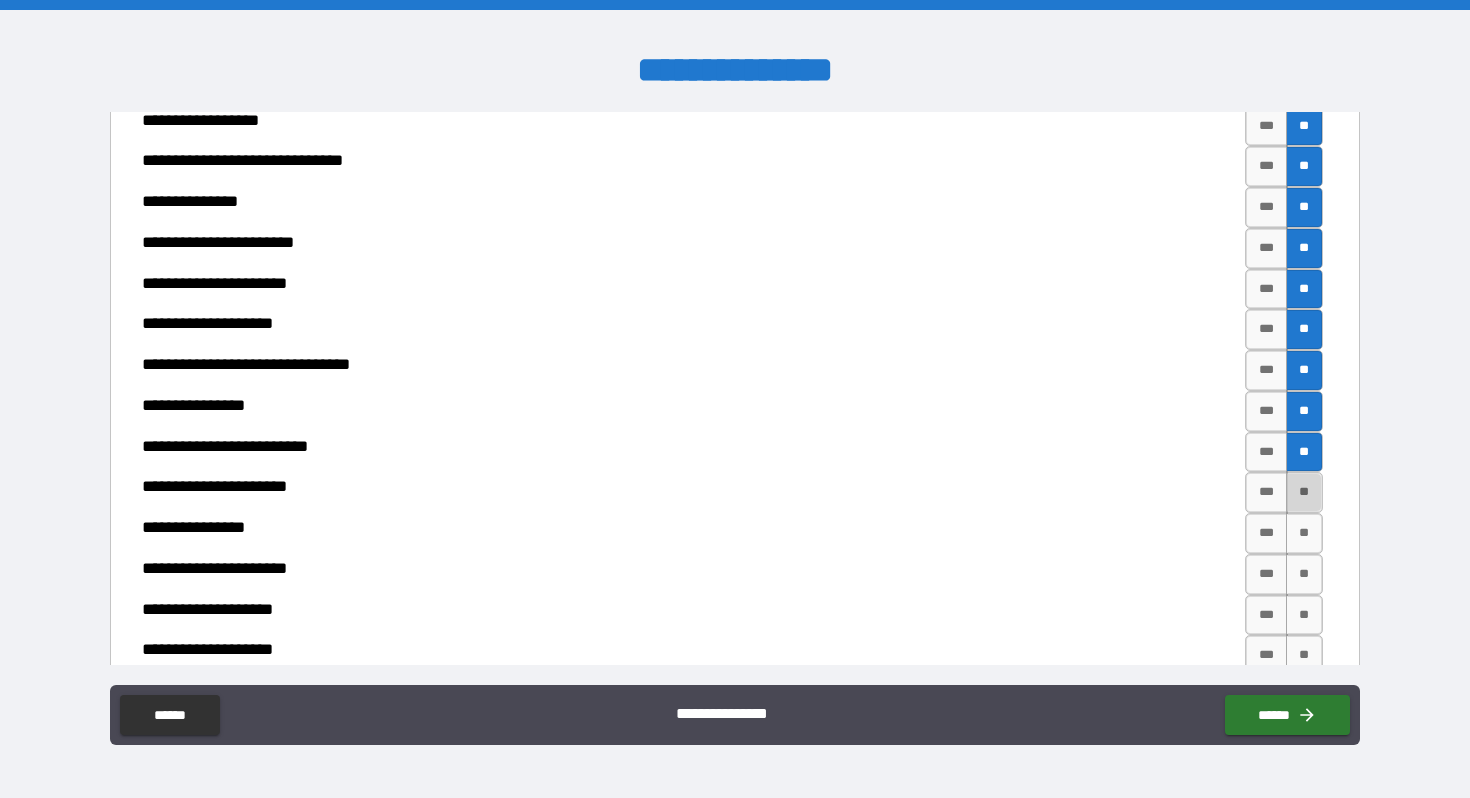 click on "**" at bounding box center (1304, 492) 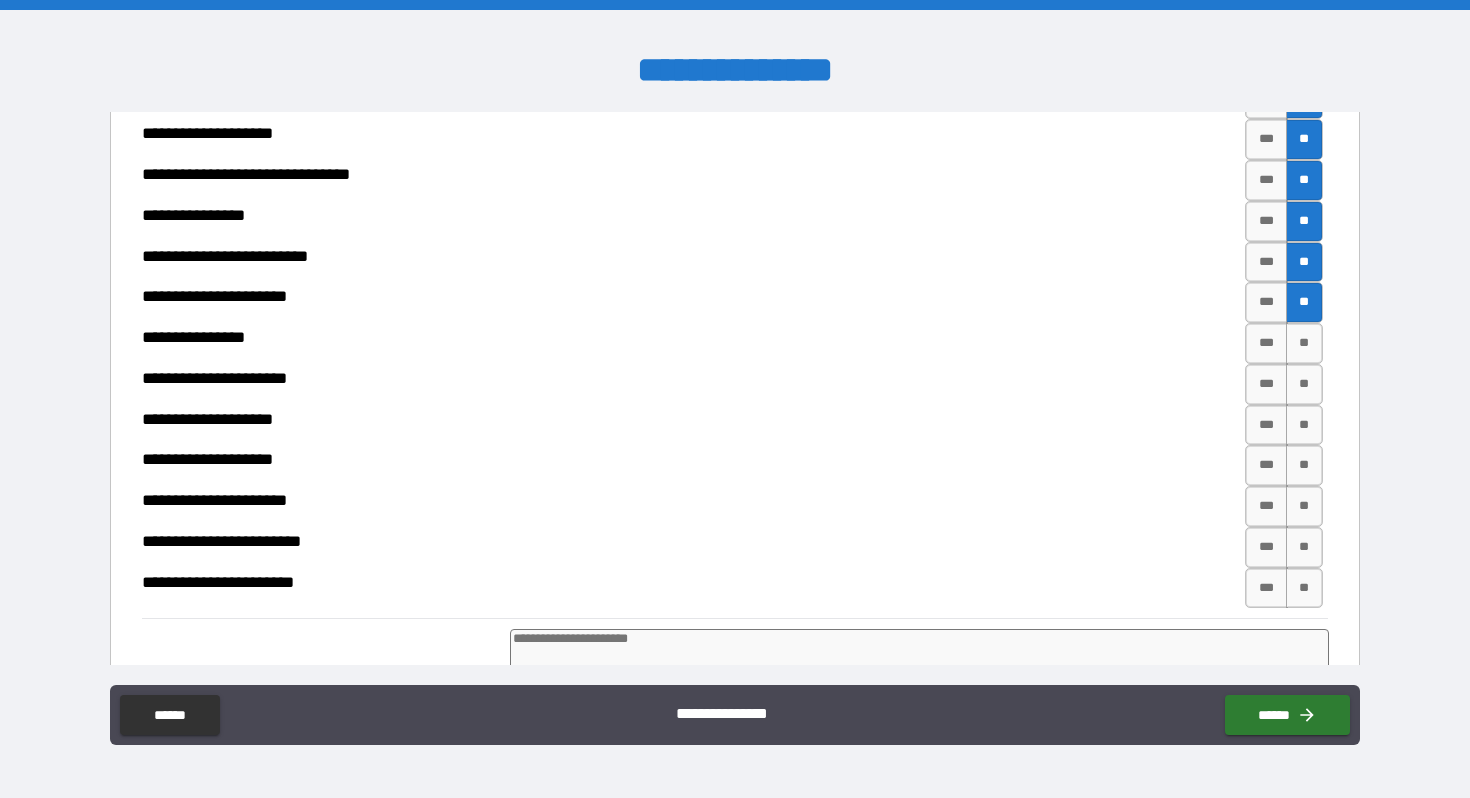 scroll, scrollTop: 899, scrollLeft: 0, axis: vertical 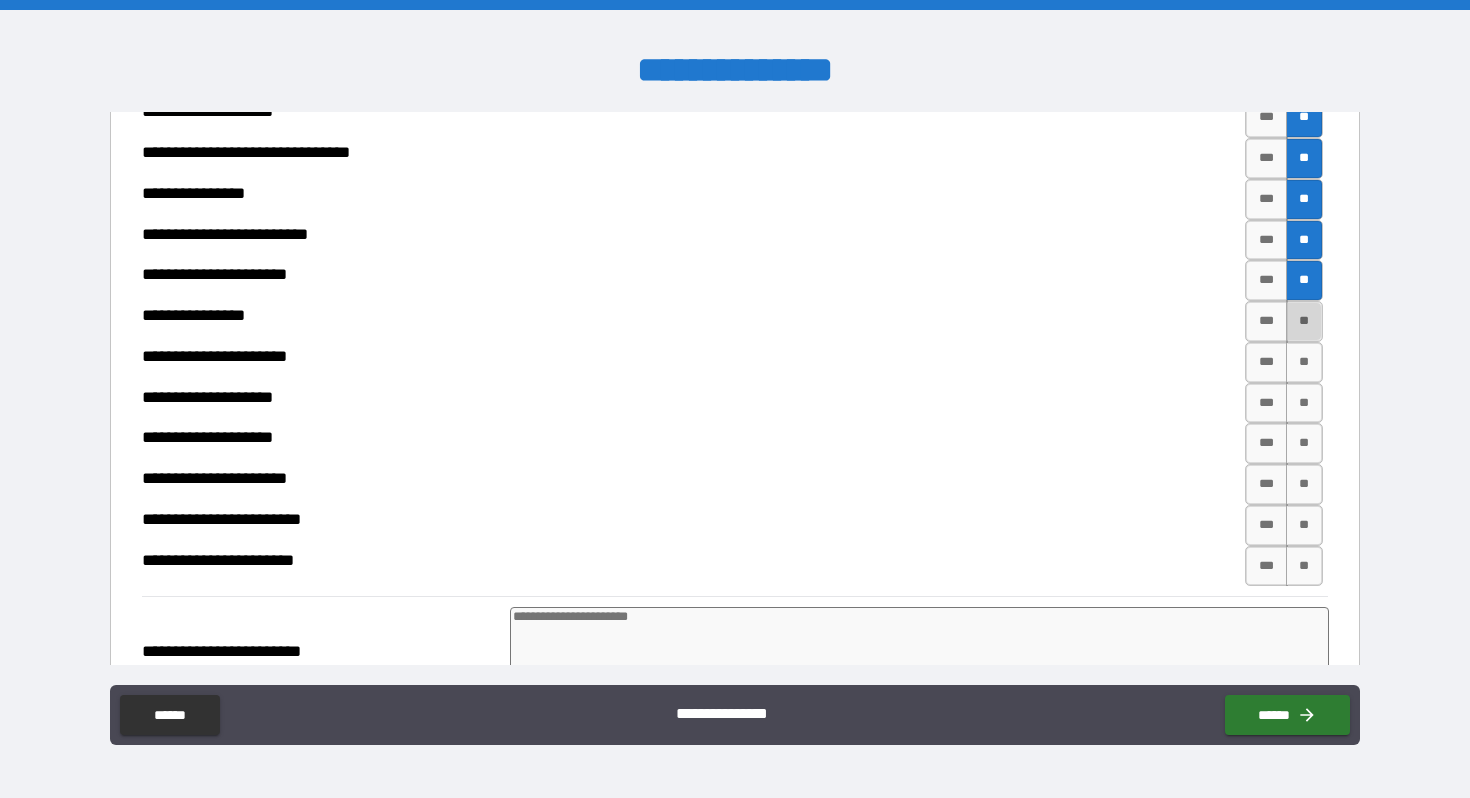 click on "**" at bounding box center (1304, 321) 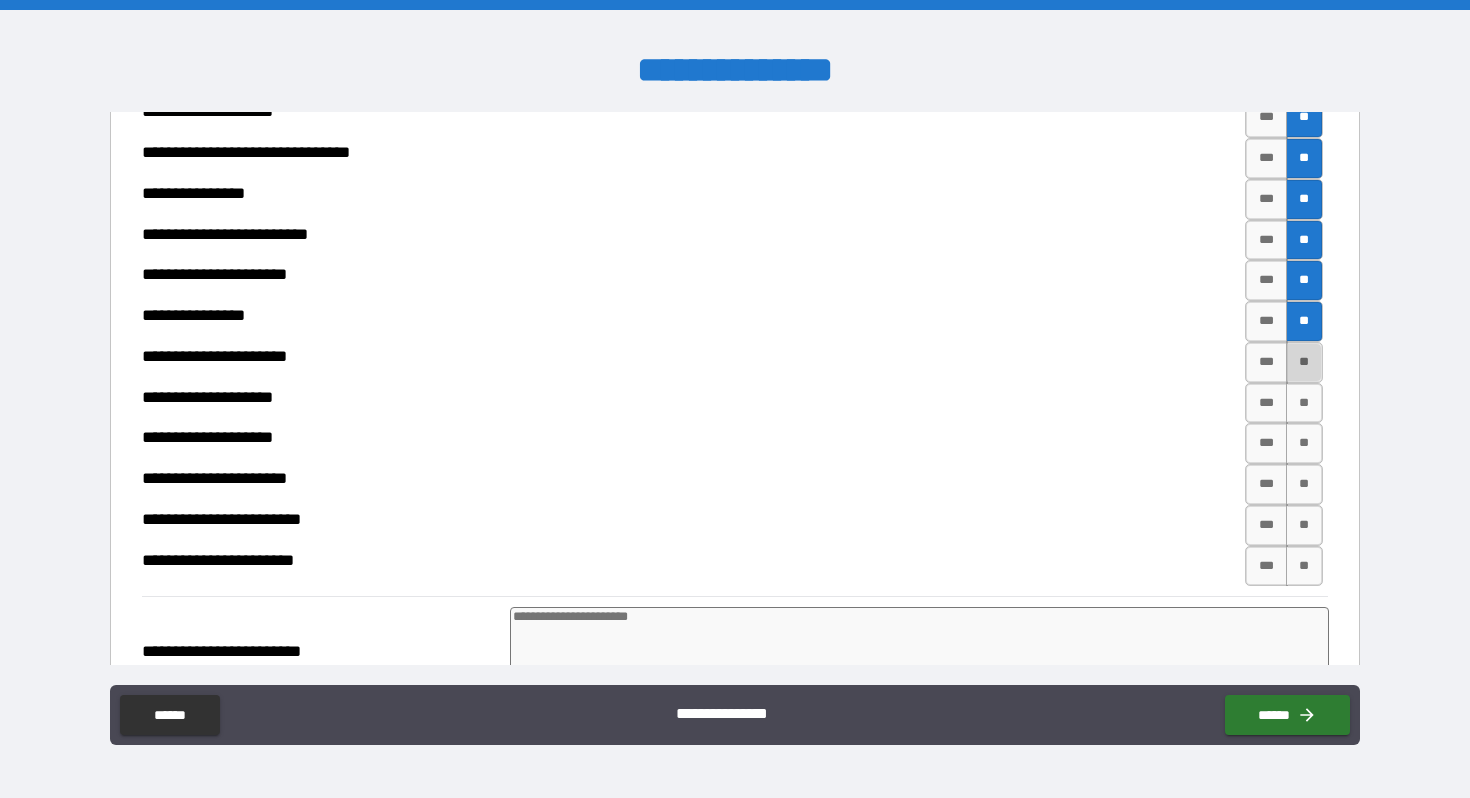 click on "**" at bounding box center (1304, 362) 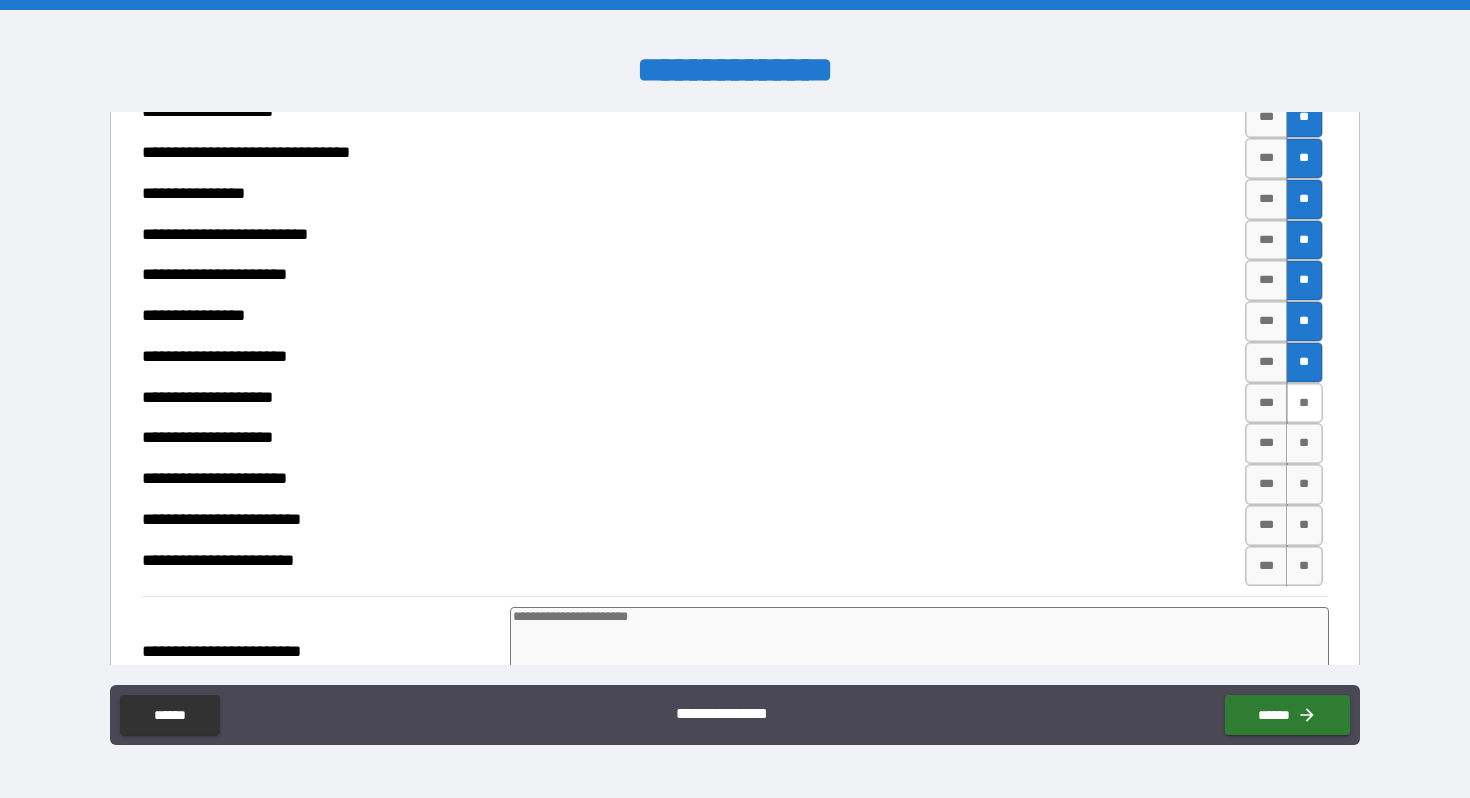 click on "**" at bounding box center [1304, 403] 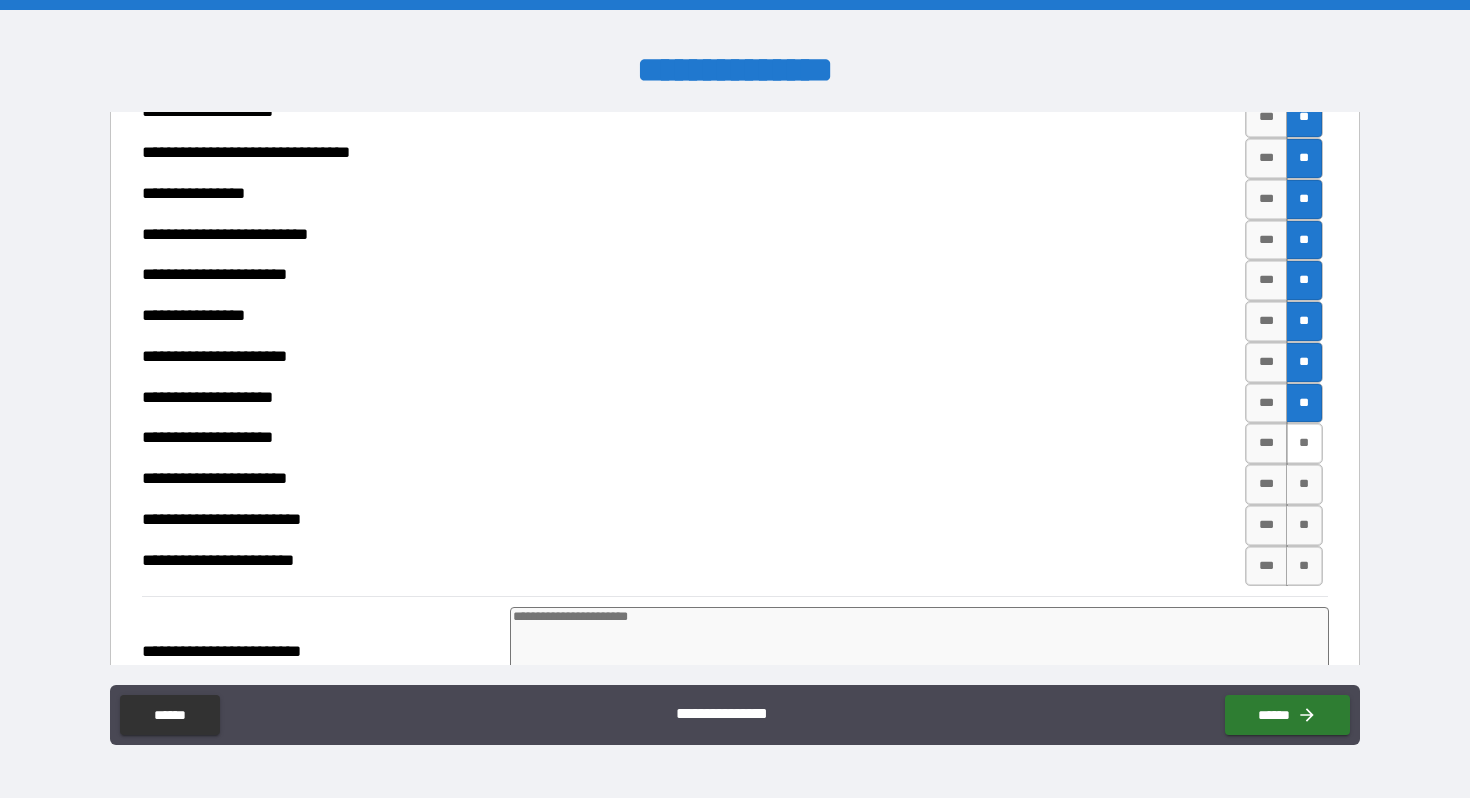 click on "**" at bounding box center (1304, 443) 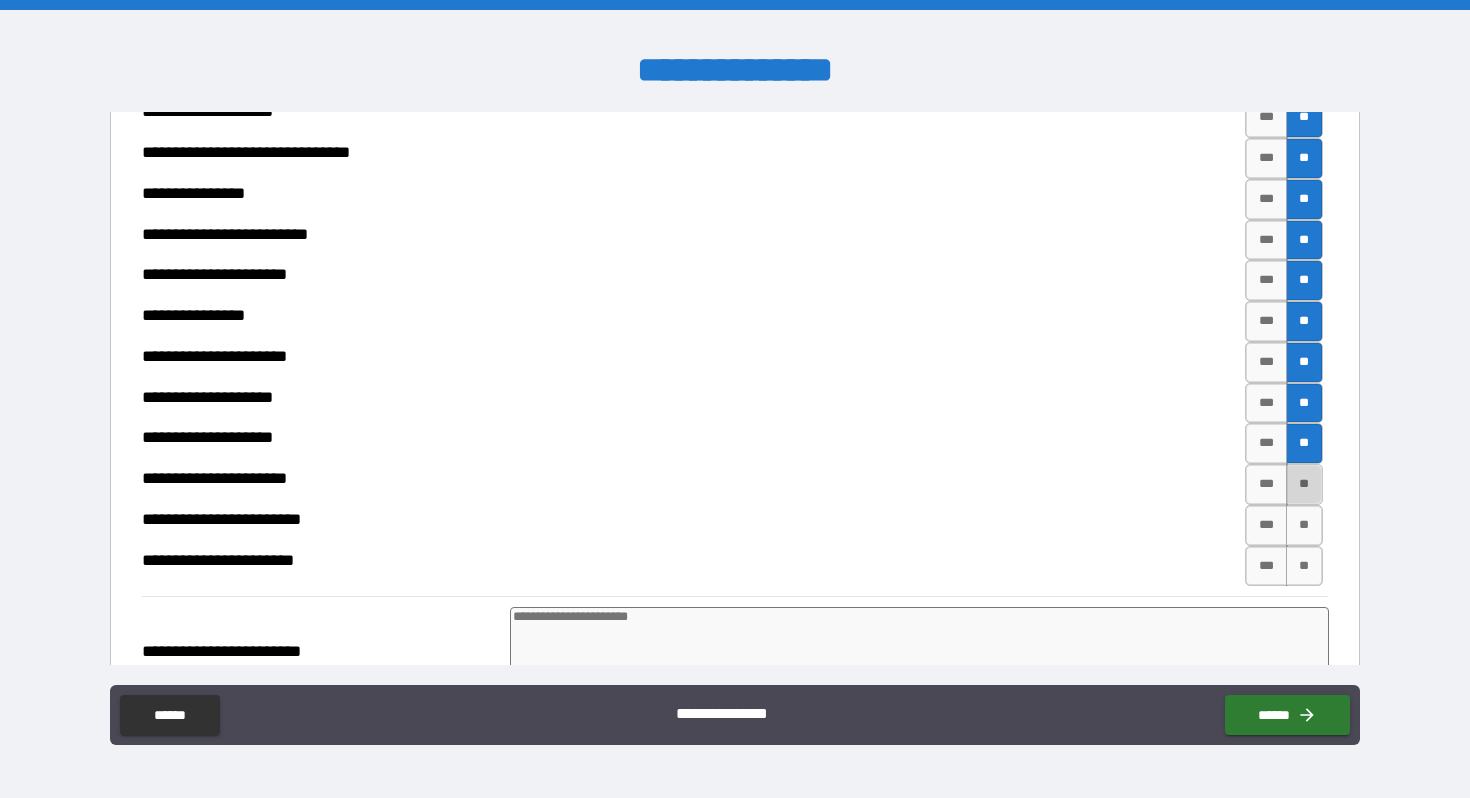click on "**" at bounding box center [1304, 484] 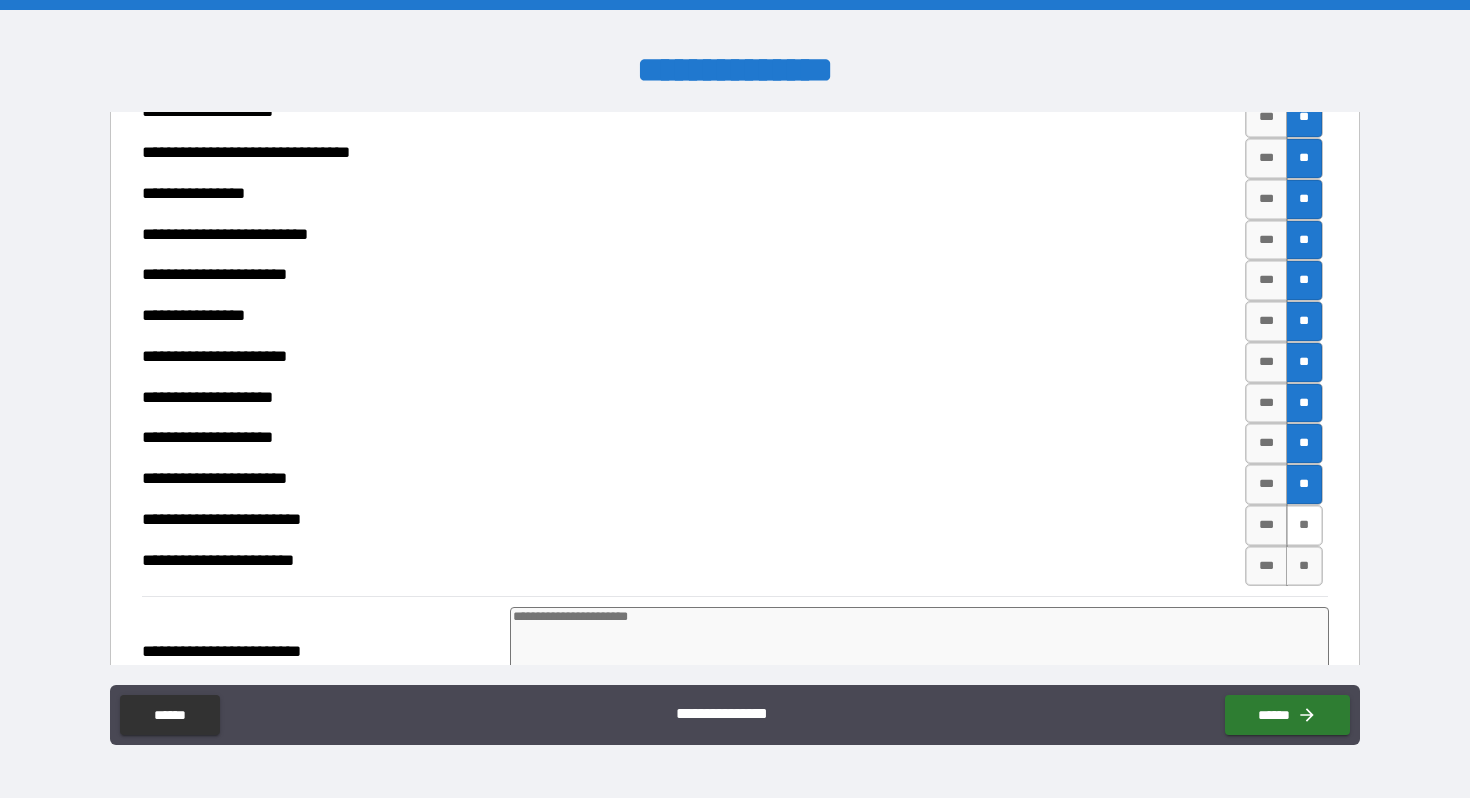 click on "**" at bounding box center [1304, 525] 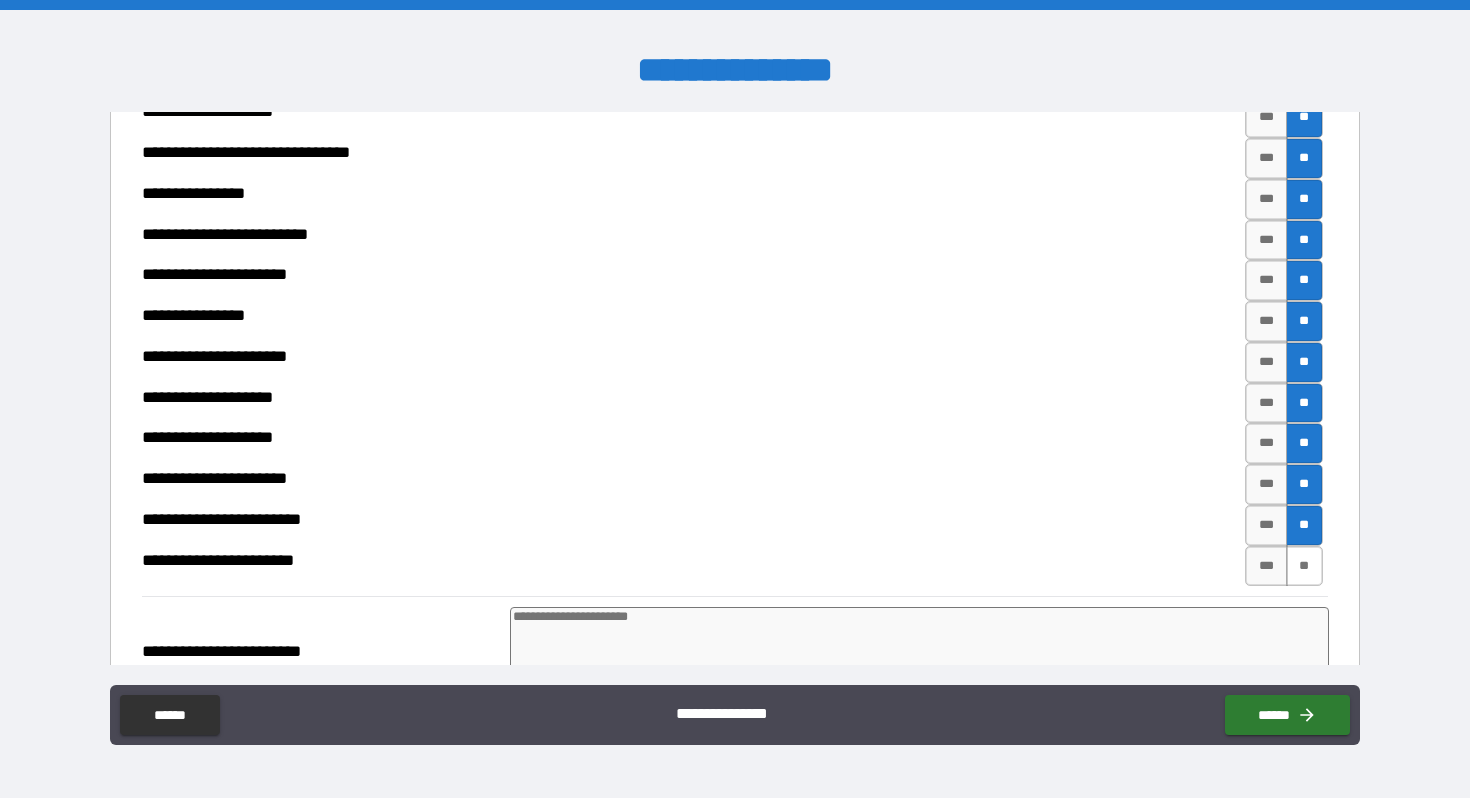 click on "**" at bounding box center [1304, 566] 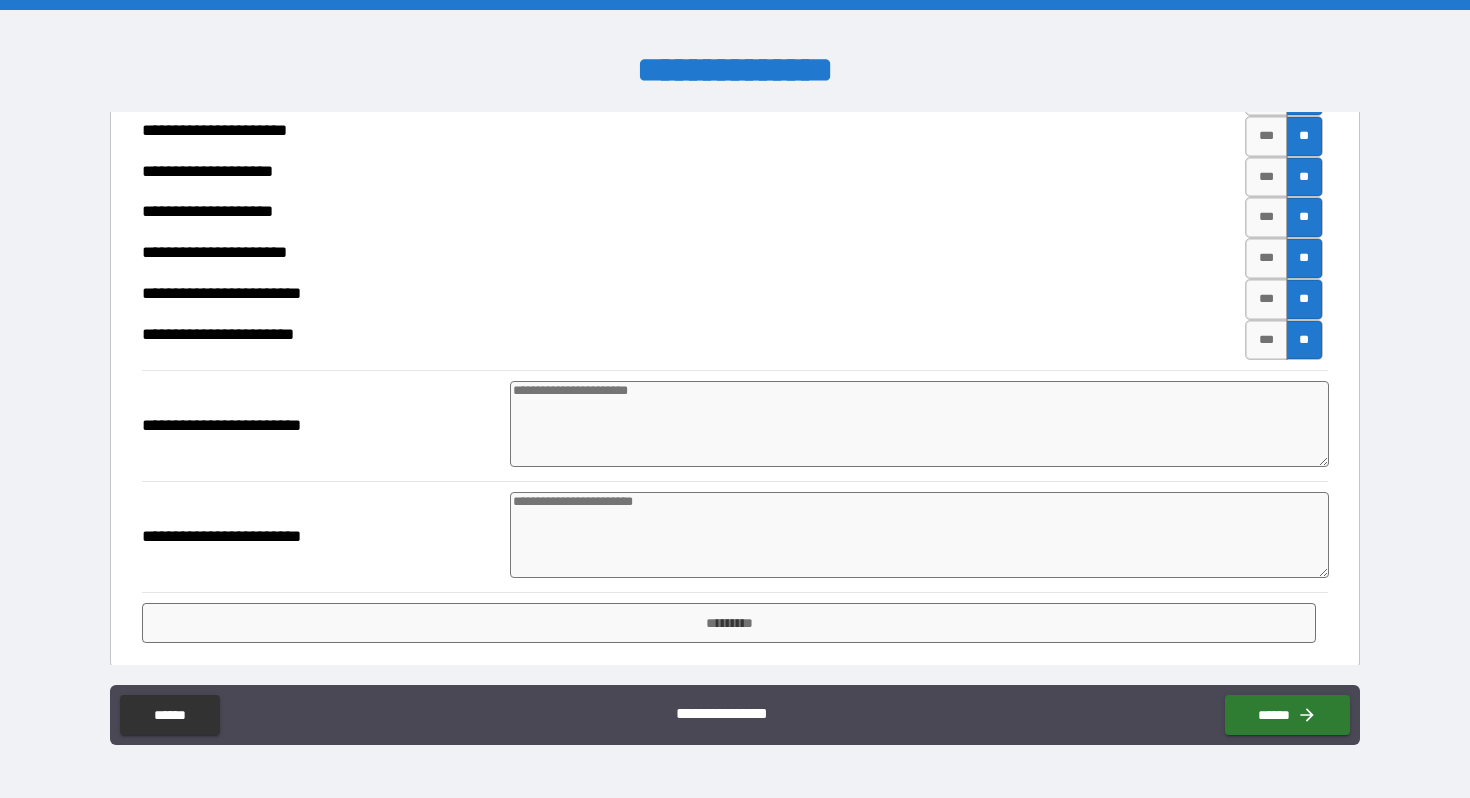 scroll, scrollTop: 1128, scrollLeft: 0, axis: vertical 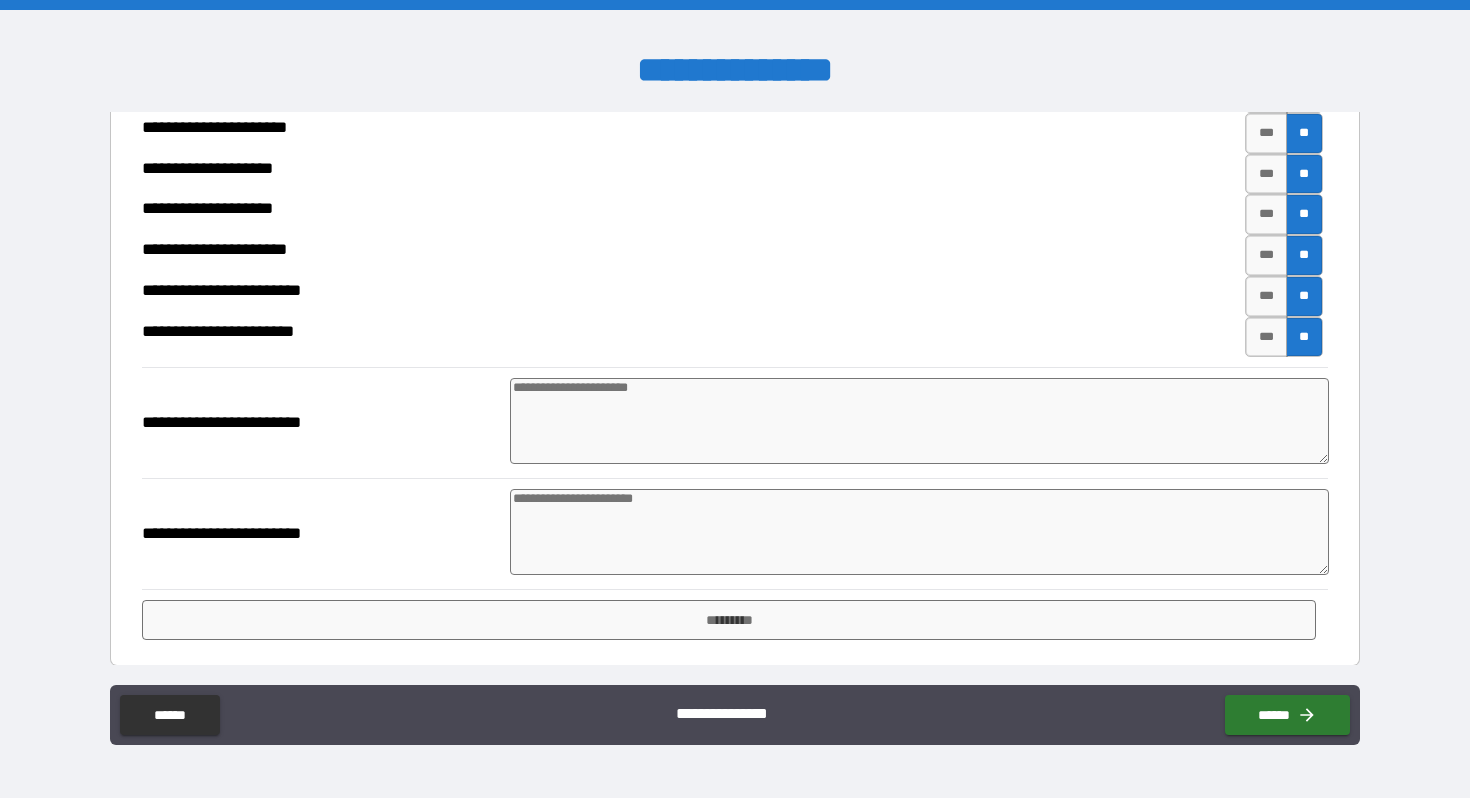 click at bounding box center (919, 421) 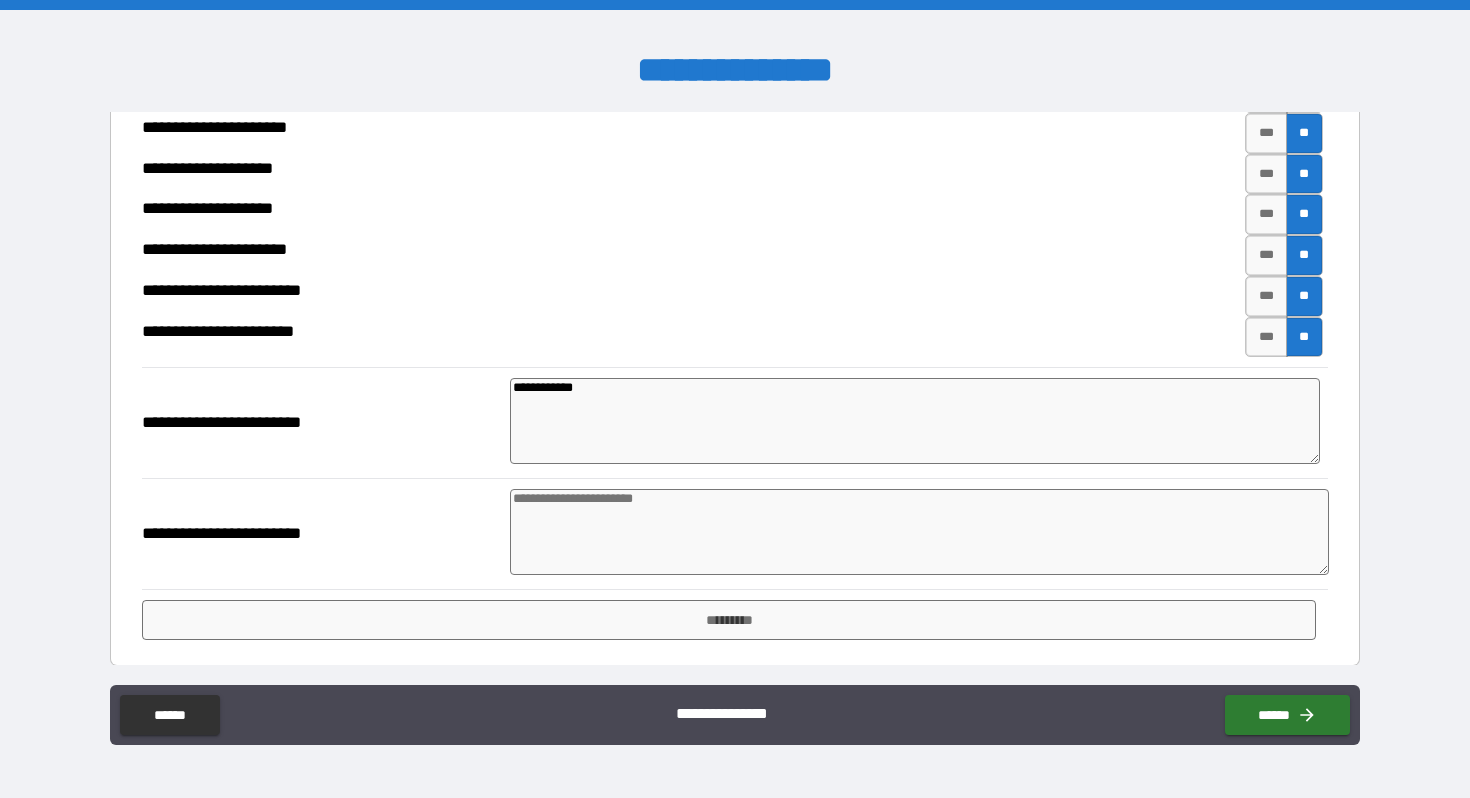 click at bounding box center (919, 532) 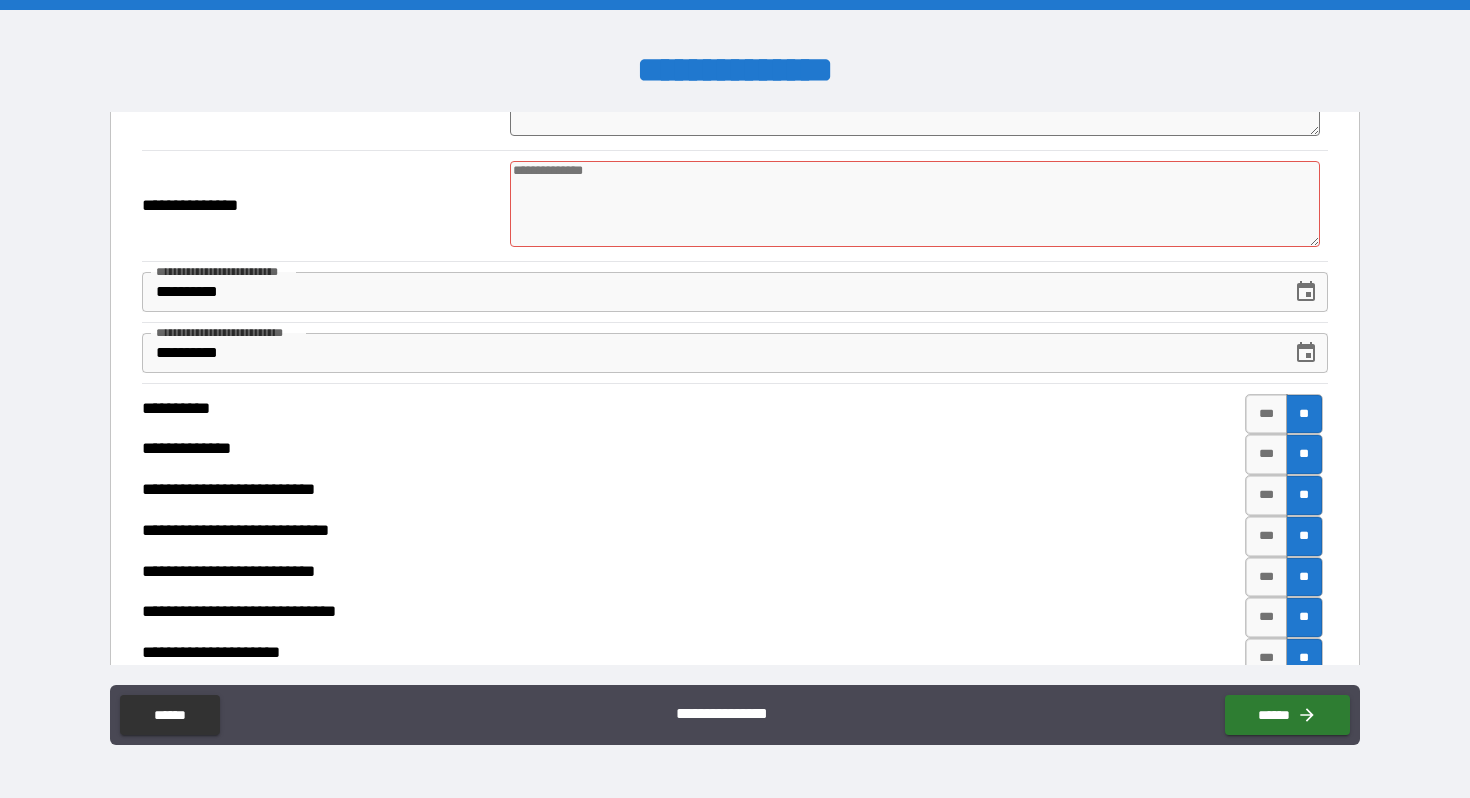 scroll, scrollTop: 0, scrollLeft: 0, axis: both 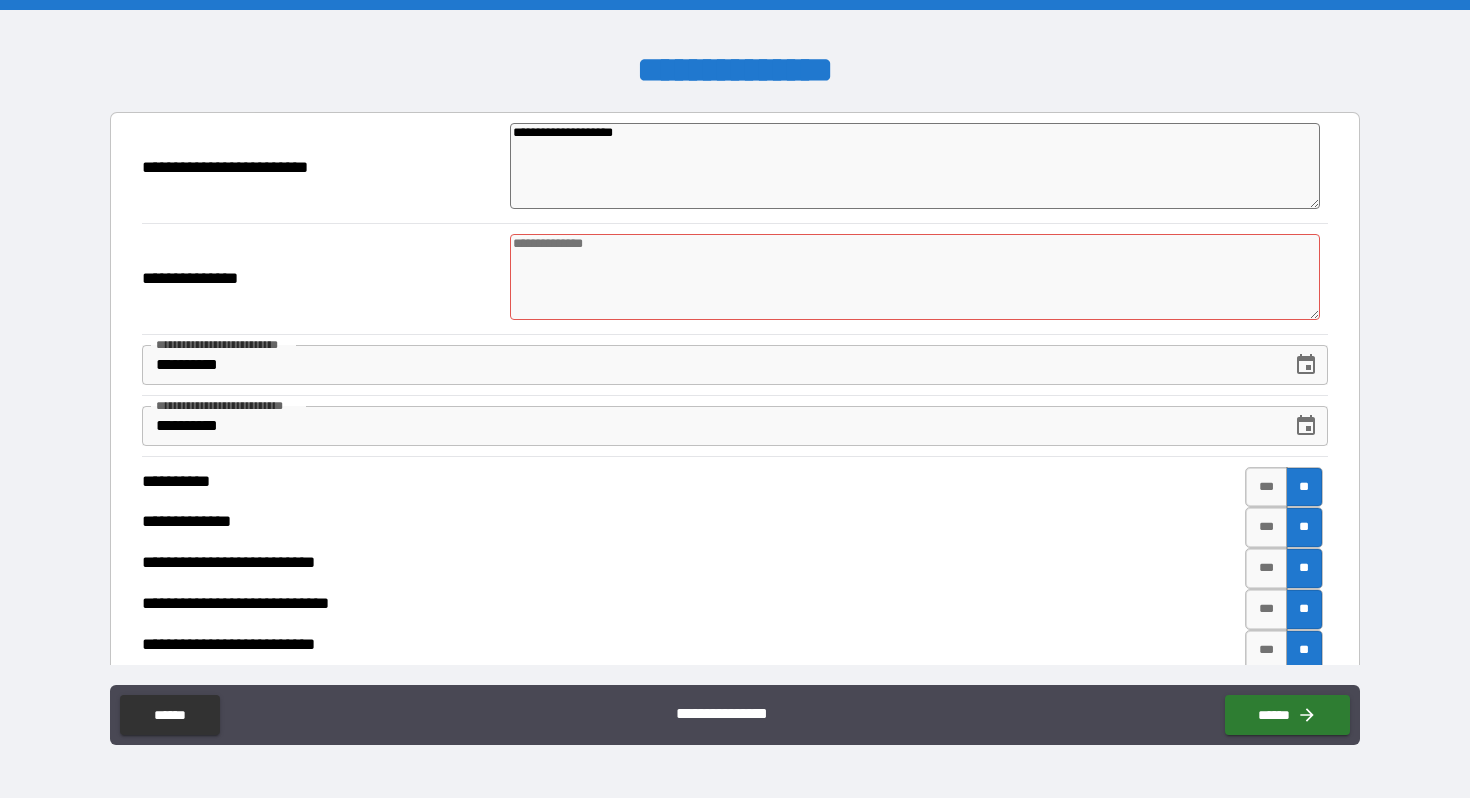click at bounding box center (915, 277) 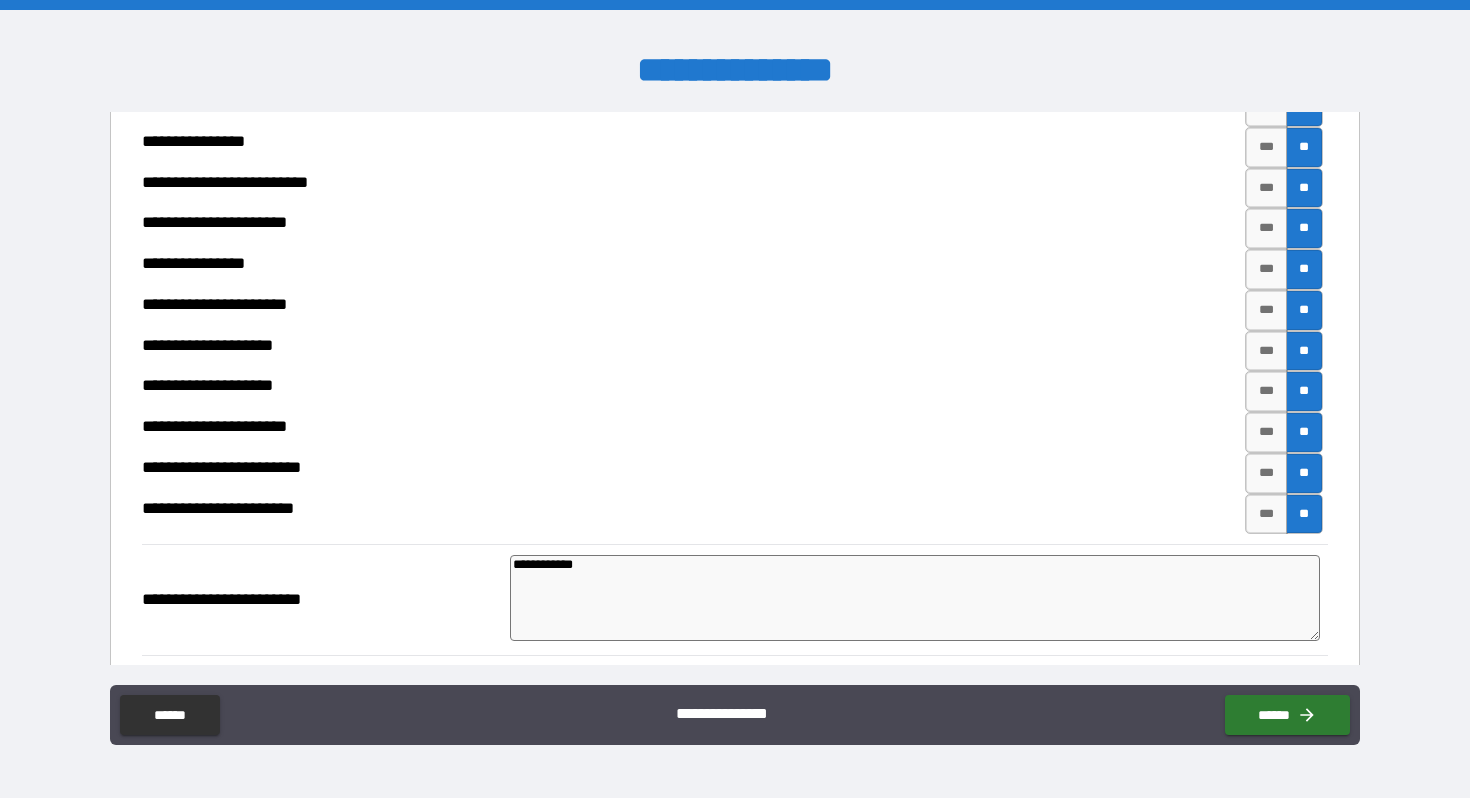 scroll, scrollTop: 1135, scrollLeft: 0, axis: vertical 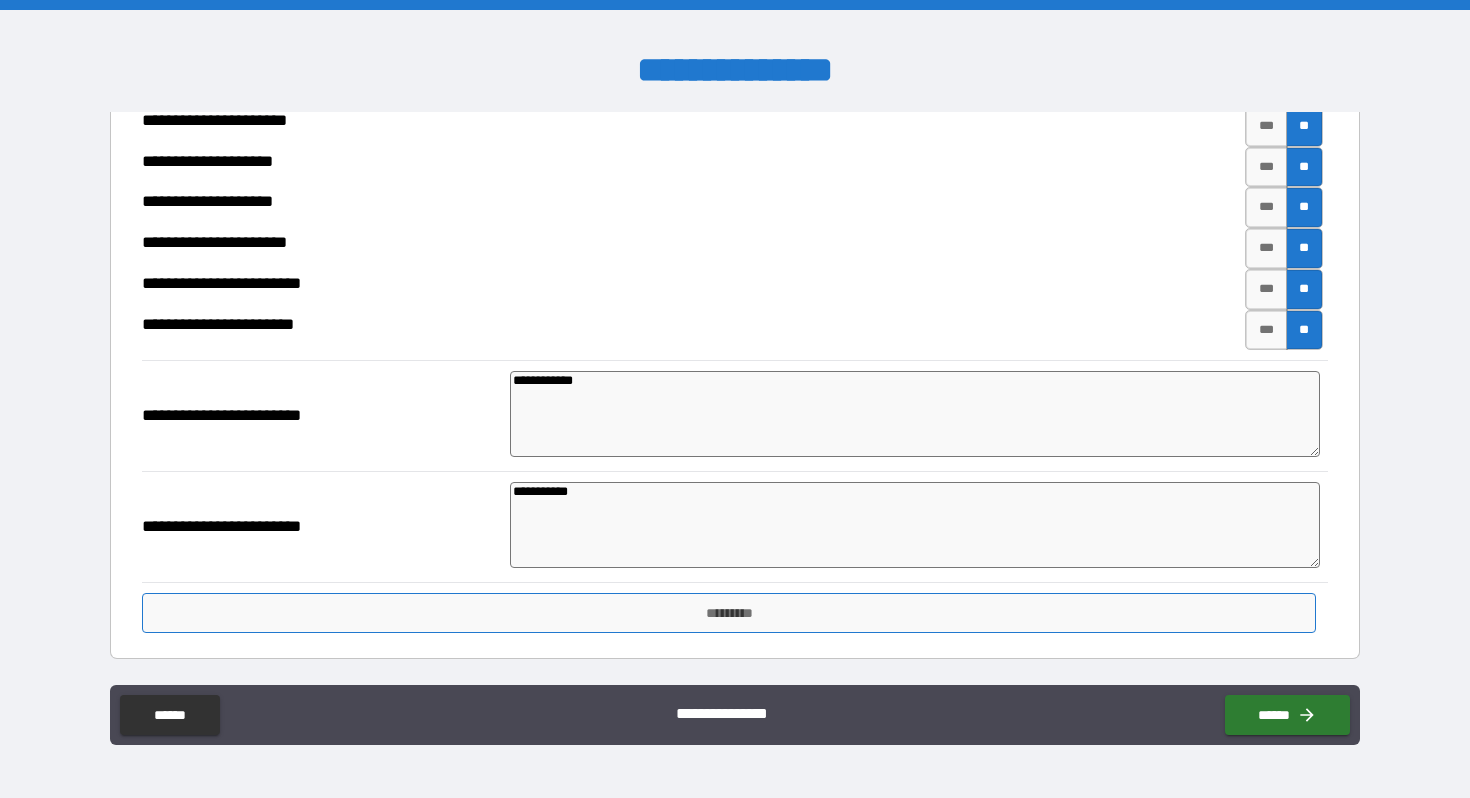click on "*********" at bounding box center [728, 613] 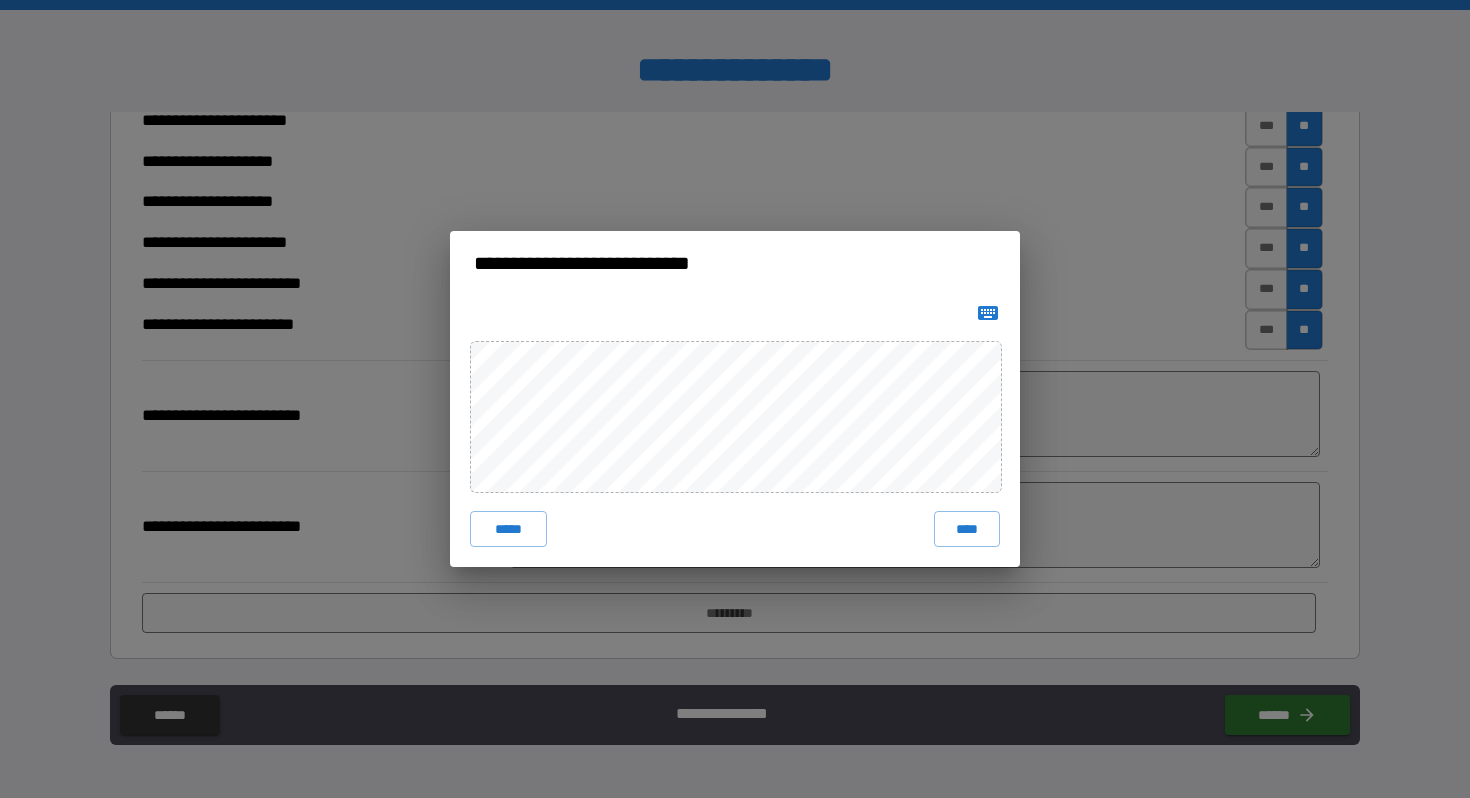 click on "**********" at bounding box center [735, 263] 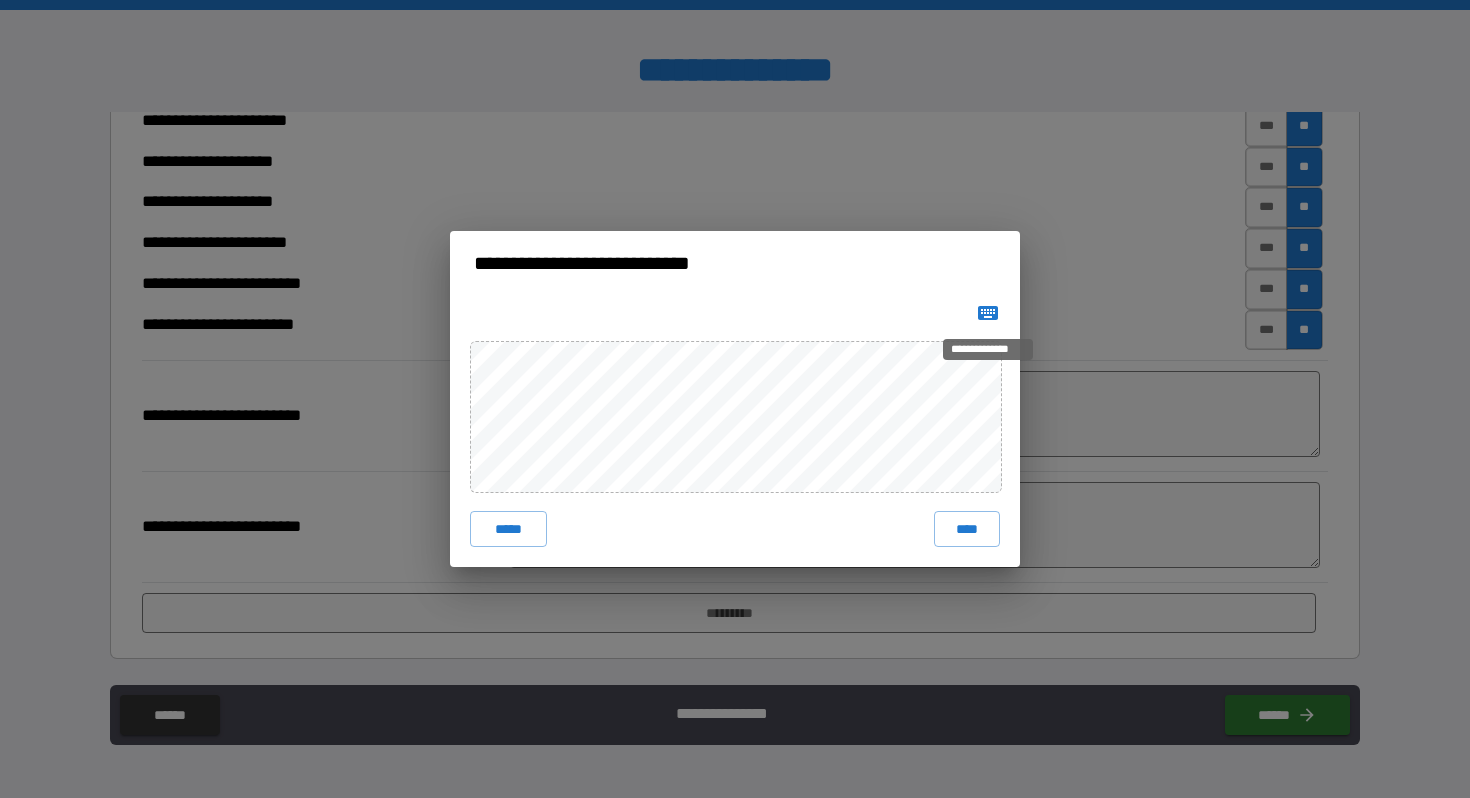 click 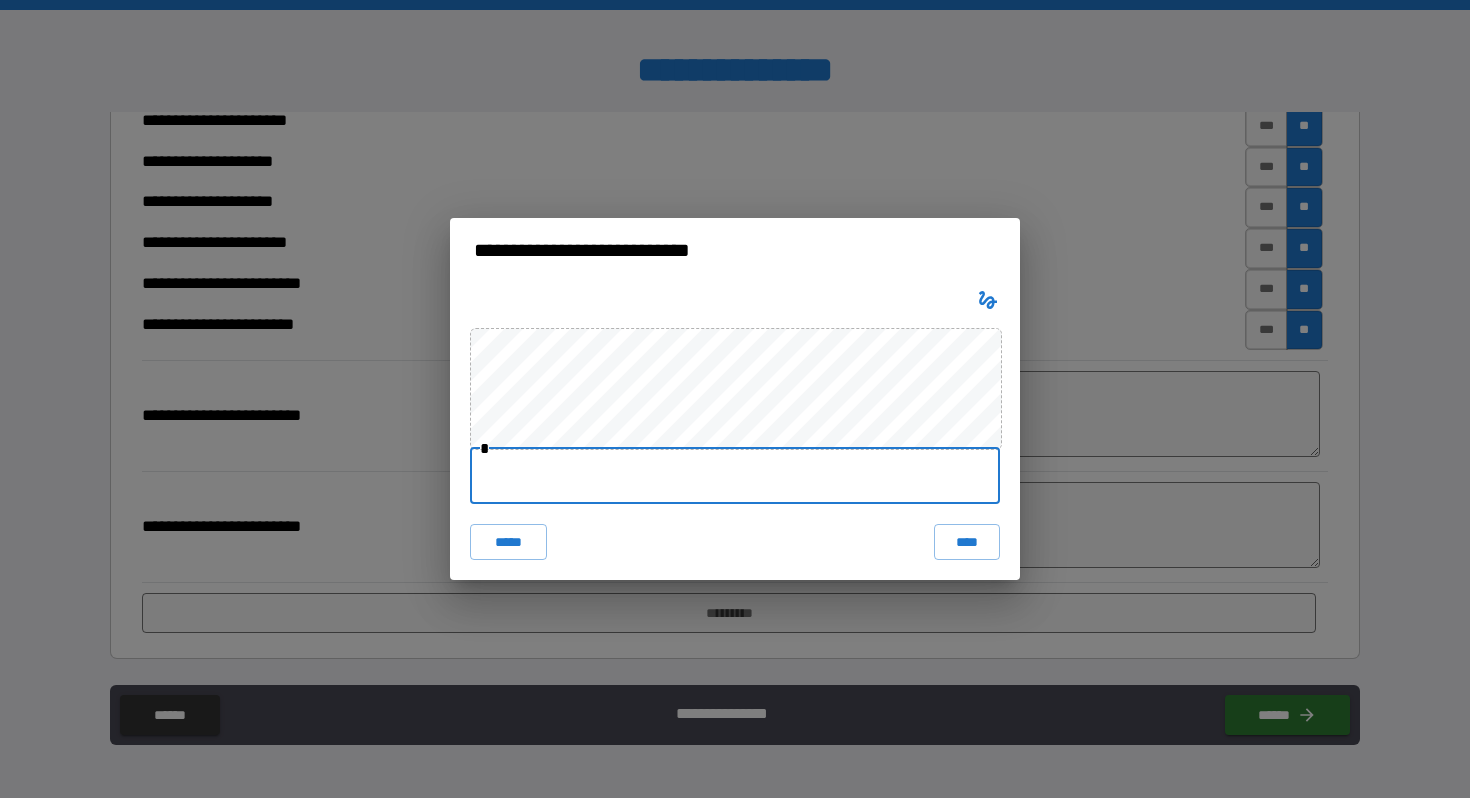 click at bounding box center (735, 476) 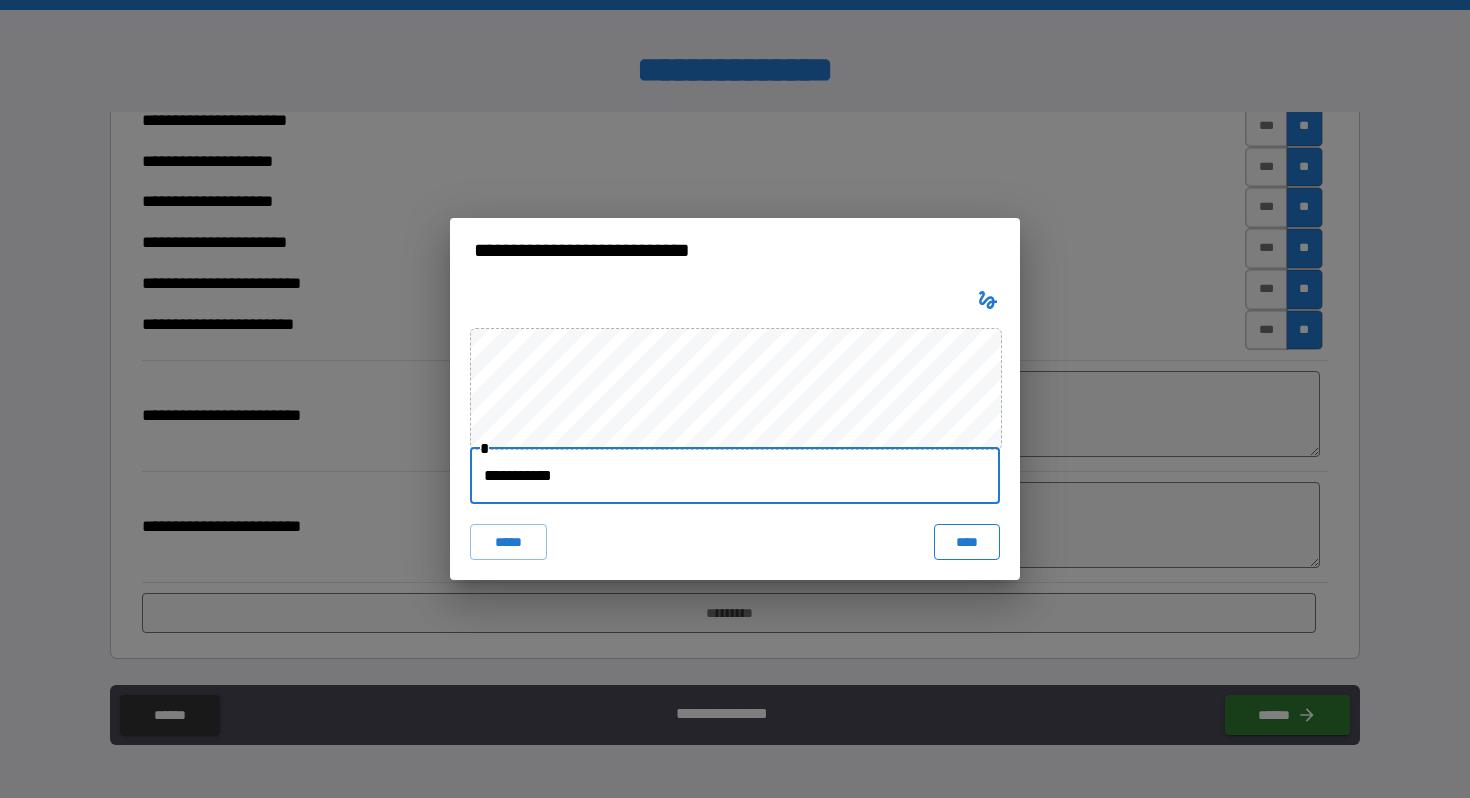 click on "****" at bounding box center [967, 542] 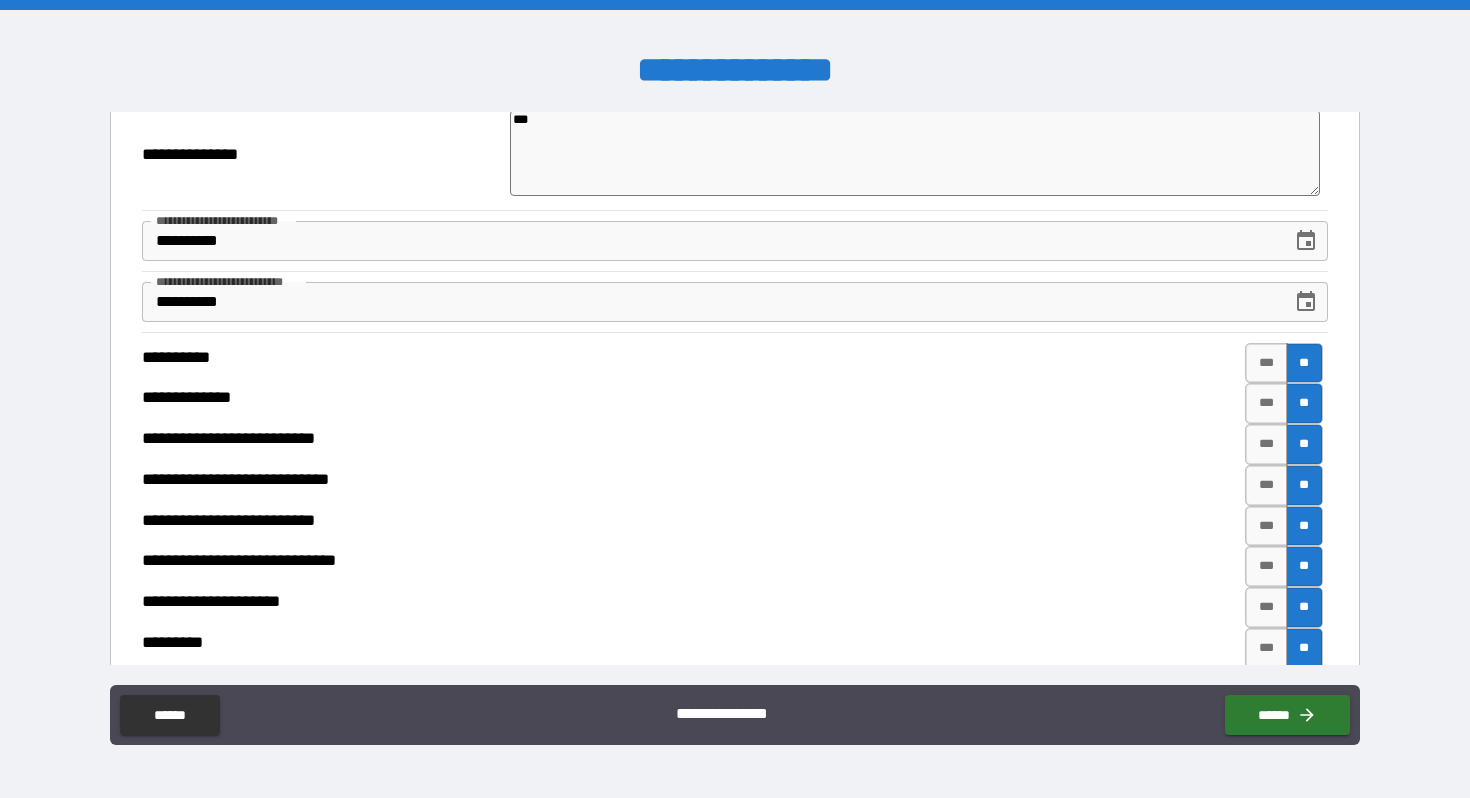 scroll, scrollTop: 0, scrollLeft: 0, axis: both 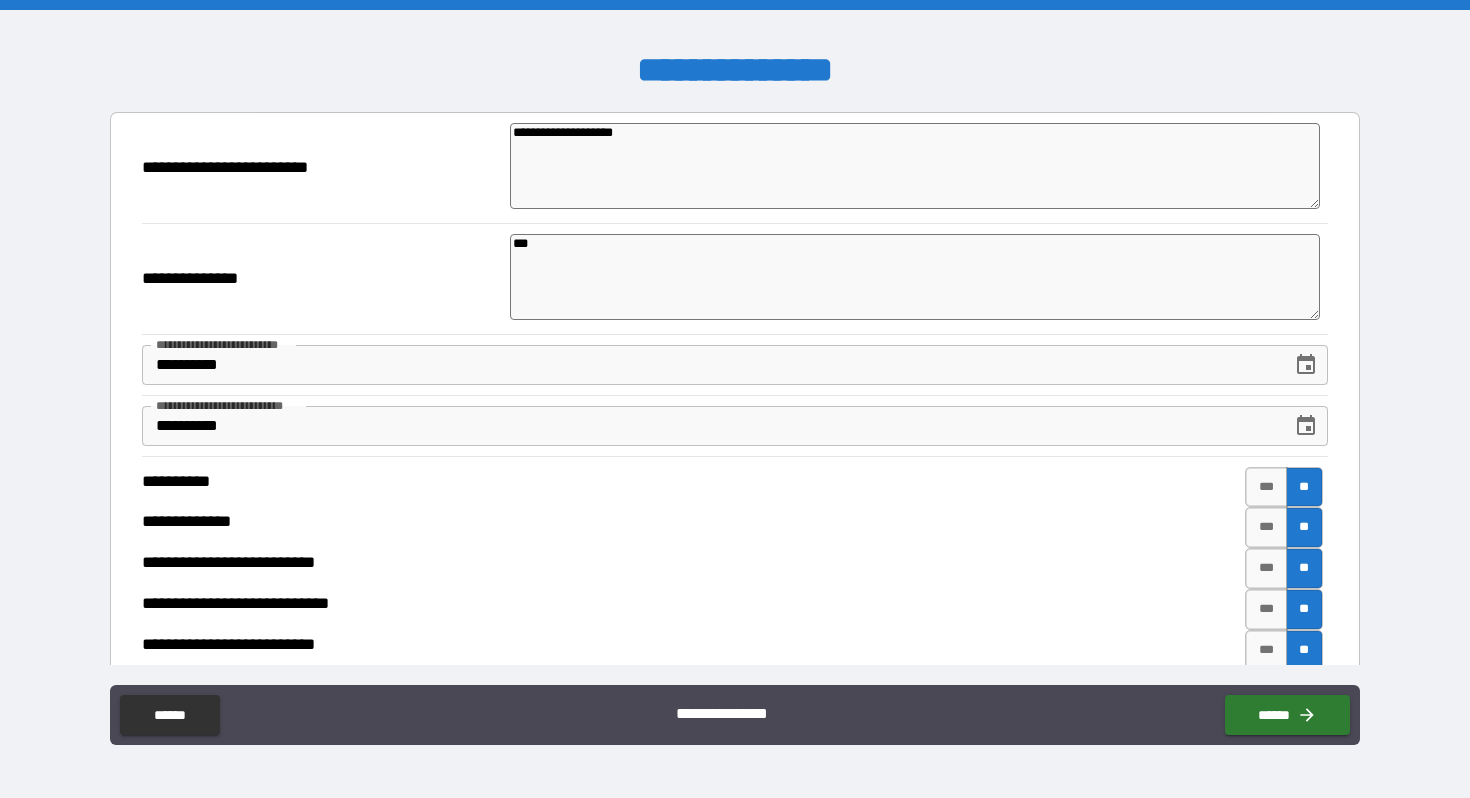 click on "[FIRST] [LAST]" at bounding box center (734, 364) 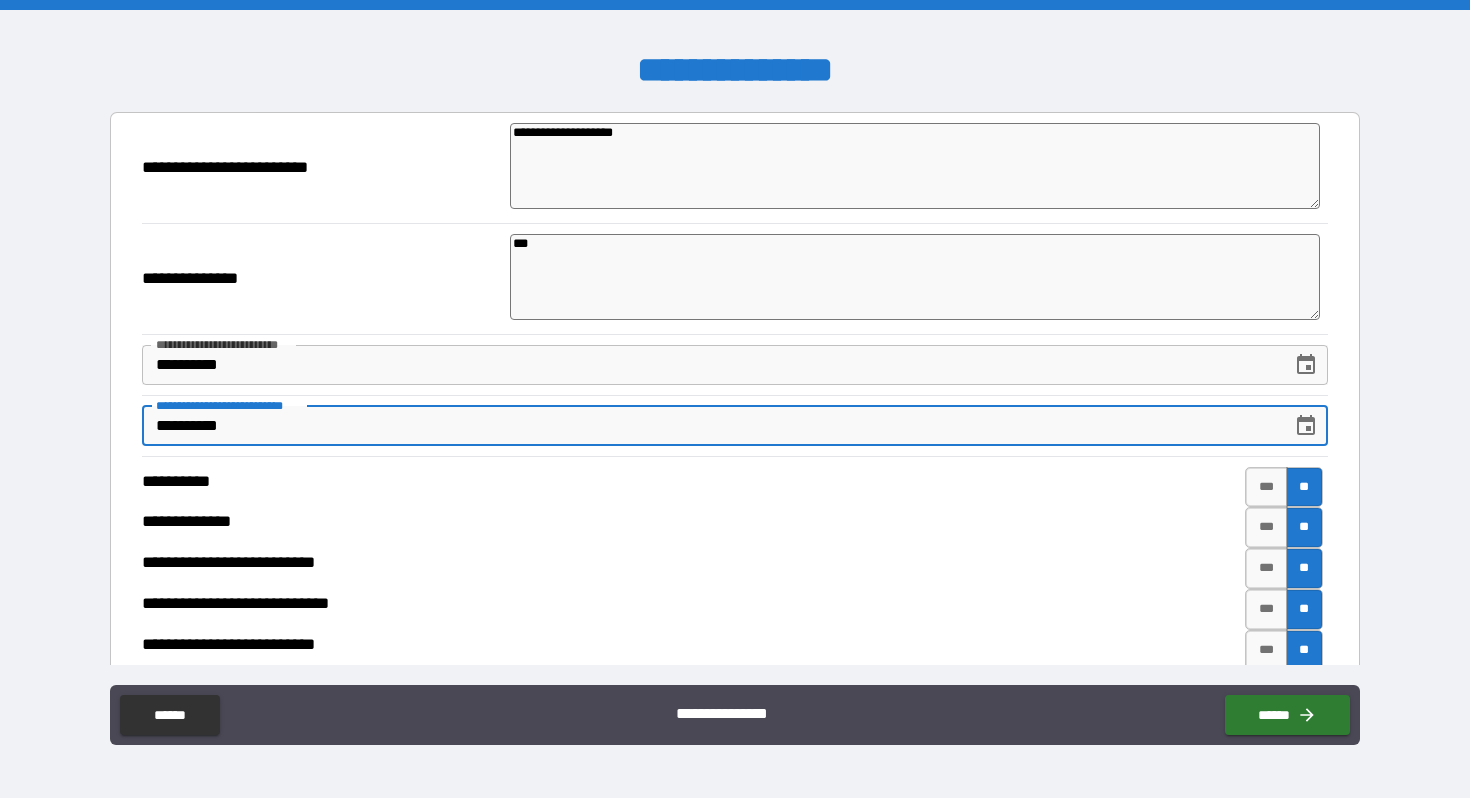 click on "**********" at bounding box center [709, 426] 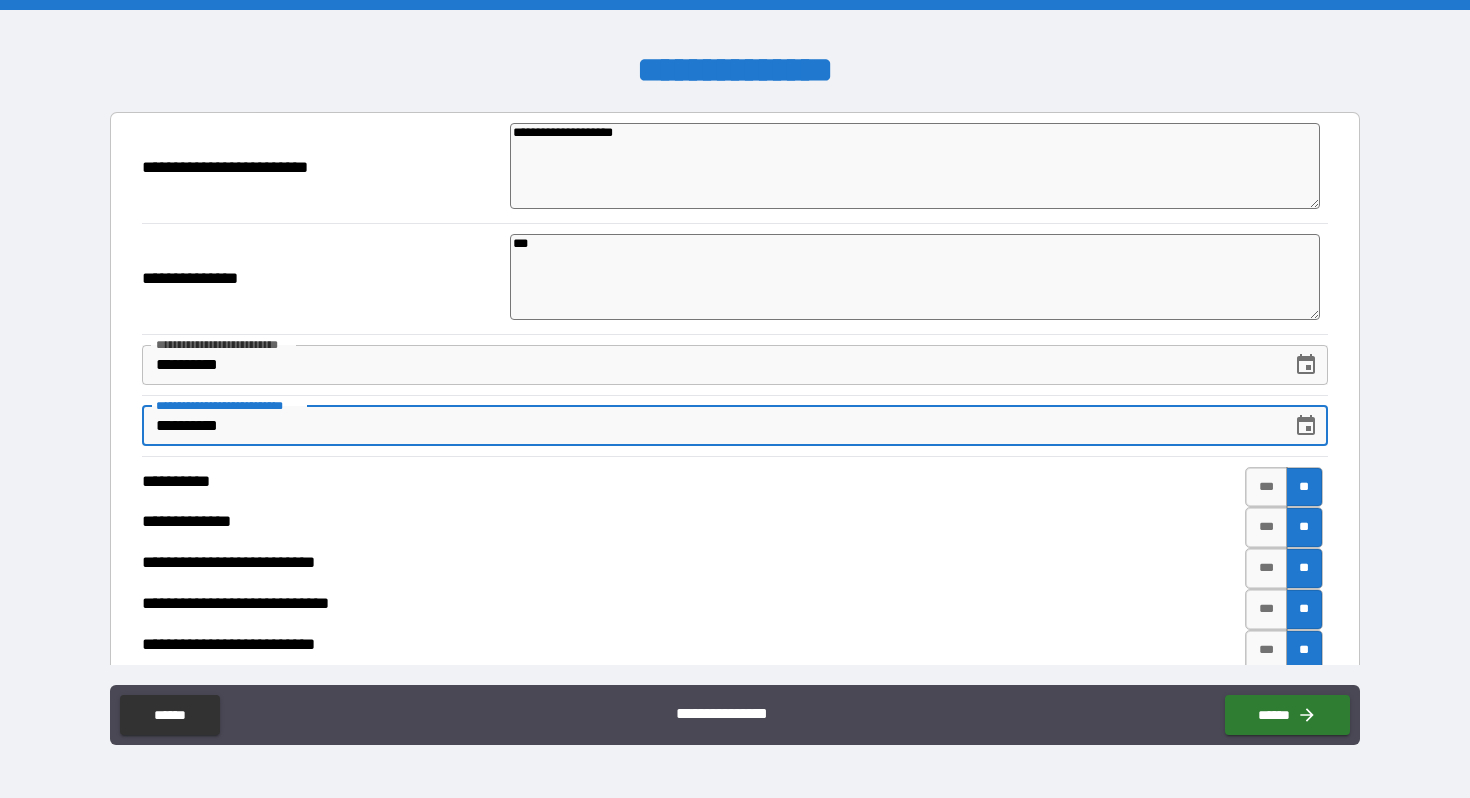 click on "[FIRST] [LAST] [STREET] [CITY] [STATE] [ZIP] [COUNTRY] [PHONE] [EMAIL] [DOB] [SSN] [CREDIT_CARD] [PASSPORT] [DRIVER_LICENSE]" at bounding box center [735, 401] 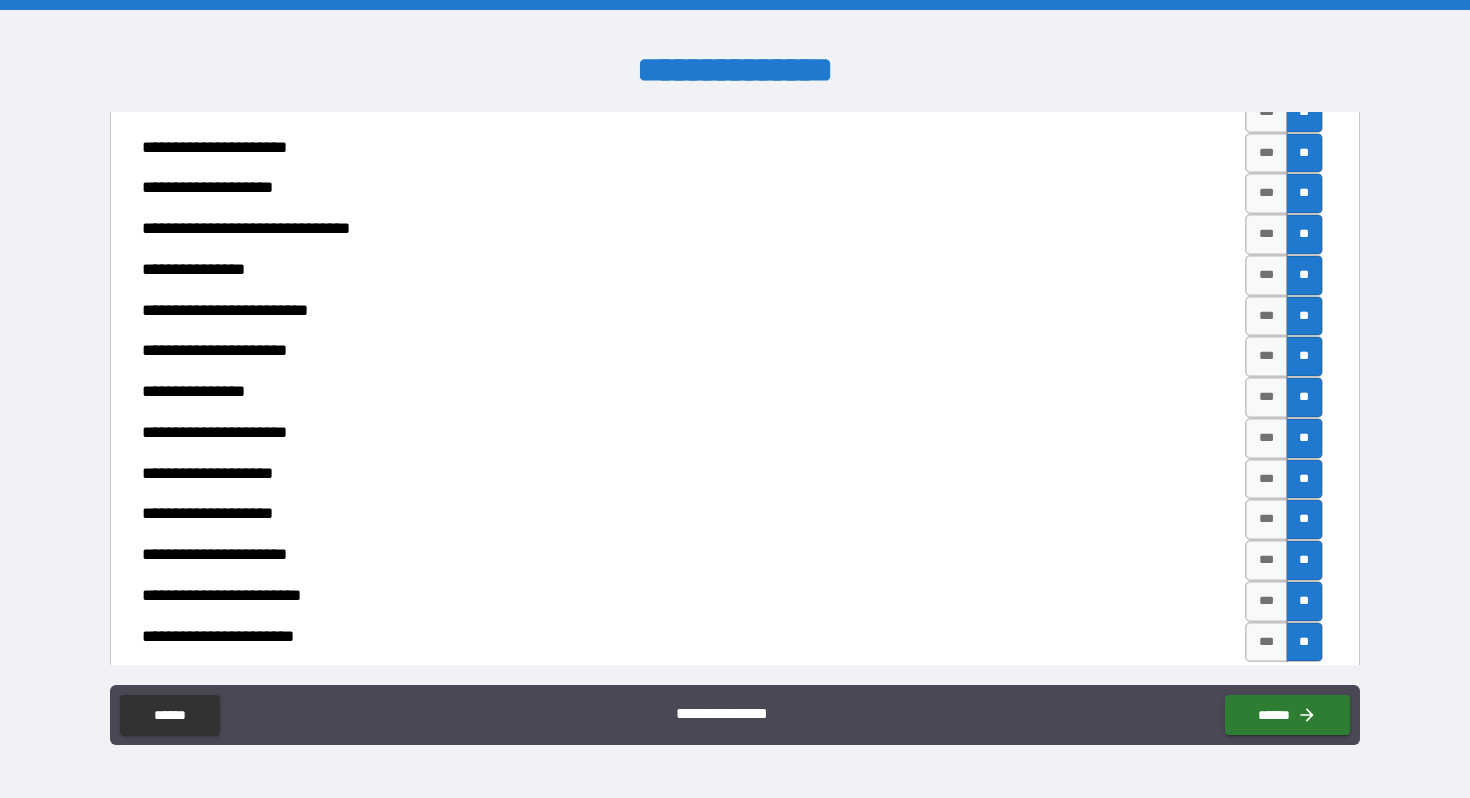 scroll, scrollTop: 1152, scrollLeft: 0, axis: vertical 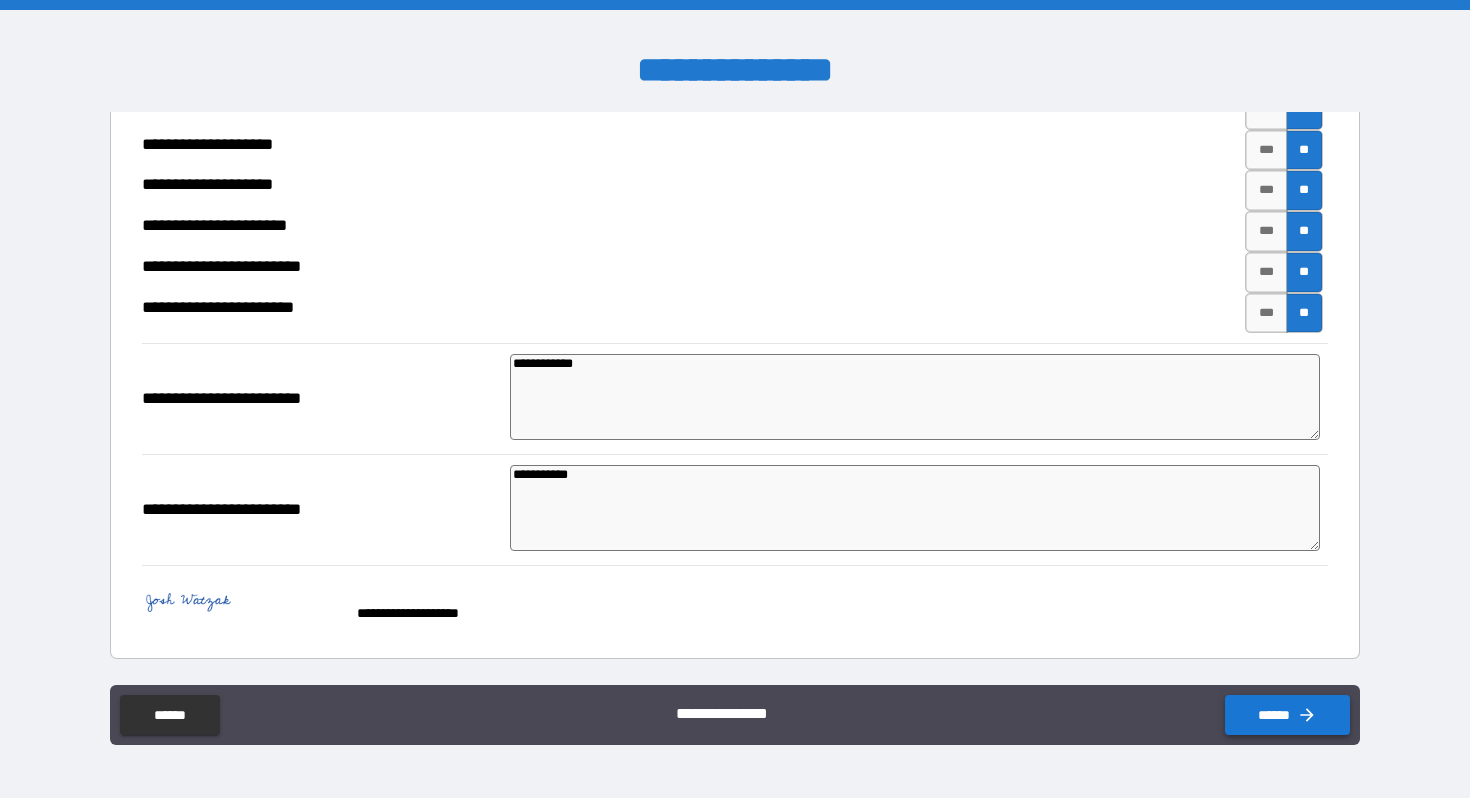 click 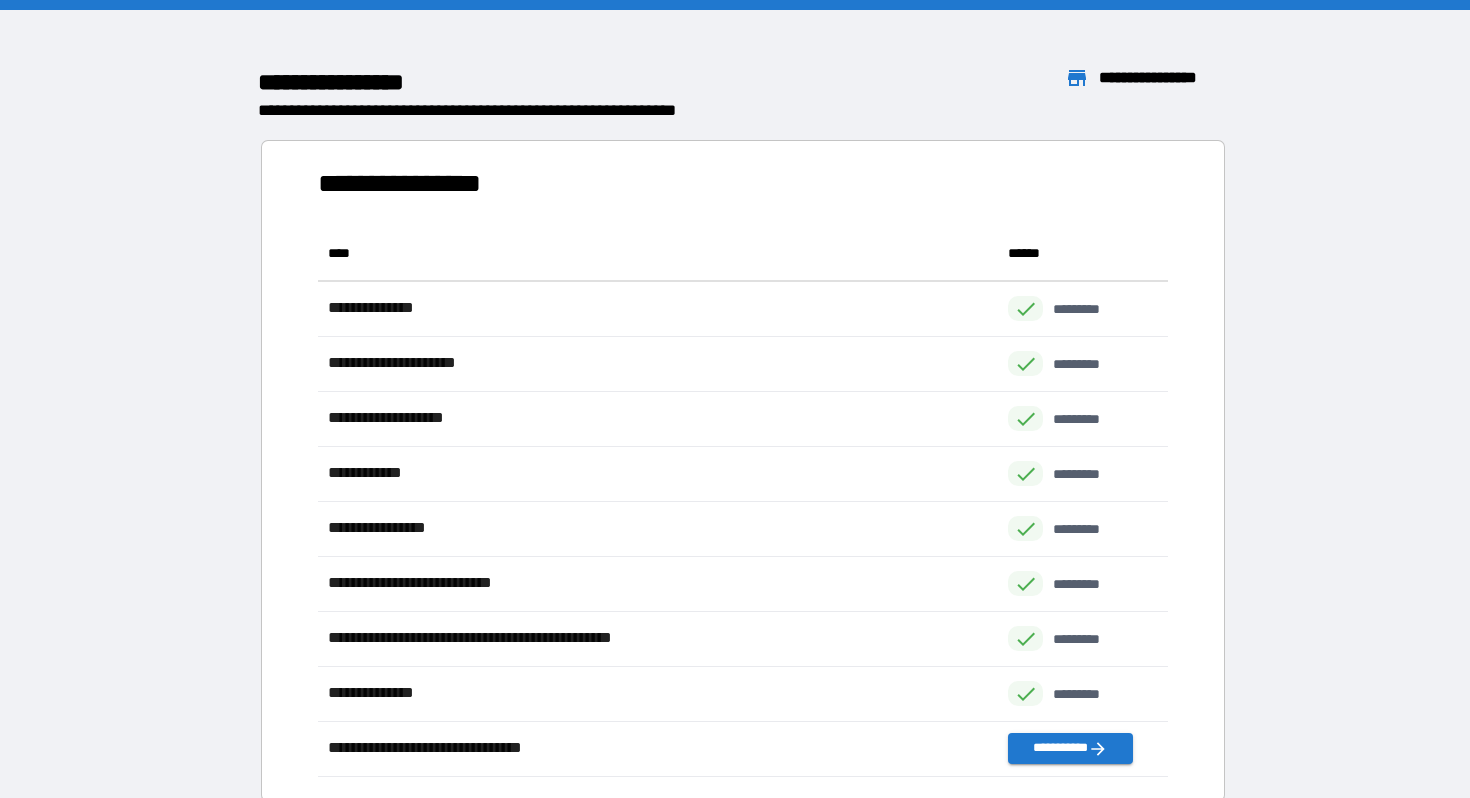 scroll, scrollTop: 1, scrollLeft: 1, axis: both 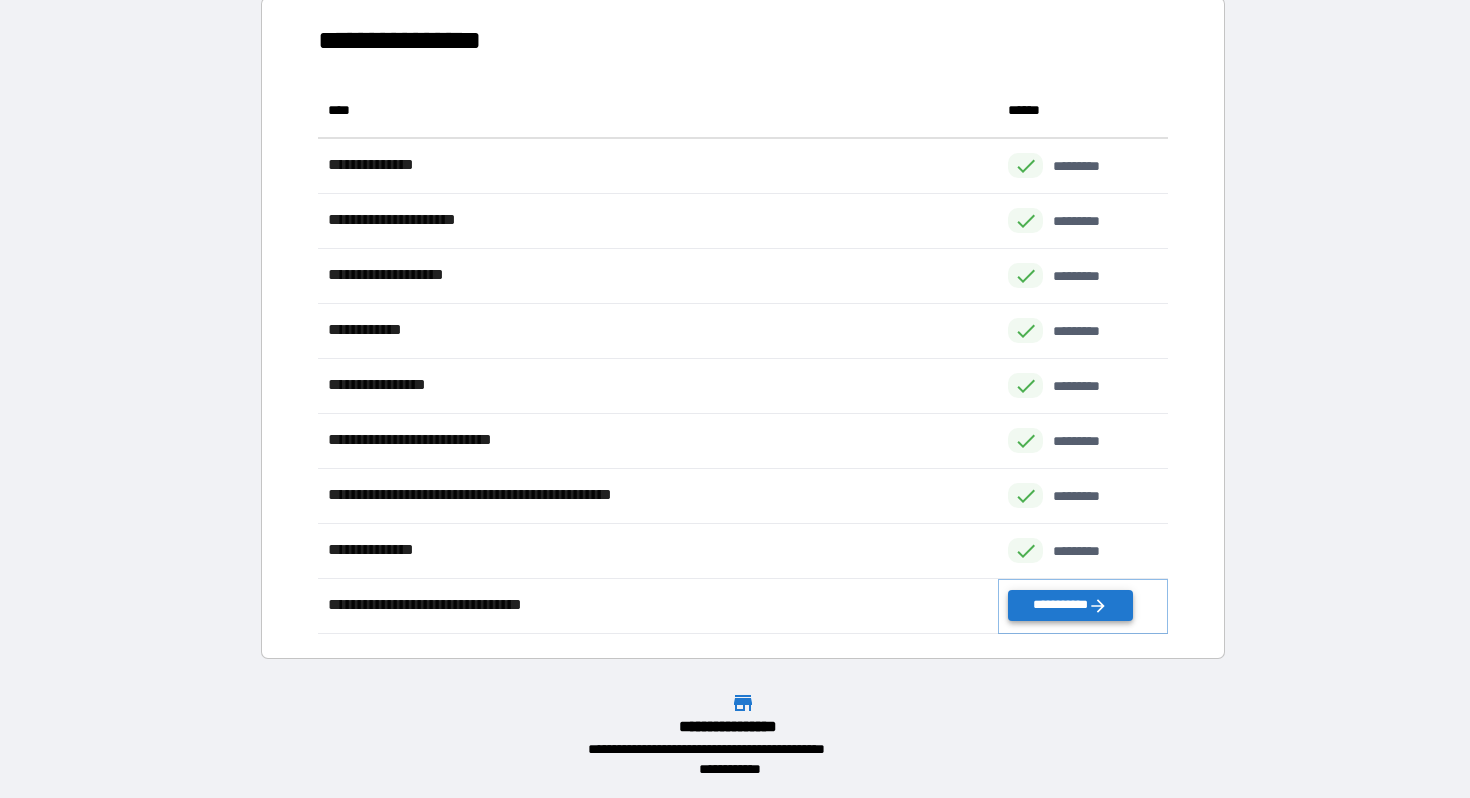 click on "**********" at bounding box center [1070, 605] 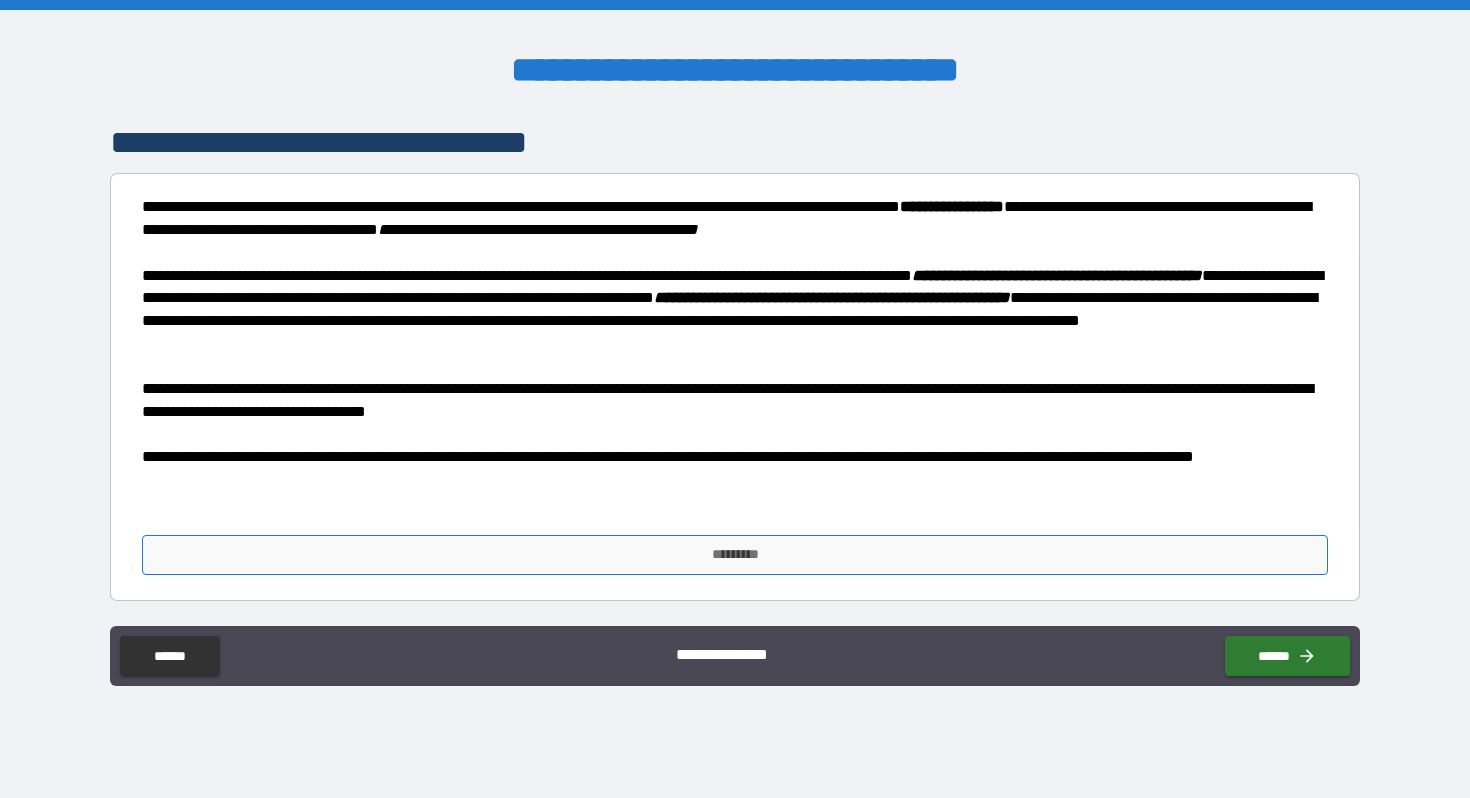 click on "*********" at bounding box center (734, 555) 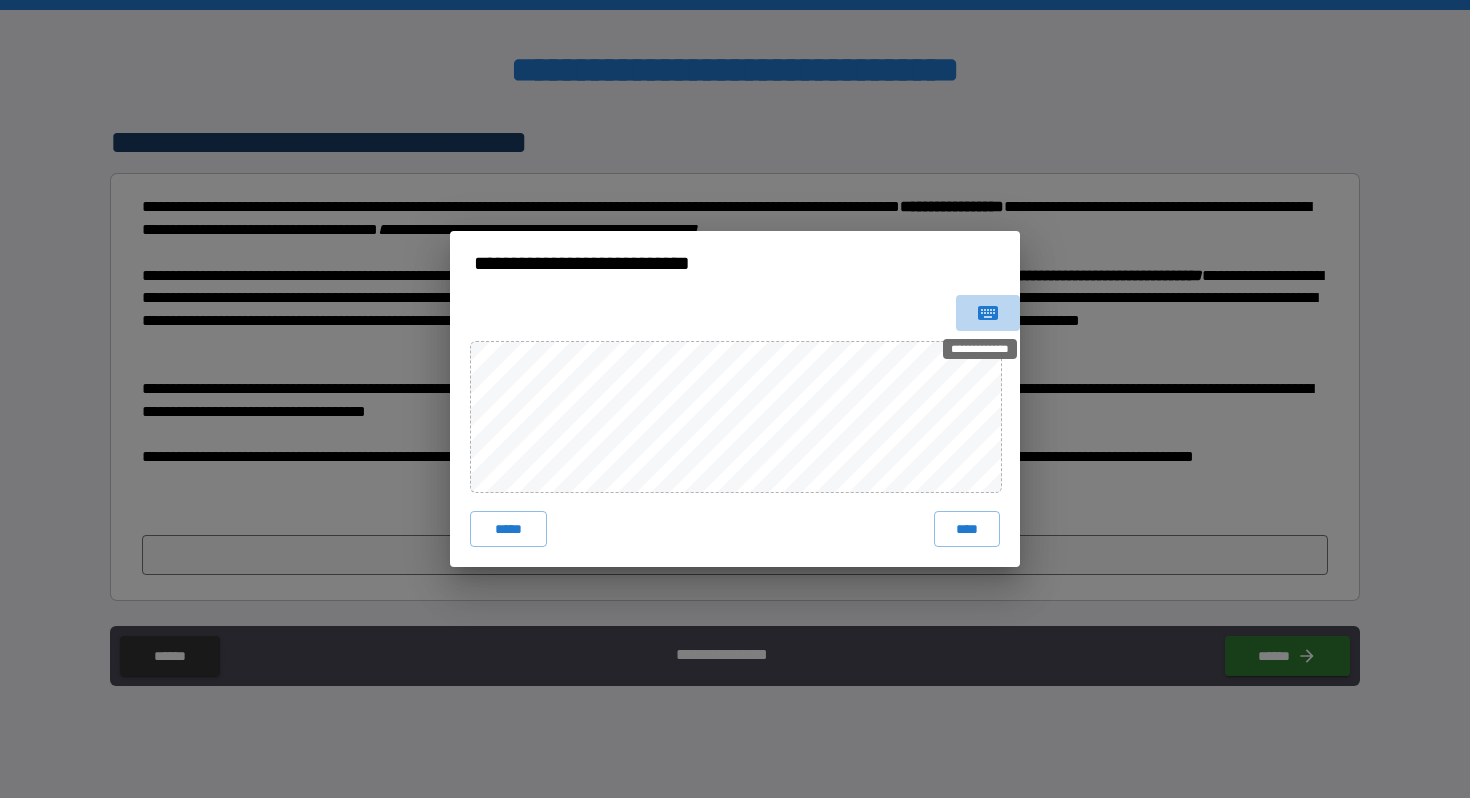 click 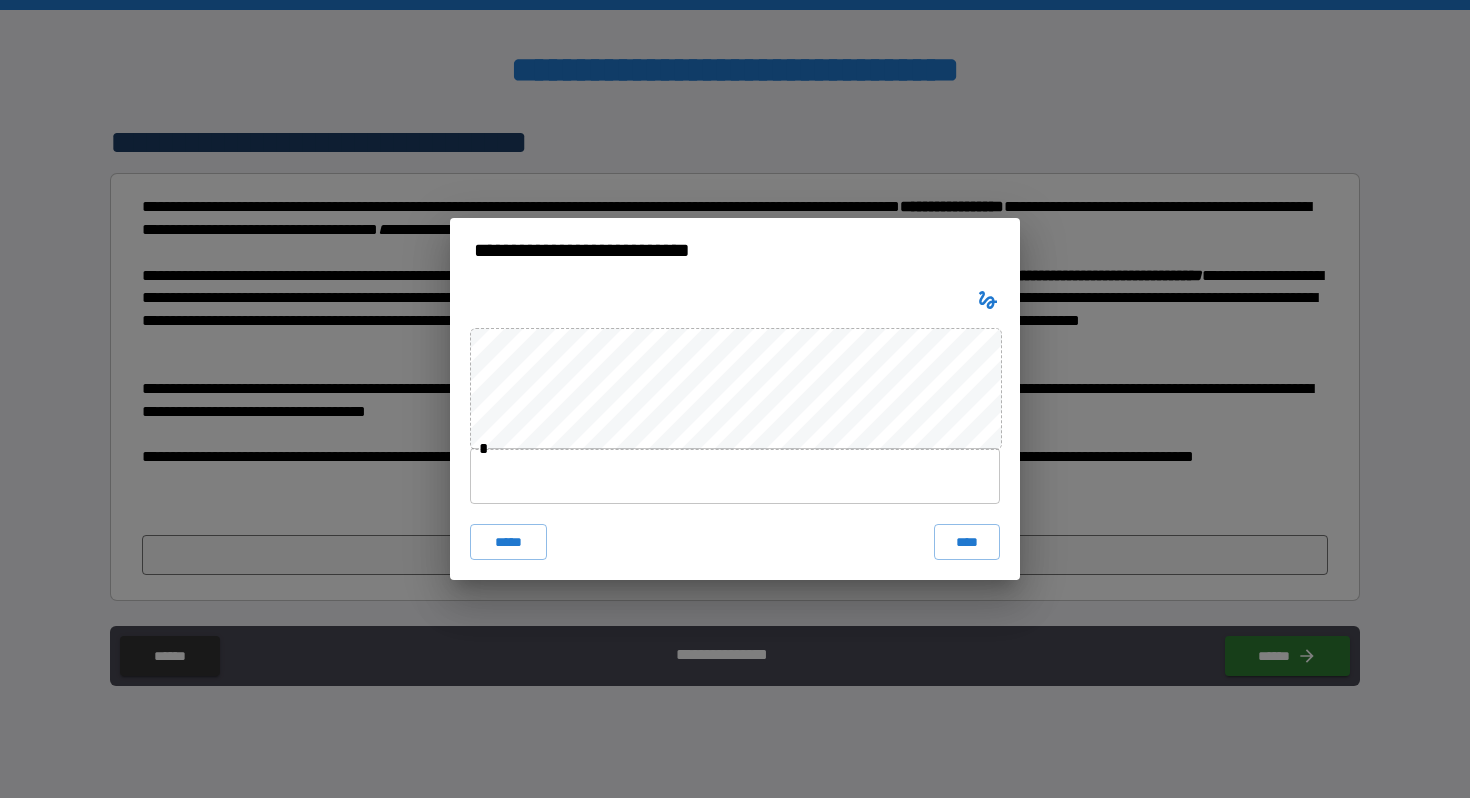 click at bounding box center (735, 476) 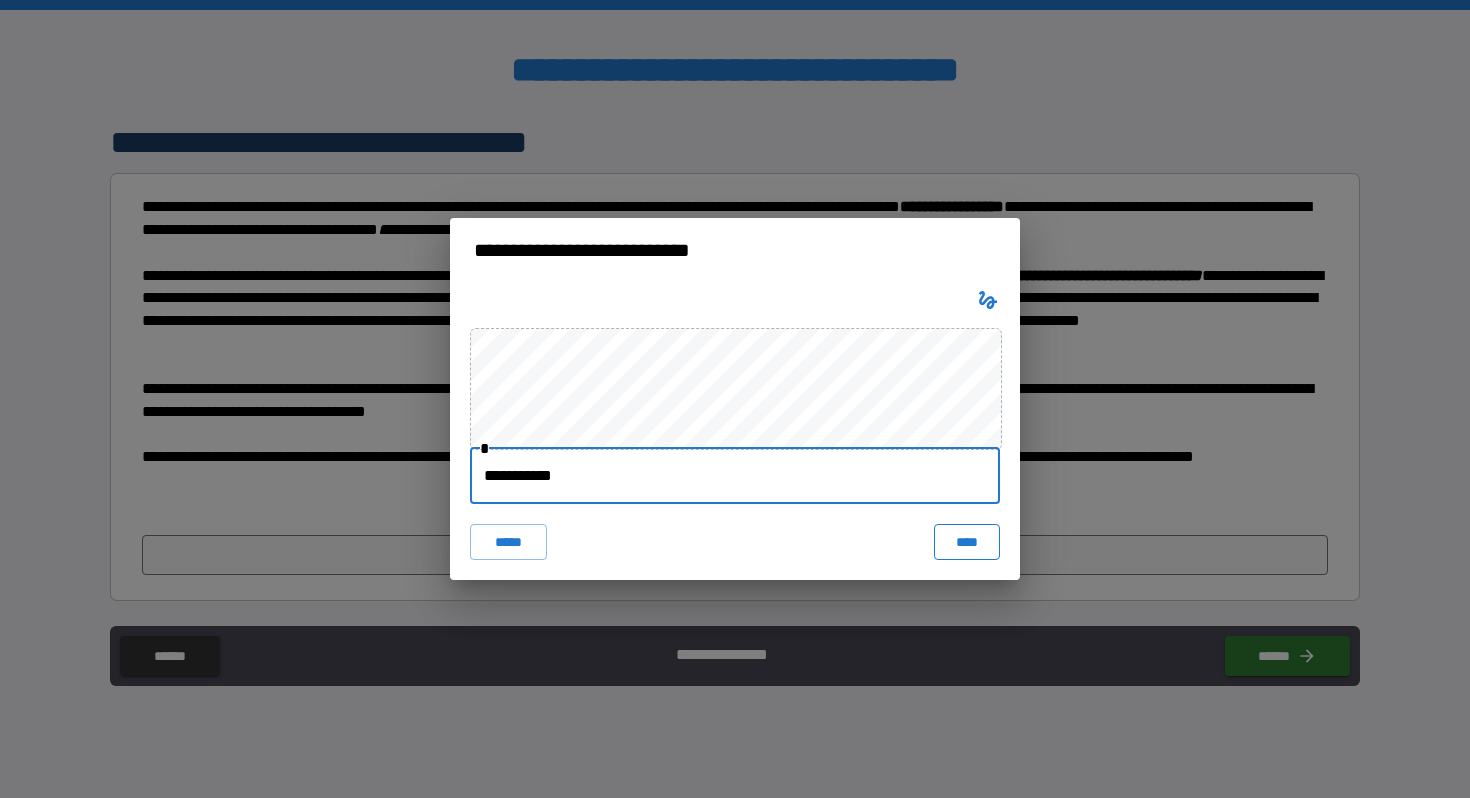 click on "****" at bounding box center (967, 542) 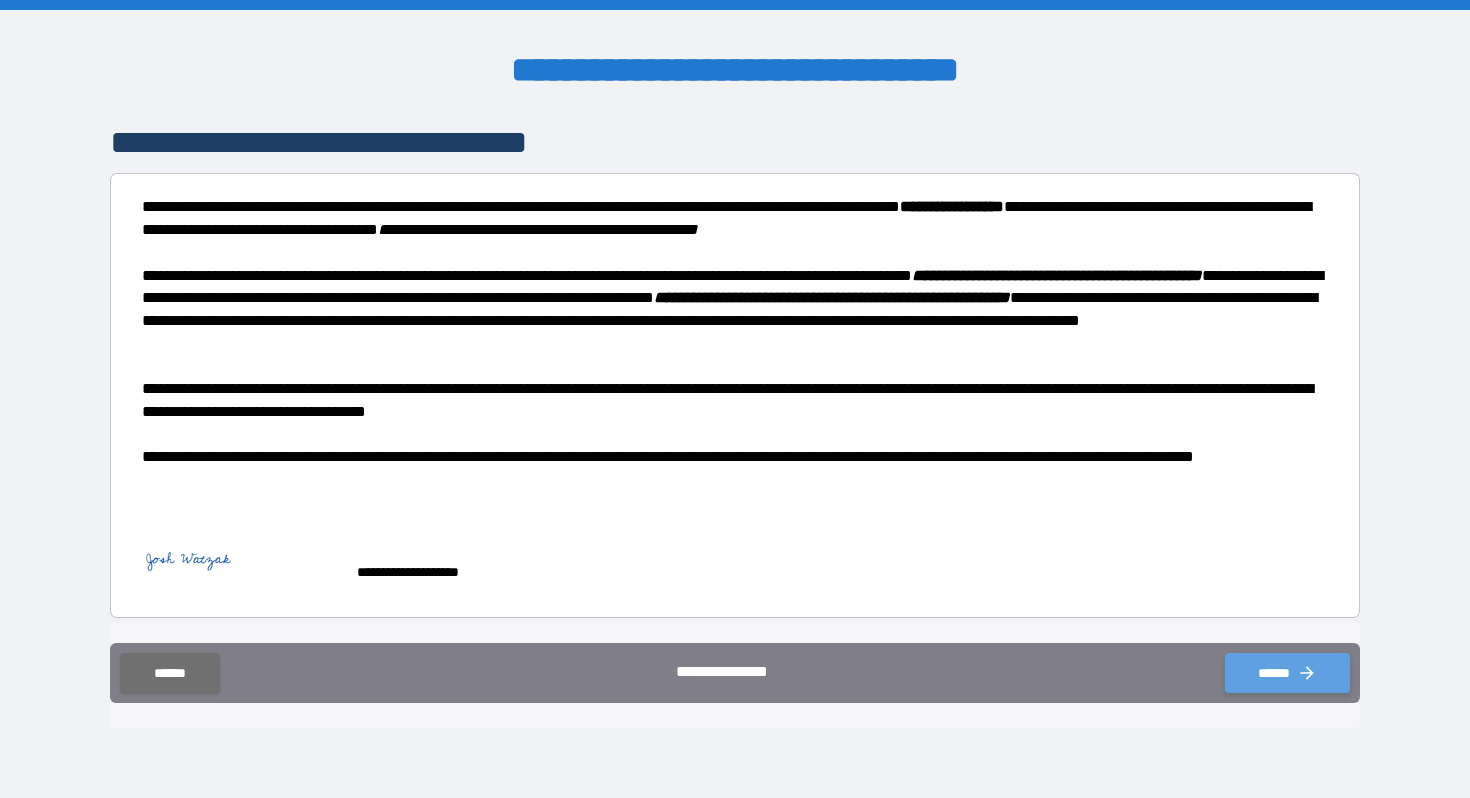 click on "******" at bounding box center (1287, 673) 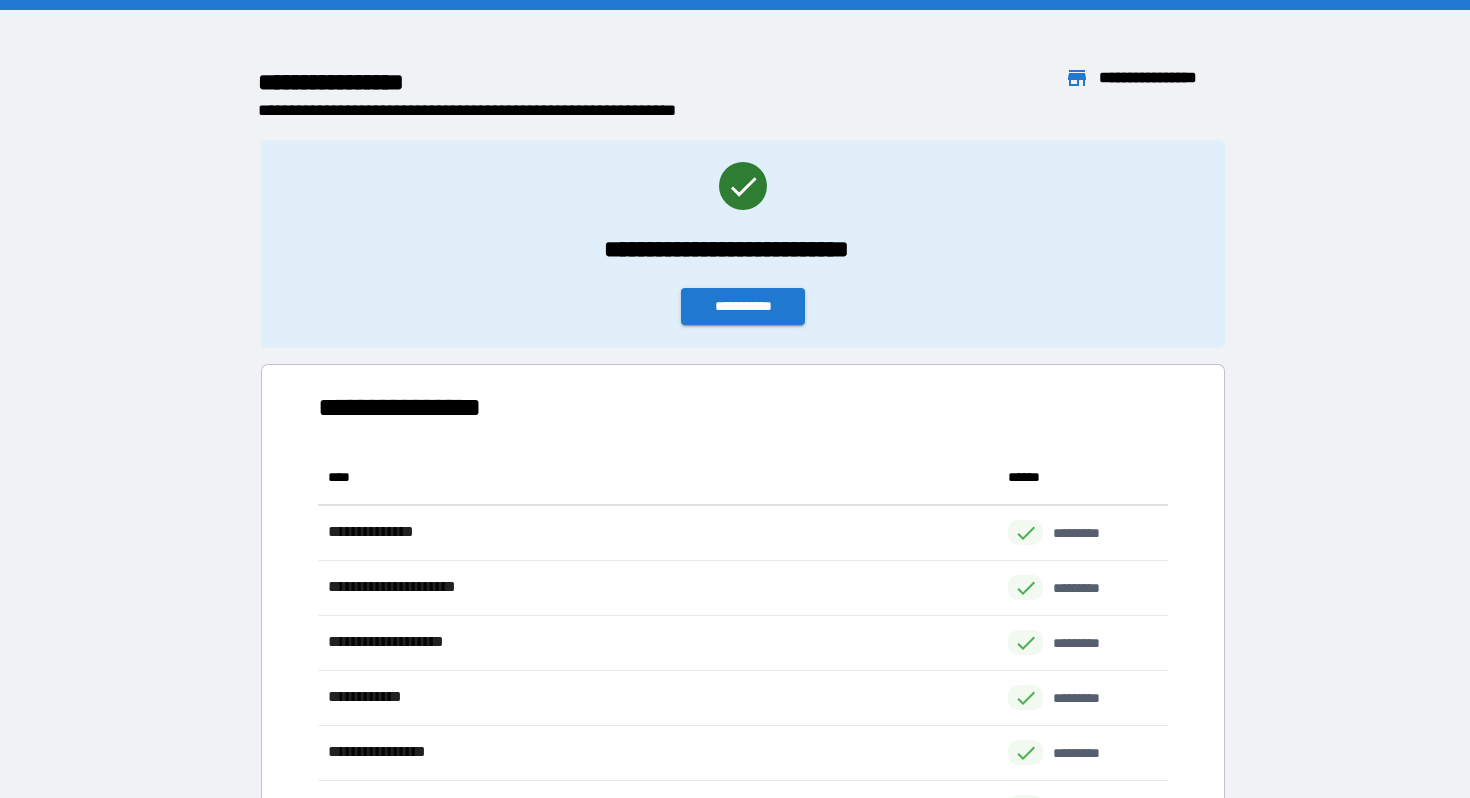 scroll, scrollTop: 1, scrollLeft: 1, axis: both 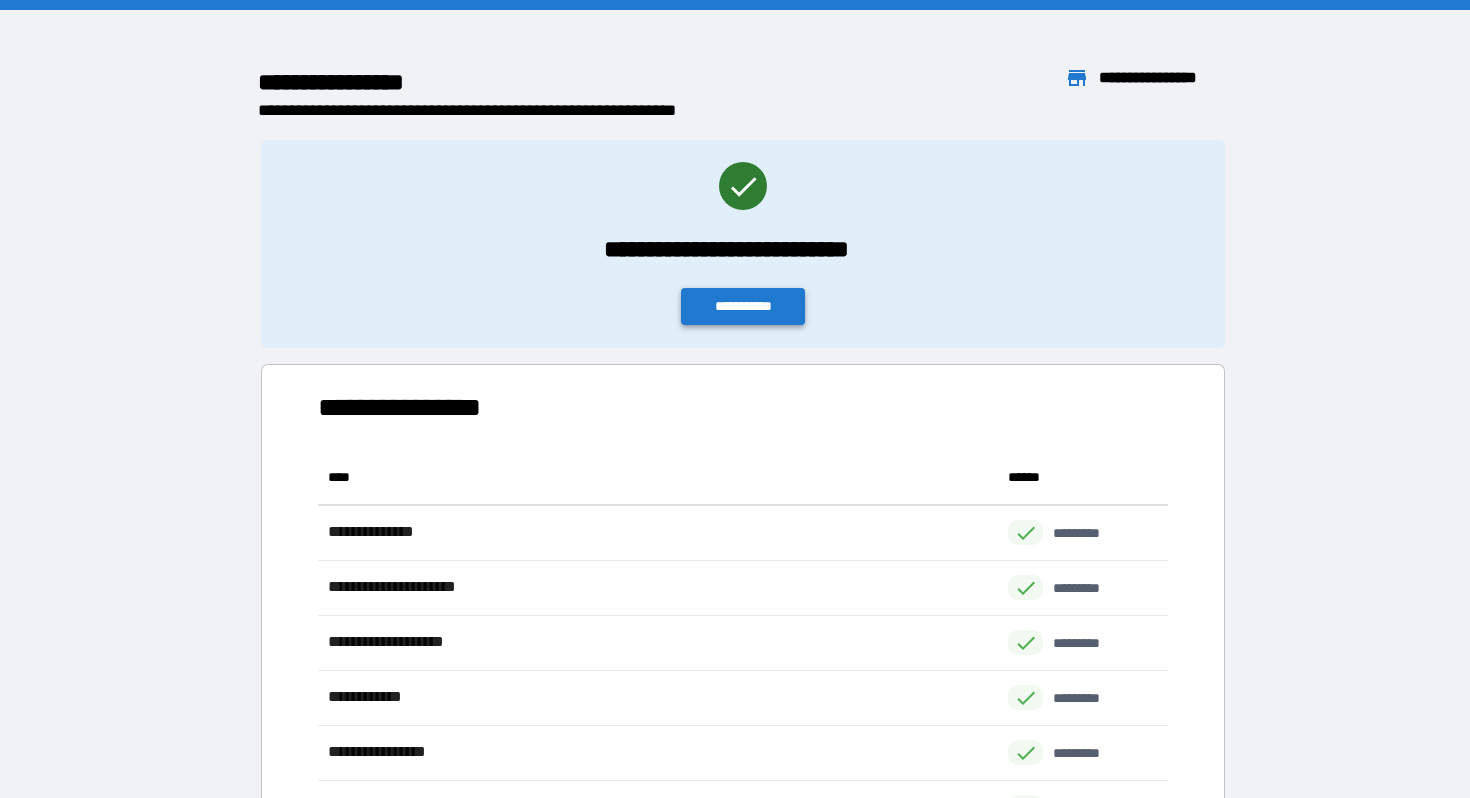 click on "**********" at bounding box center (743, 306) 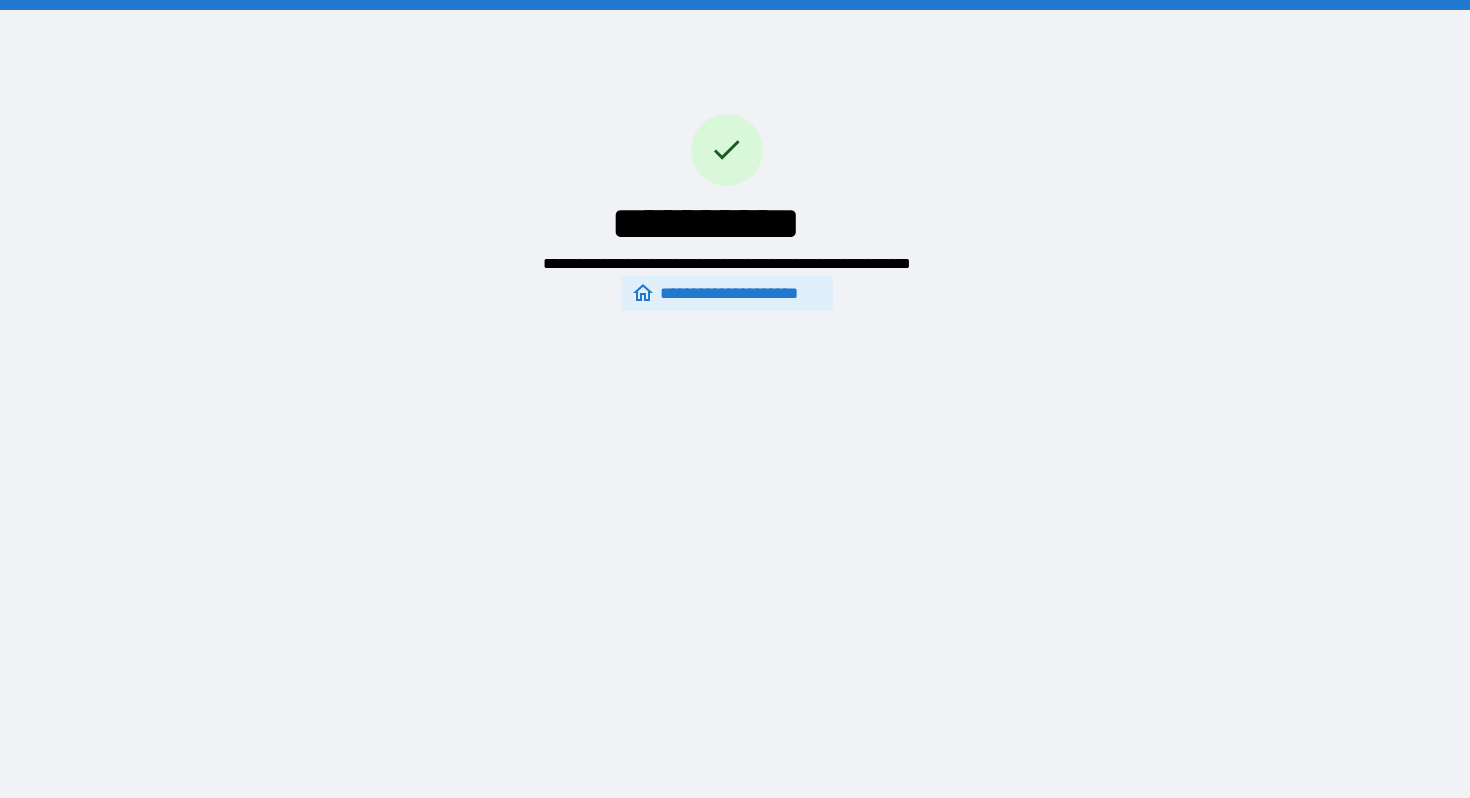 click on "**********" at bounding box center (726, 294) 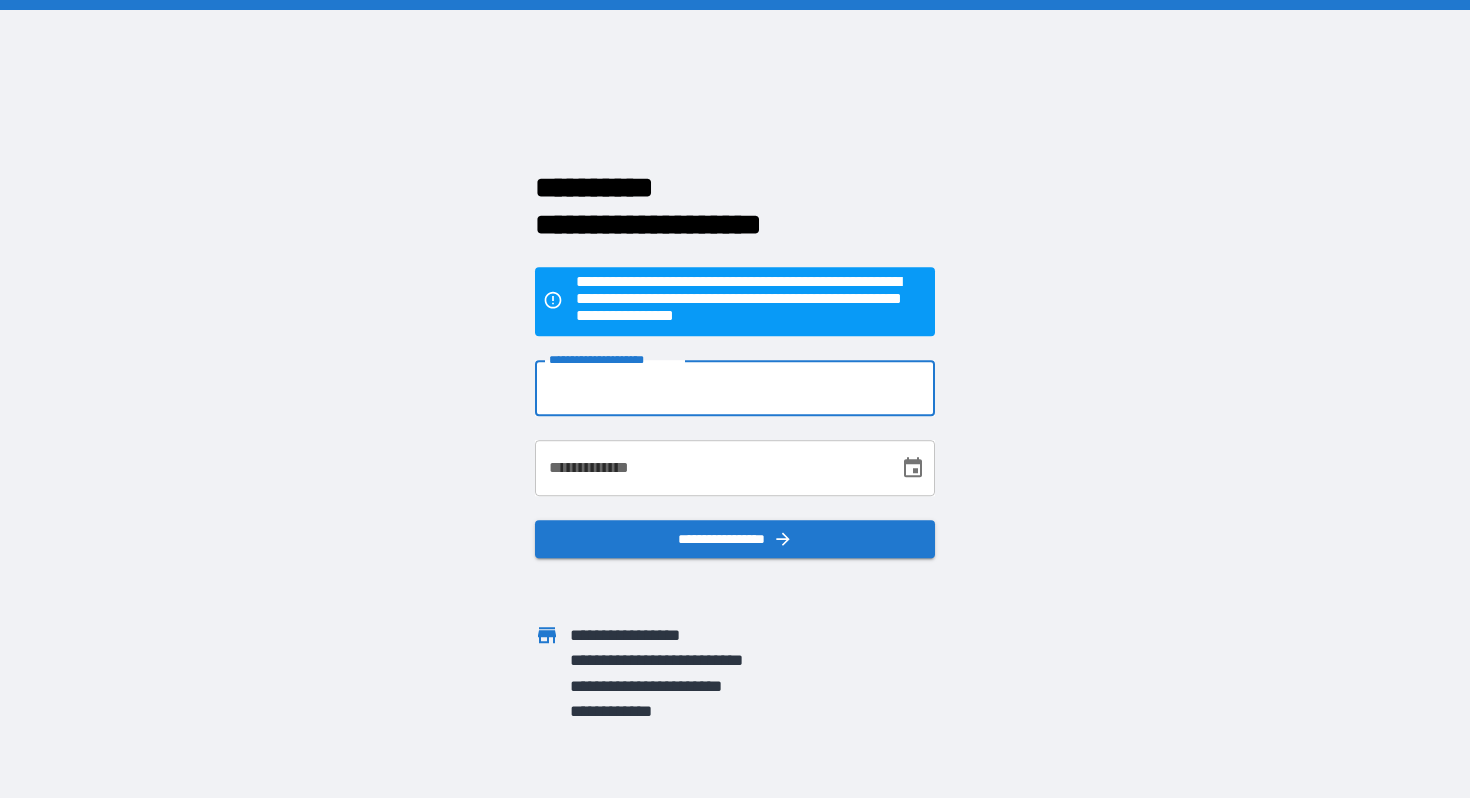 click on "**********" at bounding box center (735, 388) 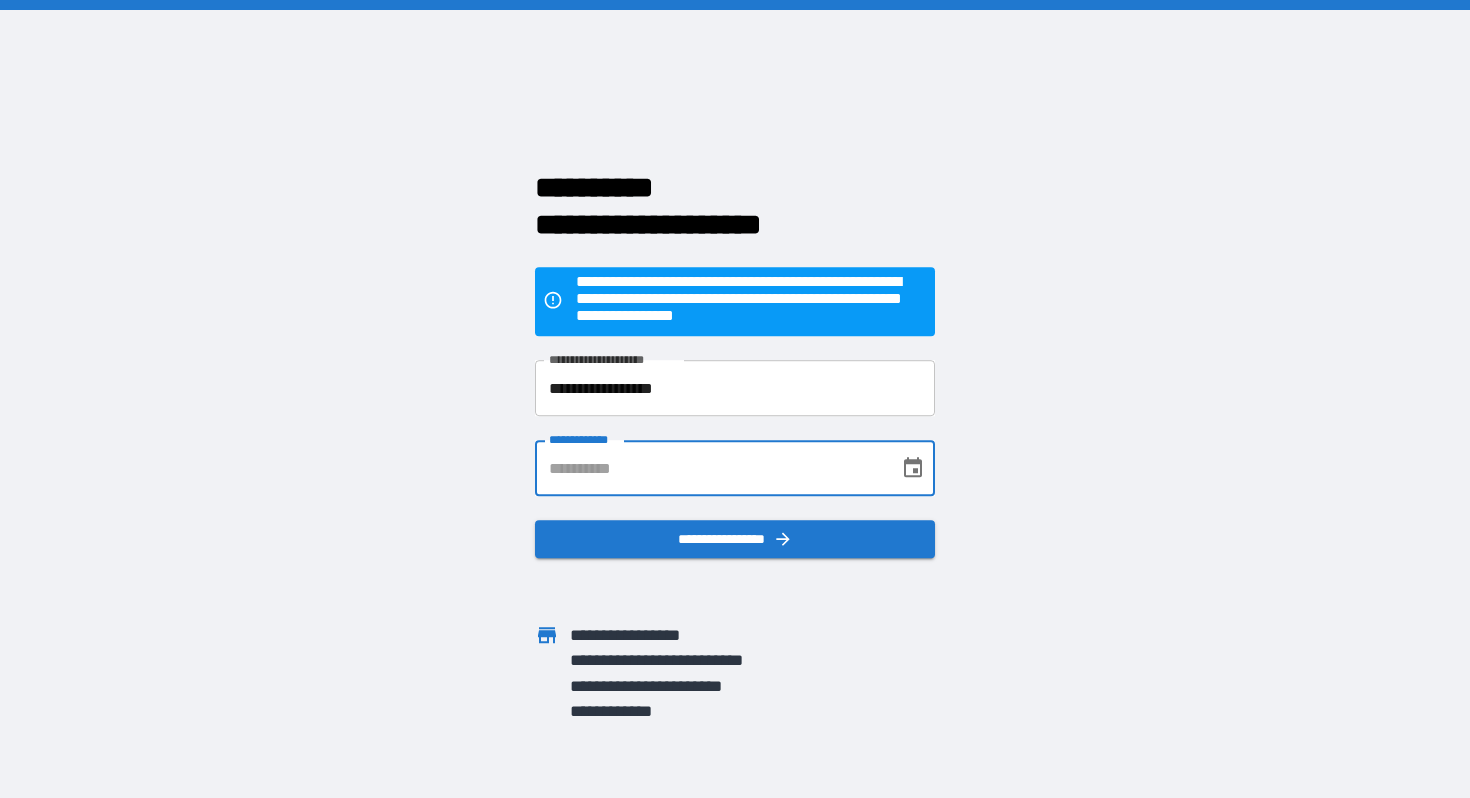 click on "**********" at bounding box center (710, 468) 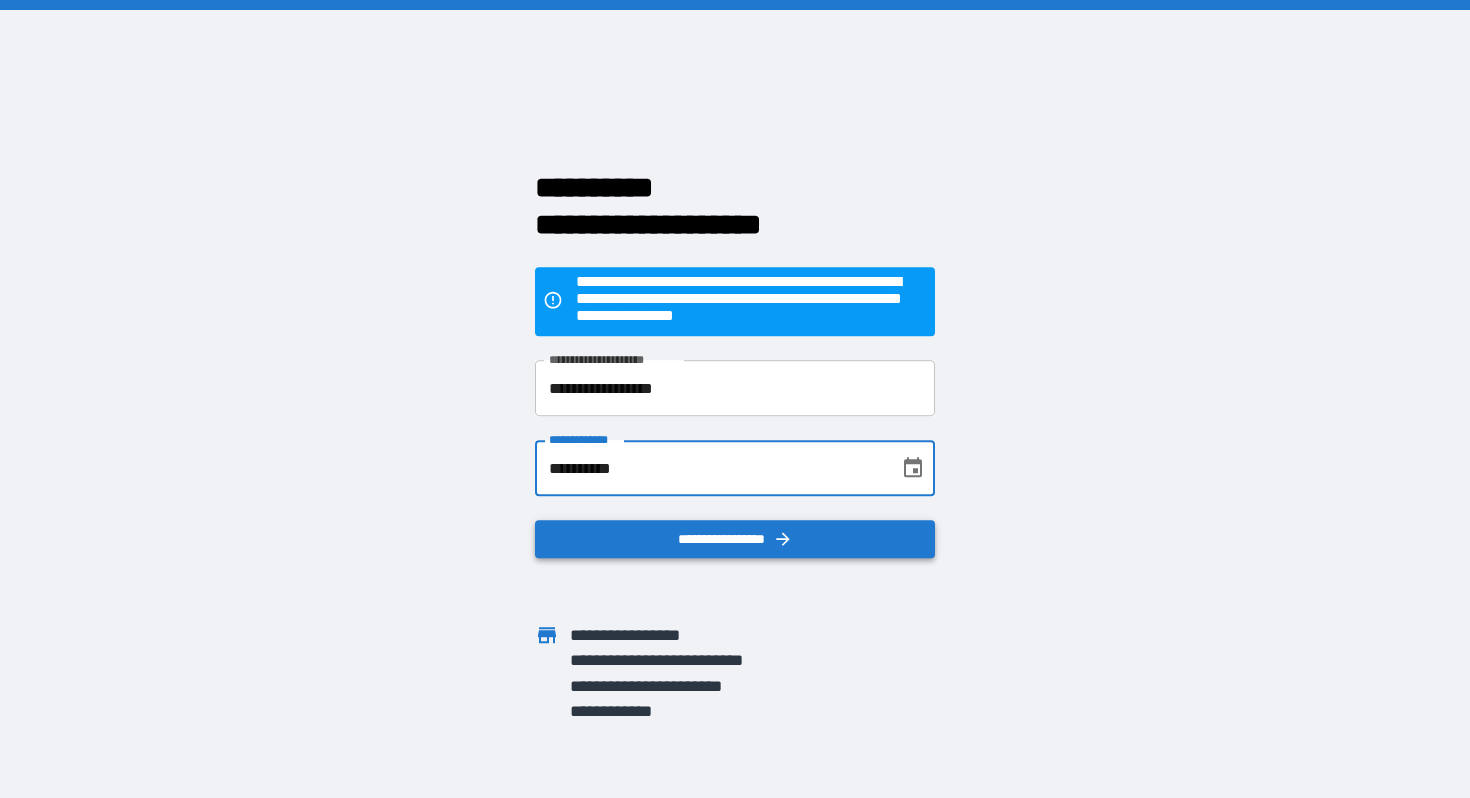 click on "**********" at bounding box center [735, 539] 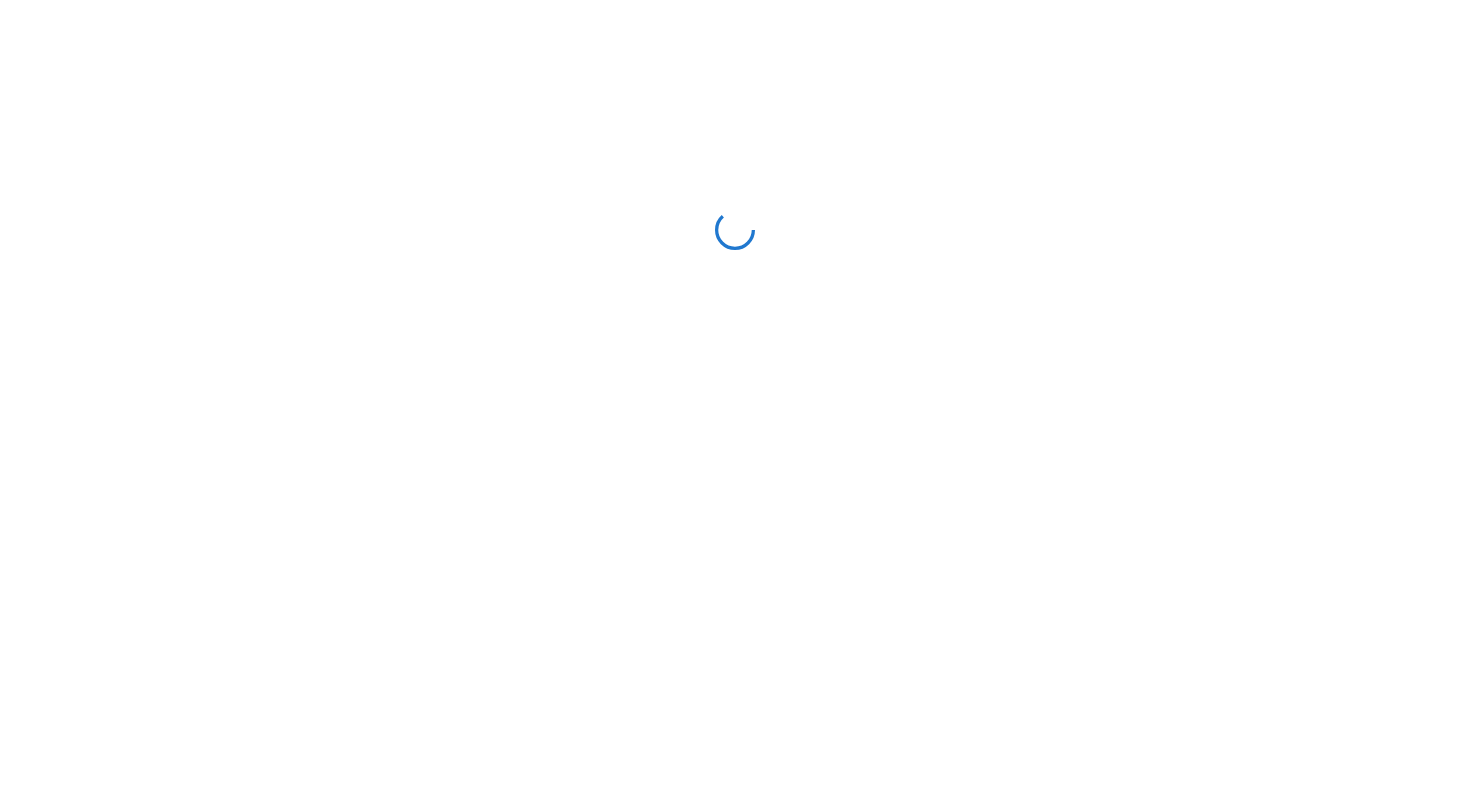 scroll, scrollTop: 0, scrollLeft: 0, axis: both 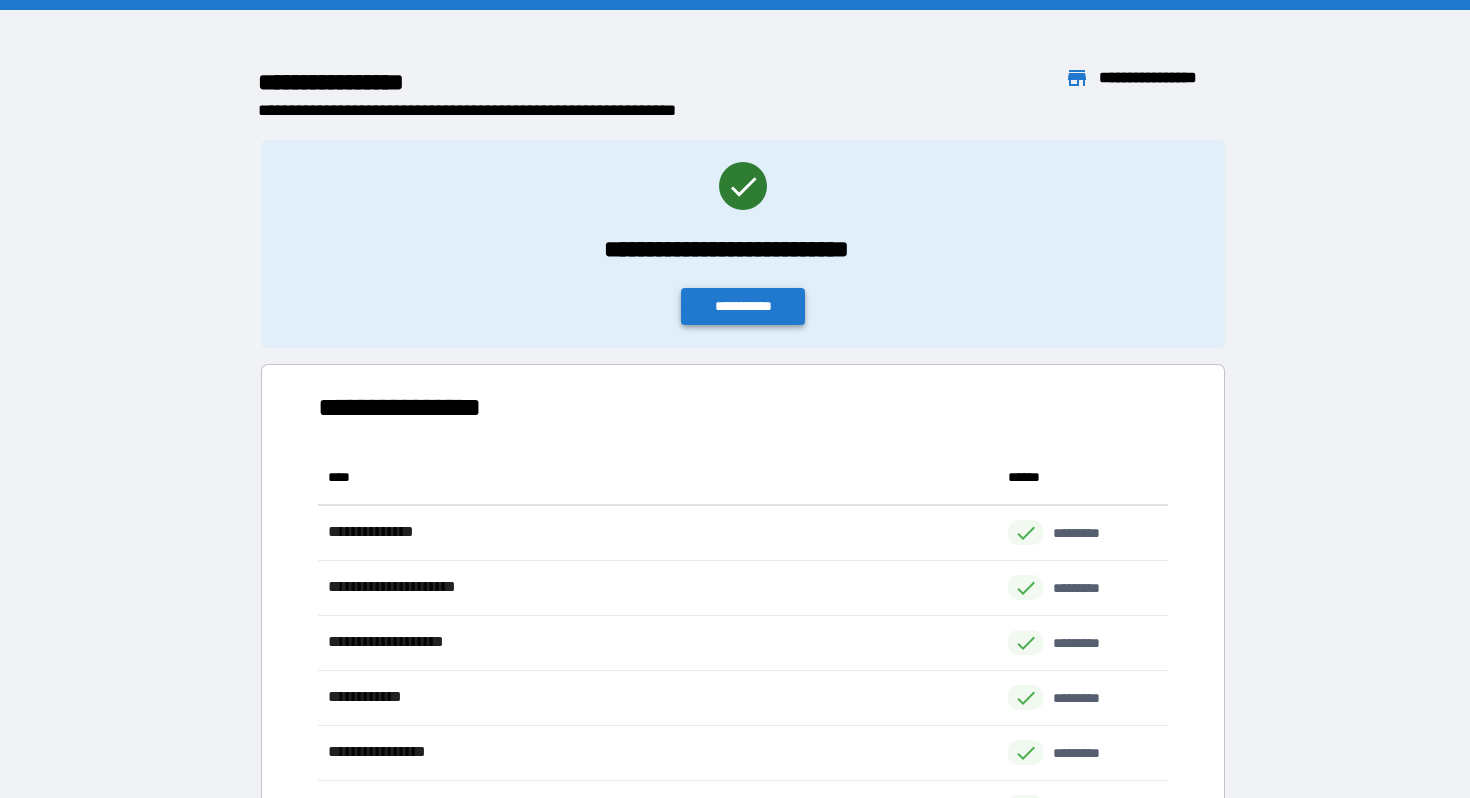 click on "**********" at bounding box center [743, 306] 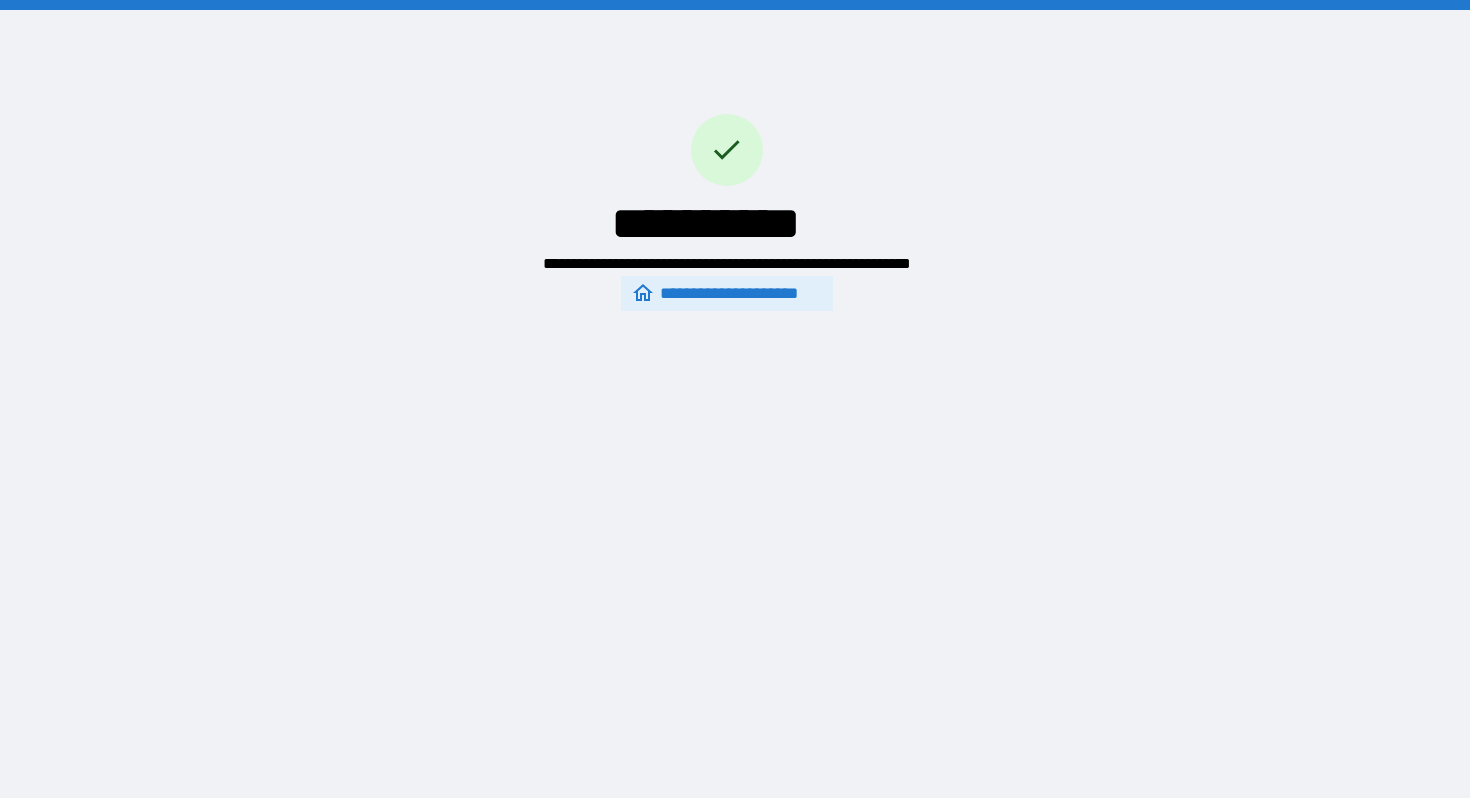 click on "**********" at bounding box center (726, 294) 